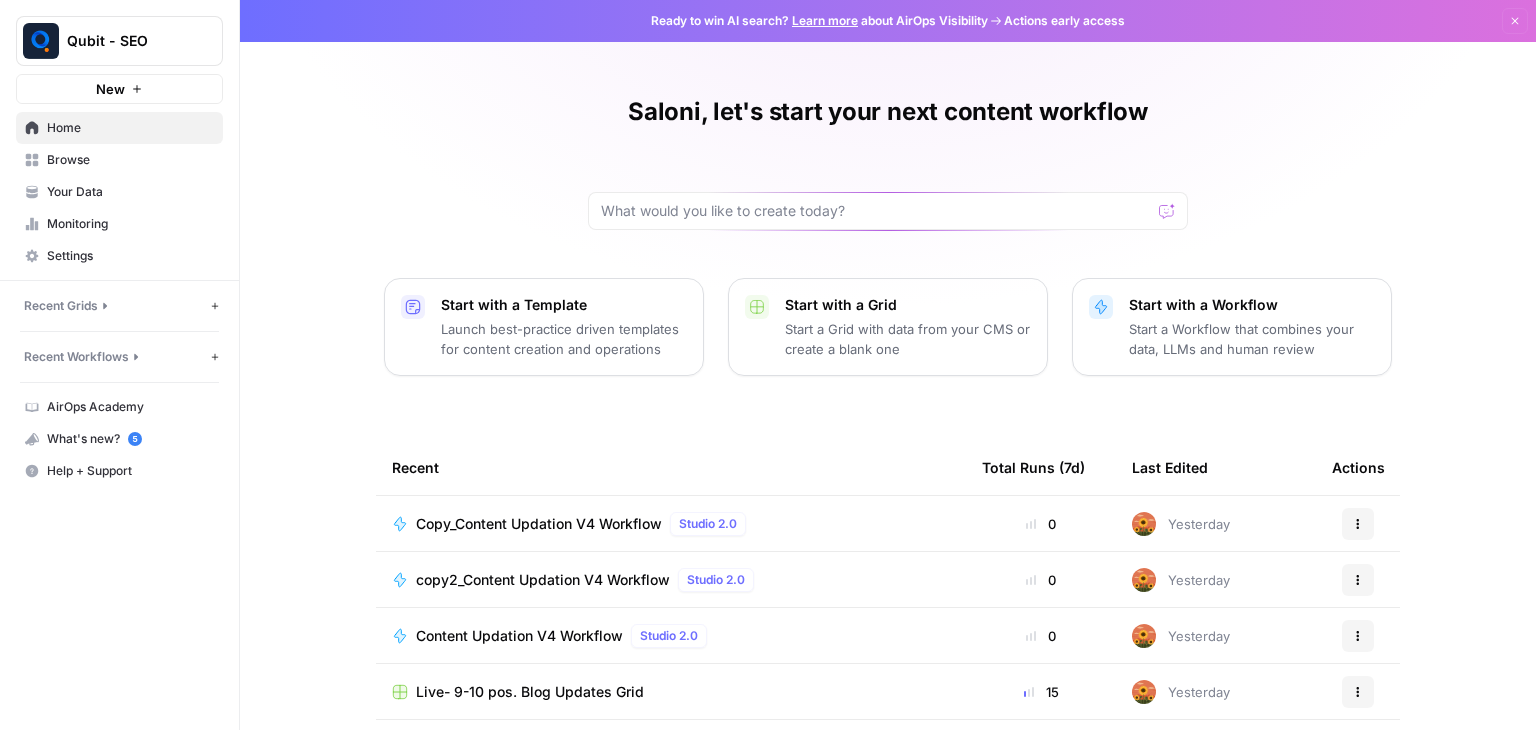 scroll, scrollTop: 0, scrollLeft: 0, axis: both 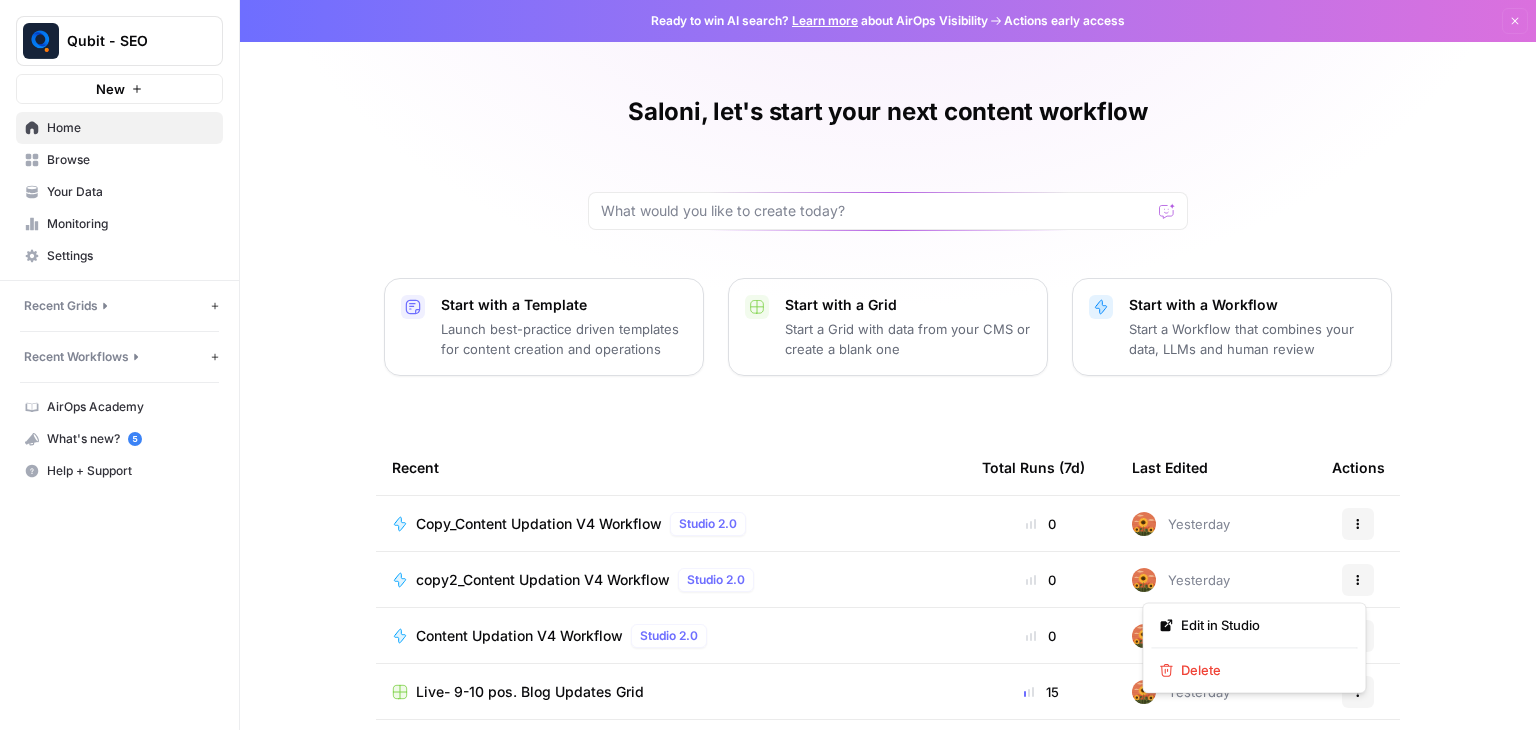 click 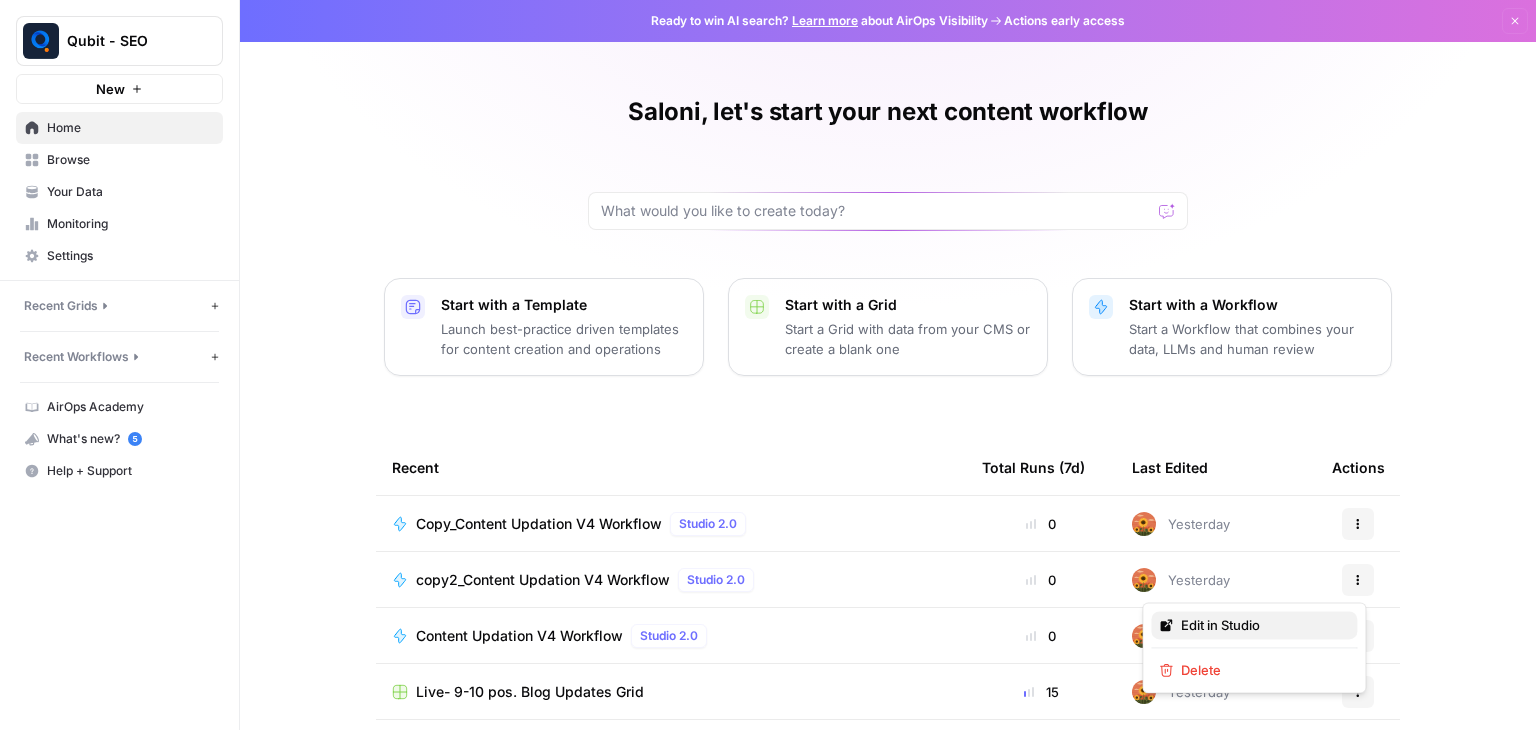 click on "Edit in Studio" at bounding box center [1261, 625] 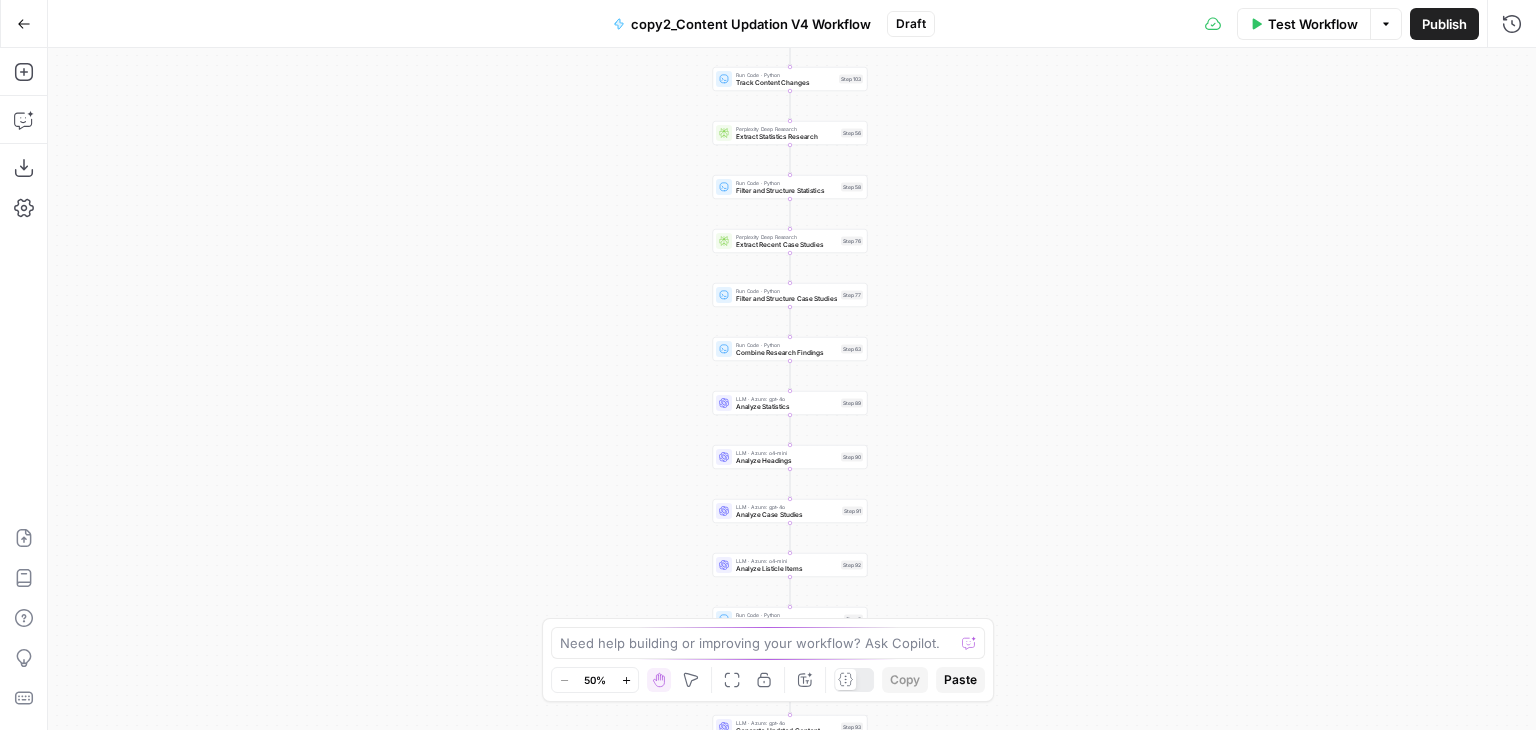 drag, startPoint x: 433, startPoint y: 265, endPoint x: 426, endPoint y: 369, distance: 104.23531 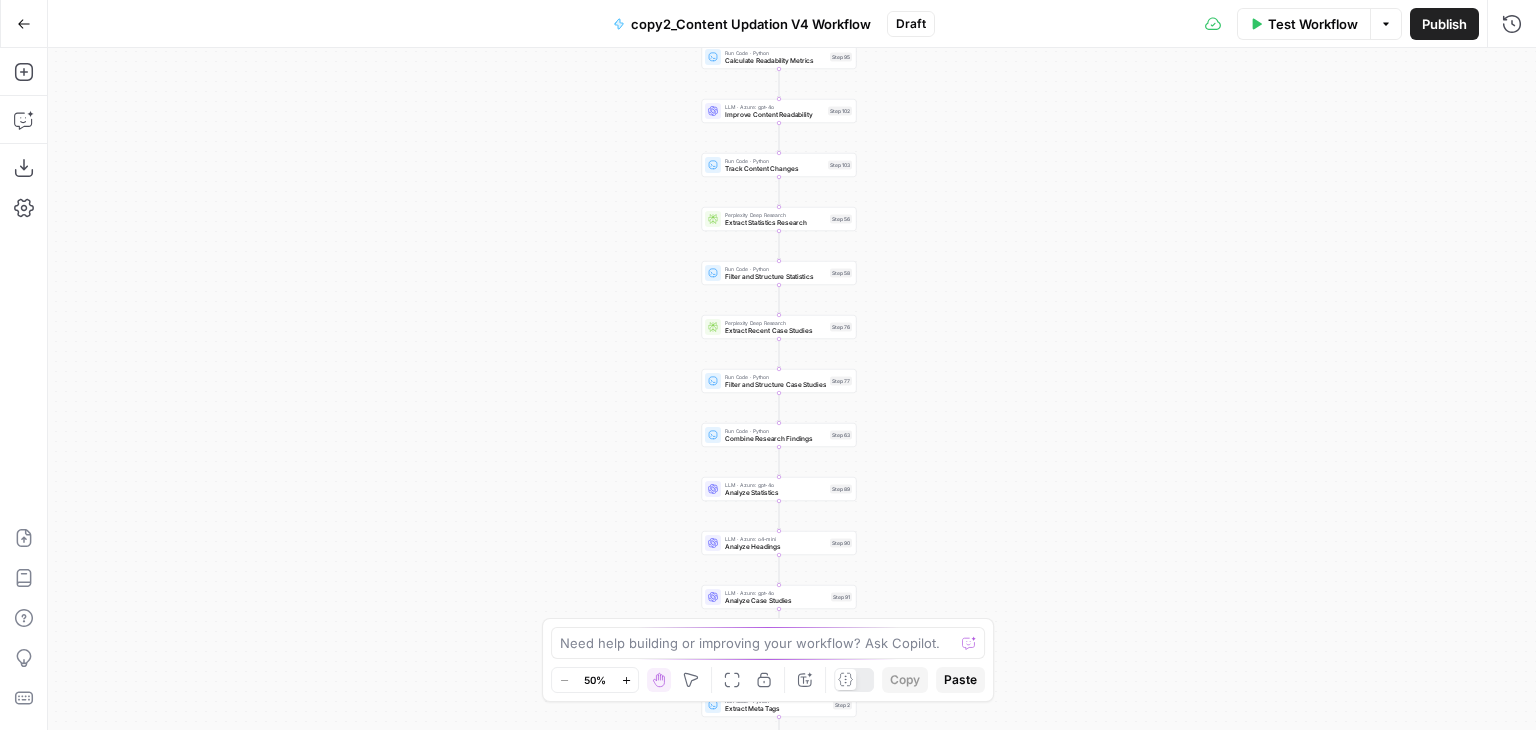 drag, startPoint x: 480, startPoint y: 239, endPoint x: 460, endPoint y: 367, distance: 129.55309 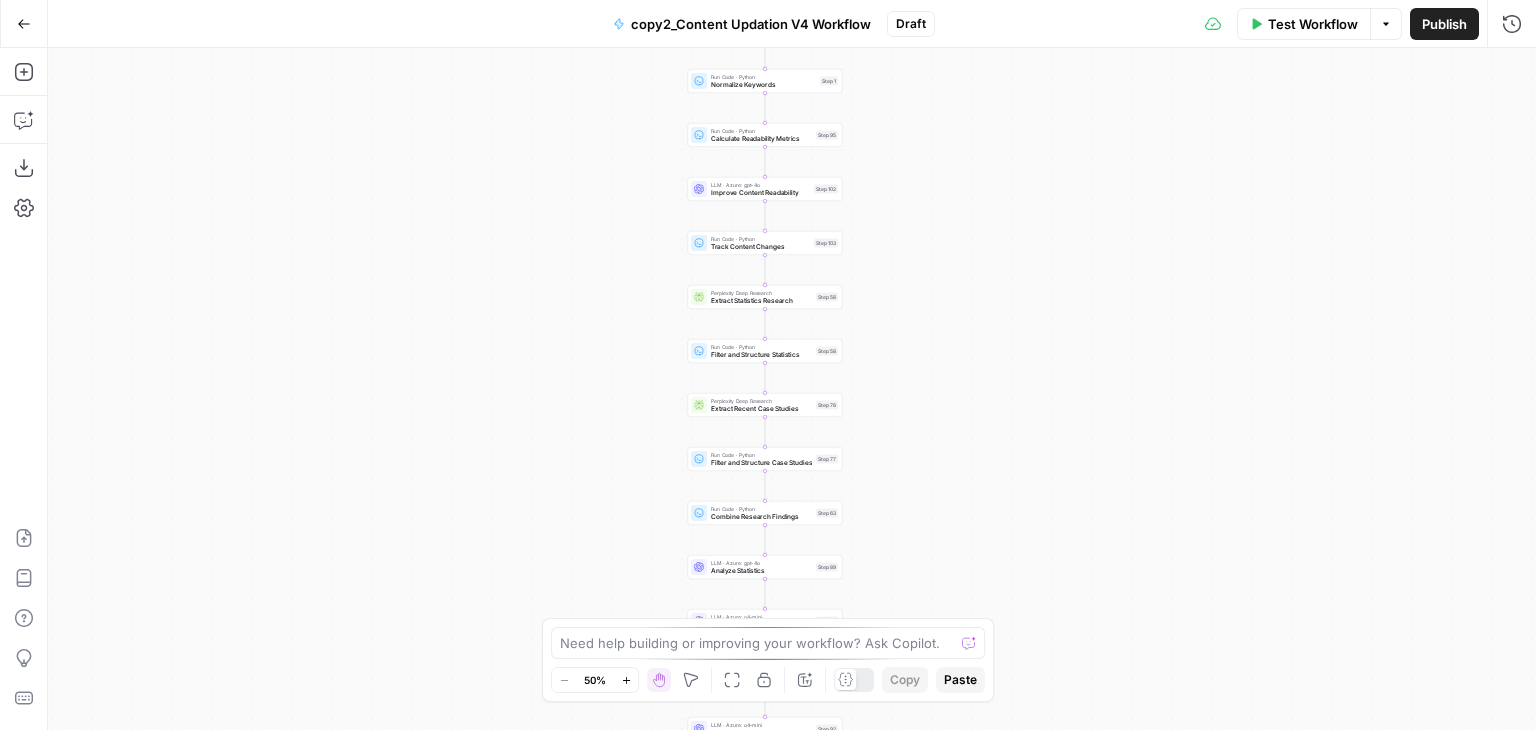 drag, startPoint x: 892, startPoint y: 240, endPoint x: 892, endPoint y: 282, distance: 42 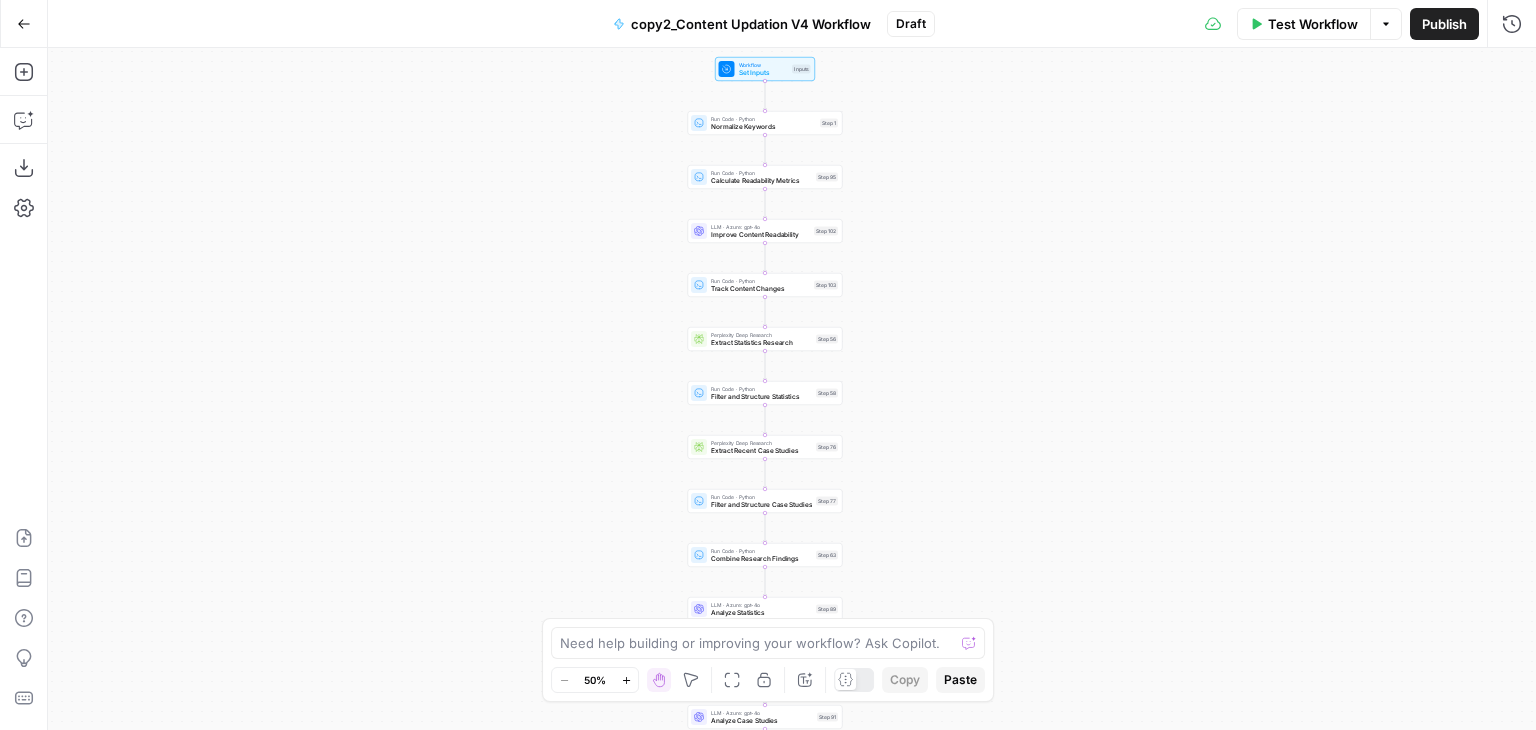 drag, startPoint x: 964, startPoint y: 445, endPoint x: 977, endPoint y: 251, distance: 194.43507 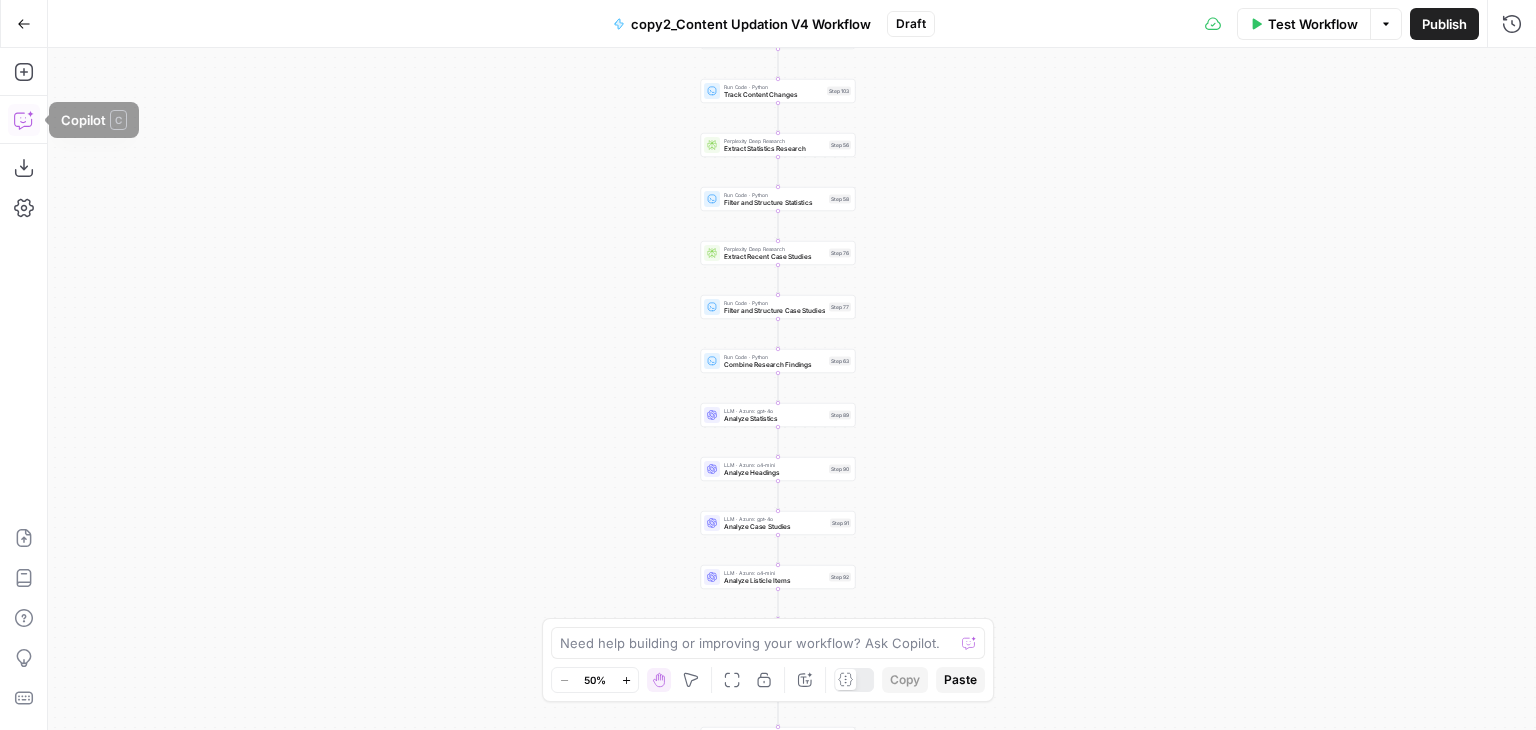 click 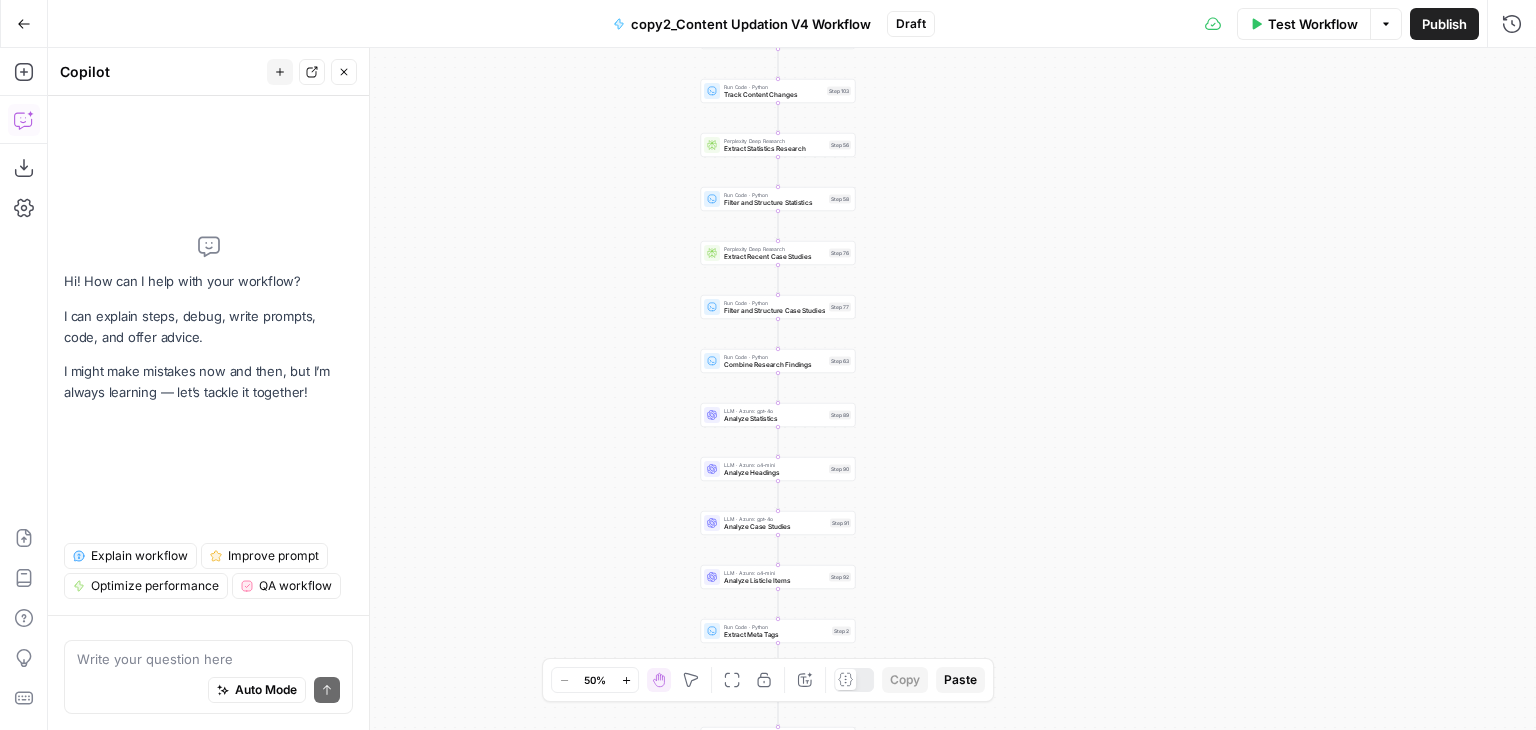 click at bounding box center [208, 659] 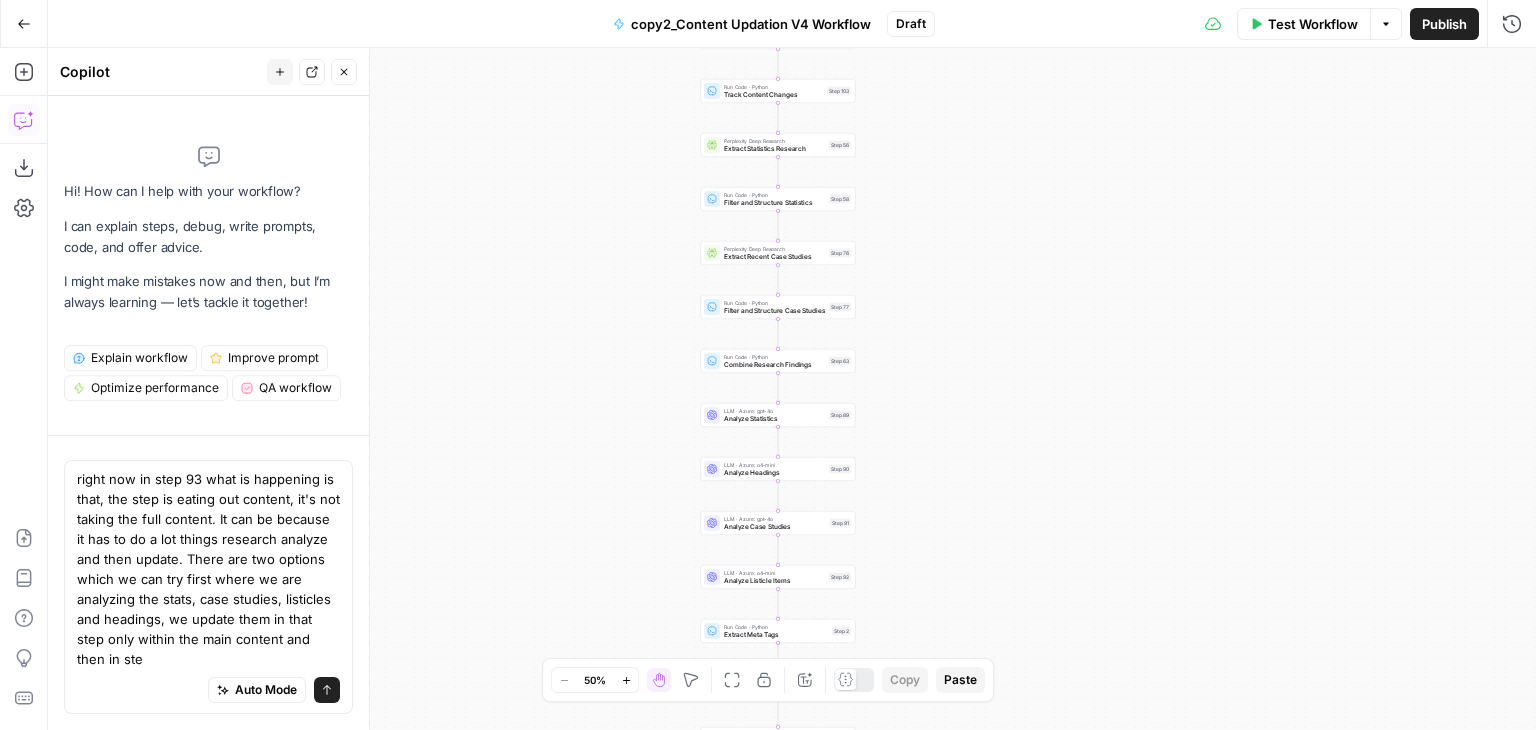 scroll, scrollTop: 0, scrollLeft: 0, axis: both 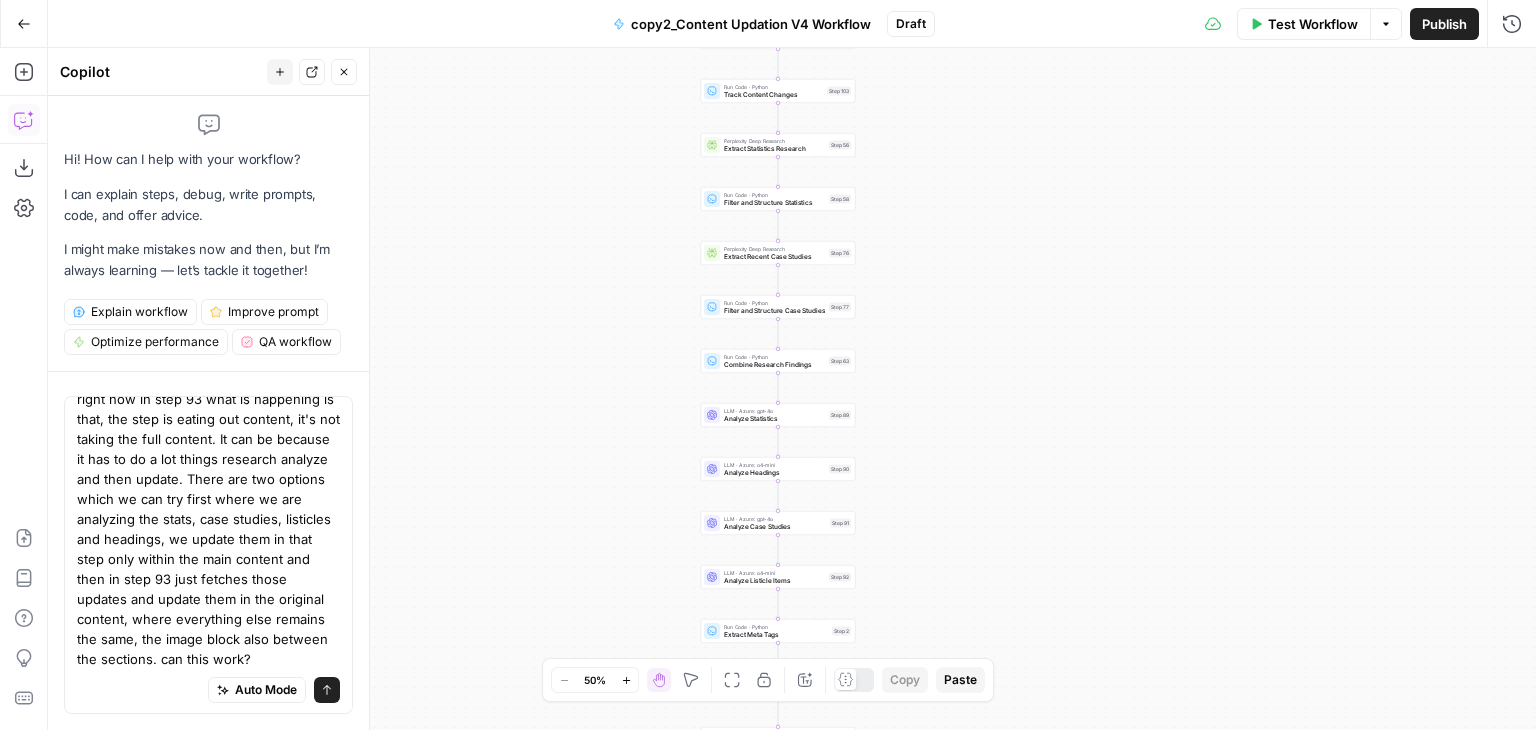 click on "right now in step 93 what is happening is that, the step is eating out content, it's not taking the full content. It can be because it has to do a lot things research analyze and then update. There are two options which we can try first where we are analyzing the stats, case studies, listicles and headings, we update them in that step only within the main content and then in step 93 just fetches those updates and update them in the original content, where everything else remains the same, the image block also between the sections. can this work?" at bounding box center [208, 529] 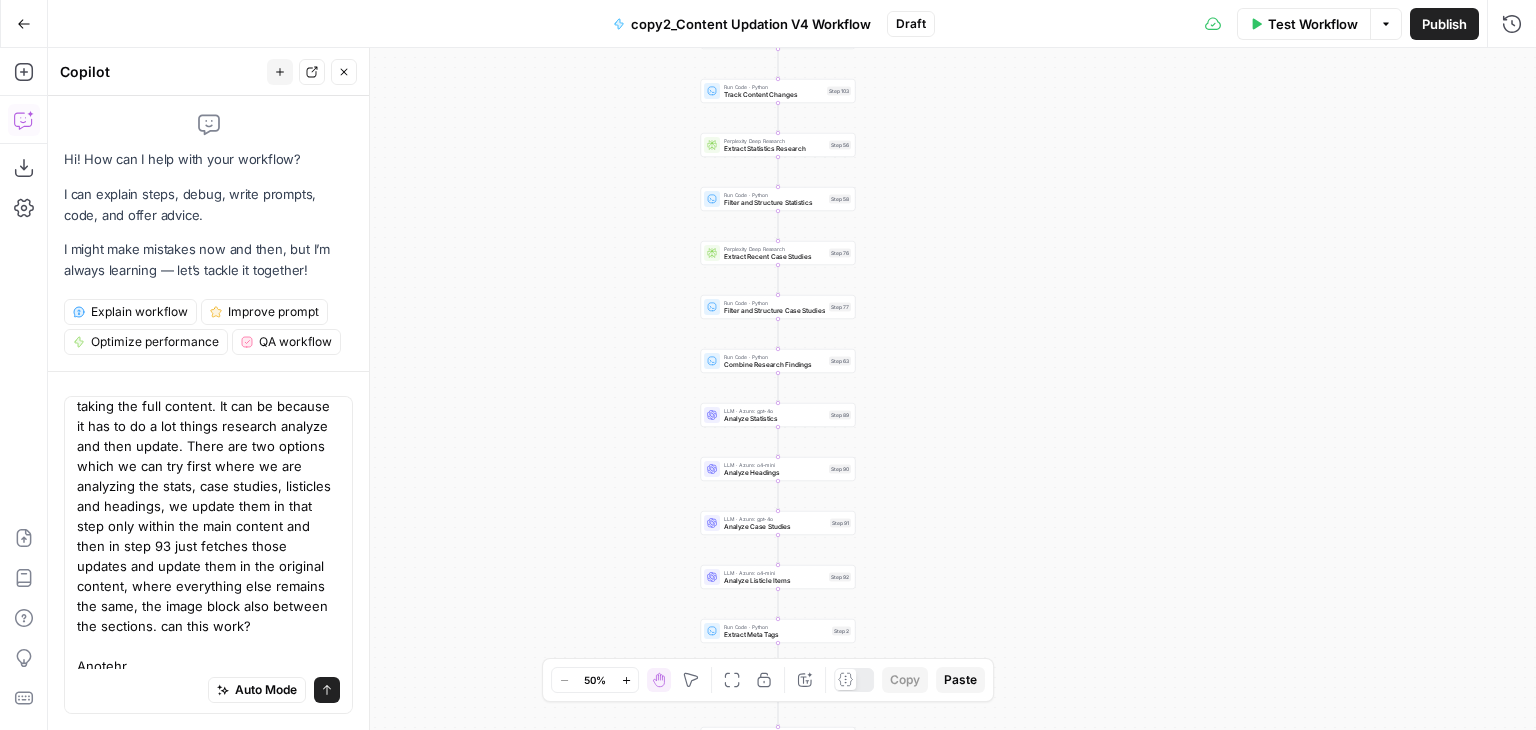 scroll, scrollTop: 95, scrollLeft: 0, axis: vertical 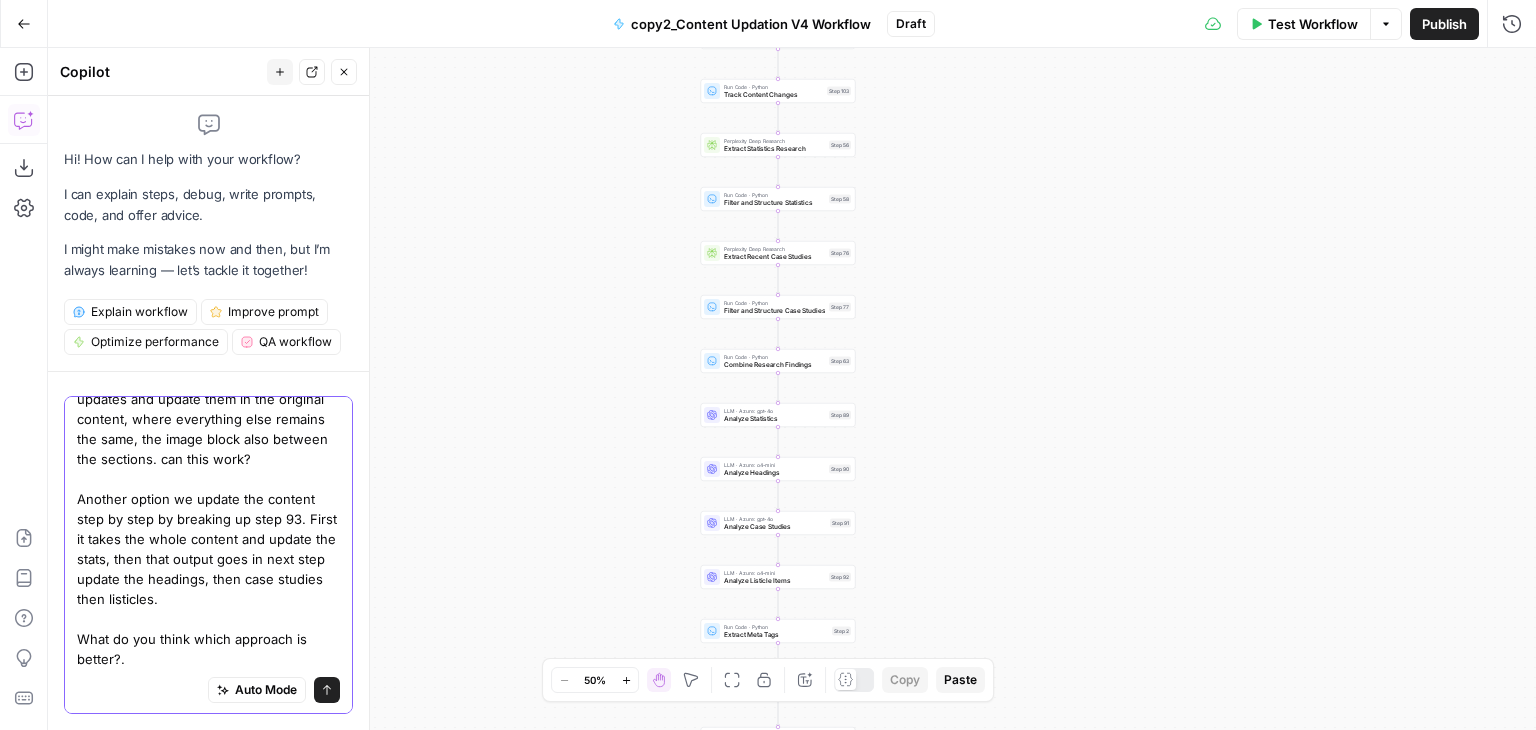type on "right now in step 93 what is happening is that, the step is eating out content, it's not taking the full content. It can be because it has to do a lot things research analyze and then update. There are two options which we can try first where we are analyzing the stats, case studies, listicles and headings, we update them in that step only within the main content and then in step 93 just fetches those updates and update them in the original content, where everything else remains the same, the image block also between the sections. can this work?
Another option we update the content step by step by breaking up step 93. First it takes the whole content and update the stats, then that output goes in next step update the headings, then case studies then listicles.
What do you think which approach is better?." 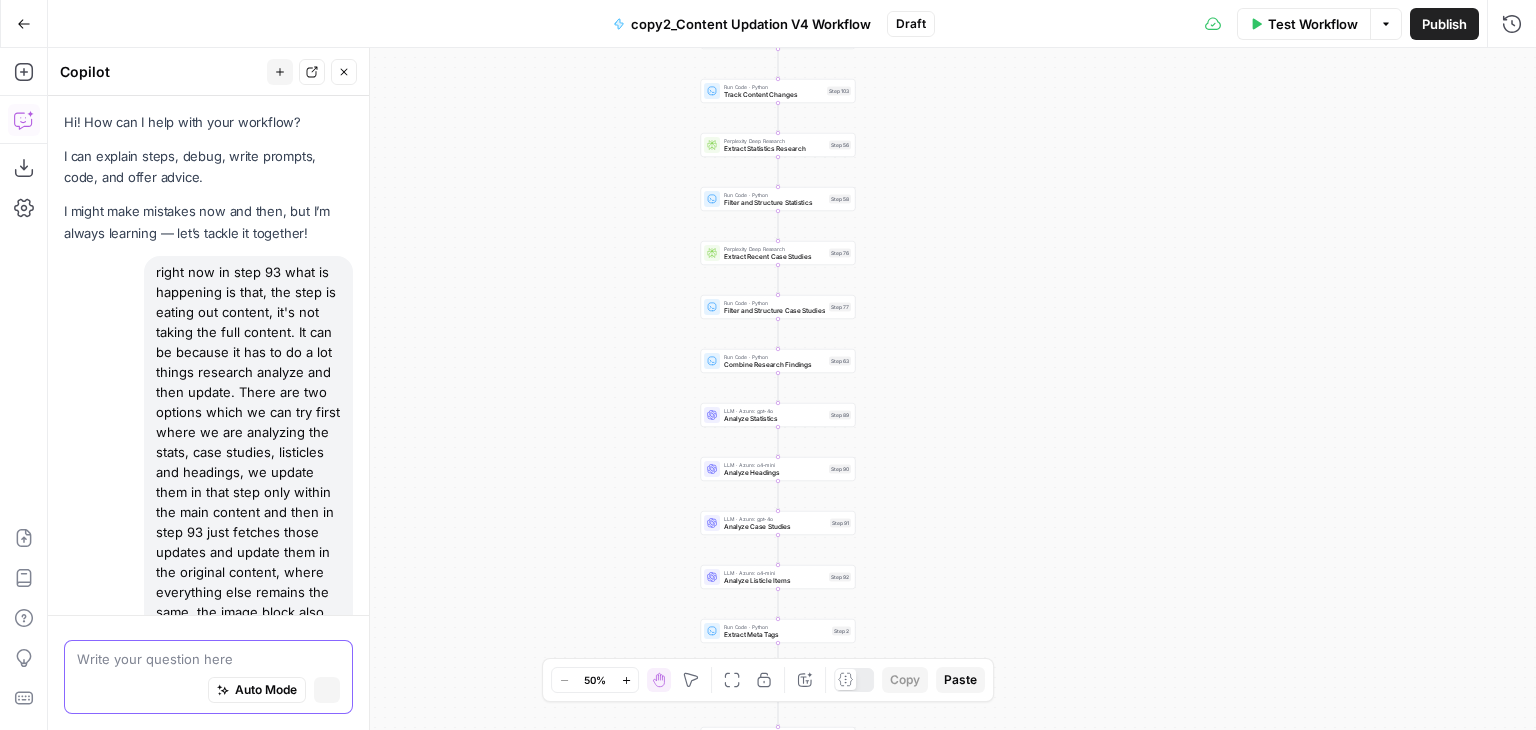 scroll, scrollTop: 591, scrollLeft: 0, axis: vertical 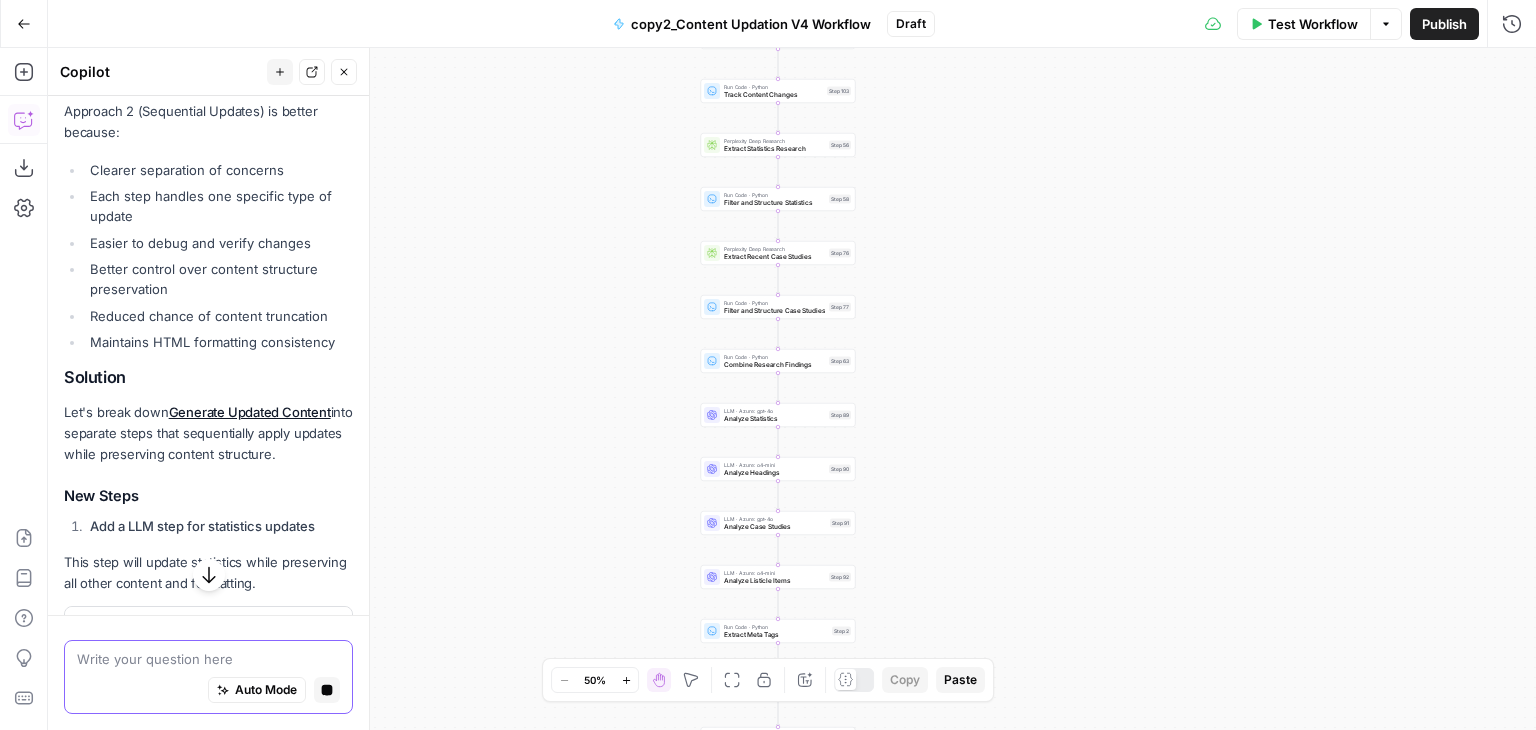 type 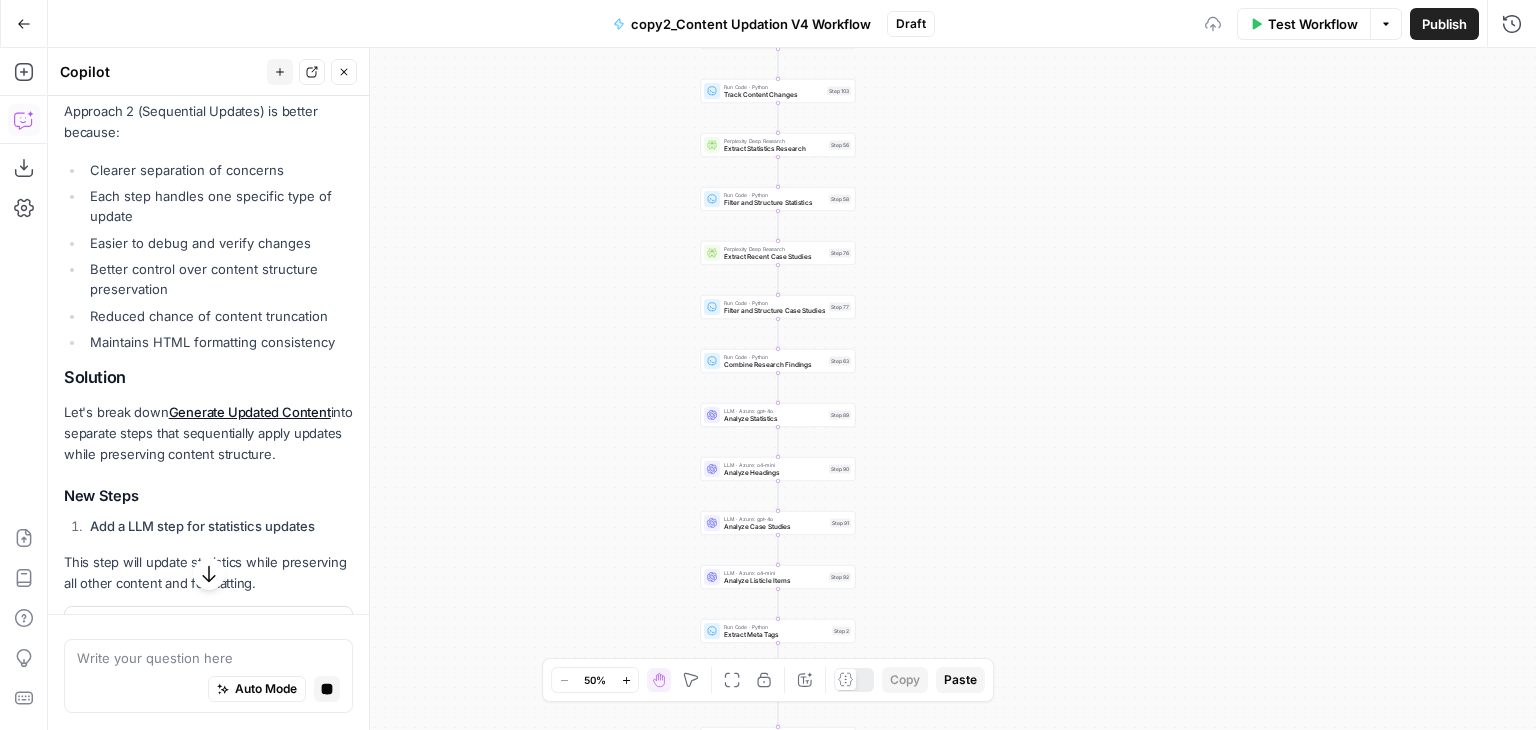 drag, startPoint x: 84, startPoint y: 269, endPoint x: 303, endPoint y: 275, distance: 219.08218 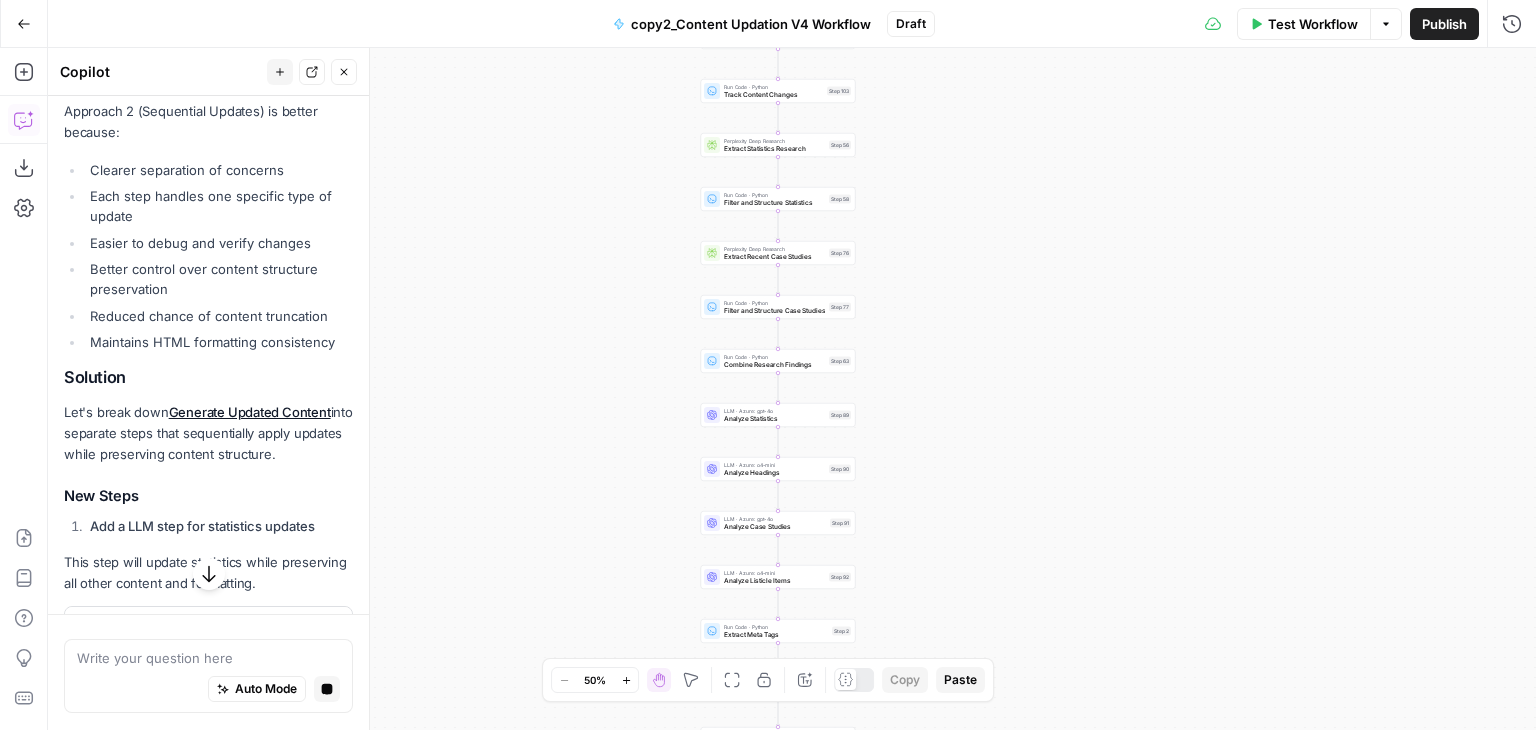 drag, startPoint x: 91, startPoint y: 290, endPoint x: 135, endPoint y: 323, distance: 55 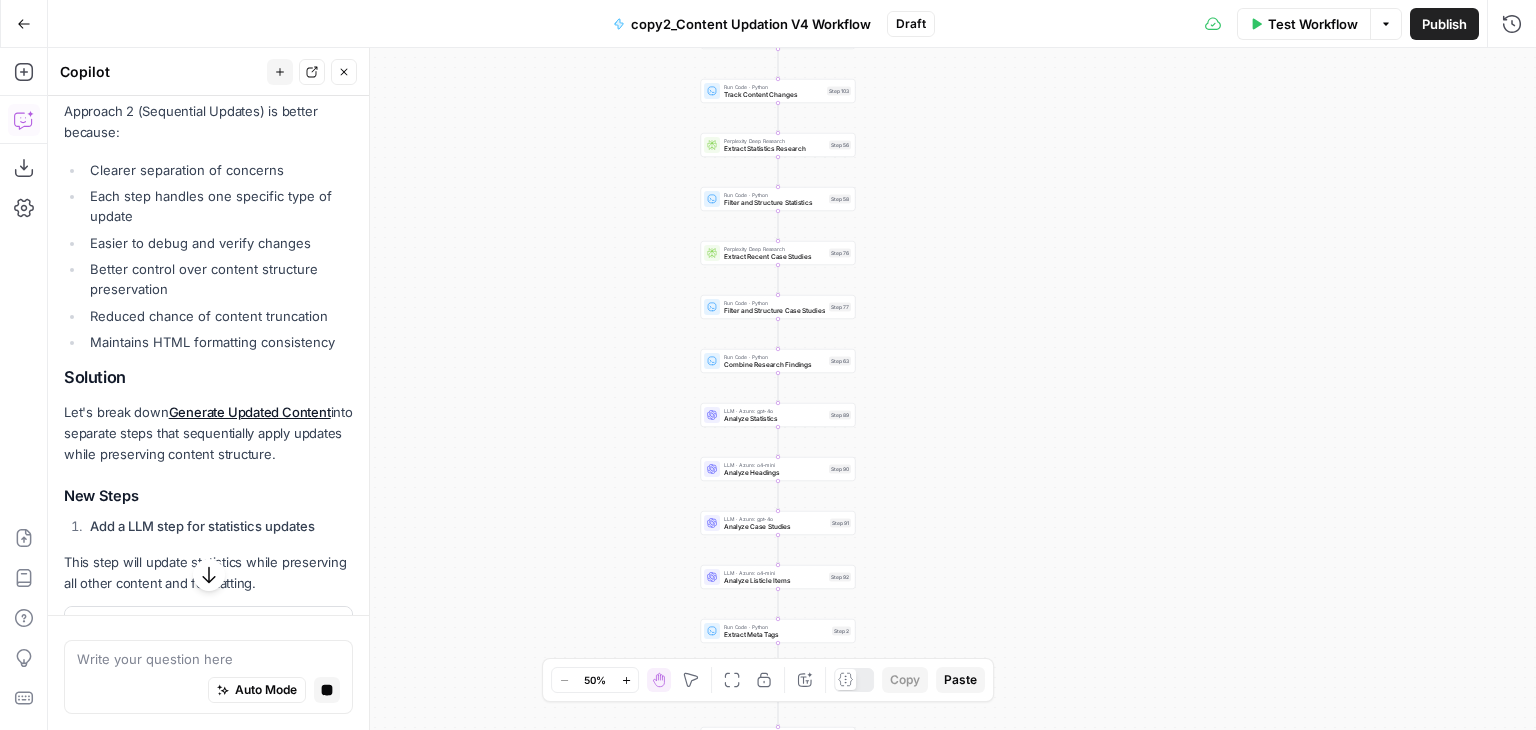 click on "Clearer separation of concerns
Each step handles one specific type of update
Easier to debug and verify changes
Better control over content structure preservation
Reduced chance of content truncation
Maintains HTML formatting consistency" at bounding box center (208, 256) 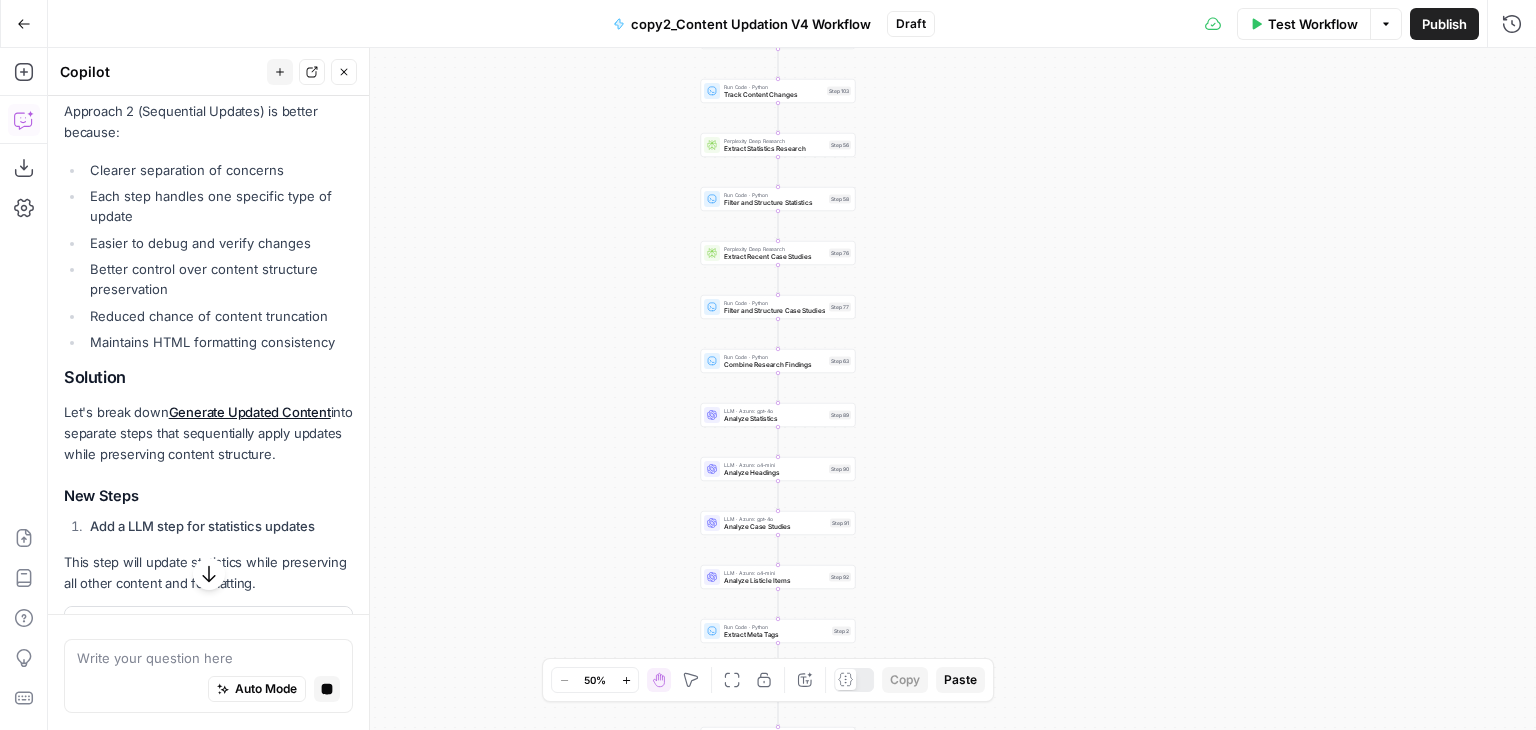 drag, startPoint x: 81, startPoint y: 341, endPoint x: 322, endPoint y: 347, distance: 241.07468 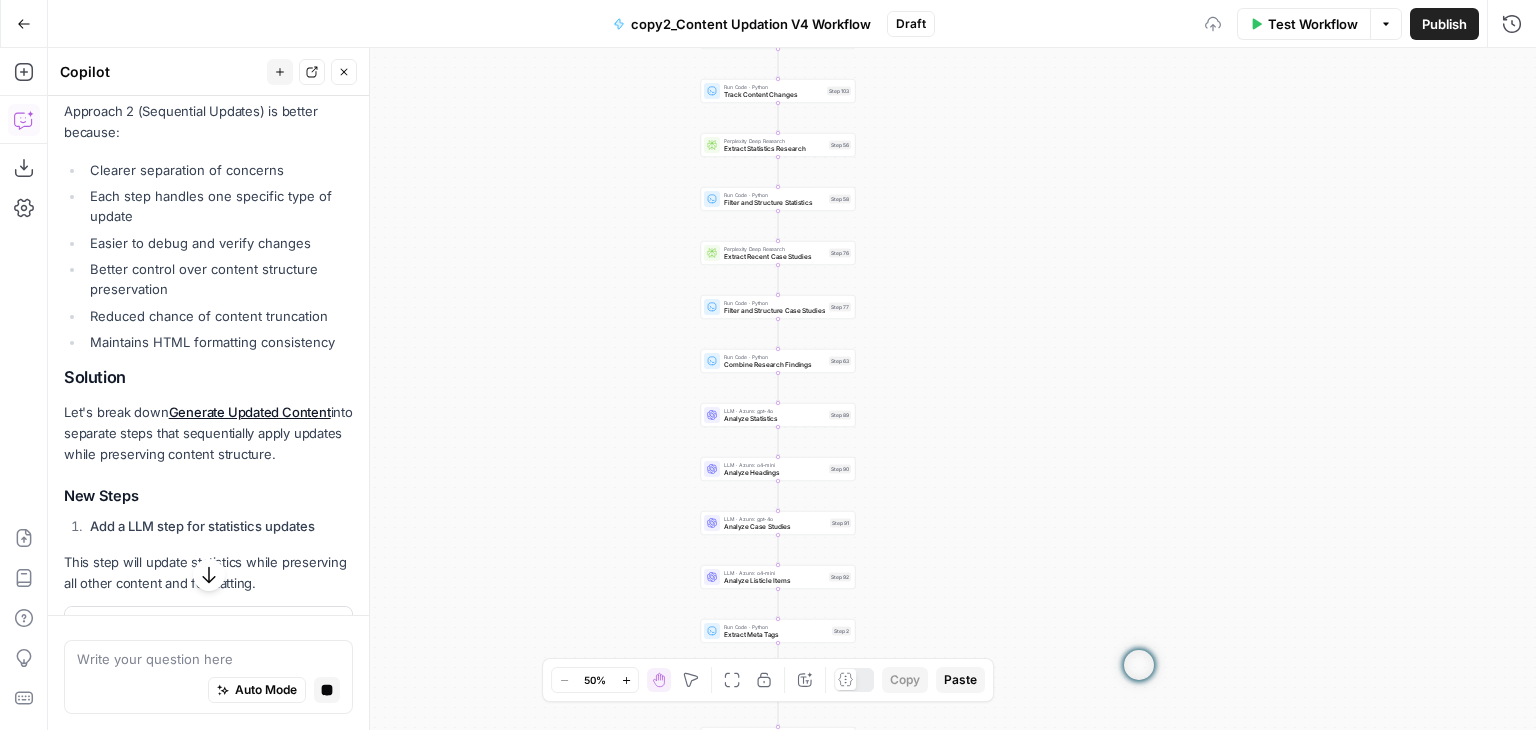 click on "Better control over content structure preservation" at bounding box center [219, 279] 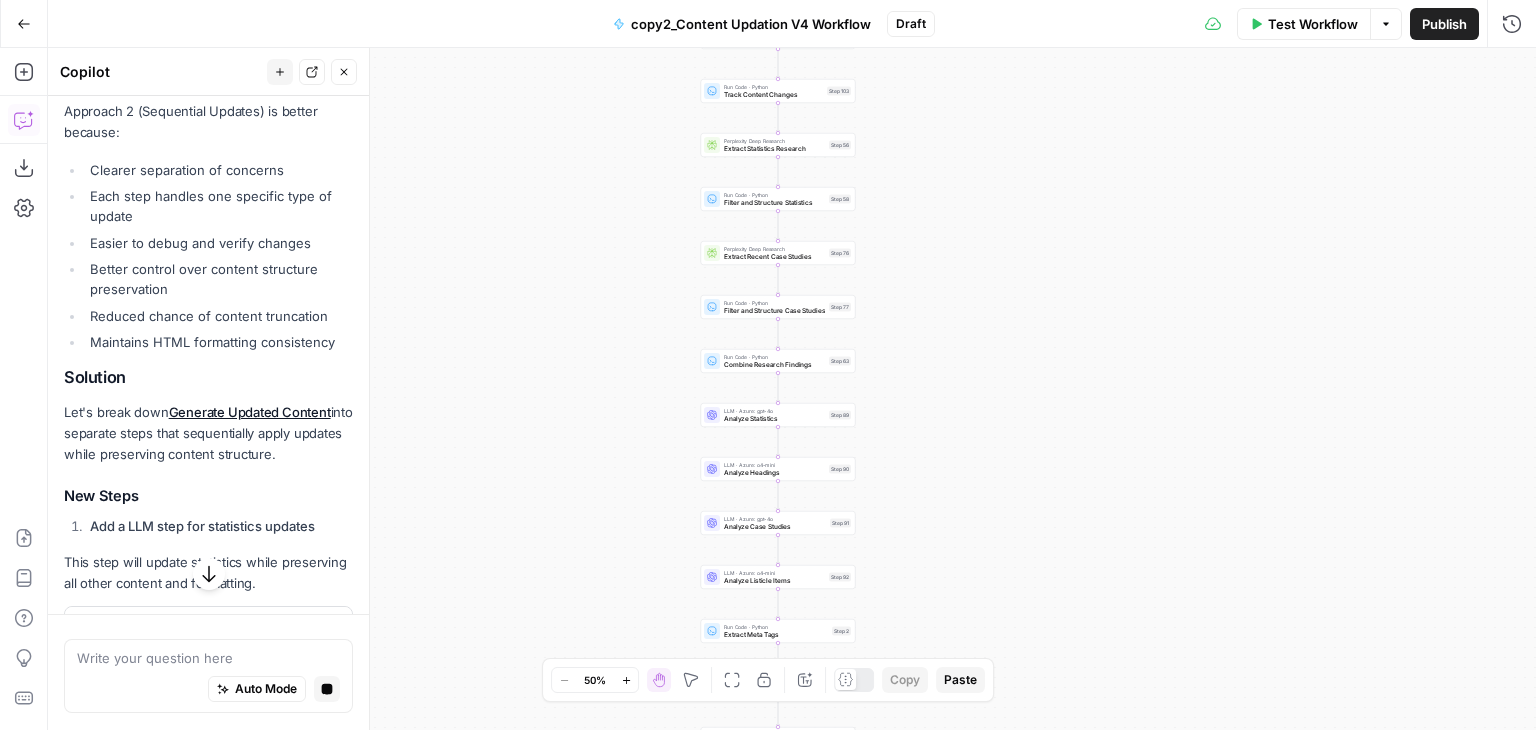 drag, startPoint x: 72, startPoint y: 362, endPoint x: 81, endPoint y: 409, distance: 47.853943 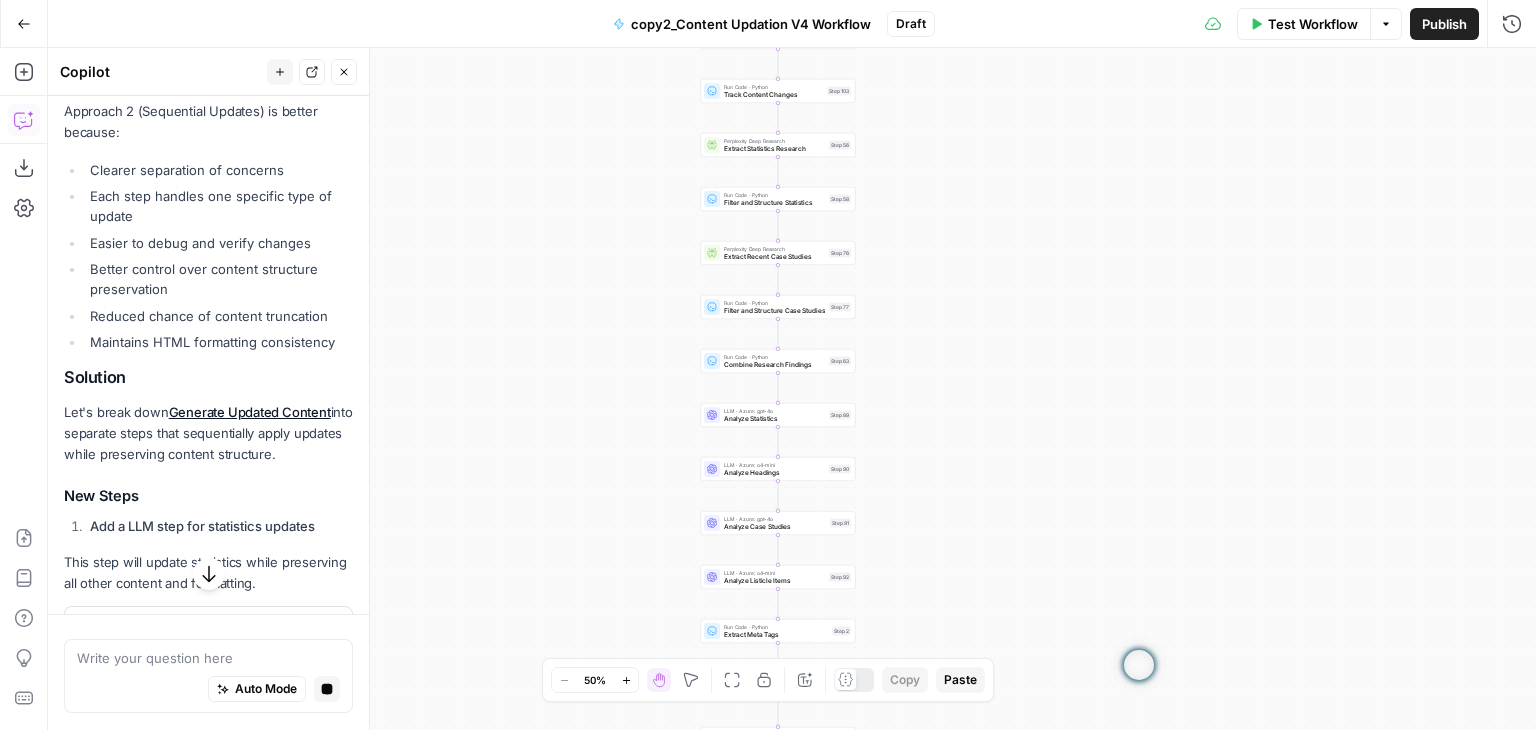 click on "Clearer separation of concerns
Each step handles one specific type of update
Easier to debug and verify changes
Better control over content structure preservation
Reduced chance of content truncation
Maintains HTML formatting consistency" at bounding box center (208, 256) 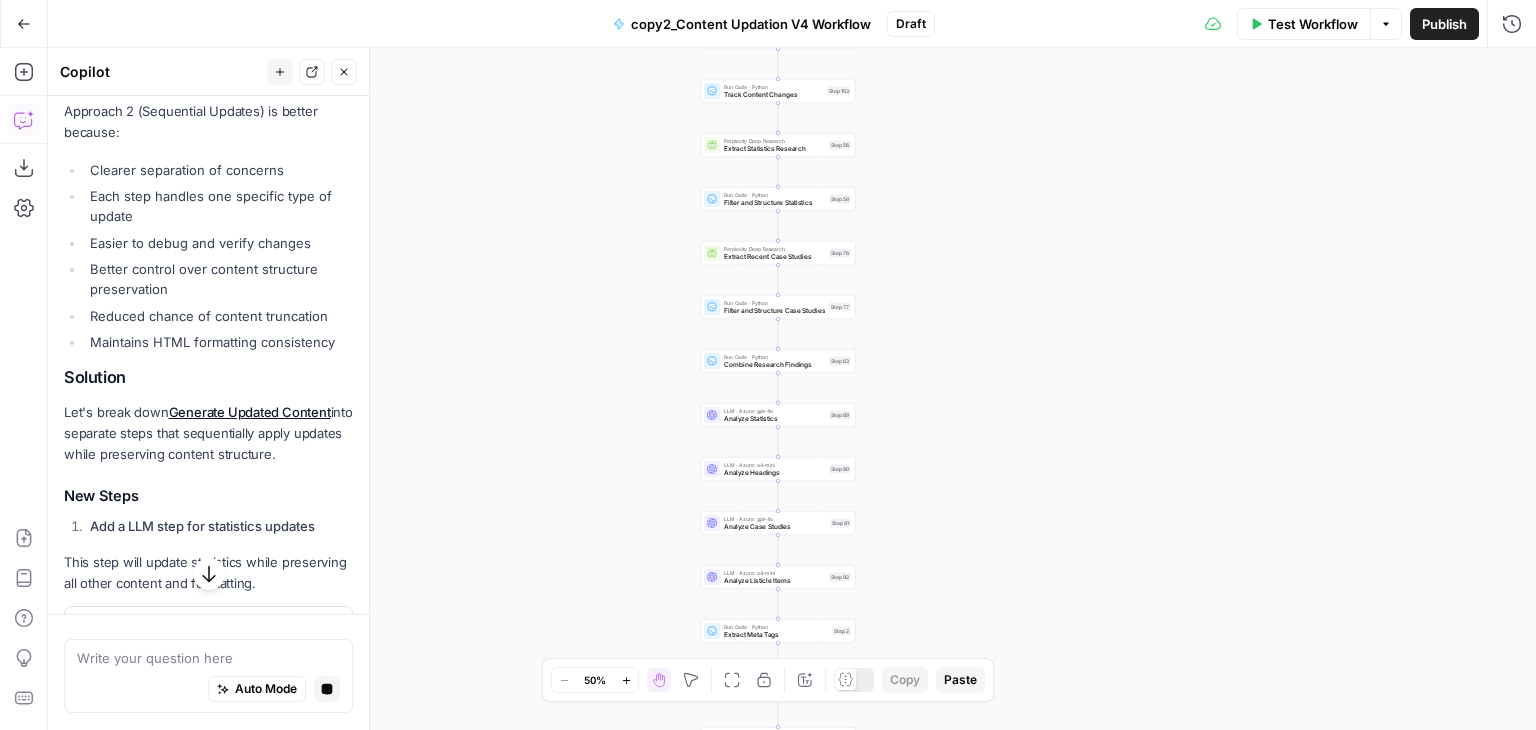 drag, startPoint x: 80, startPoint y: 417, endPoint x: 303, endPoint y: 425, distance: 223.14345 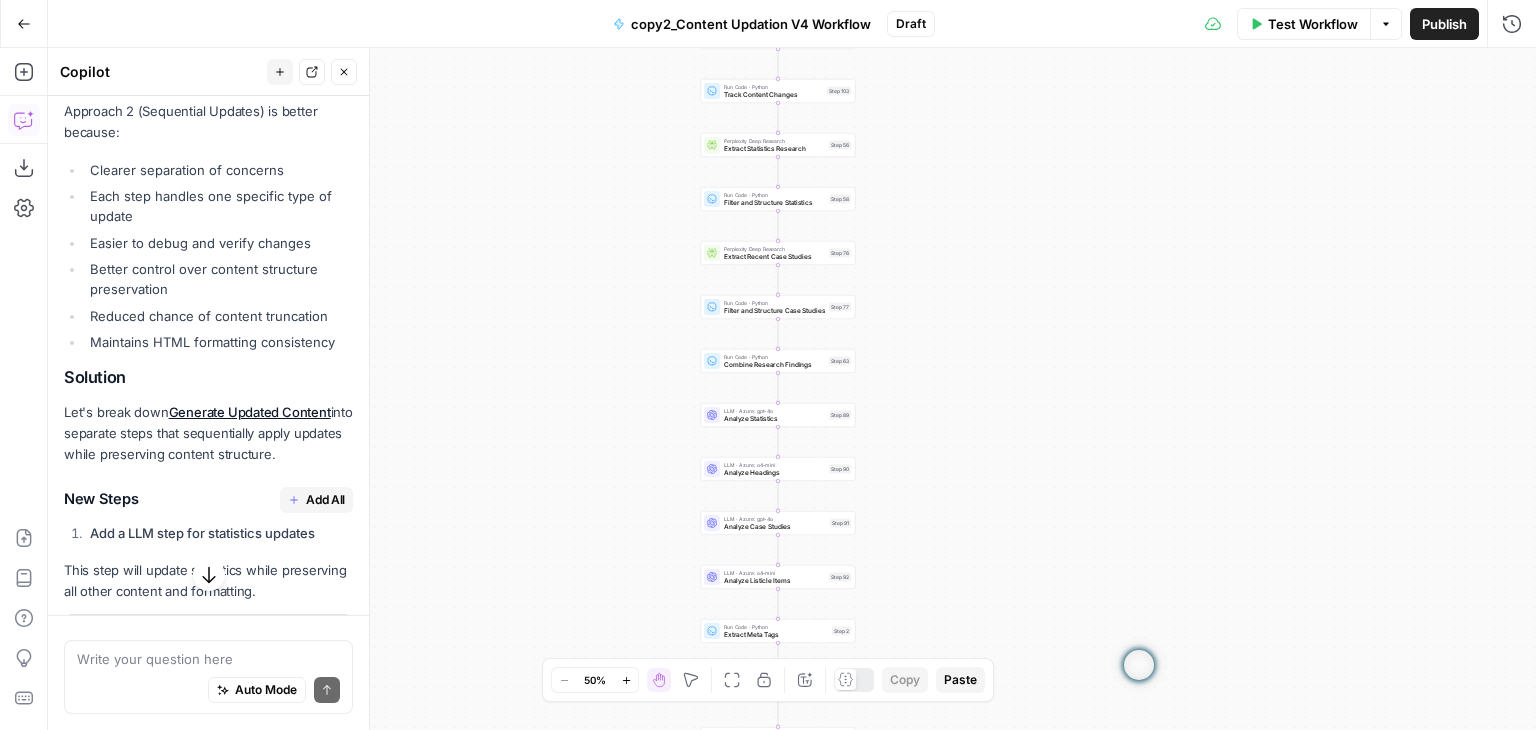 click on "Clearer separation of concerns
Each step handles one specific type of update
Easier to debug and verify changes
Better control over content structure preservation
Reduced chance of content truncation
Maintains HTML formatting consistency" at bounding box center [208, 256] 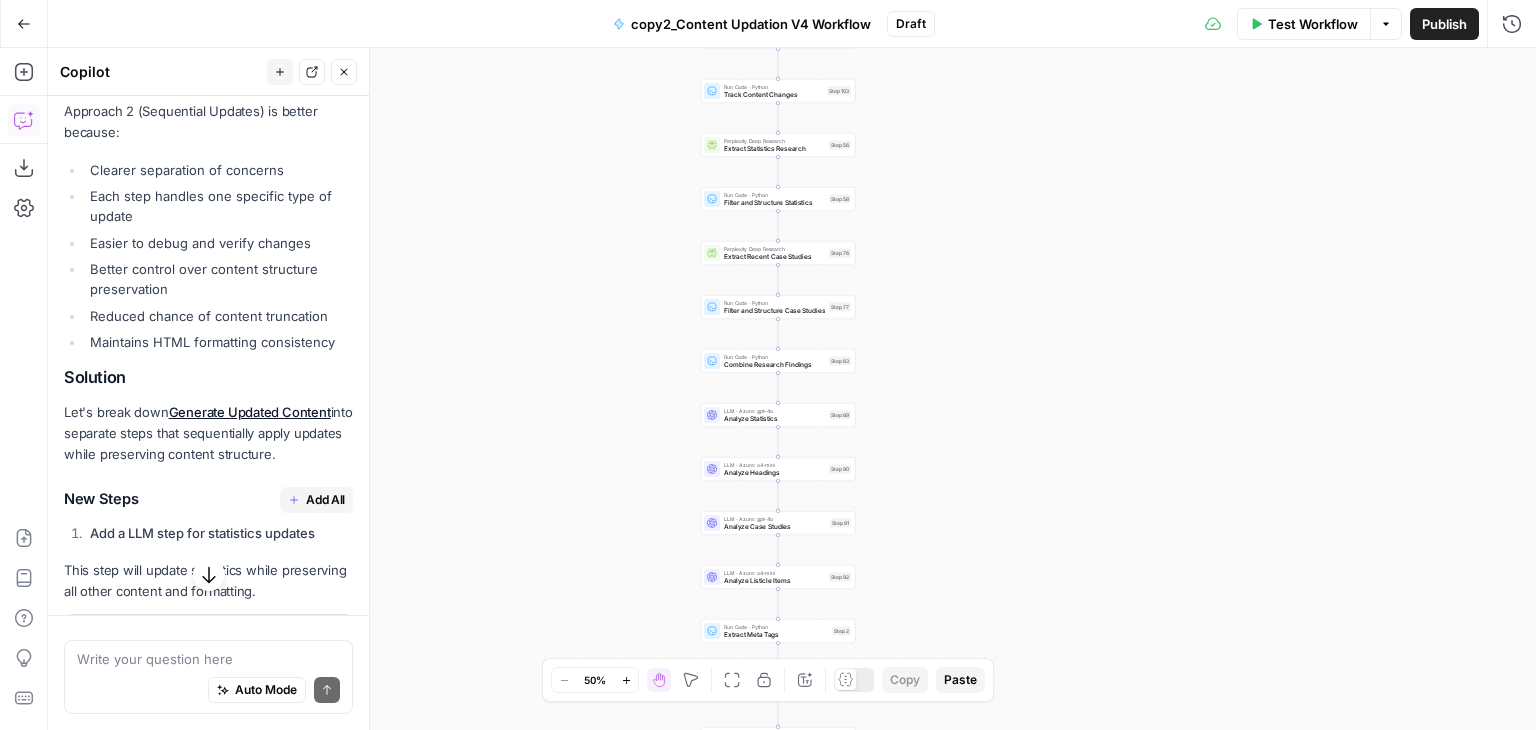 drag, startPoint x: 79, startPoint y: 433, endPoint x: 318, endPoint y: 449, distance: 239.53497 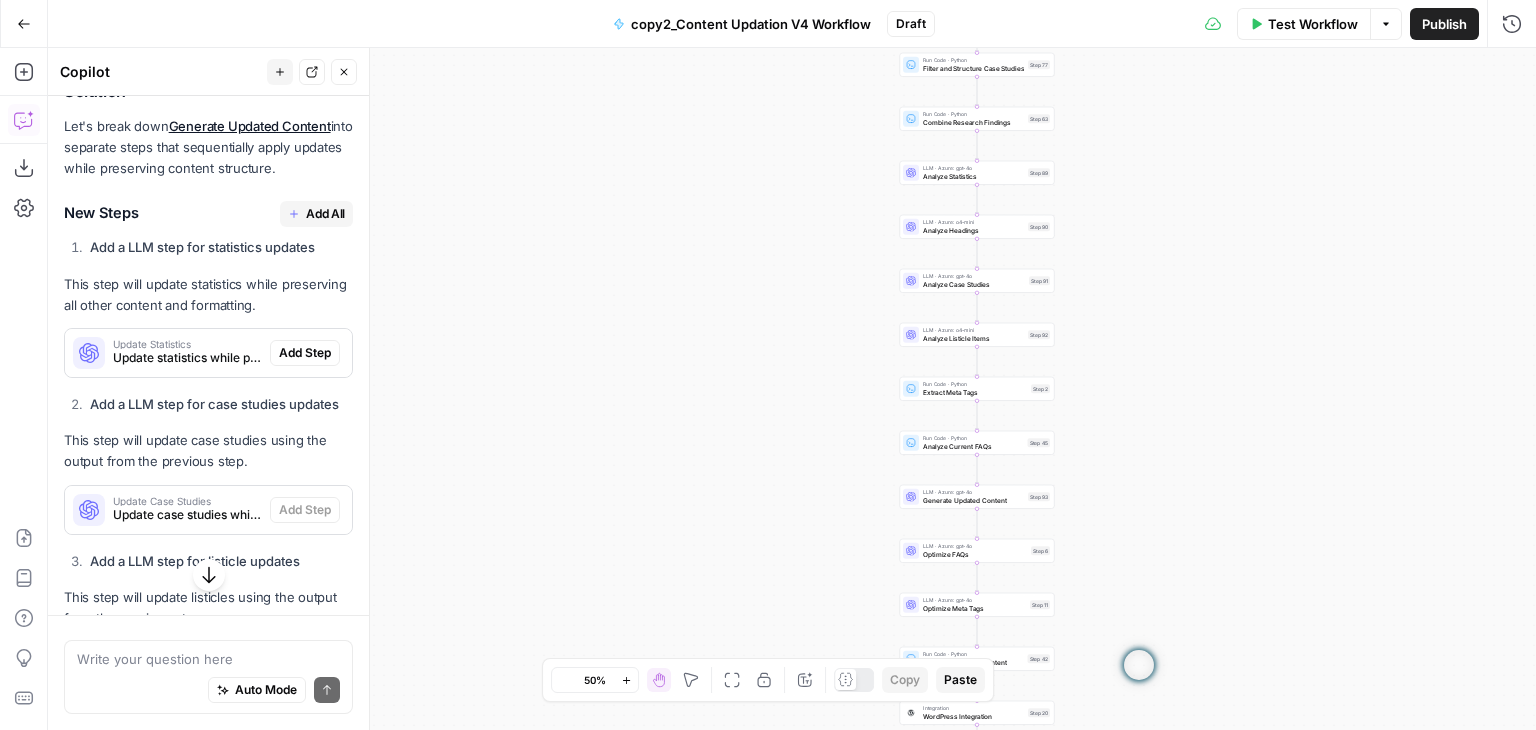 scroll, scrollTop: 1415, scrollLeft: 0, axis: vertical 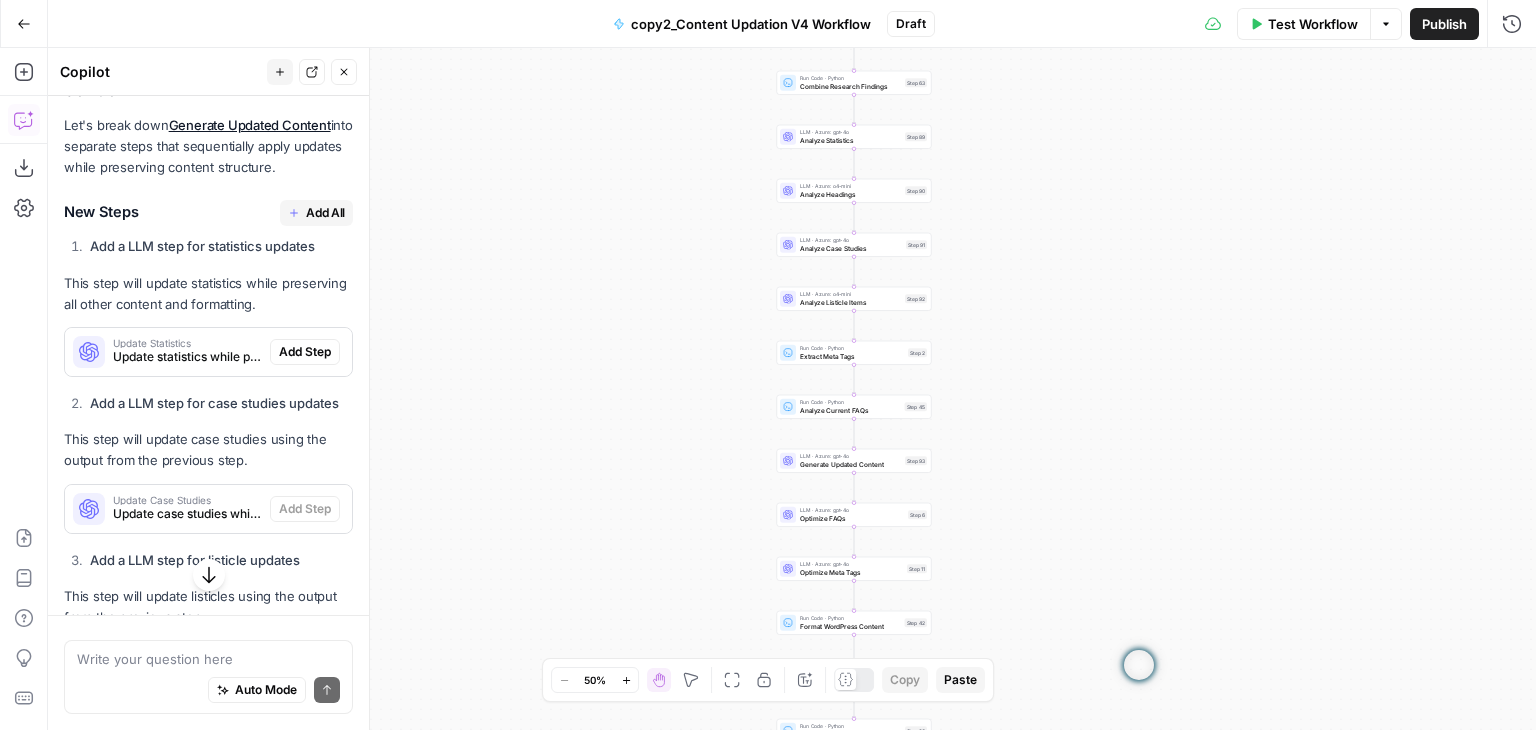 drag, startPoint x: 672, startPoint y: 313, endPoint x: 537, endPoint y: 277, distance: 139.71758 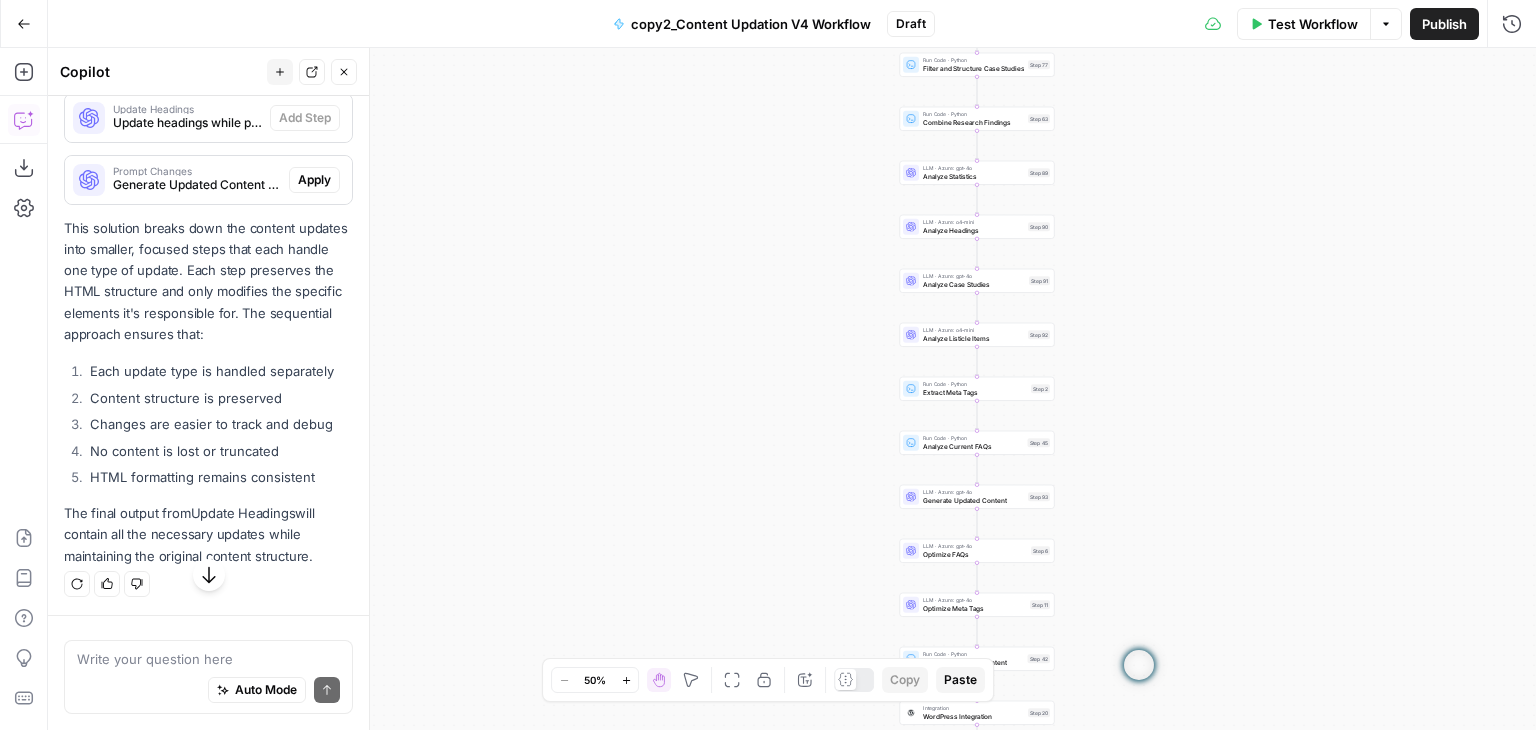 scroll, scrollTop: 2121, scrollLeft: 0, axis: vertical 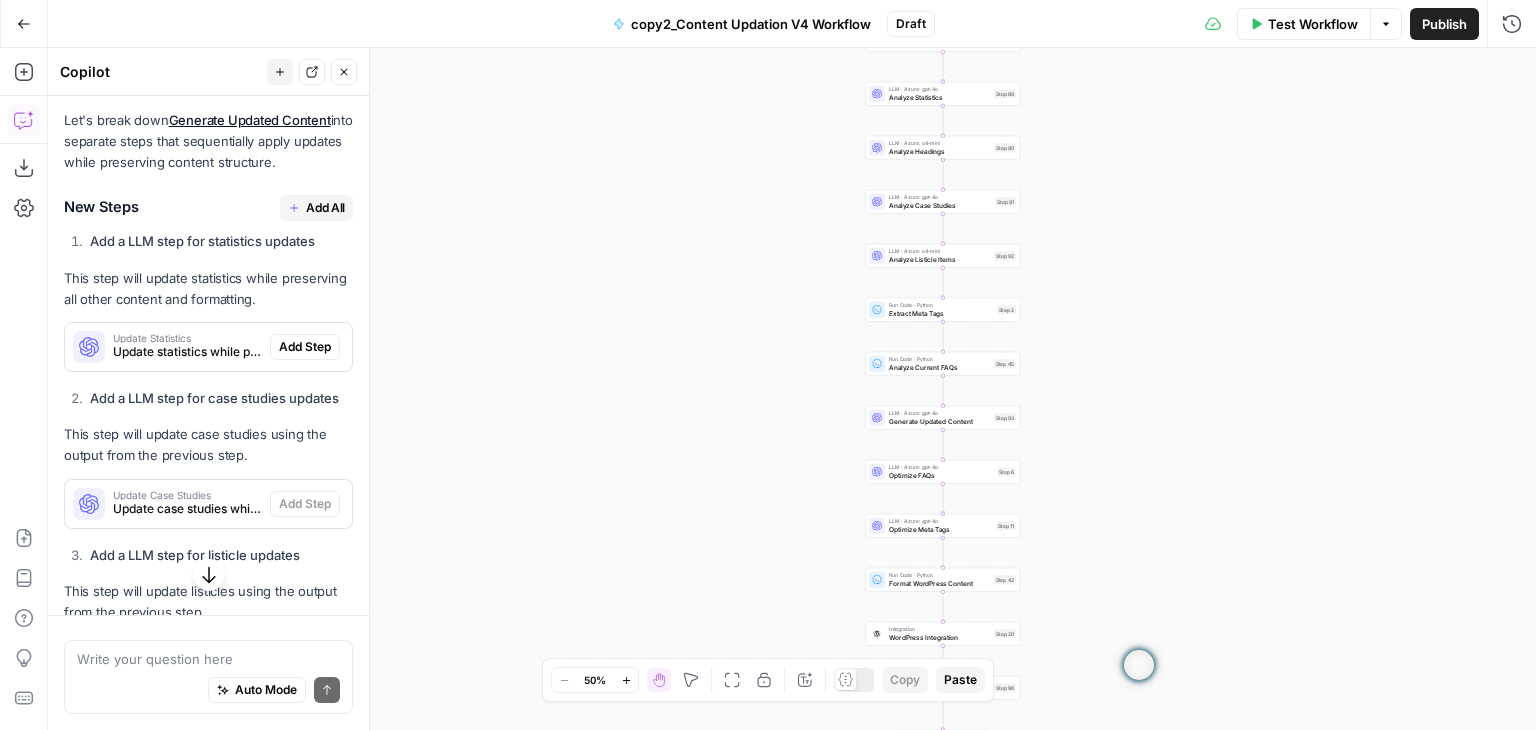 click on "Add All" at bounding box center [316, 208] 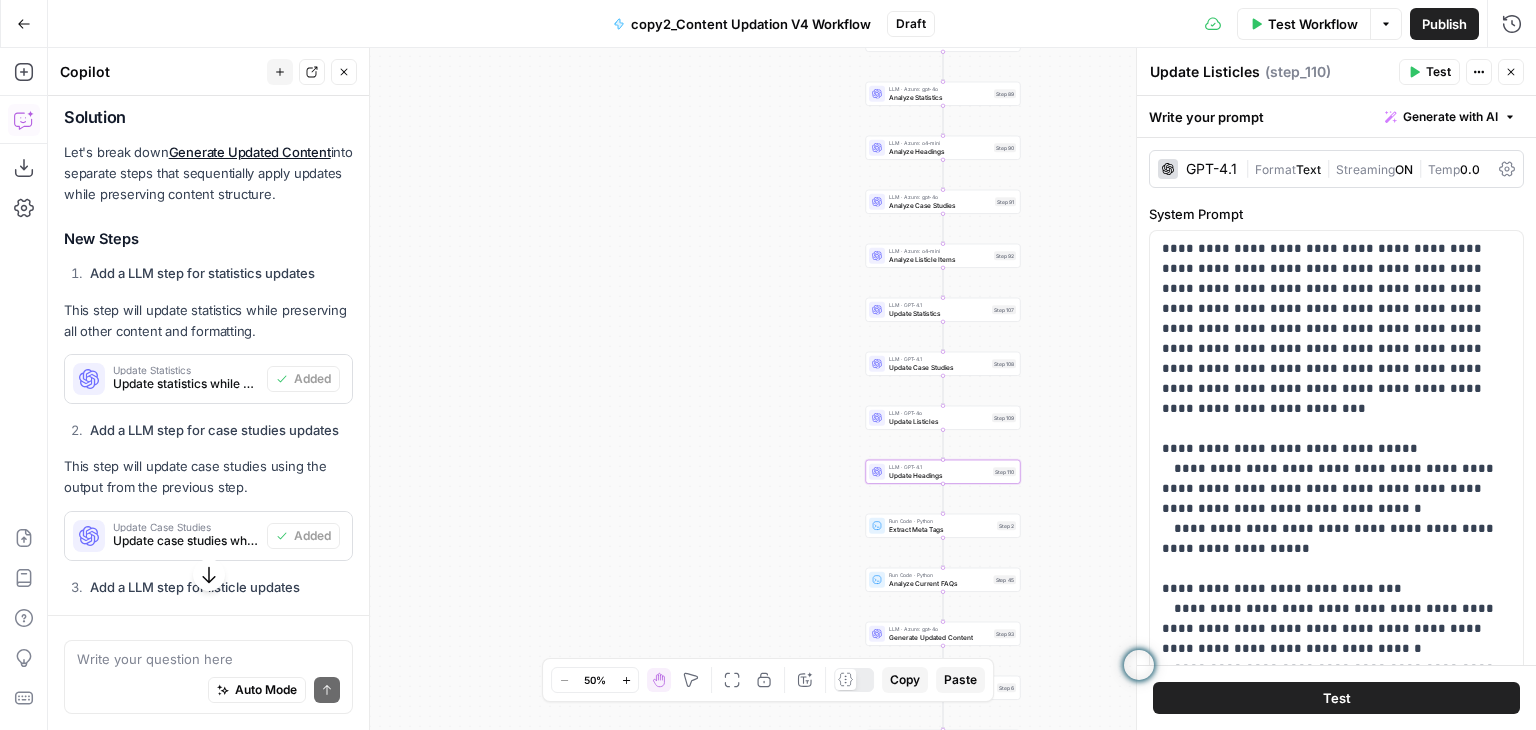 type on "Update Headings" 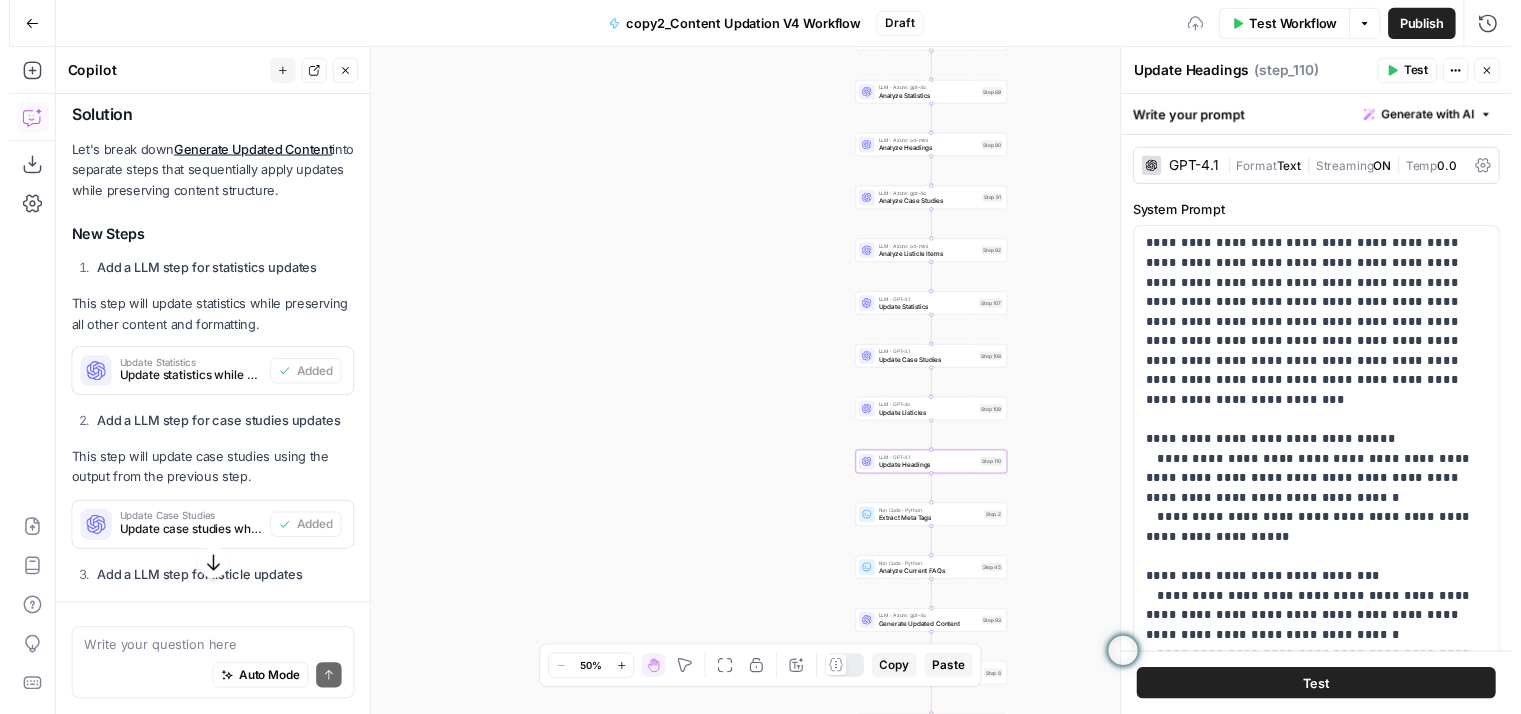 scroll, scrollTop: 1452, scrollLeft: 0, axis: vertical 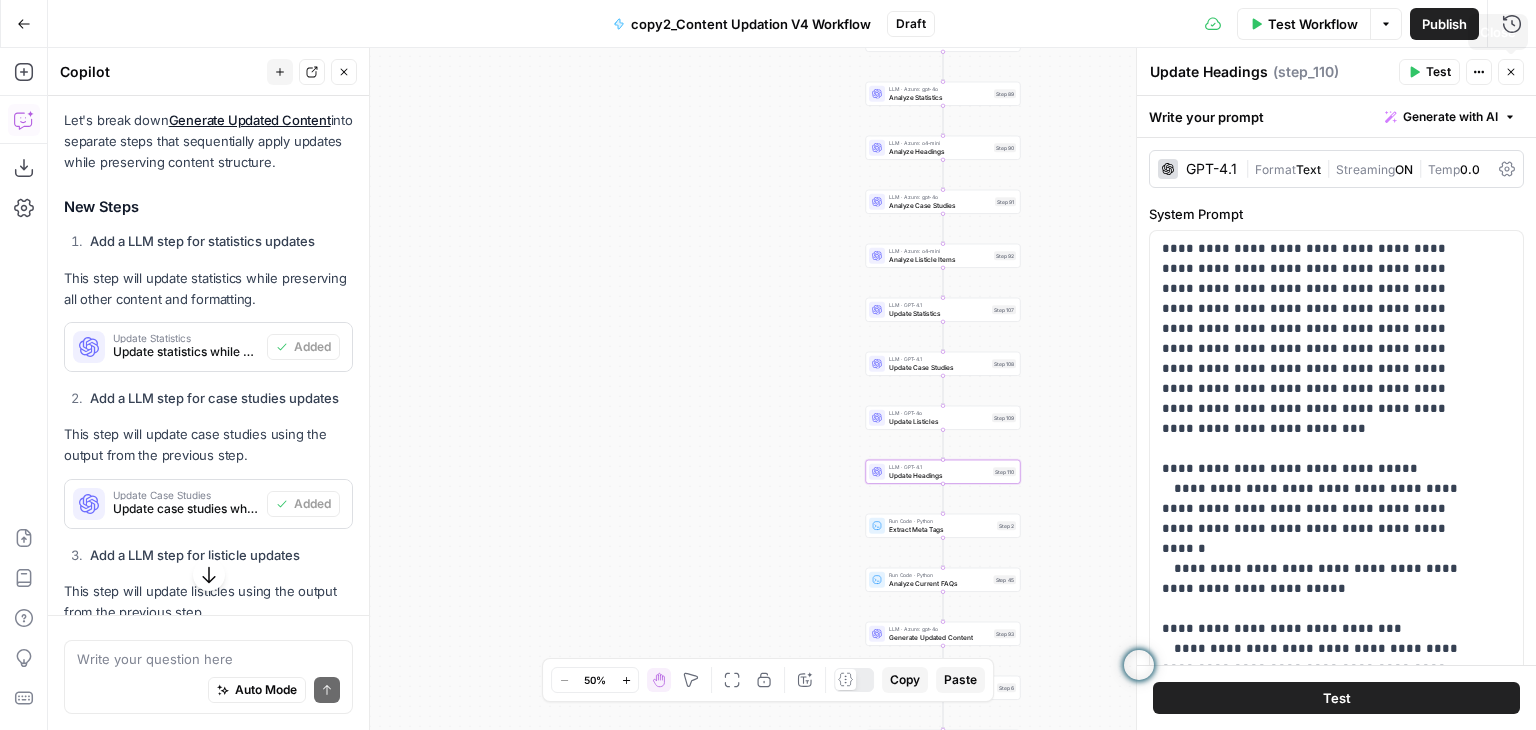 click on "Close" at bounding box center (1511, 72) 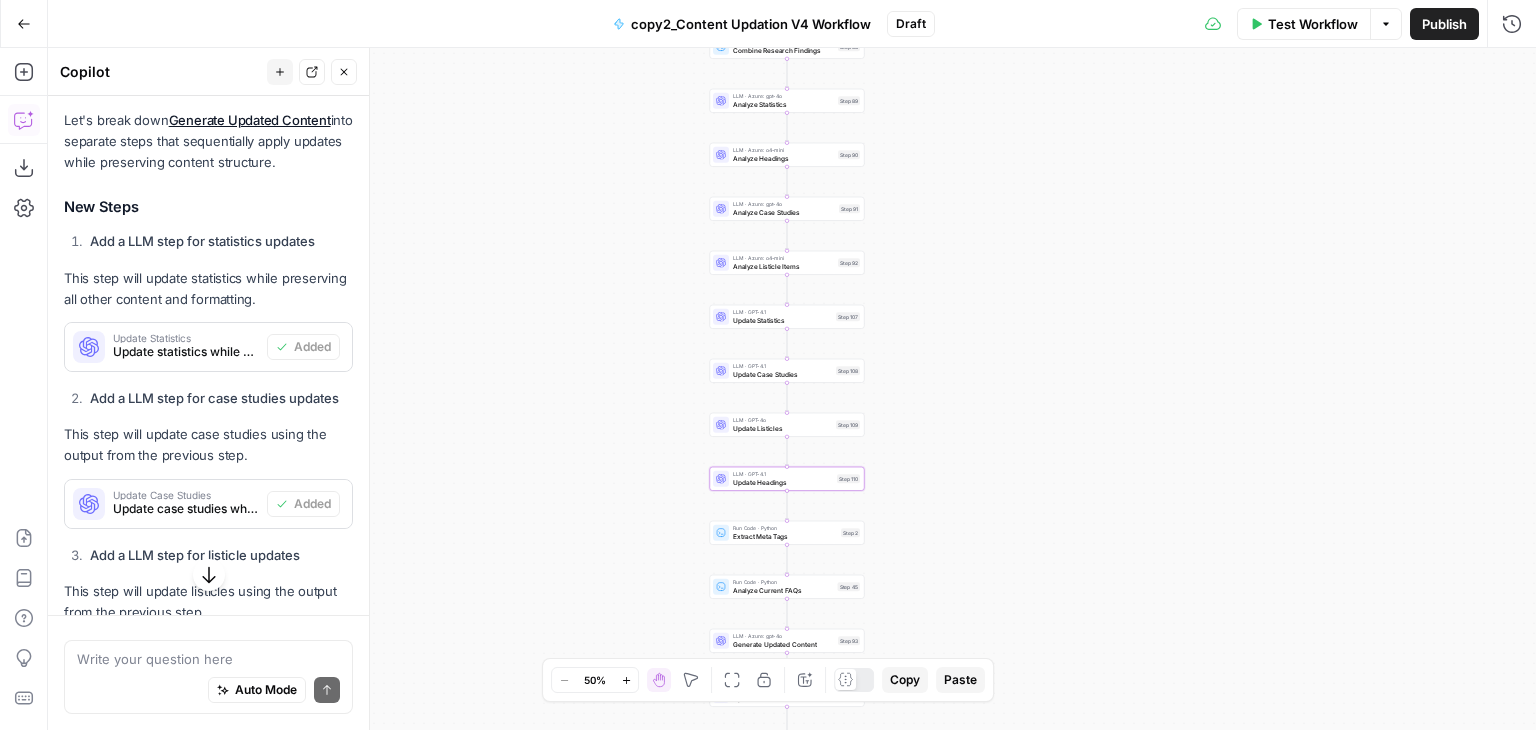 drag, startPoint x: 771, startPoint y: 312, endPoint x: 601, endPoint y: 322, distance: 170.29387 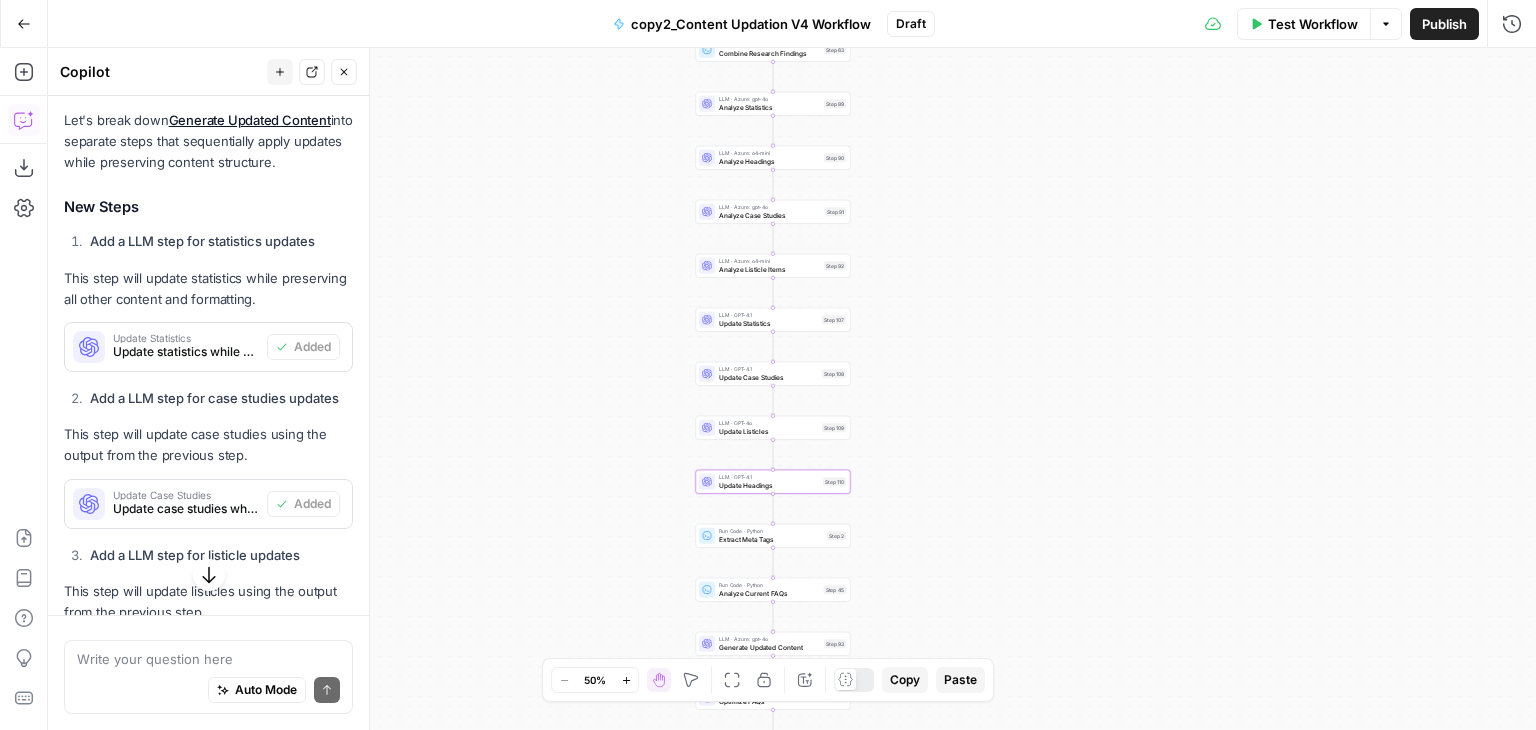 click on "Workflow Set Inputs Inputs Run Code · Python Normalize Keywords Step 1 Run Code · Python Calculate Readability Metrics Step 95 LLM · Azure: gpt-4o Improve Content Readability Step 102 Run Code · Python Track Content Changes Step 103 Perplexity Deep Research Extract Statistics Research Step 56 Run Code · Python Filter and Structure Statistics Step 58 Perplexity Deep Research Extract Recent Case Studies Step 76 Run Code · Python Filter and Structure Case Studies Step 77 Run Code · Python Combine Research Findings Step 63 LLM · Azure: gpt-4o Analyze Statistics Step 89 LLM · Azure: o4-mini Analyze Headings Step 90 LLM · Azure: gpt-4o Analyze Case Studies Step 91 LLM · o4-mini Analyze Listicle Items Step 92 LLM · GPT-4.1 Update Statistics Step 107 LLM · GPT-4.1 Update Case Studies Step 108 LLM · GPT-4o Update Listicles Step 109 LLM · GPT-4.1 Update Headings Step 110 Run Code · Python Extract Meta Tags Step 2 Run Code · Python Analyze Current FAQs Step 45 LLM · Azure: gpt-4o Step 93 Step 6" at bounding box center (792, 389) 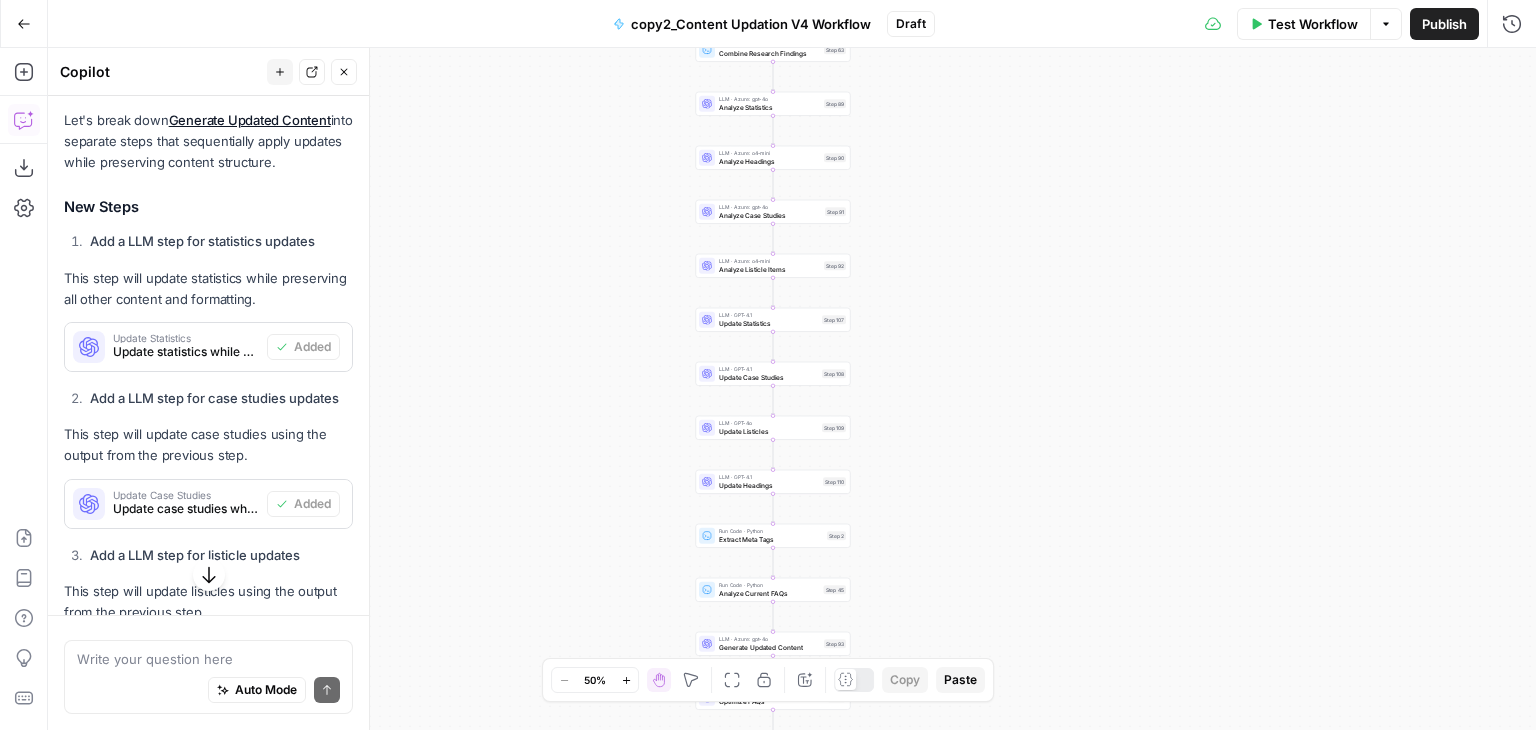 click on "Publish" at bounding box center (1444, 24) 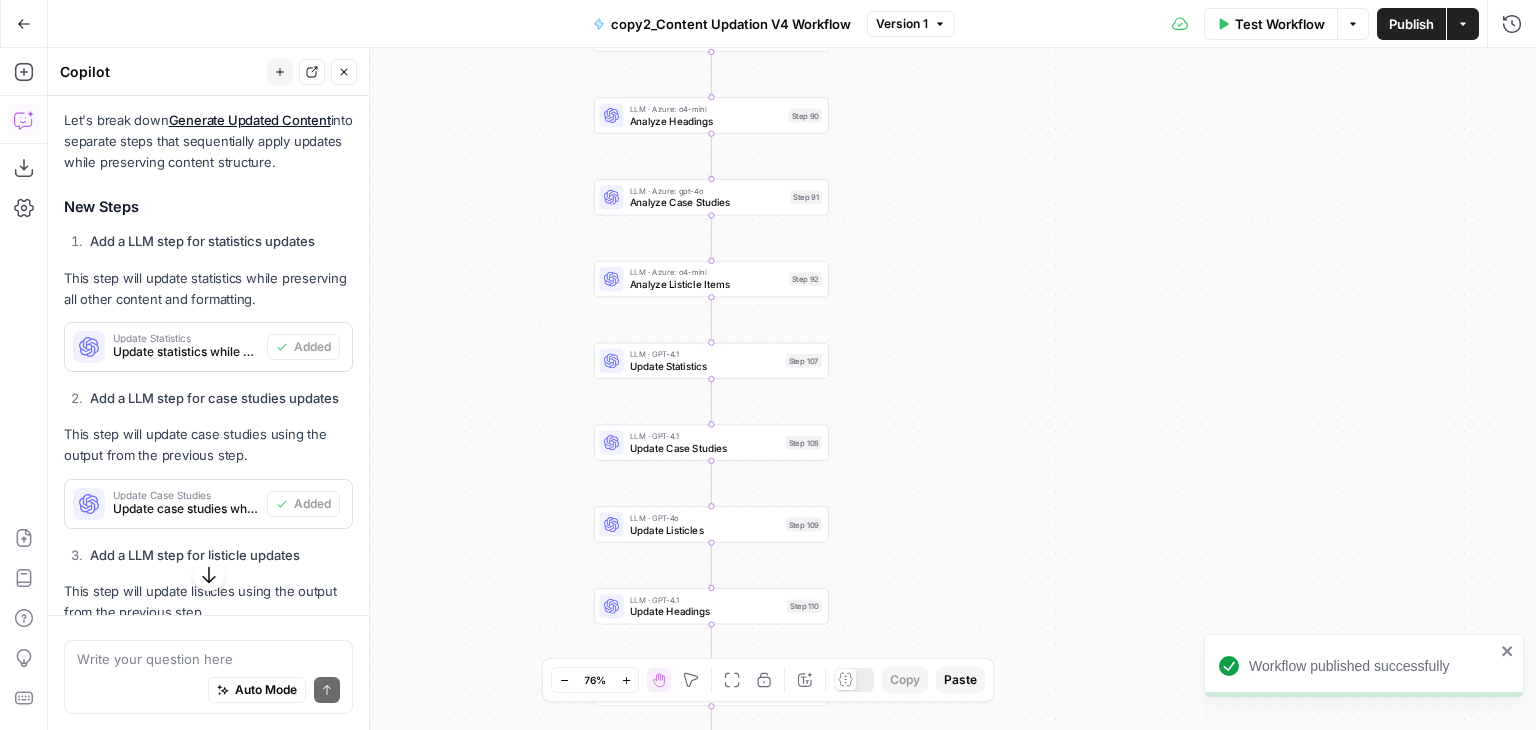 drag, startPoint x: 922, startPoint y: 334, endPoint x: 1032, endPoint y: 319, distance: 111.01801 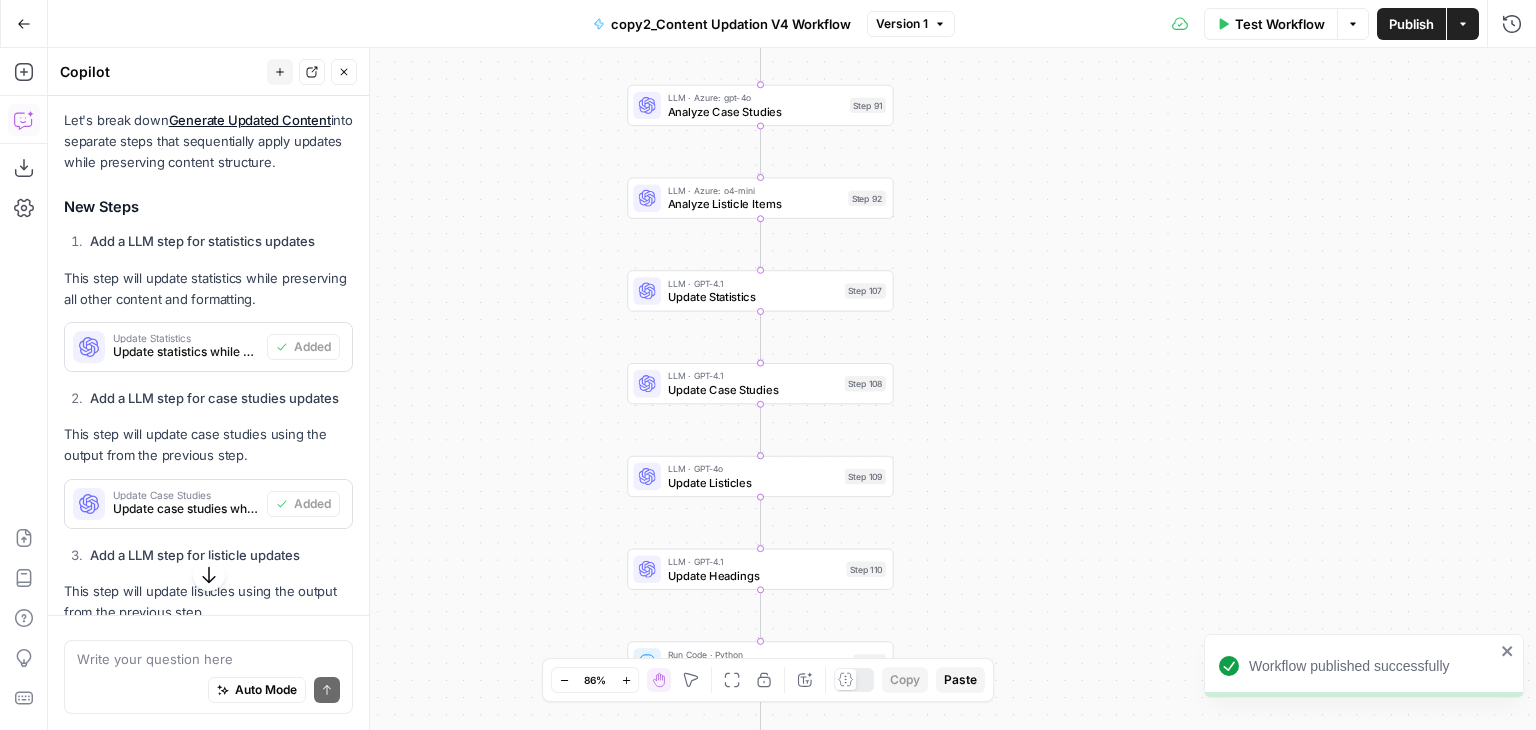 drag, startPoint x: 965, startPoint y: 342, endPoint x: 1072, endPoint y: 212, distance: 168.37161 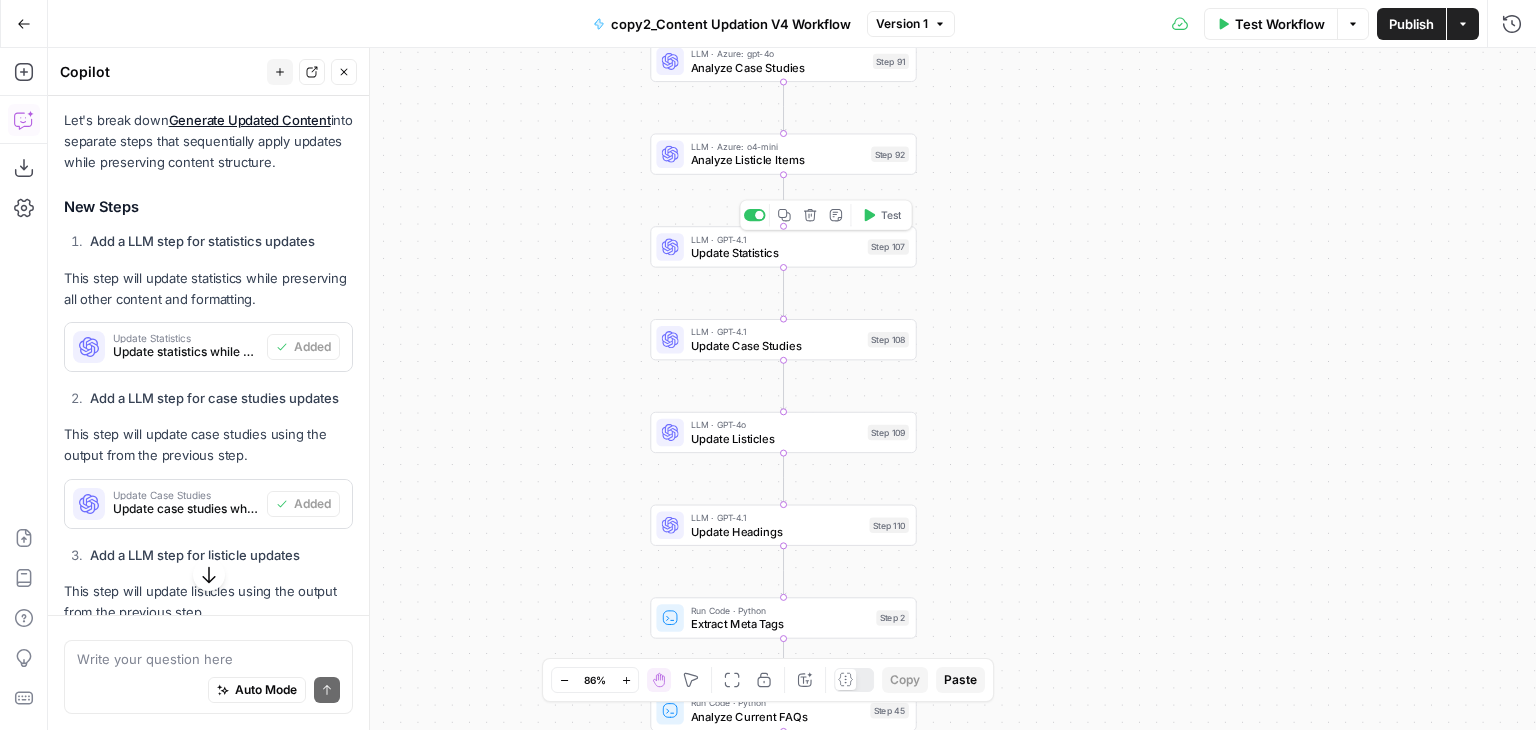 click on "Update Statistics" at bounding box center [776, 252] 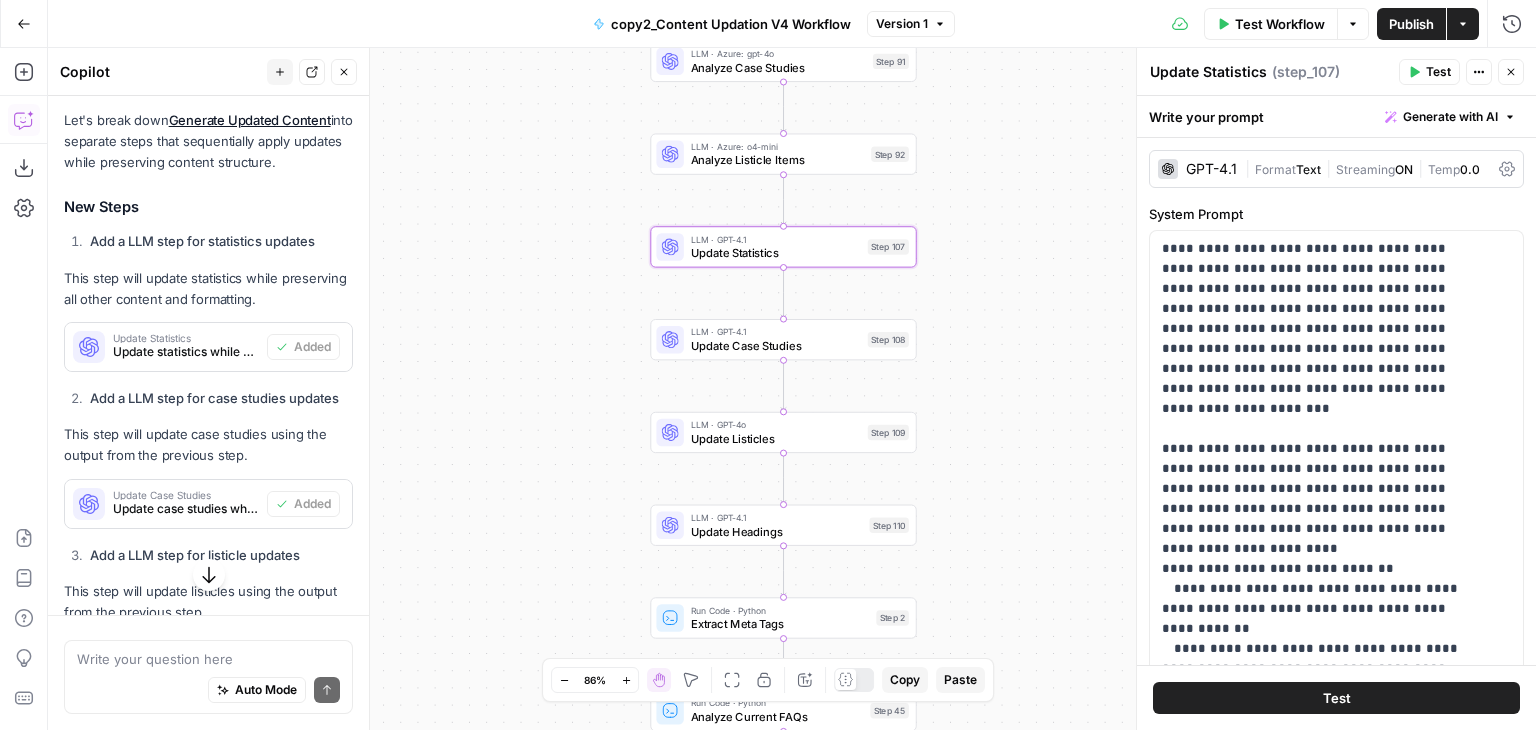 click on "GPT-4.1" at bounding box center (1211, 169) 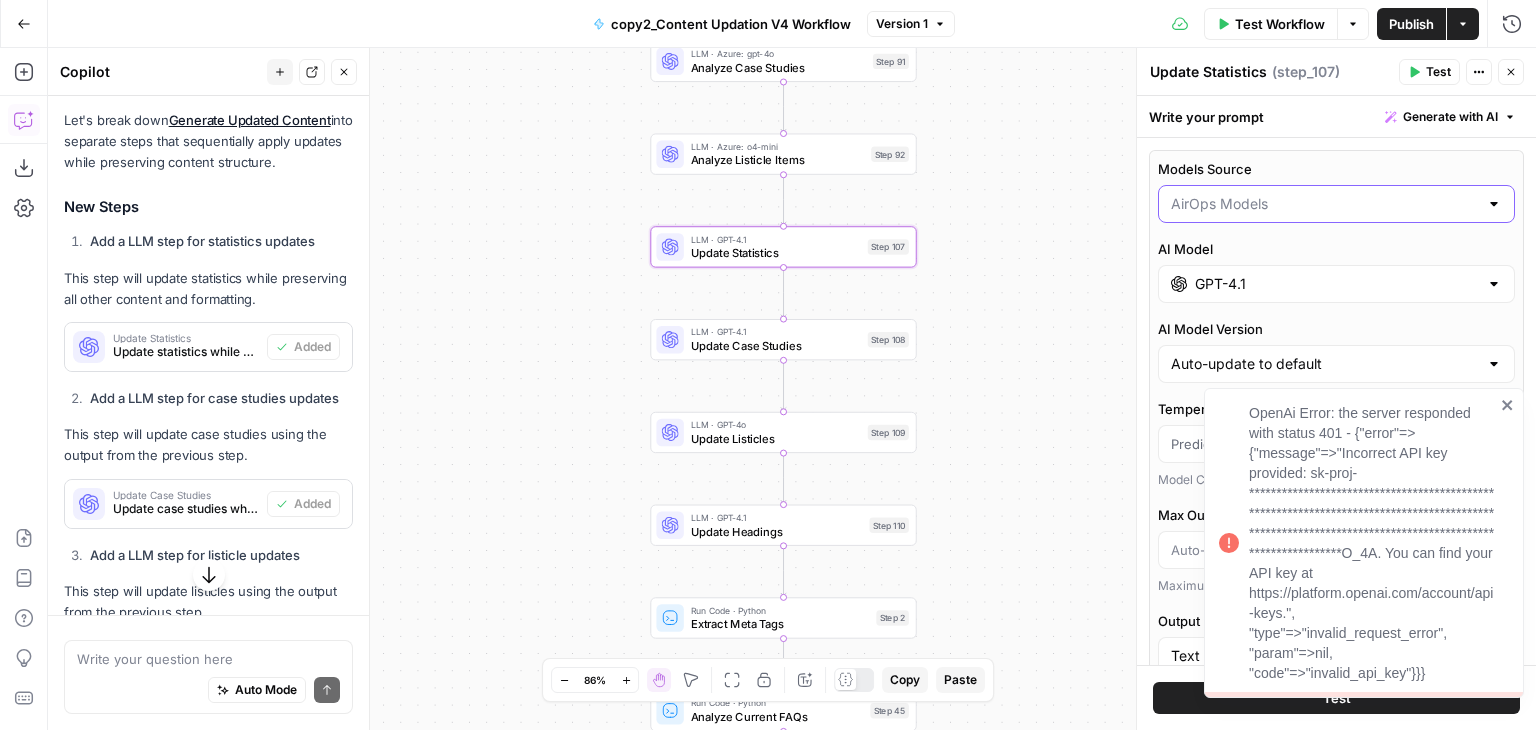 click on "Models Source" at bounding box center (1324, 204) 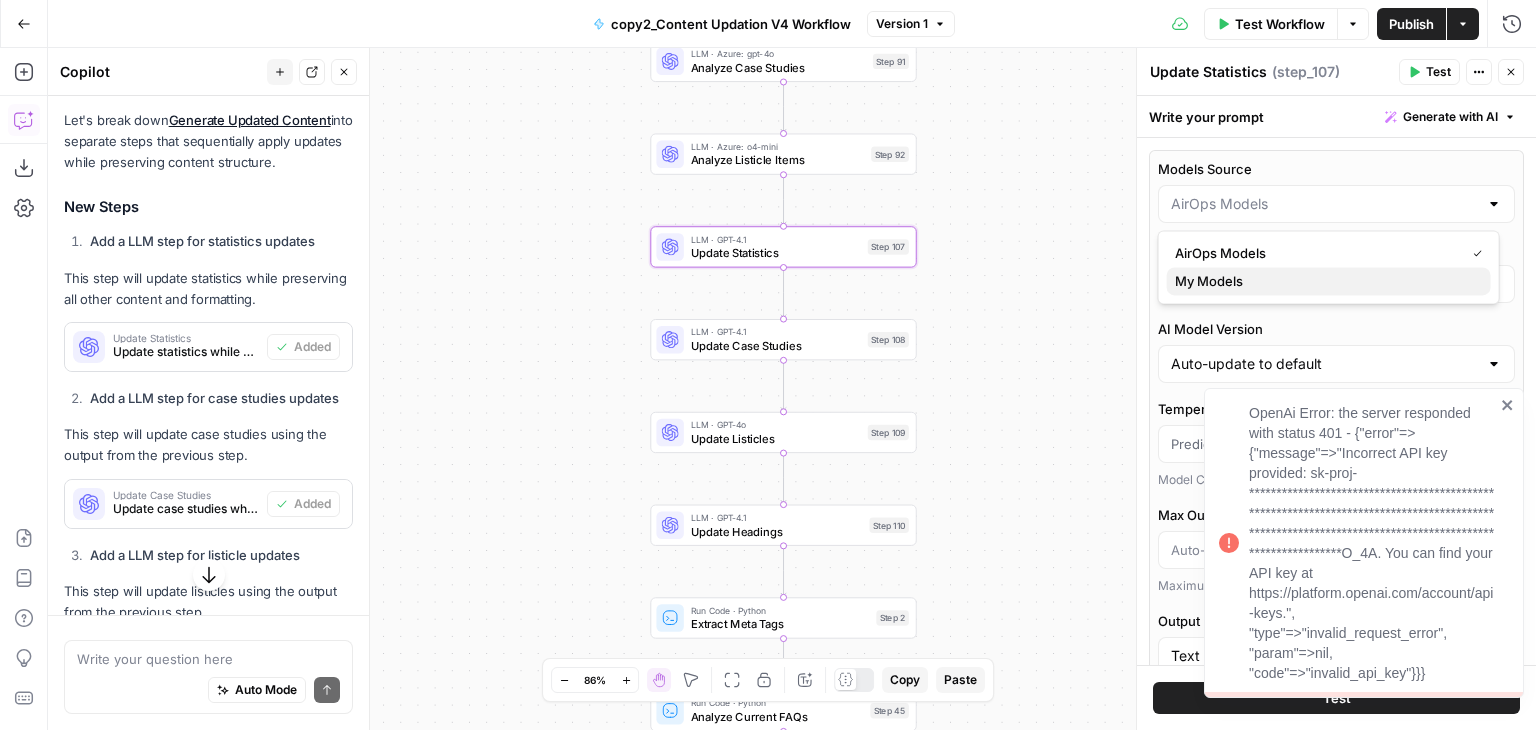 click on "My Models" at bounding box center [1325, 281] 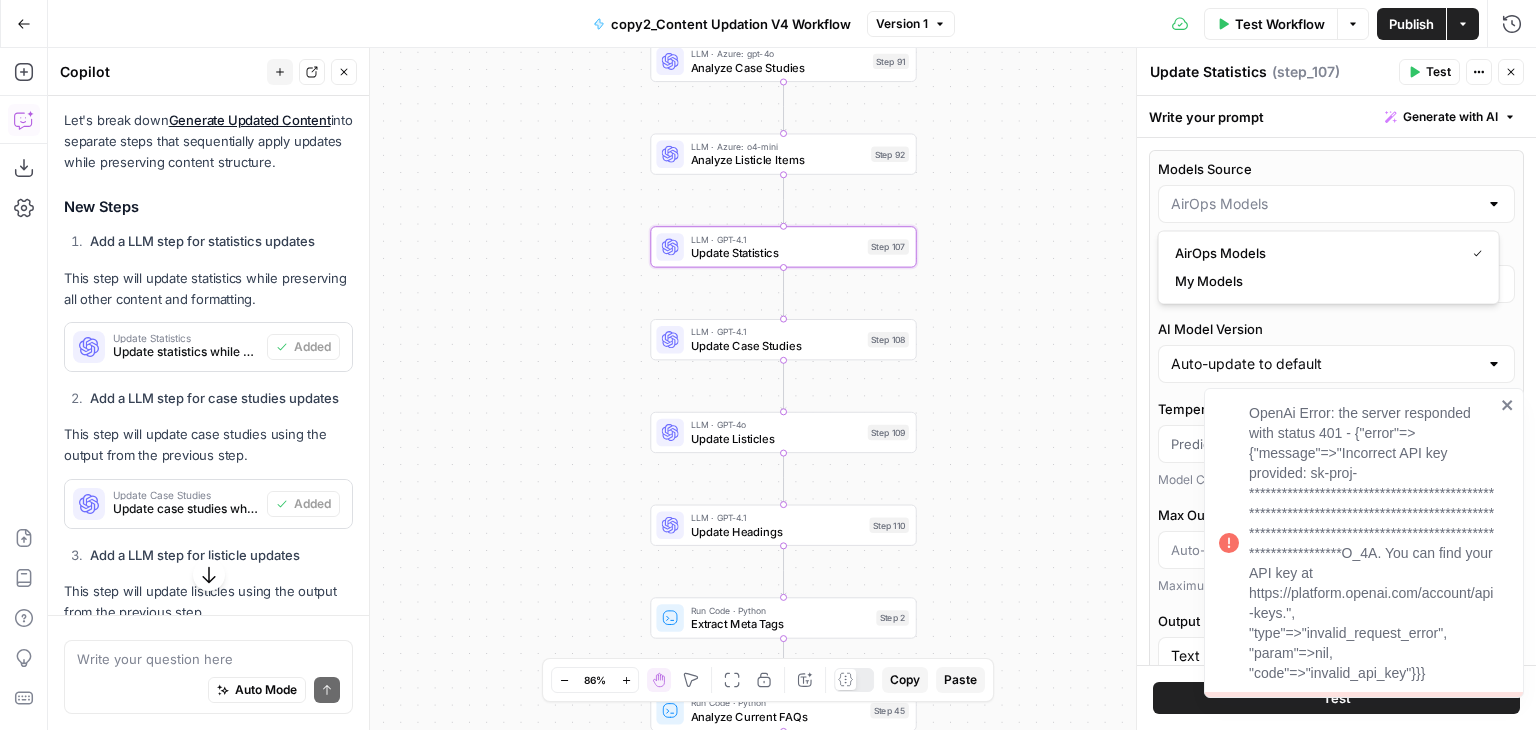 type on "My Models" 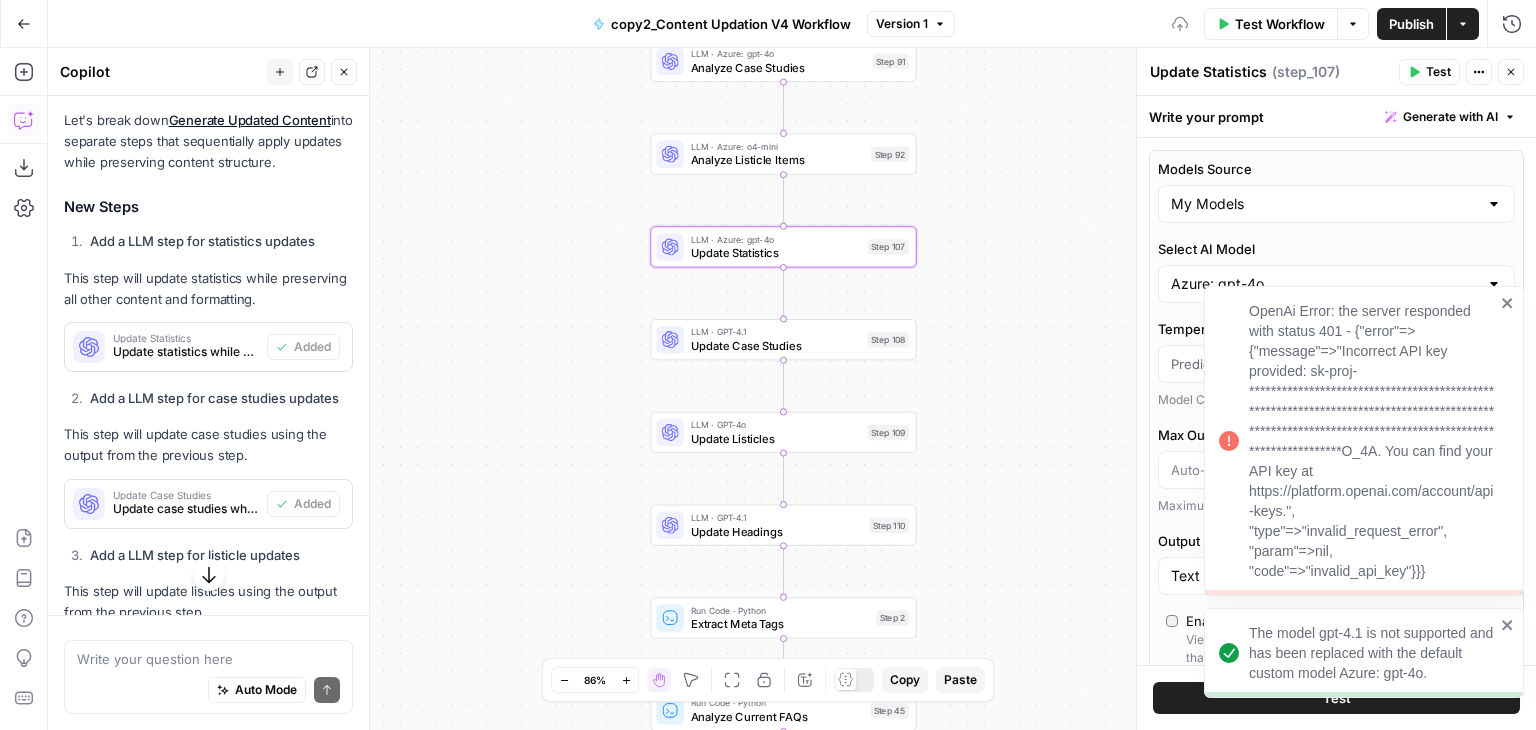 click on "The model gpt-4.1 is not supported and has been replaced with the default custom model Azure: gpt-4o." at bounding box center [1364, 653] 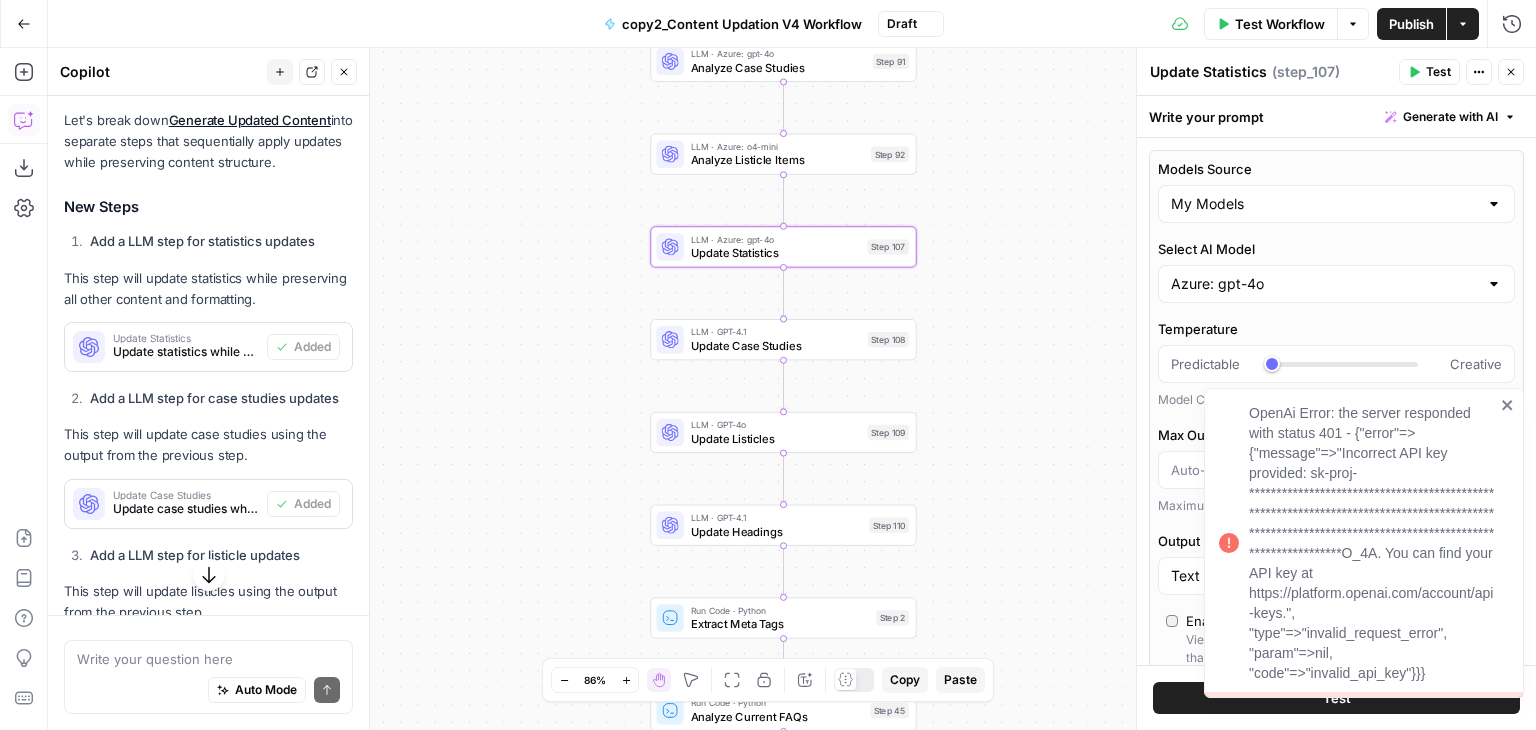 click on "Models Source My Models Select AI Model Azure: gpt-4o Temperature Predictable Creative Model Creativity Max Output Length (optional) Maximum number of tokens to output Output Format Text Enable Streaming View outputs as they are generated in real-time, rather than waiting for the entire execution to finish. Request Consistent Results The model aims to return consistent outputs when the same inputs are used repeatedly. When the step fails: Terminate Workflow Continue Close" at bounding box center [1336, 497] 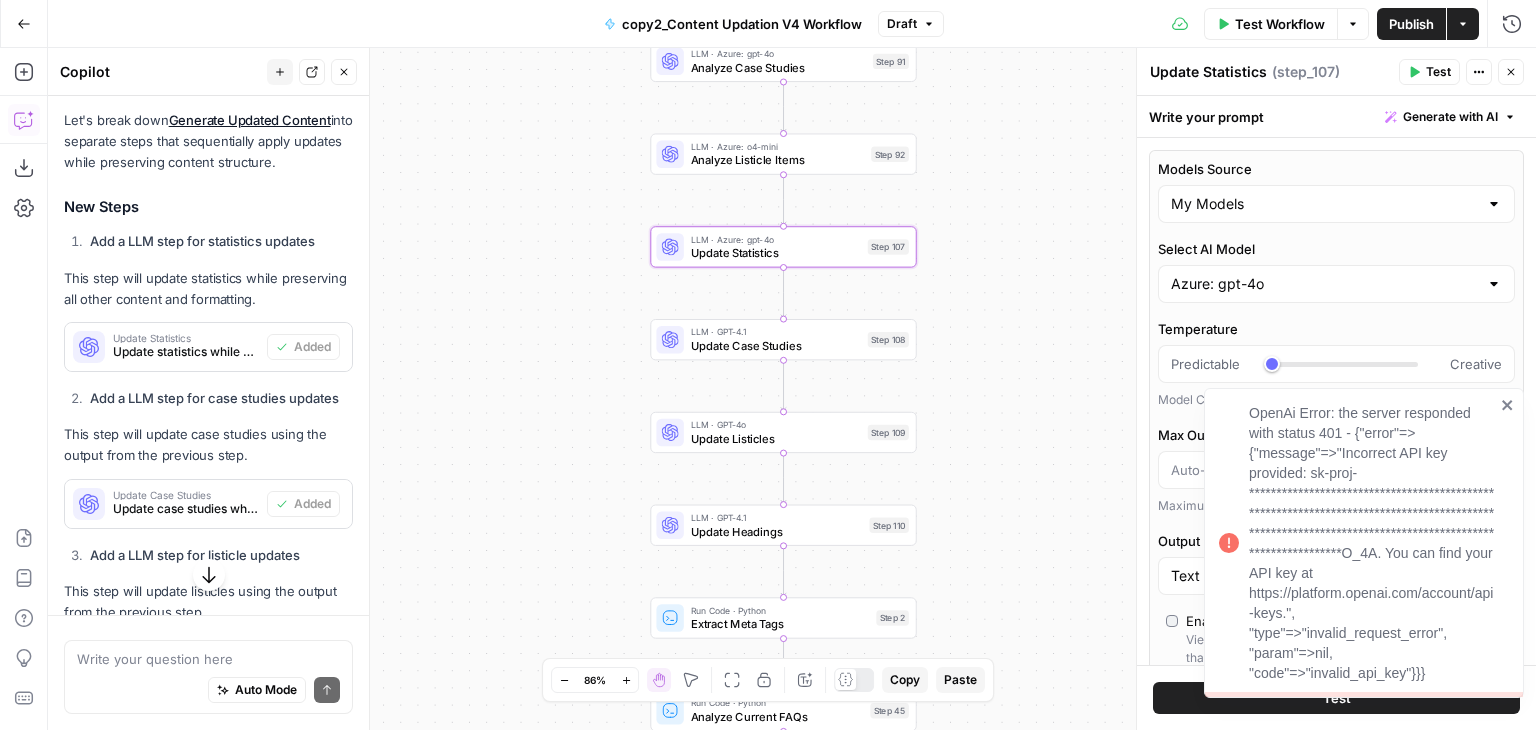 click on "Test" at bounding box center (1429, 72) 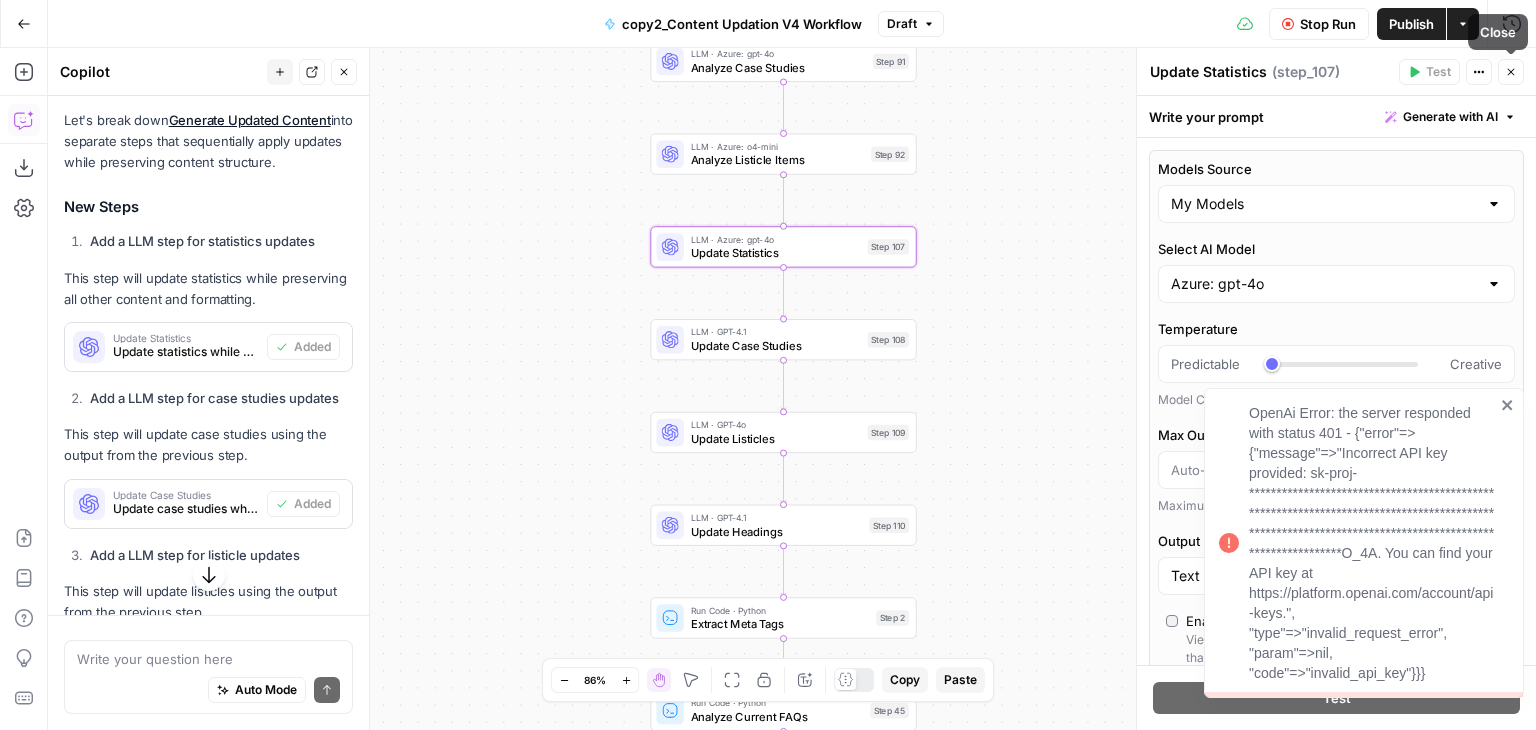 click 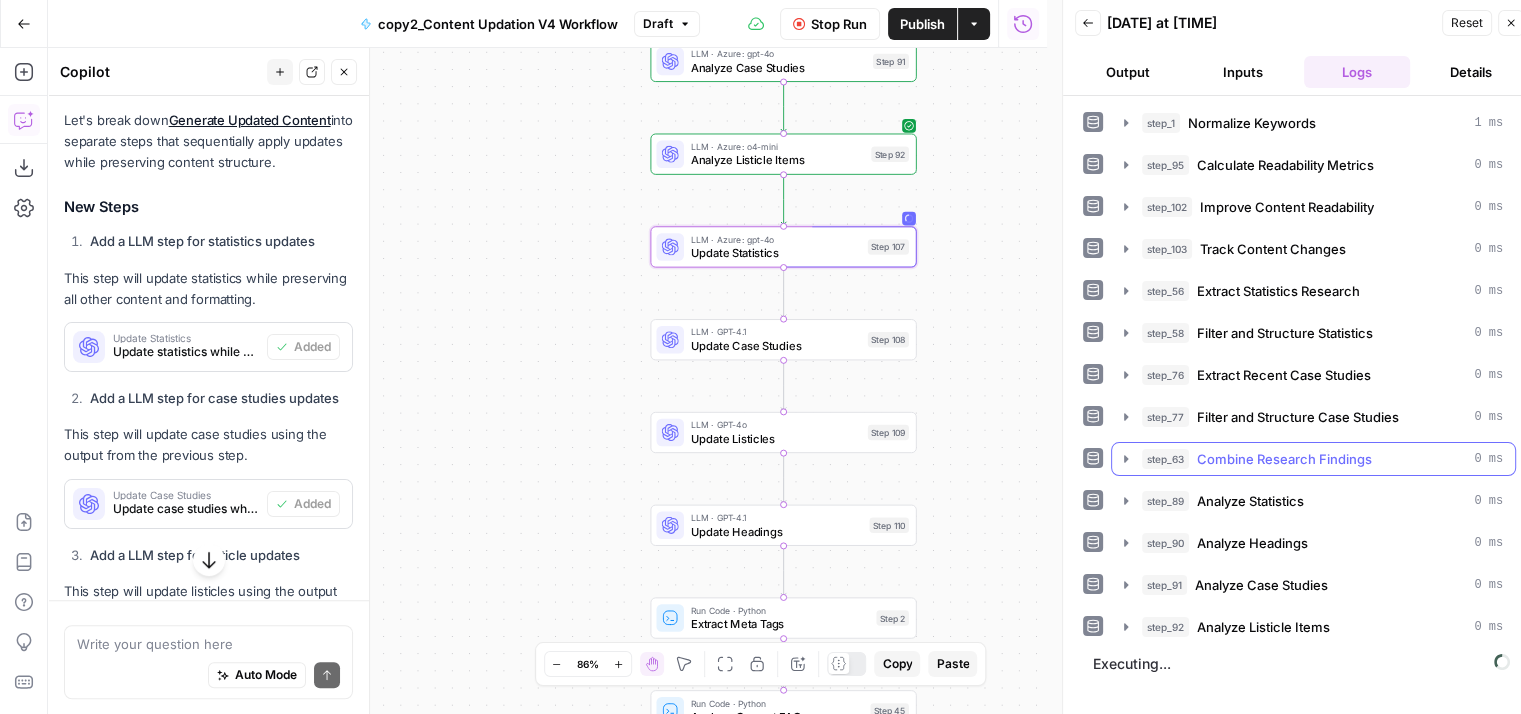 scroll, scrollTop: 16, scrollLeft: 0, axis: vertical 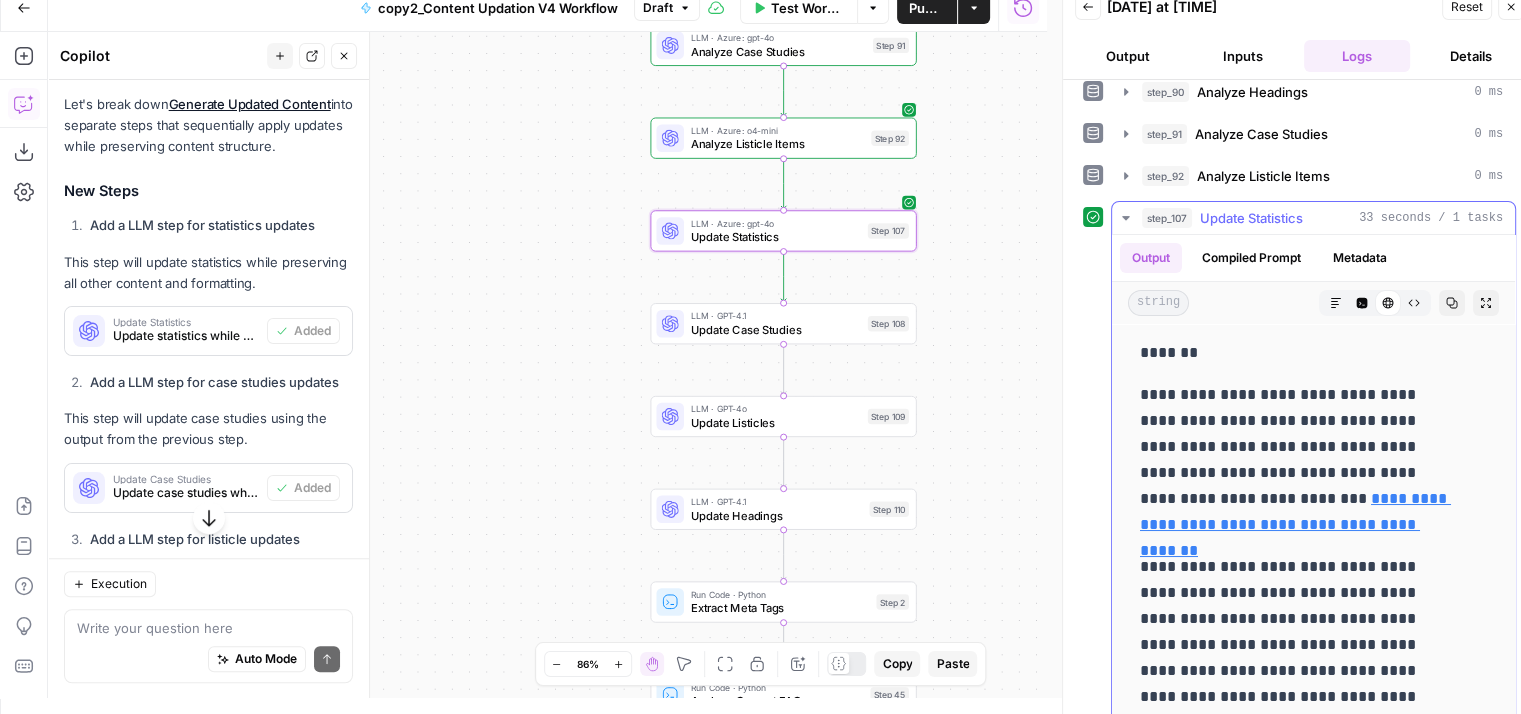 drag, startPoint x: 1138, startPoint y: 389, endPoint x: 1200, endPoint y: 490, distance: 118.511604 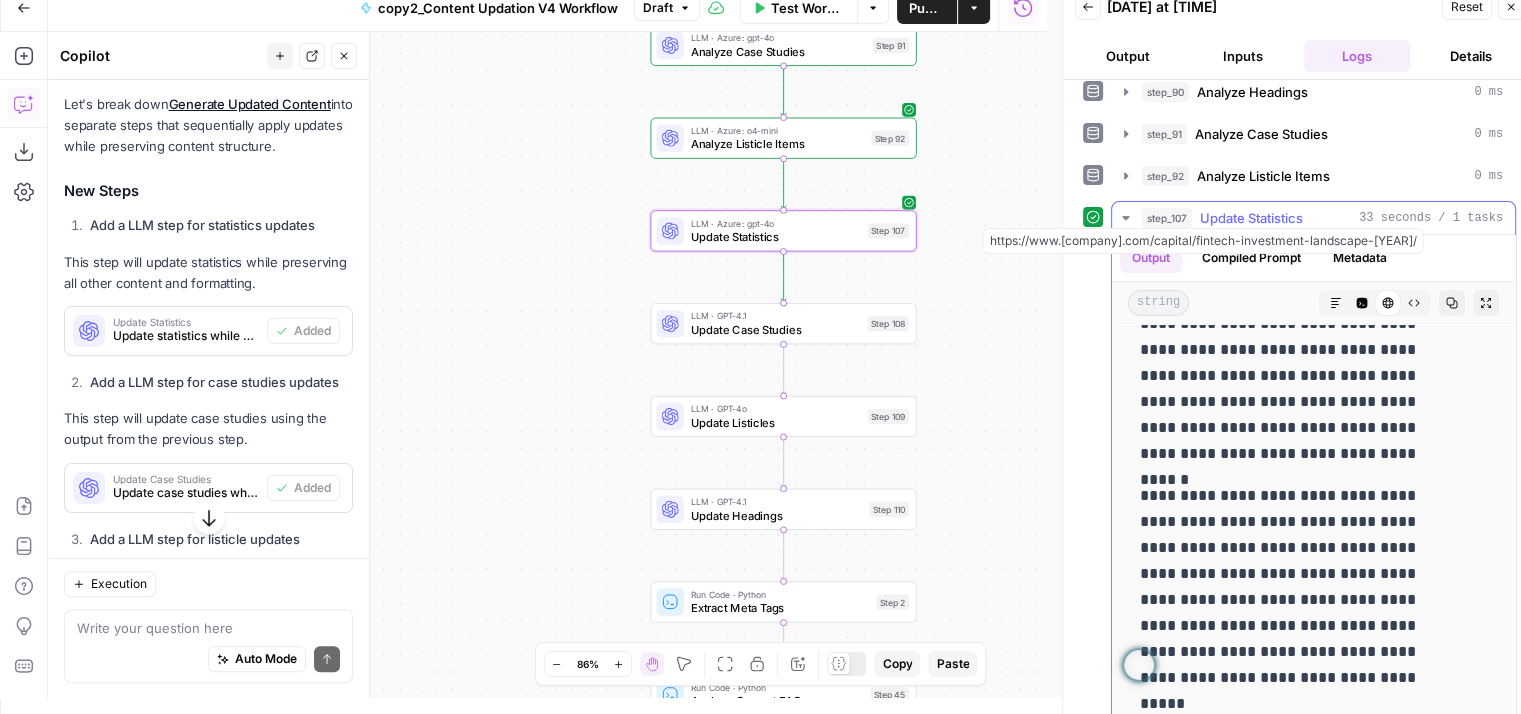 scroll, scrollTop: 244, scrollLeft: 0, axis: vertical 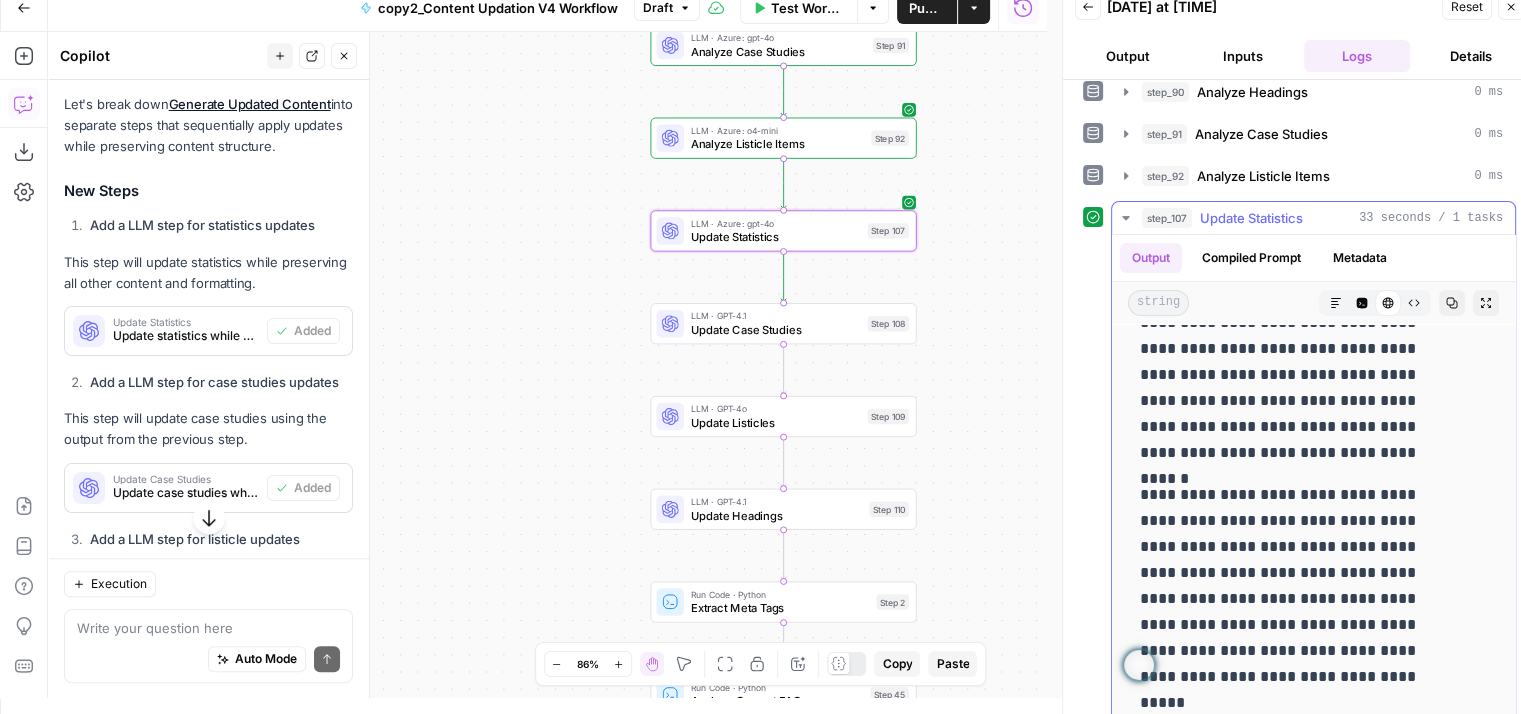 click on "**********" at bounding box center [1298, 388] 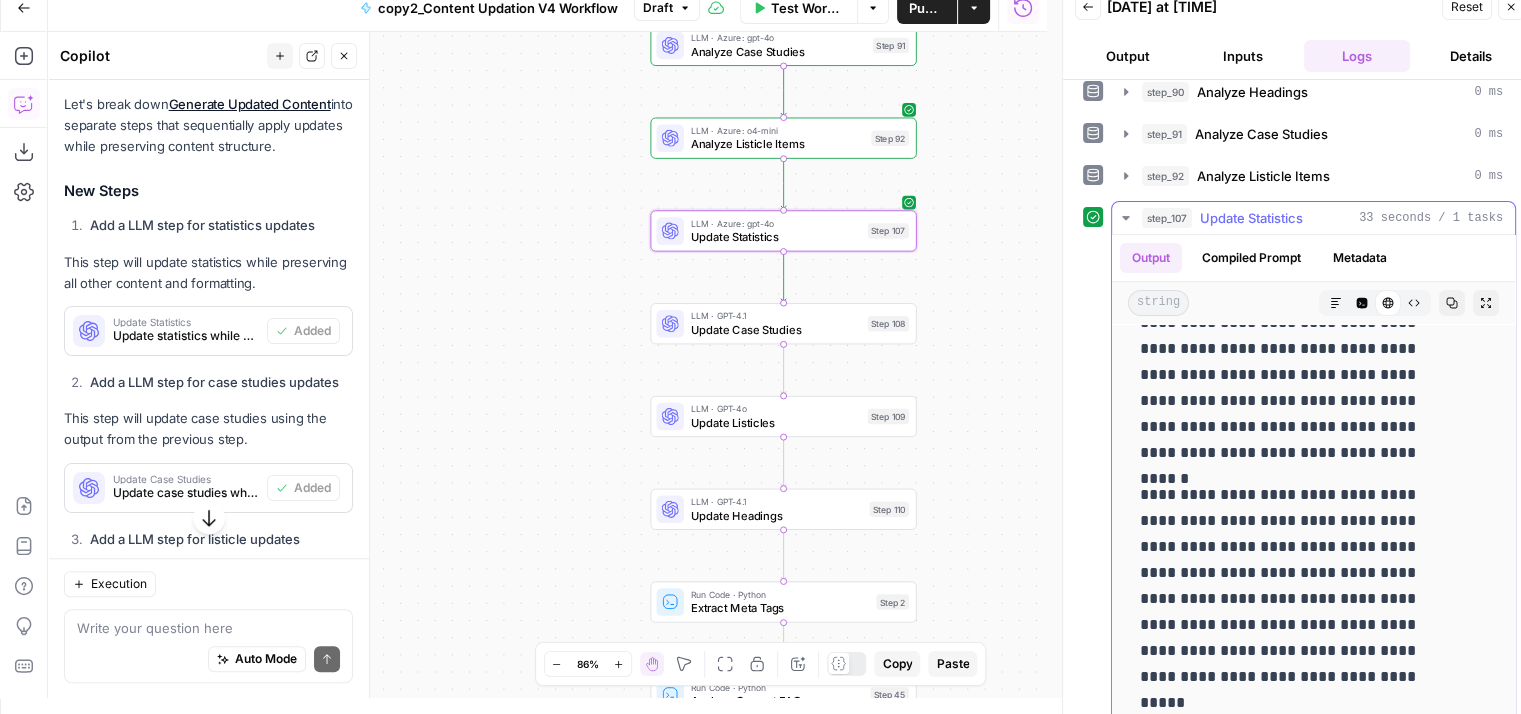 scroll, scrollTop: 172, scrollLeft: 0, axis: vertical 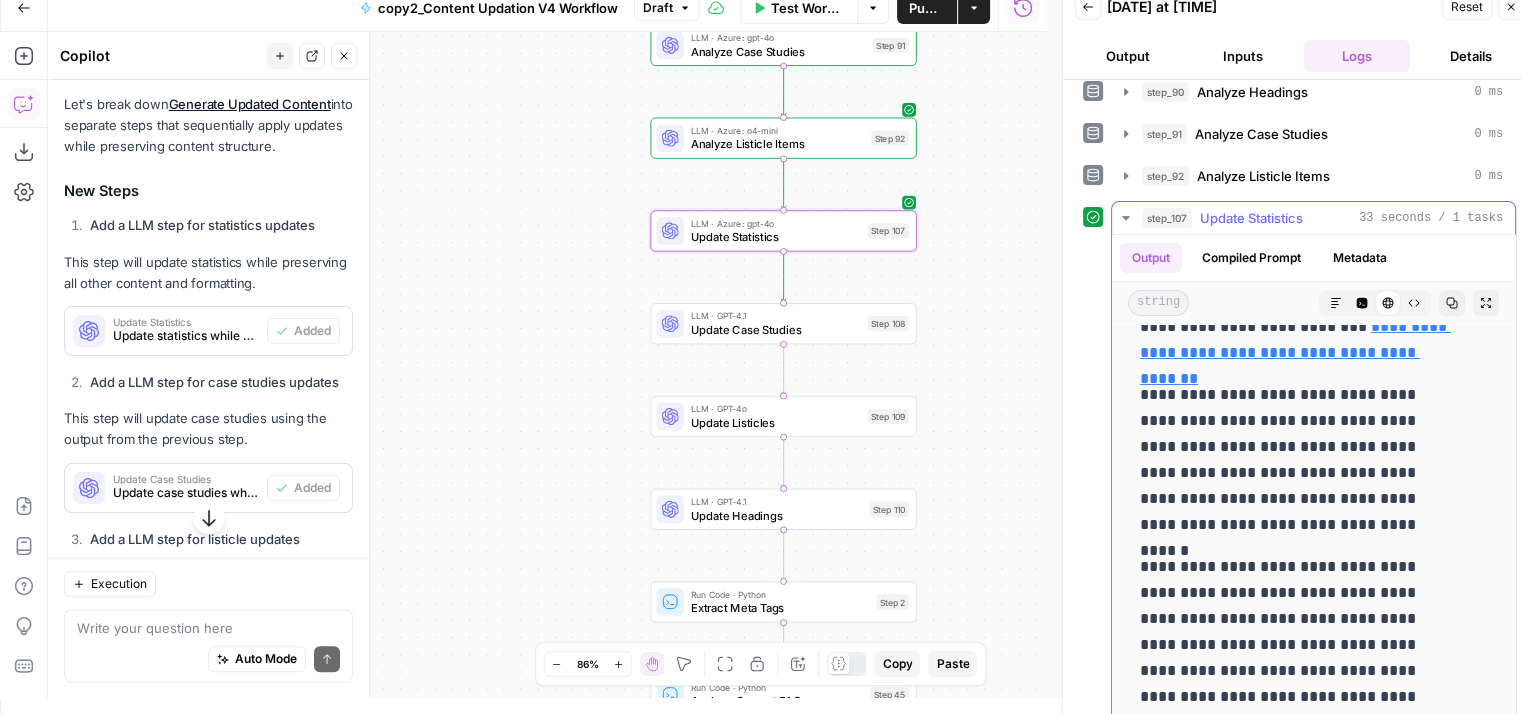 drag, startPoint x: 1134, startPoint y: 393, endPoint x: 1216, endPoint y: 525, distance: 155.39627 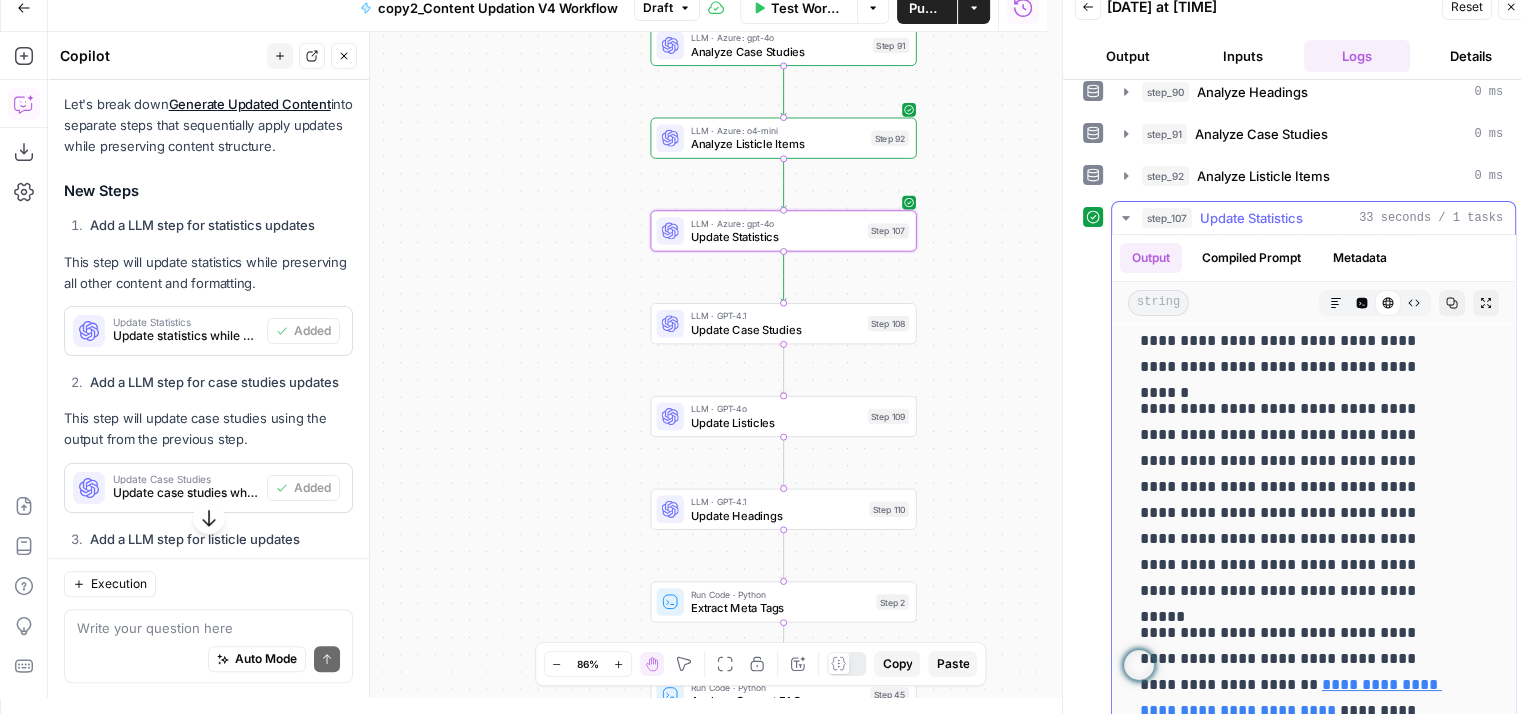 scroll, scrollTop: 332, scrollLeft: 0, axis: vertical 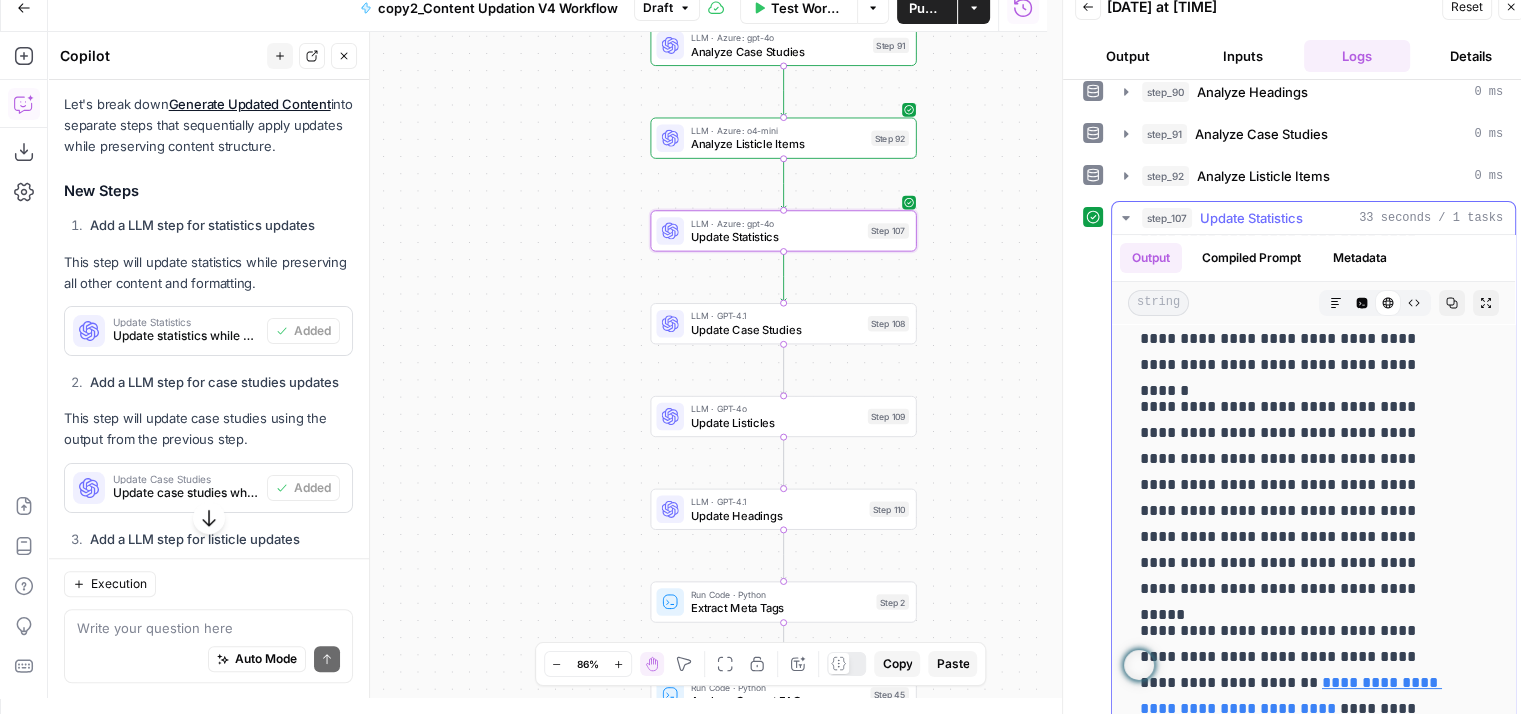 click on "**********" at bounding box center [1298, 498] 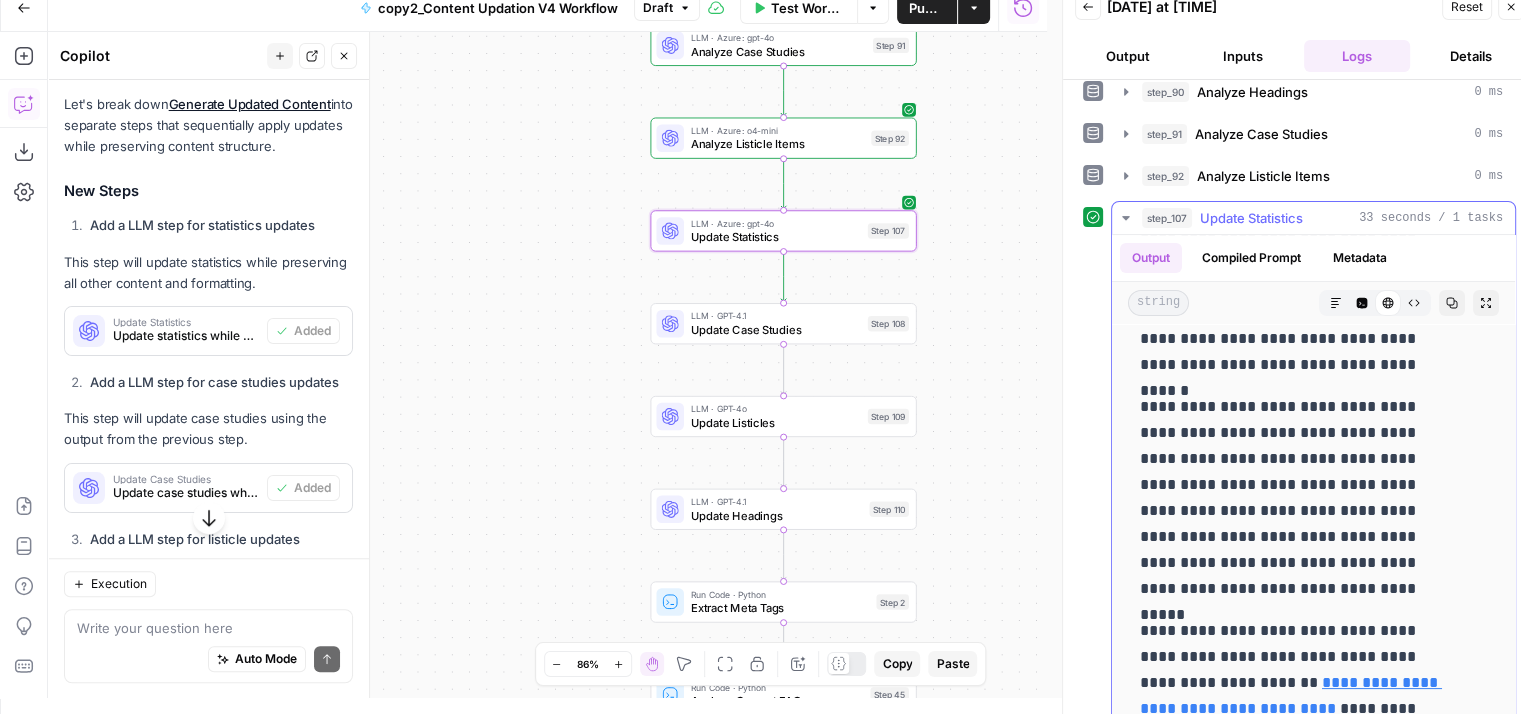 drag, startPoint x: 1140, startPoint y: 404, endPoint x: 1232, endPoint y: 596, distance: 212.90373 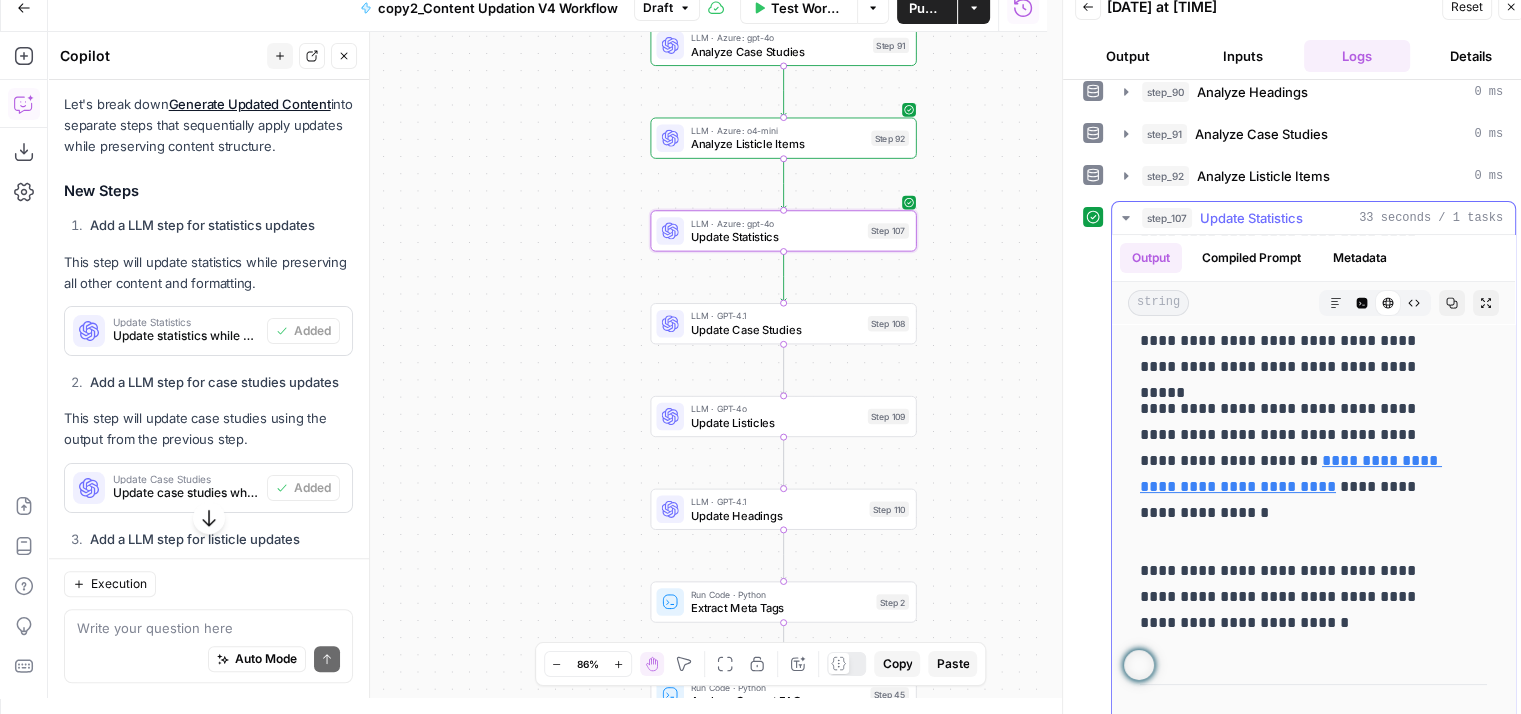 scroll, scrollTop: 555, scrollLeft: 0, axis: vertical 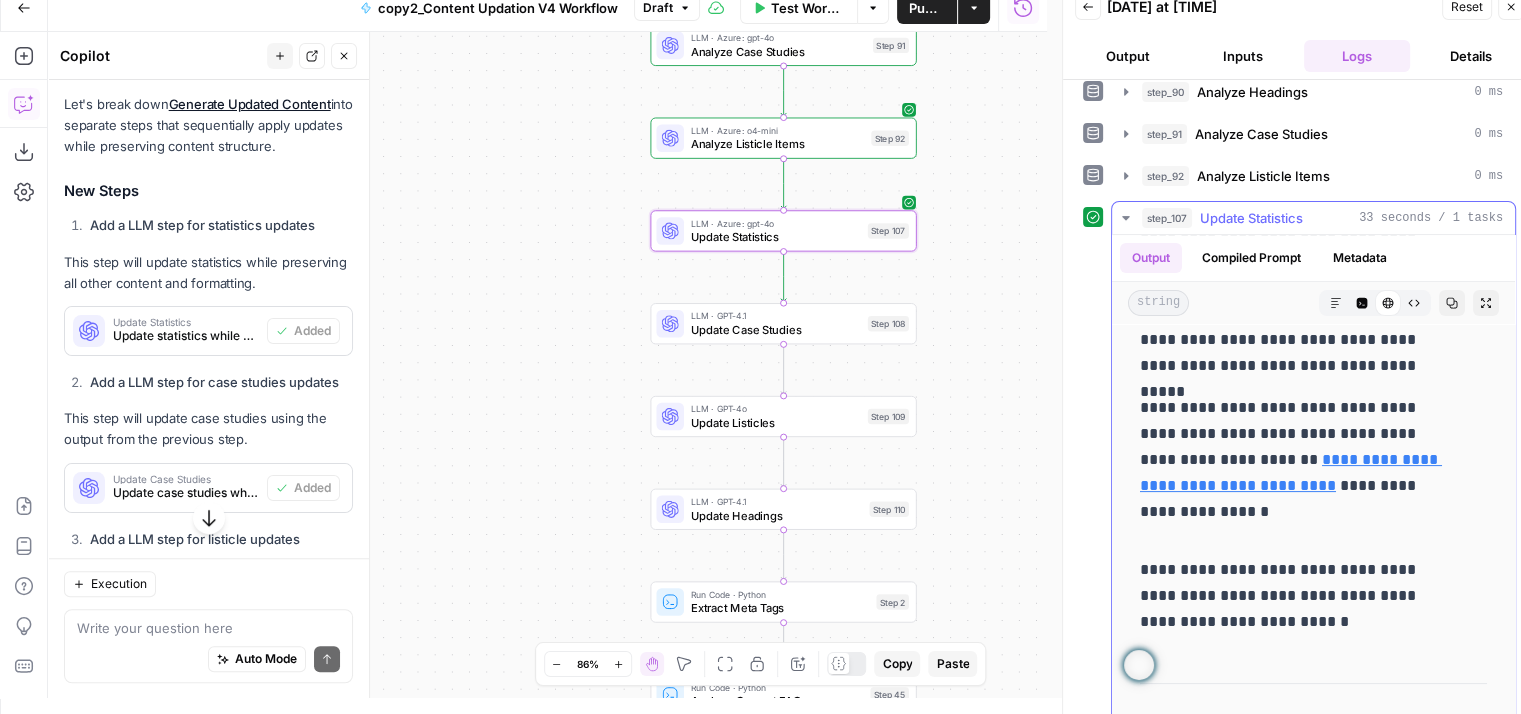 click at bounding box center (1298, 528) 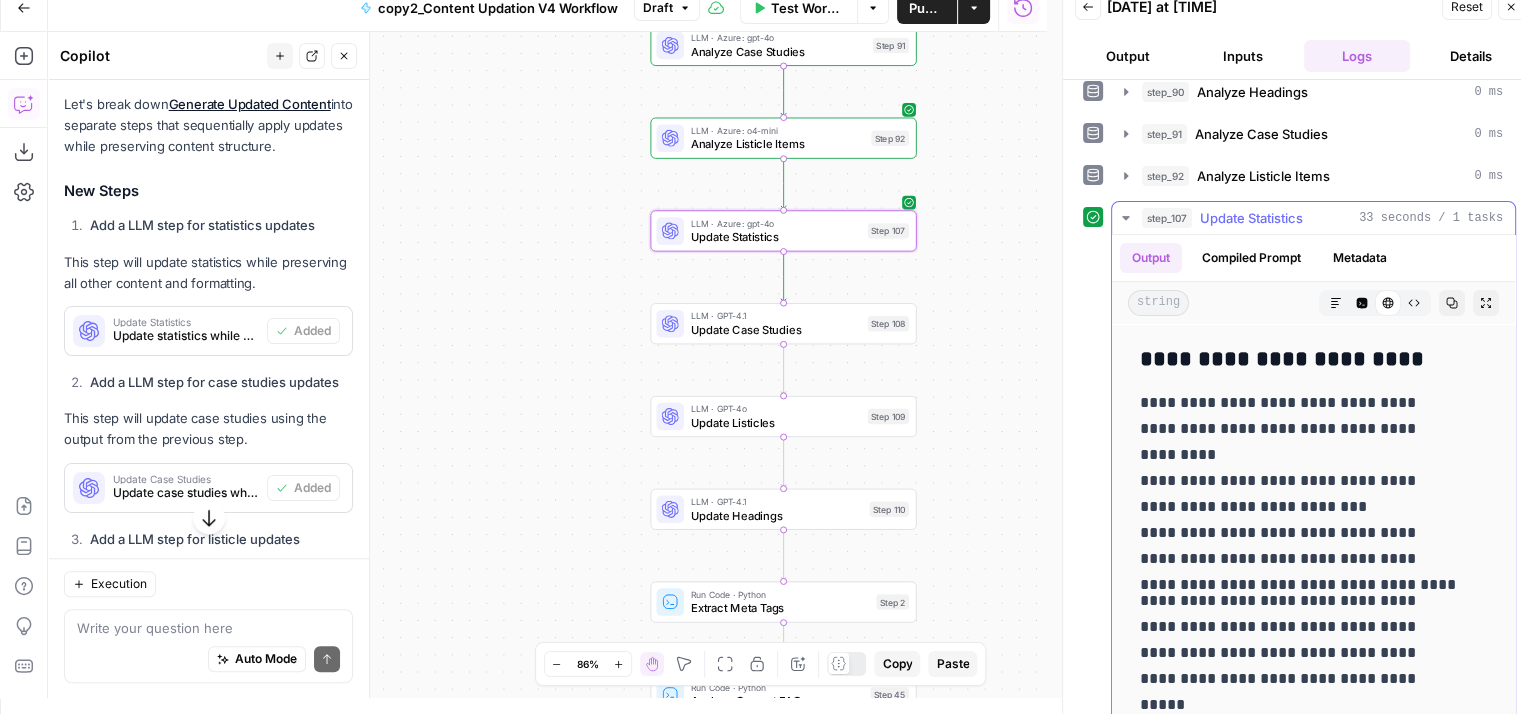 scroll, scrollTop: 7828, scrollLeft: 0, axis: vertical 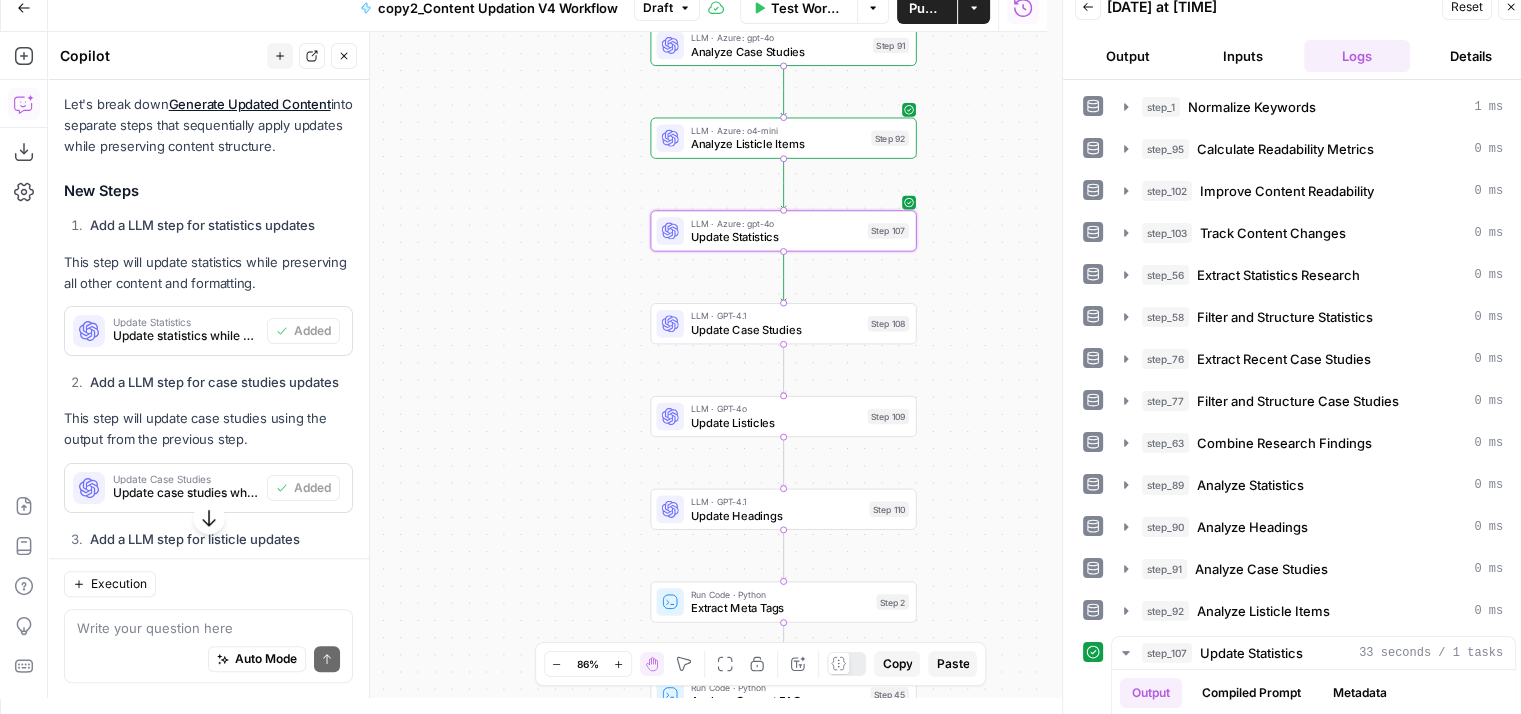 click on "Inputs" at bounding box center [1242, 56] 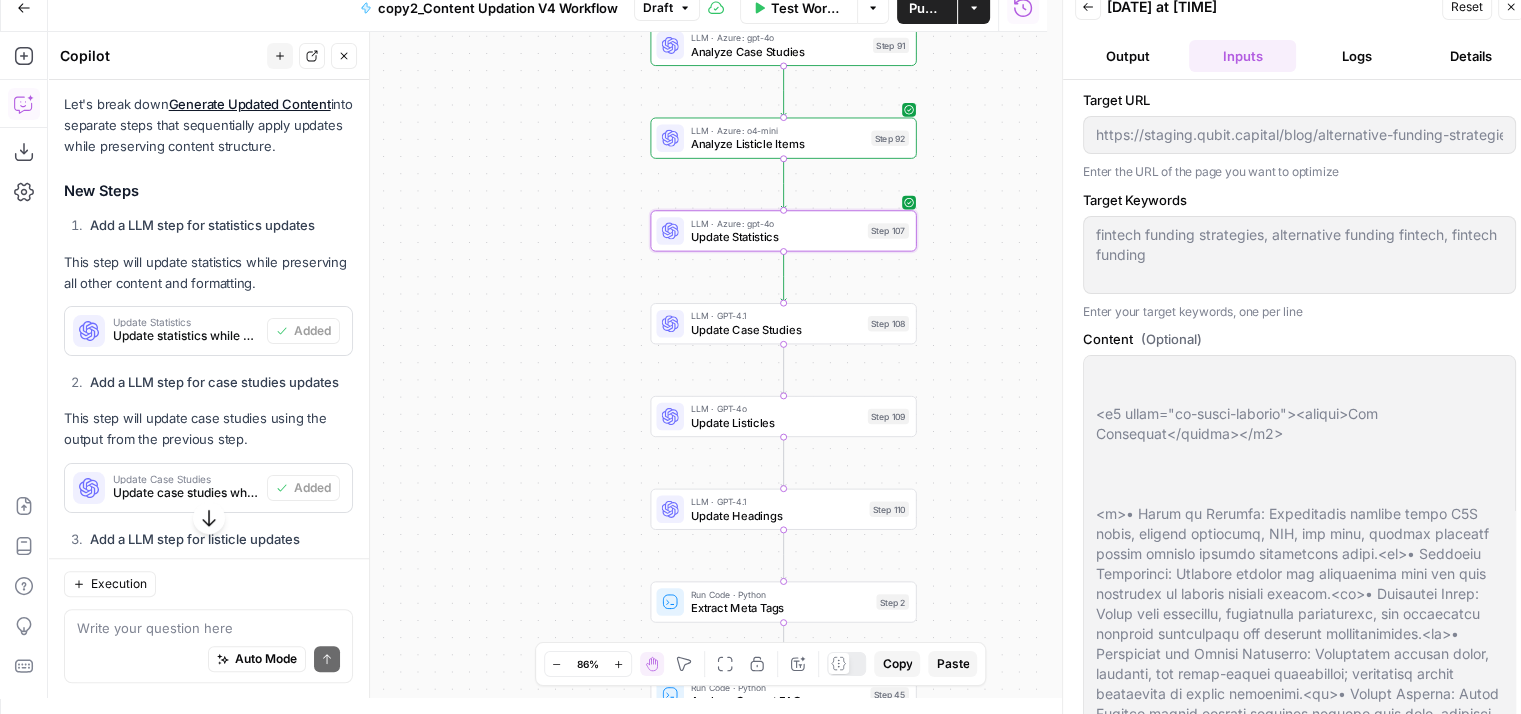 scroll, scrollTop: 19439, scrollLeft: 0, axis: vertical 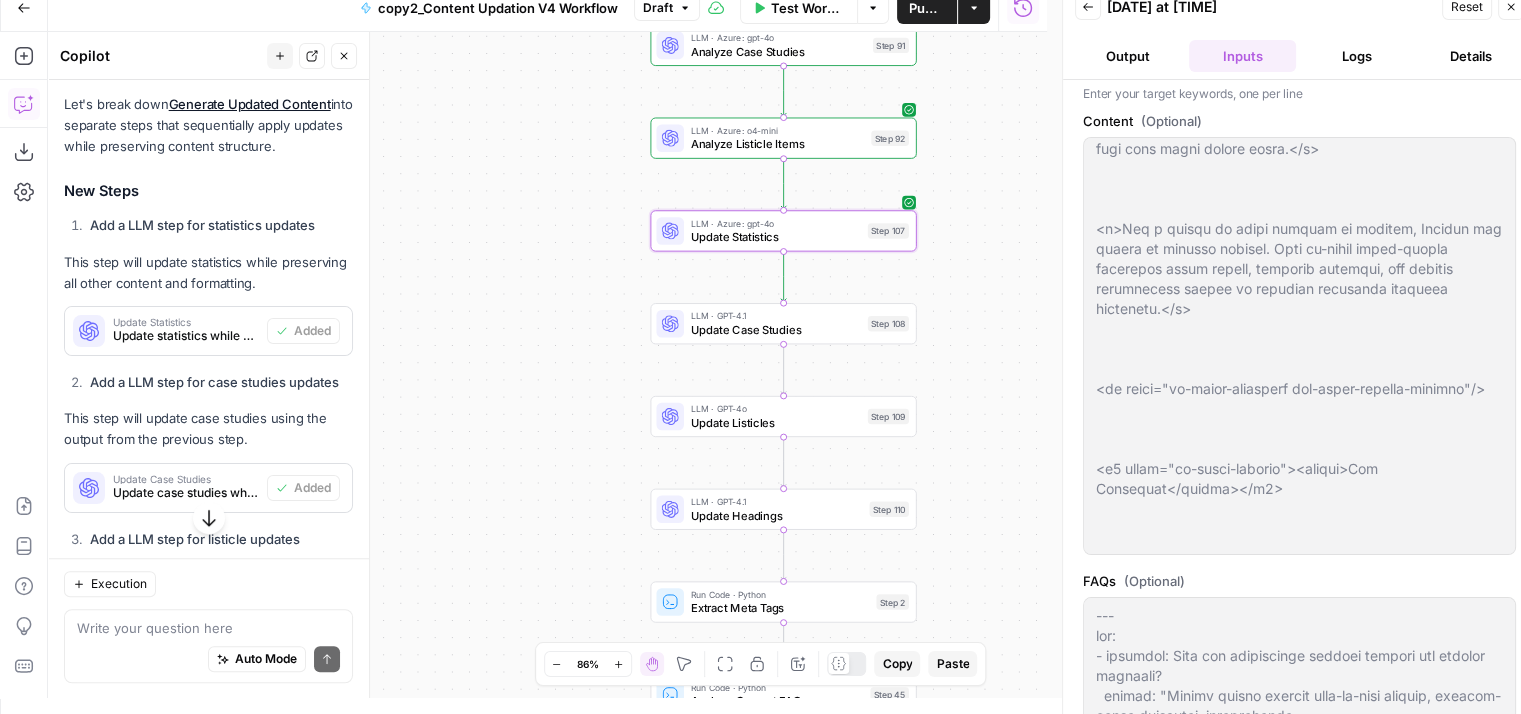 click on "Logs" at bounding box center (1357, 56) 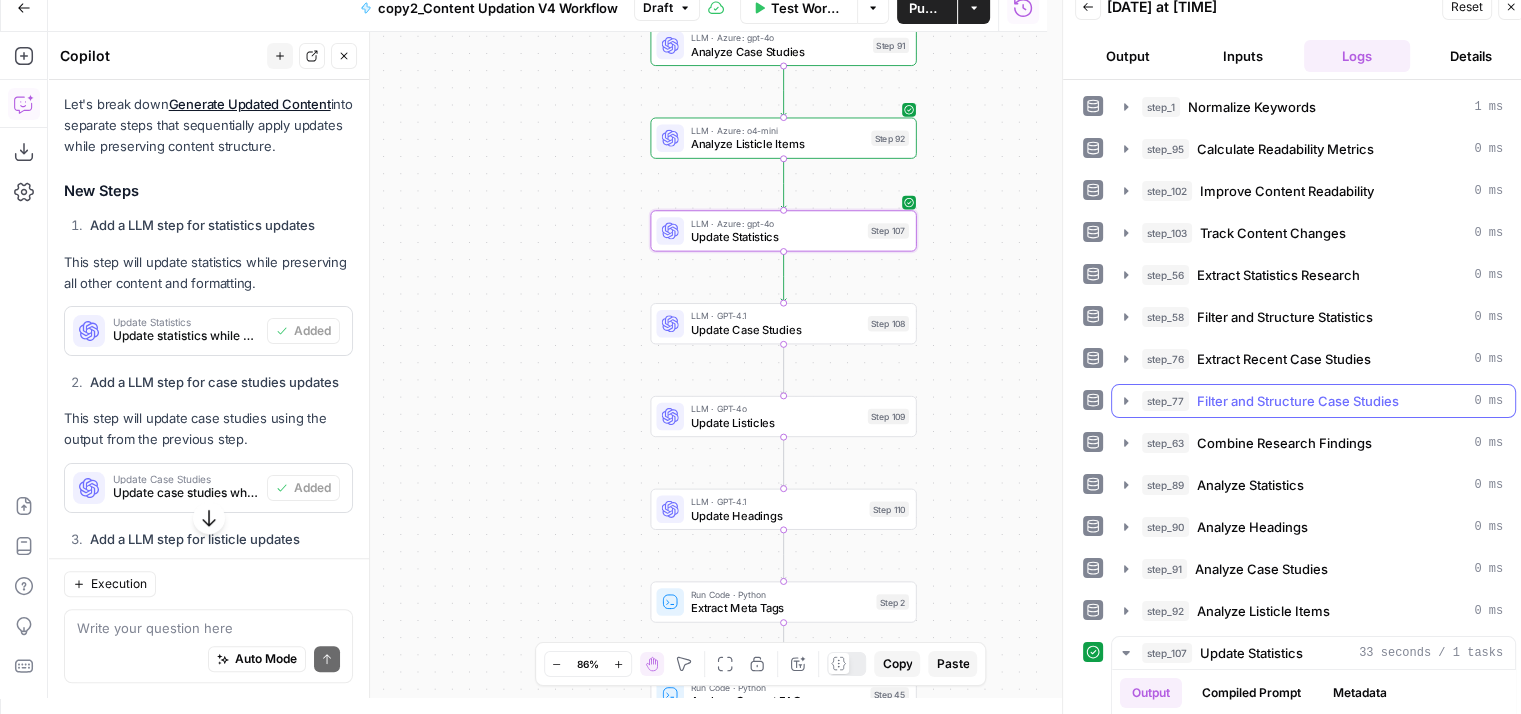 scroll, scrollTop: 460, scrollLeft: 0, axis: vertical 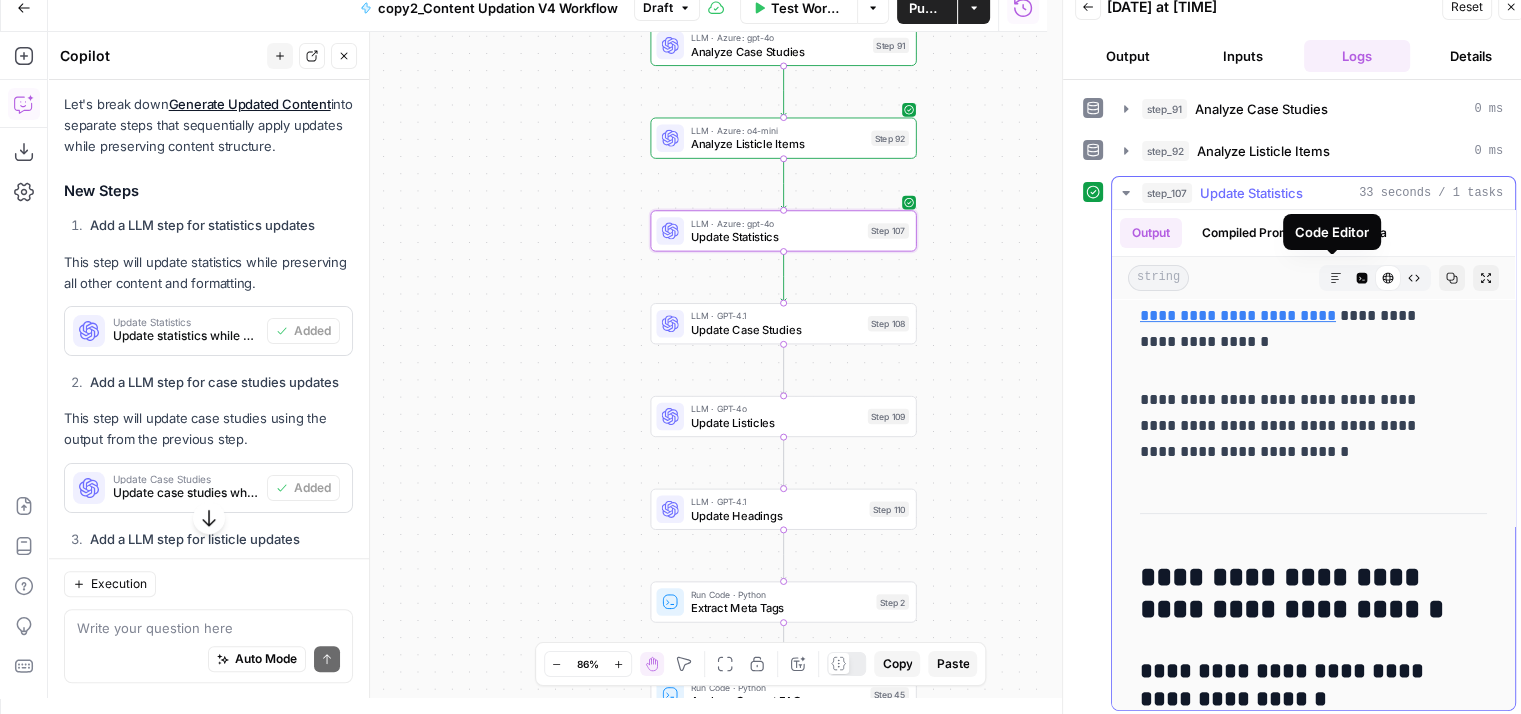 click on "Code Editor" at bounding box center (1362, 278) 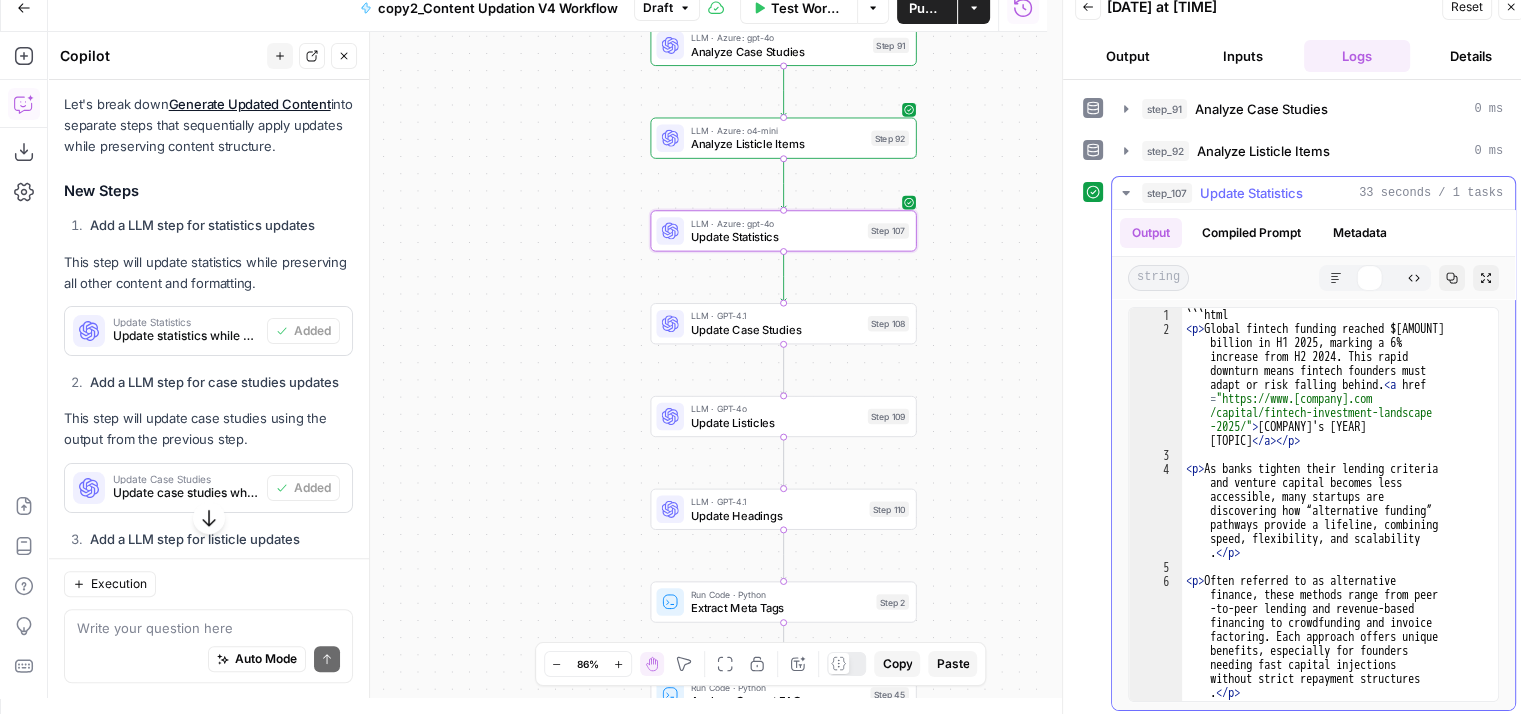 scroll, scrollTop: 0, scrollLeft: 0, axis: both 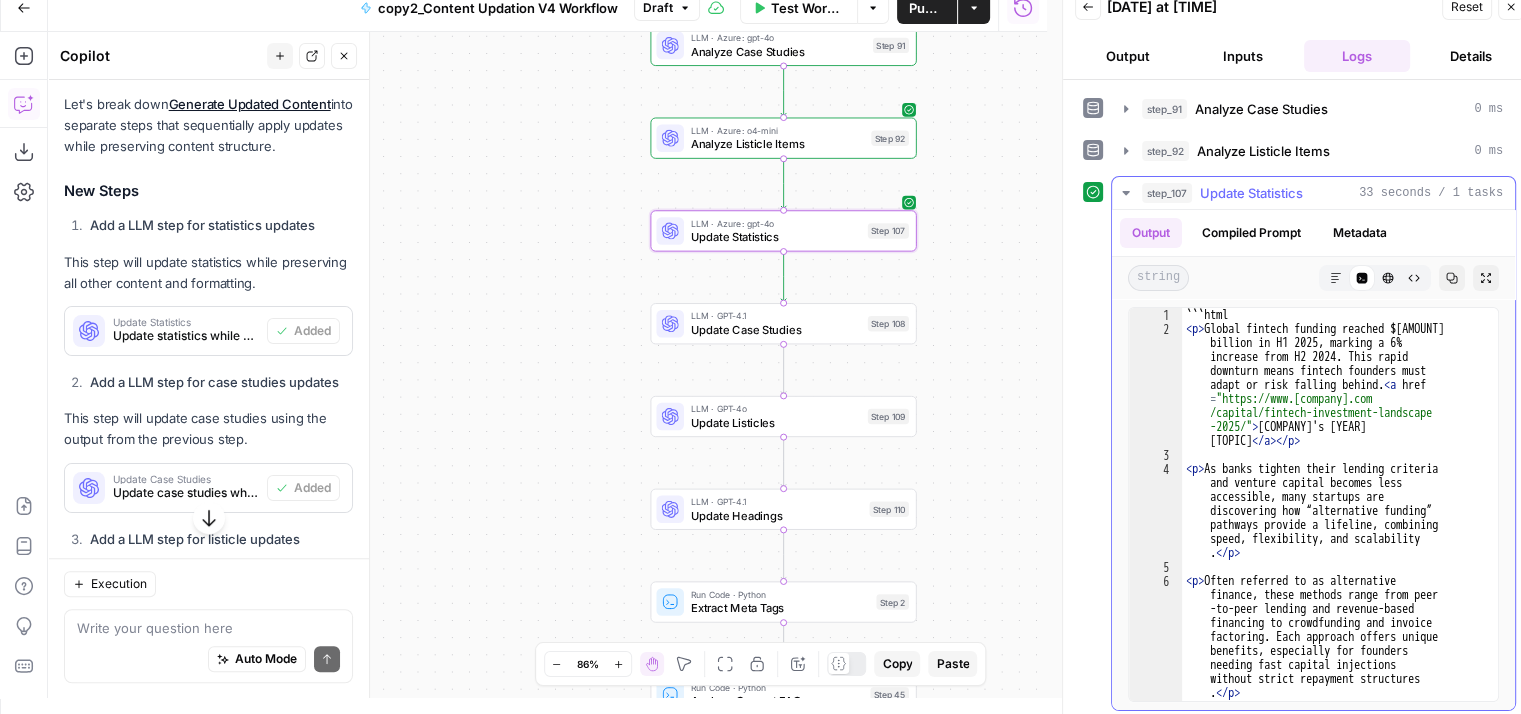 type on "**********" 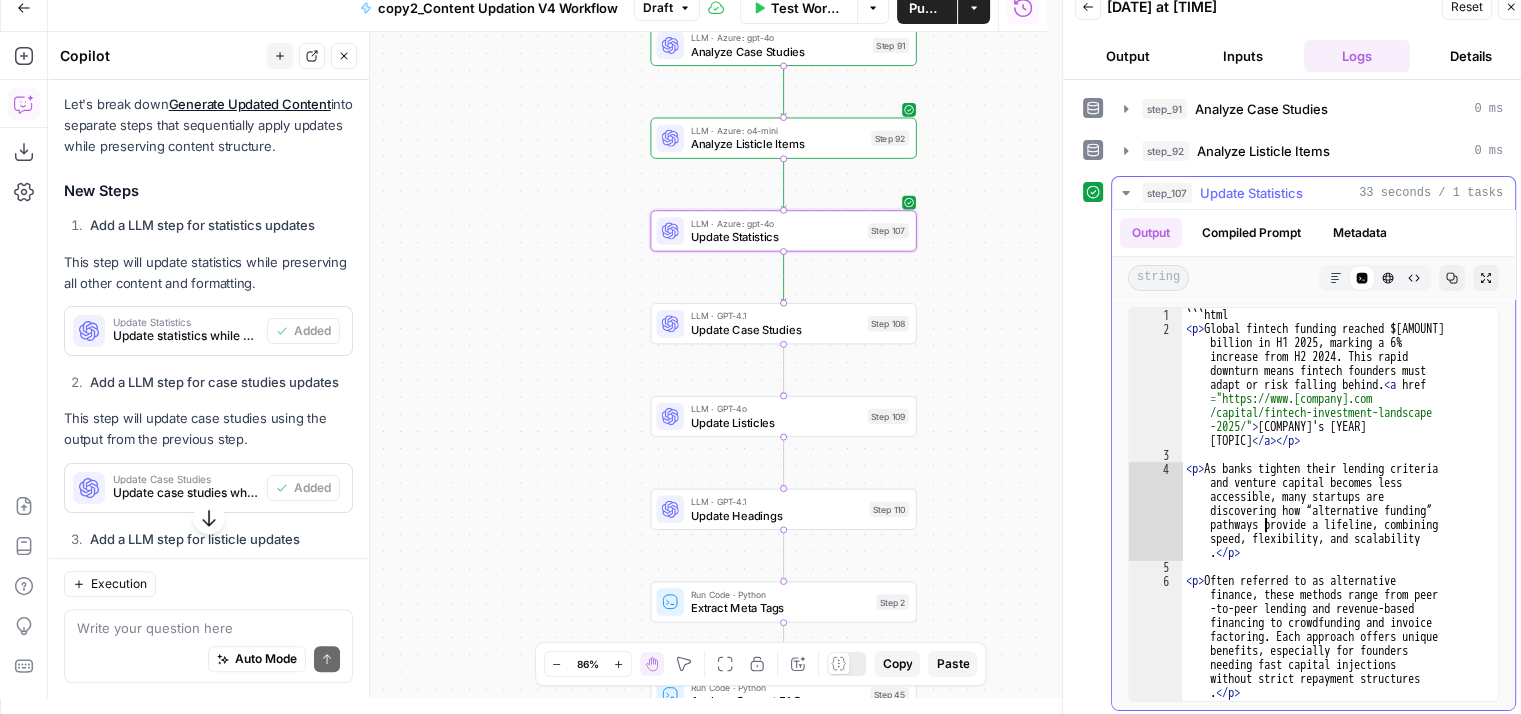 click on "<p> Global fintech funding reached $24       billion in H1 2025, marking a 6%       increase from H2 2024. This rapid       downturn means fintech founders must       adapt or risk falling behind.  </p><a   href = "https://www.innovatefinance.com      /capital/fintech-investment-landscape      -2025/" > Innovate Finance's 2025       Fintech Investment Landscape </a><p></p><p> As banks tighten their lending criteria       and venture capital becomes less       accessible, many startups are       discovering how “alternative funding”       pathways provide a lifeline, combining       speed, flexibility, and scalability      . </p><p> Often referred to as alternative       finance, these methods range from peer      -to-peer lending and revenue-based       financing to crowdfunding and invoice       factoring. Each approach offers unique       benefits, especially for founders                 . </p>" at bounding box center (1332, 561) 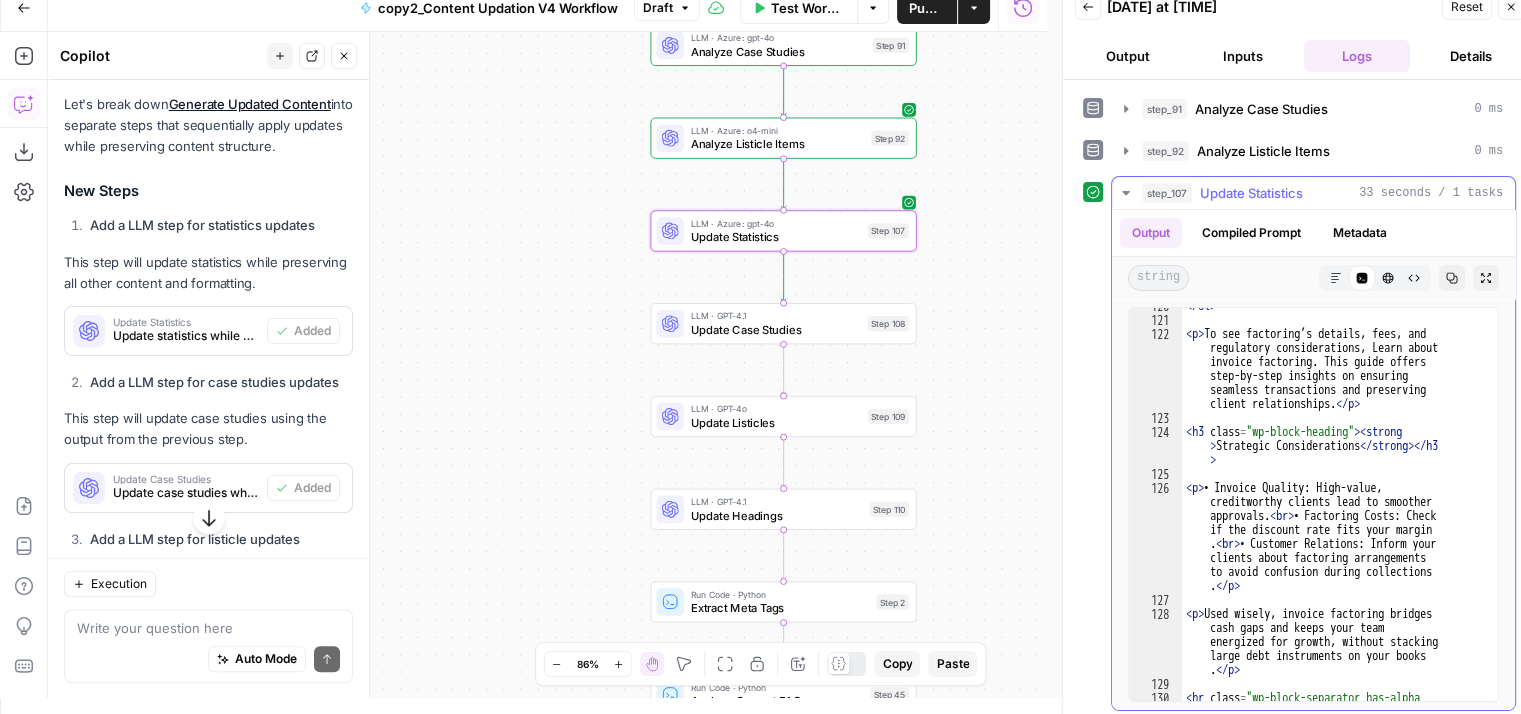 scroll, scrollTop: 5444, scrollLeft: 0, axis: vertical 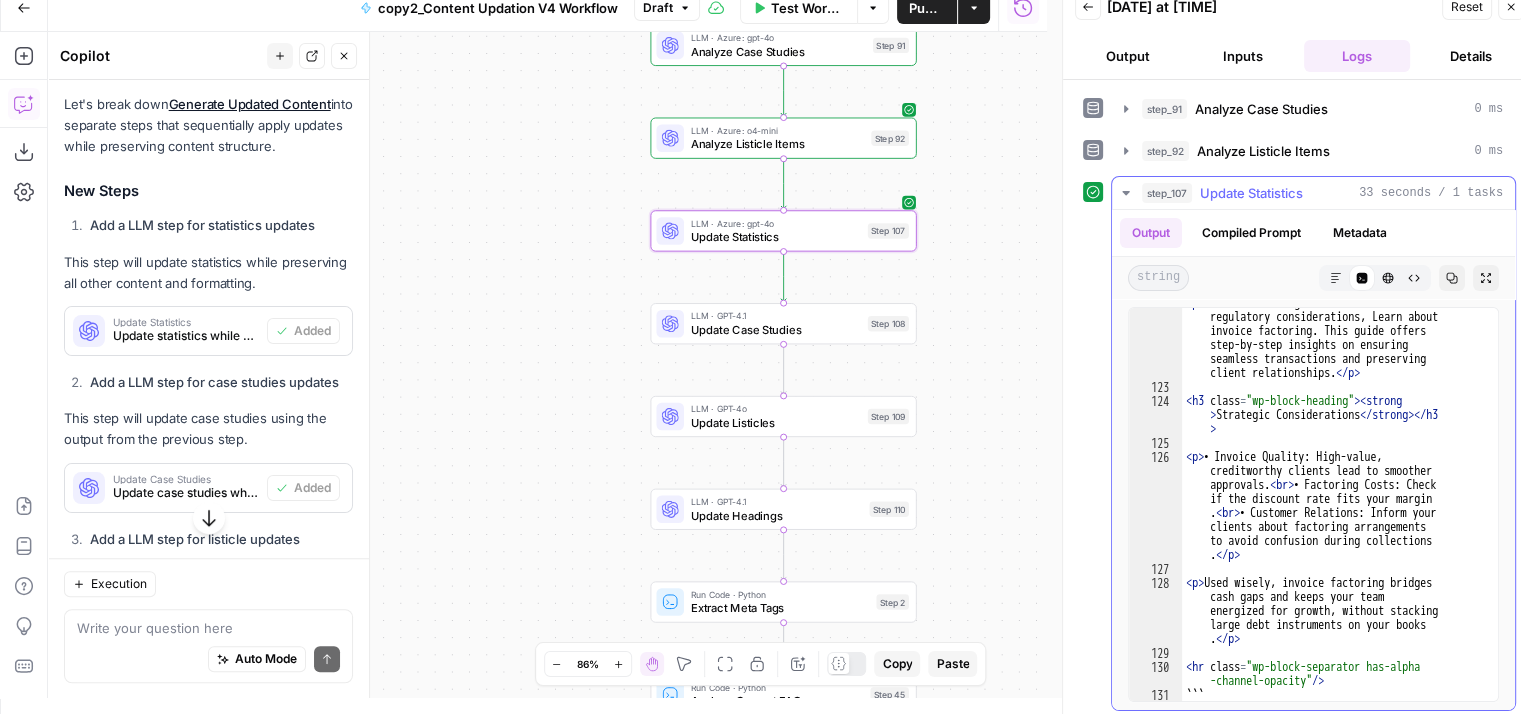 click on "step_[NUMBER] Update Statistics [NUMBER] seconds / [NUMBER] tasks" at bounding box center [1322, 193] 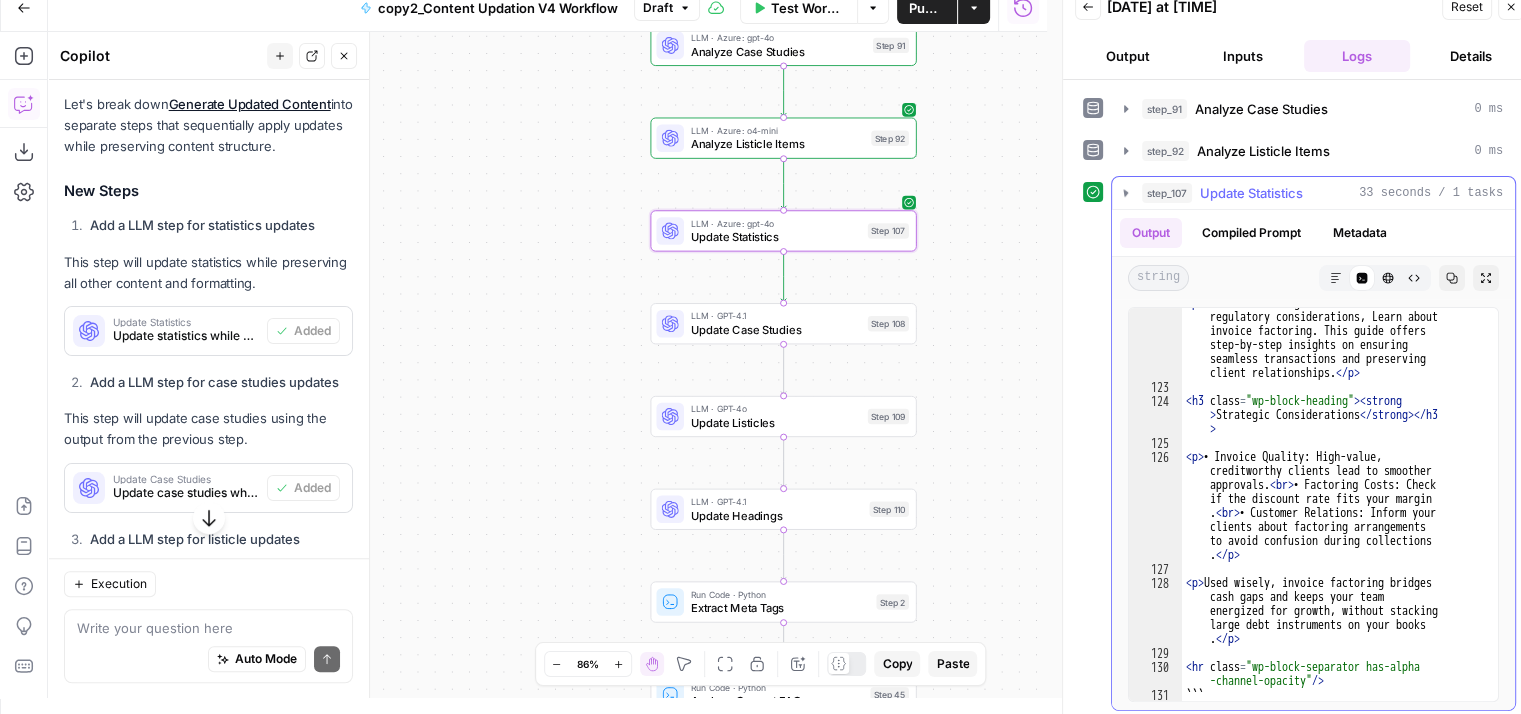 scroll, scrollTop: 0, scrollLeft: 0, axis: both 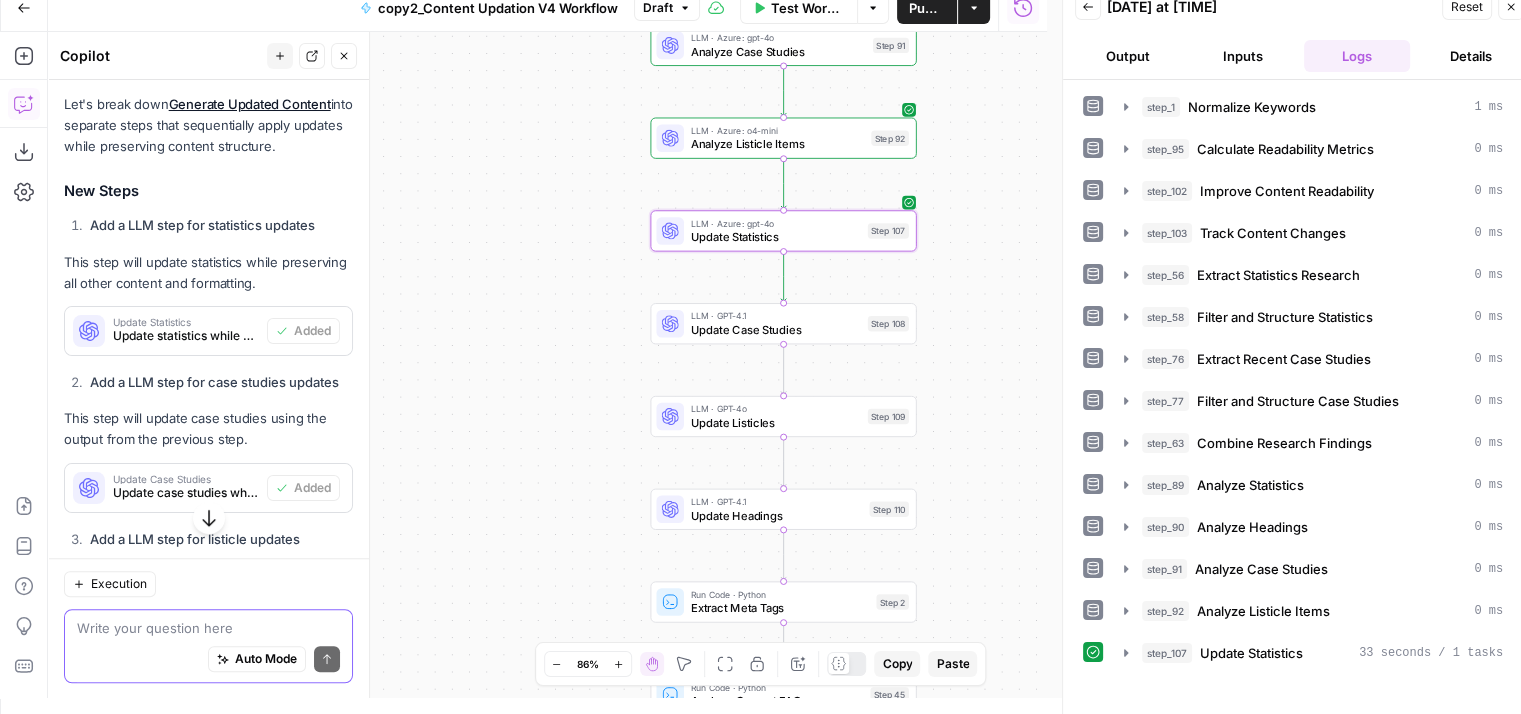 click at bounding box center (208, 627) 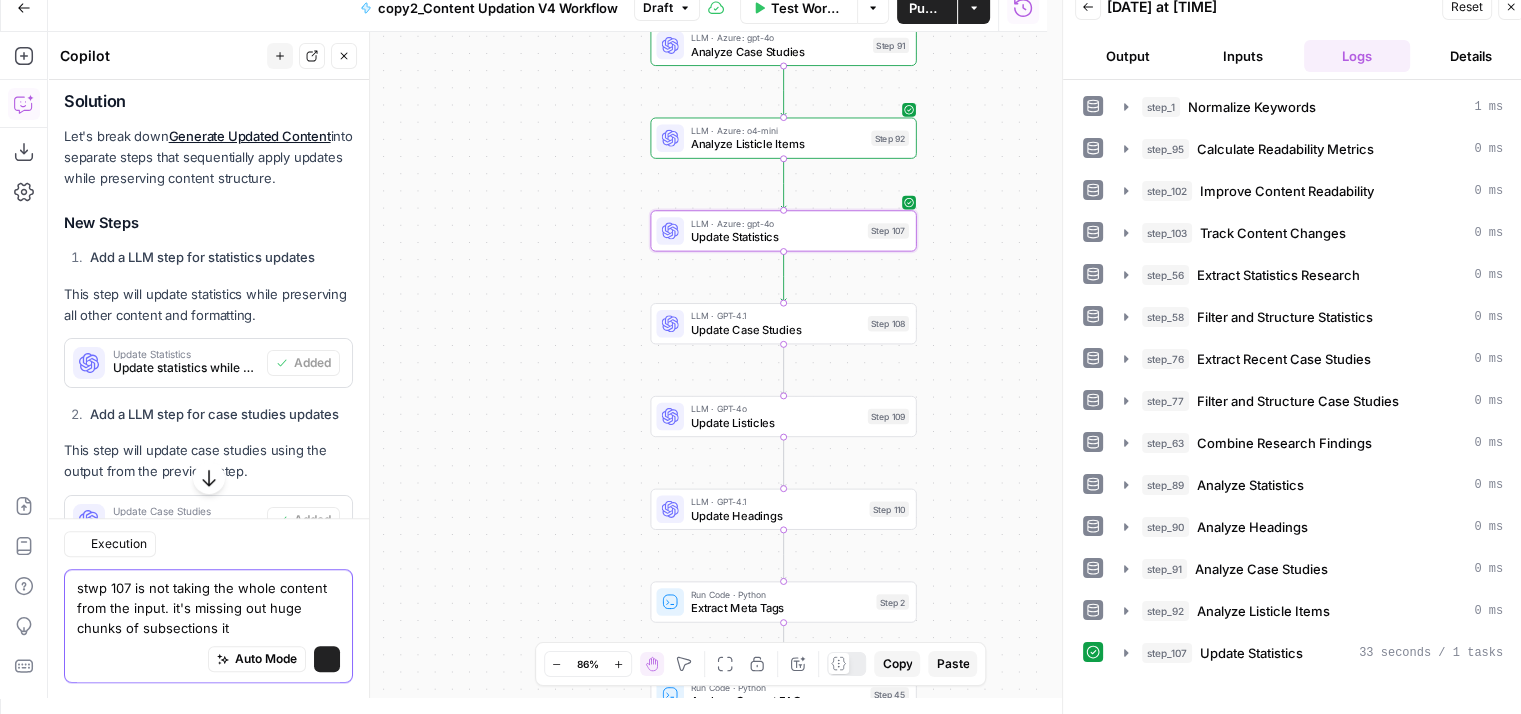 scroll, scrollTop: 1452, scrollLeft: 0, axis: vertical 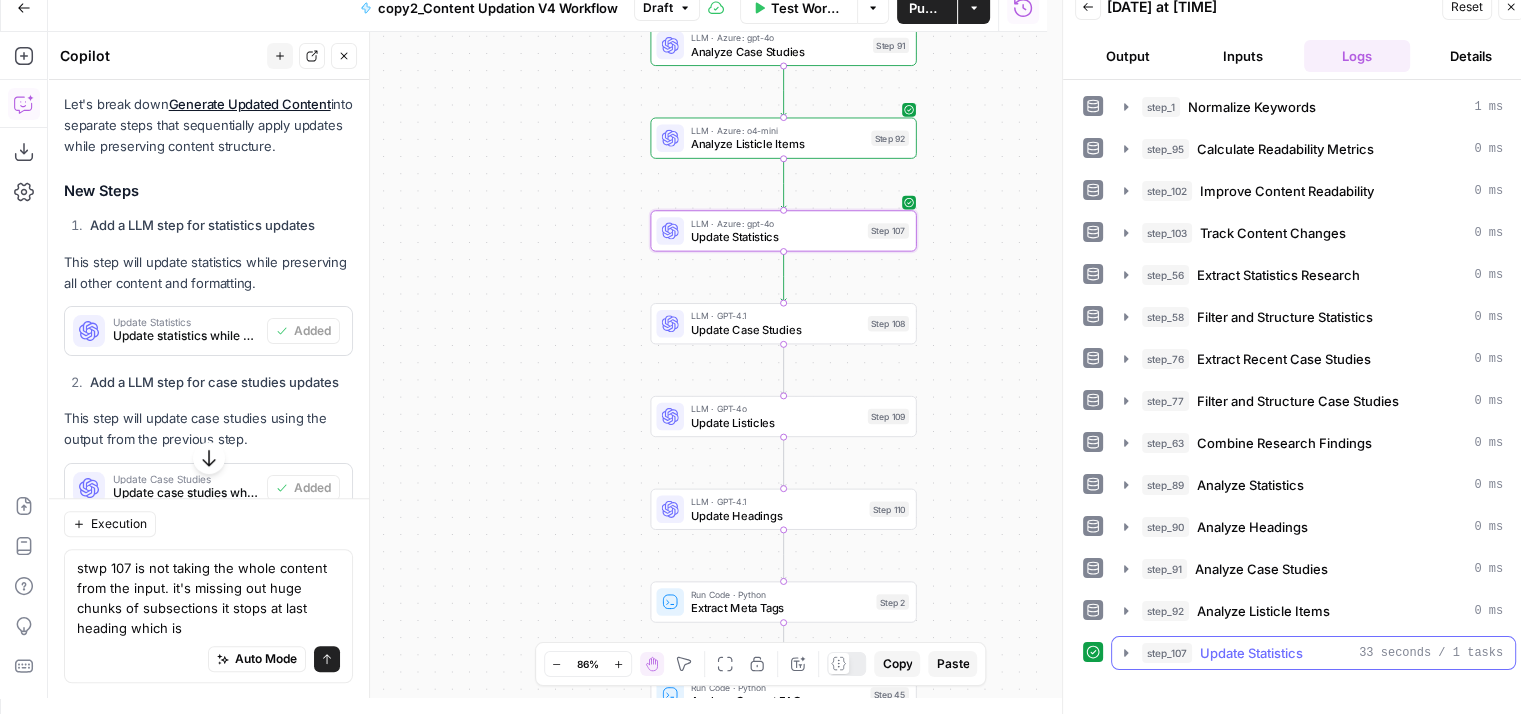 click on "Update Statistics" at bounding box center [1251, 653] 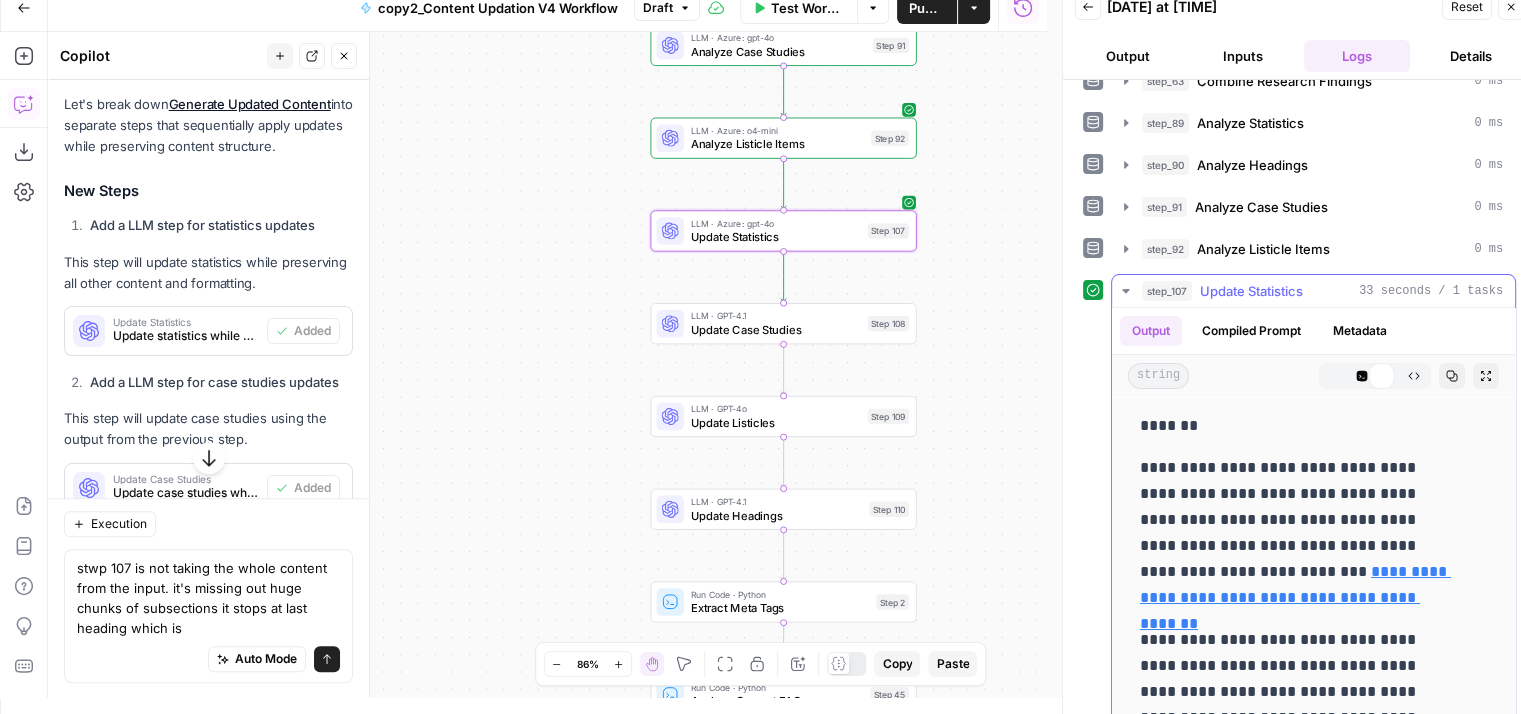 scroll, scrollTop: 460, scrollLeft: 0, axis: vertical 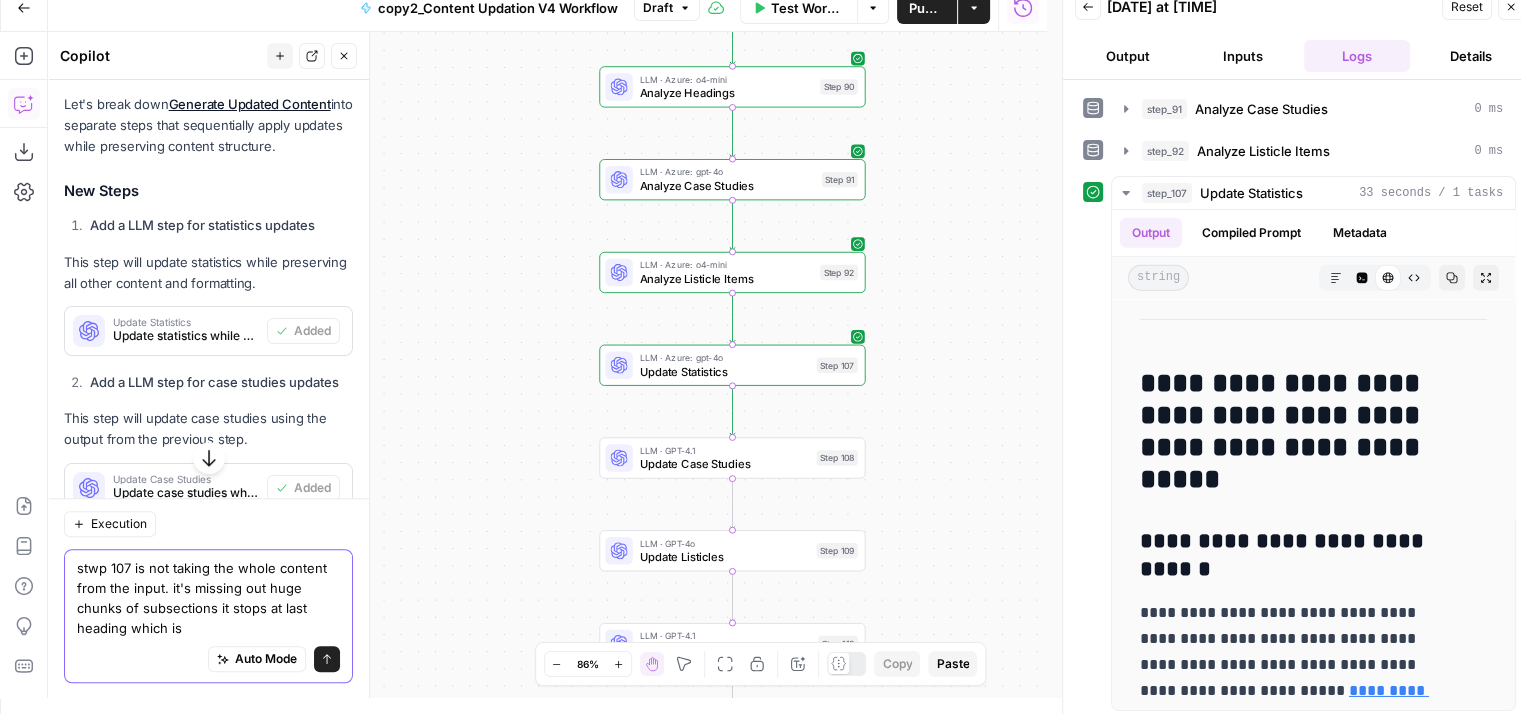 click on "stwp 107 is not taking the whole content from the input. it's missing out huge chunks of subsections it stops at last heading which is" at bounding box center (208, 597) 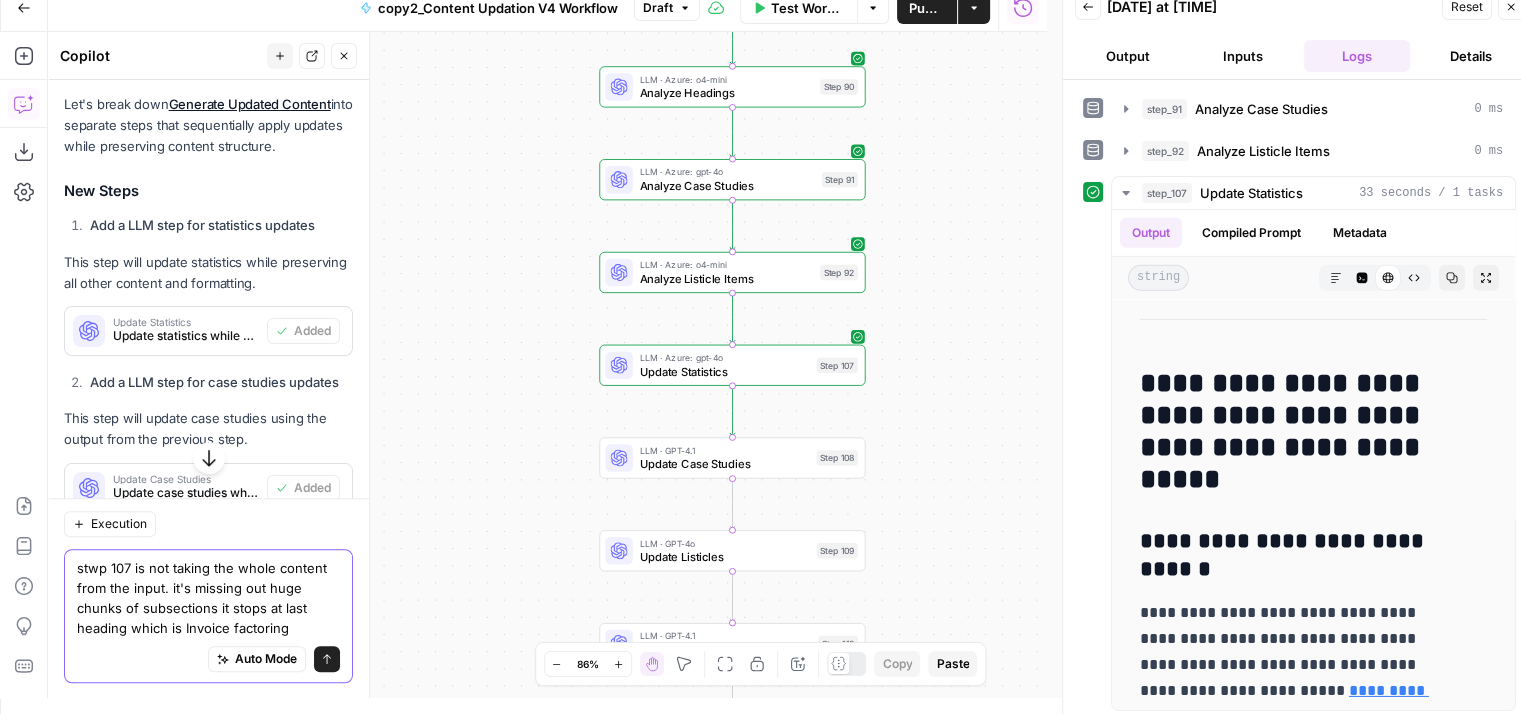 type on "stwp 107 is not taking the whole content from the input. it's missing out huge chunks of subsections it stops at last heading which is Invoice factoring" 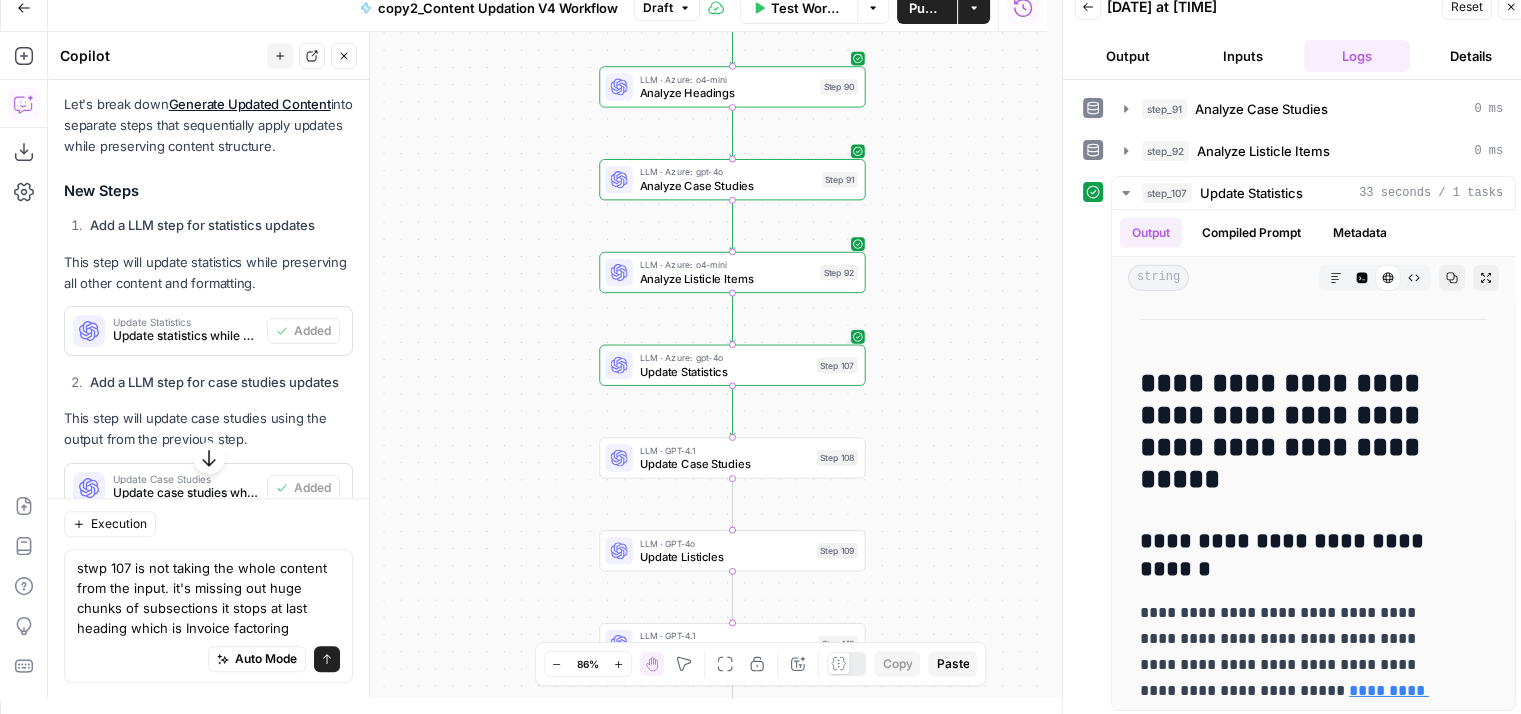 click on "Inputs" at bounding box center [1242, 56] 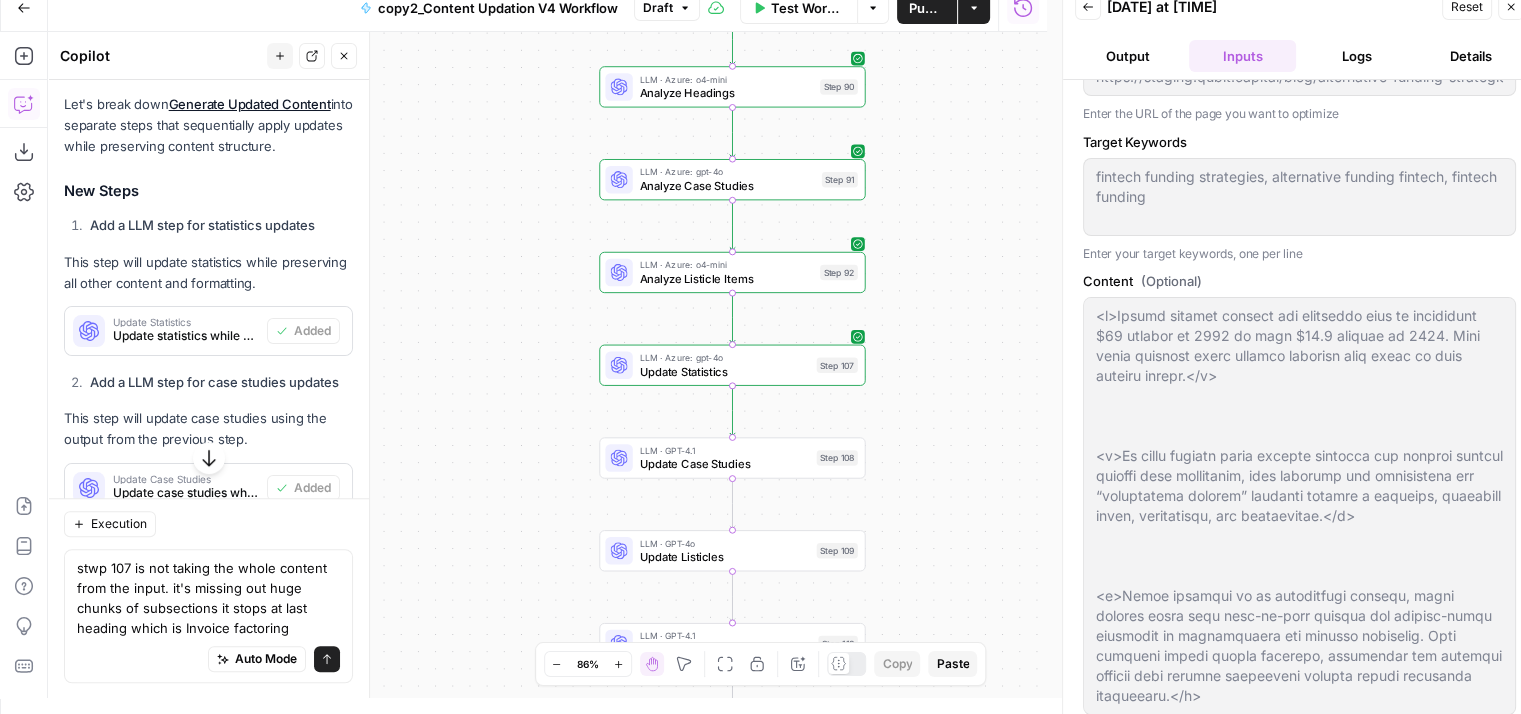 scroll, scrollTop: 56, scrollLeft: 0, axis: vertical 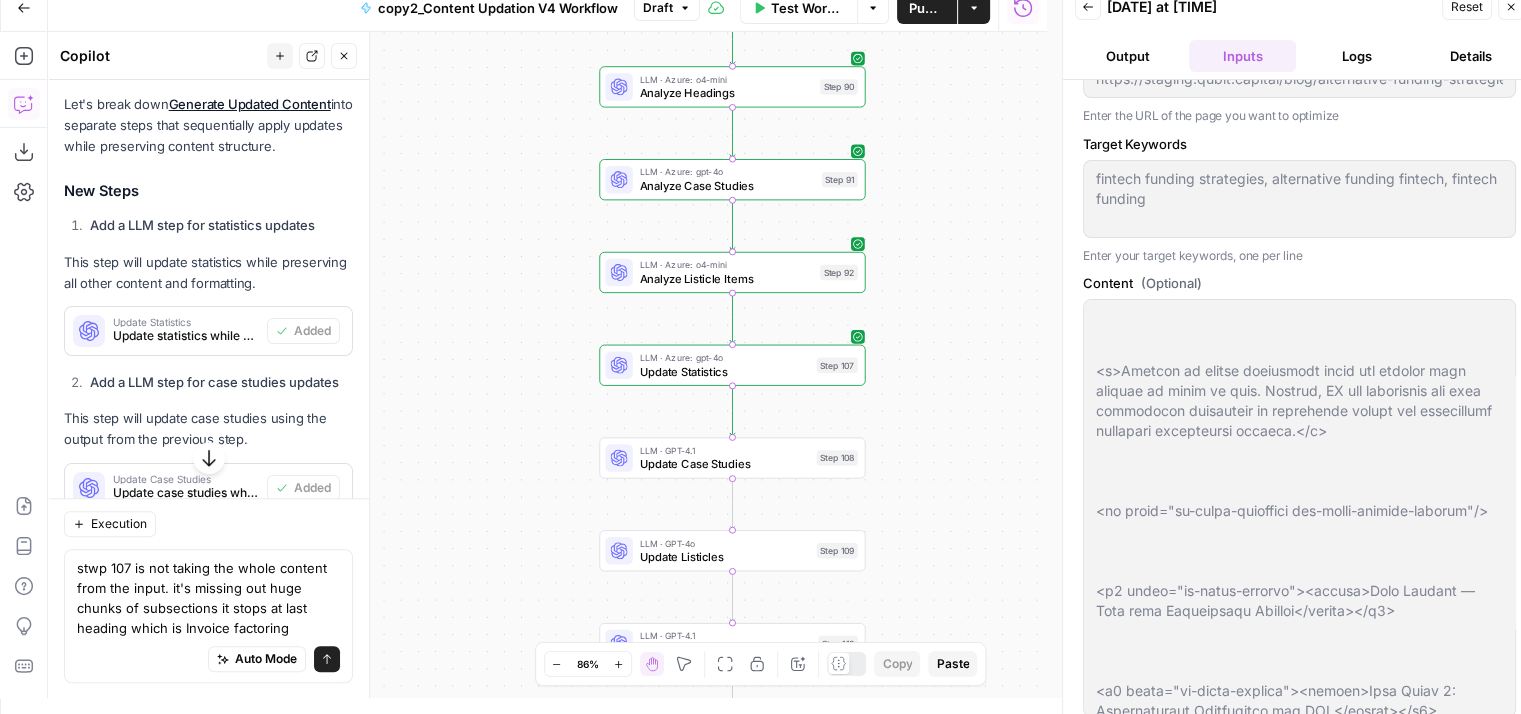 type on "---_acf_changed: falsefootnotes: ''_yoast_wpseo_title: Why Alternative Funding Strategies Matter for Fintech Startups_yoast_wpseo_metadesc: Discover how fintech startups can thrive with alternative funding  like P2P lending, RBF, and crowdfunding. Learn strategies to secure capital" 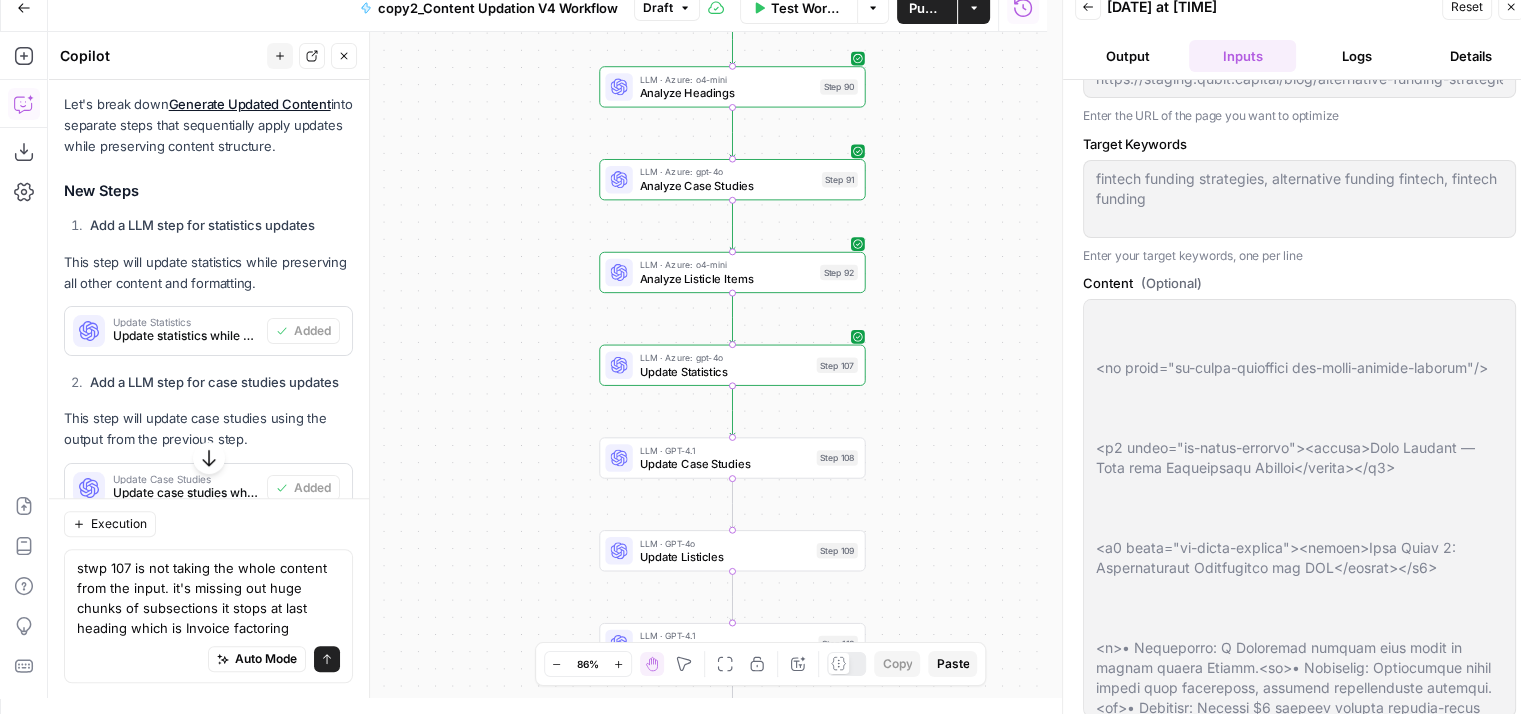 type on "---_acf_changed: falsefootnotes: ''_yoast_wpseo_title: Why Alternative Funding Strategies Matter for Fintech Startups_yoast_wpseo_metadesc: Discover how fintech startups can thrive with alternative funding  like P2P lending, RBF, and crowdfunding. Learn strategies to secure capital" 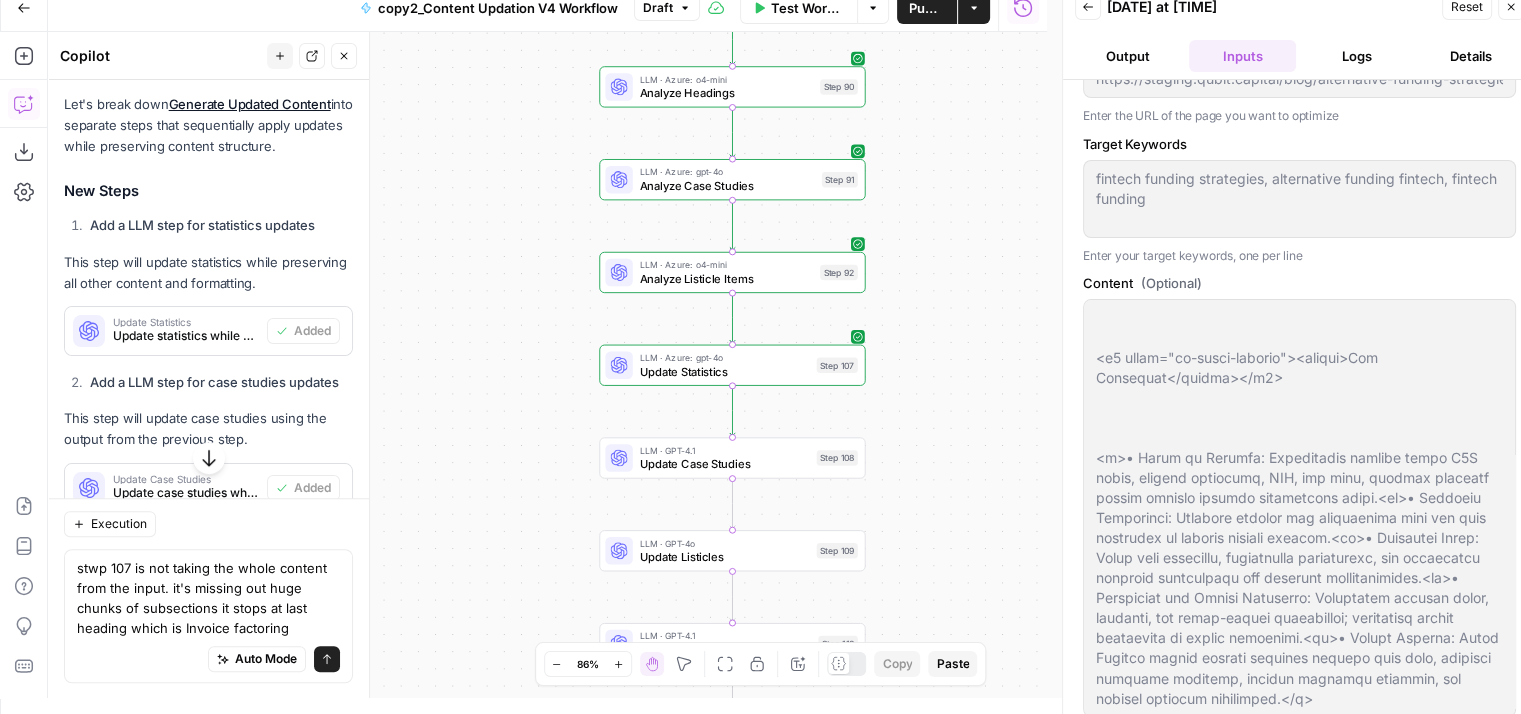 scroll, scrollTop: 19439, scrollLeft: 0, axis: vertical 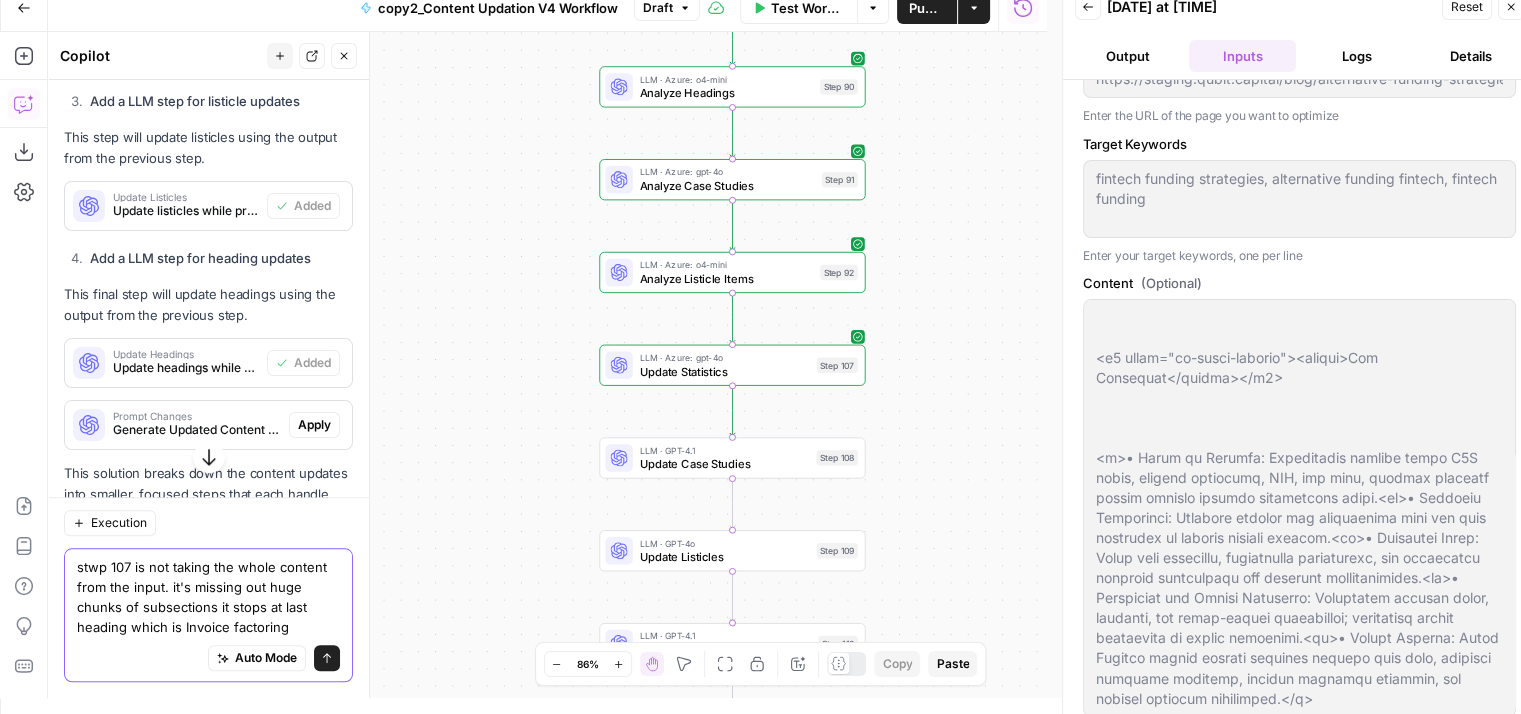 click on "stwp 107 is not taking the whole content from the input. it's missing out huge chunks of subsections it stops at last heading which is Invoice factoring" at bounding box center (208, 597) 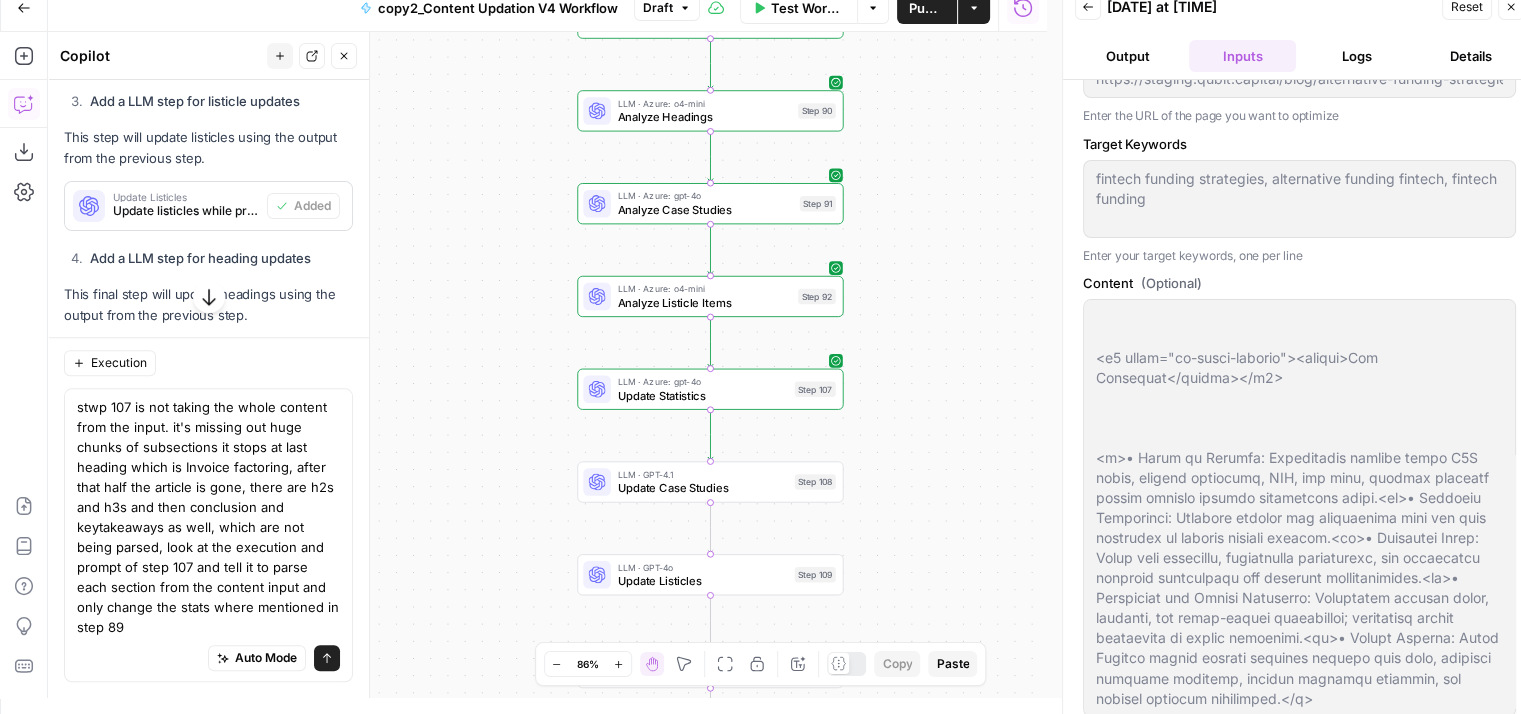 drag, startPoint x: 479, startPoint y: 259, endPoint x: 456, endPoint y: 282, distance: 32.526913 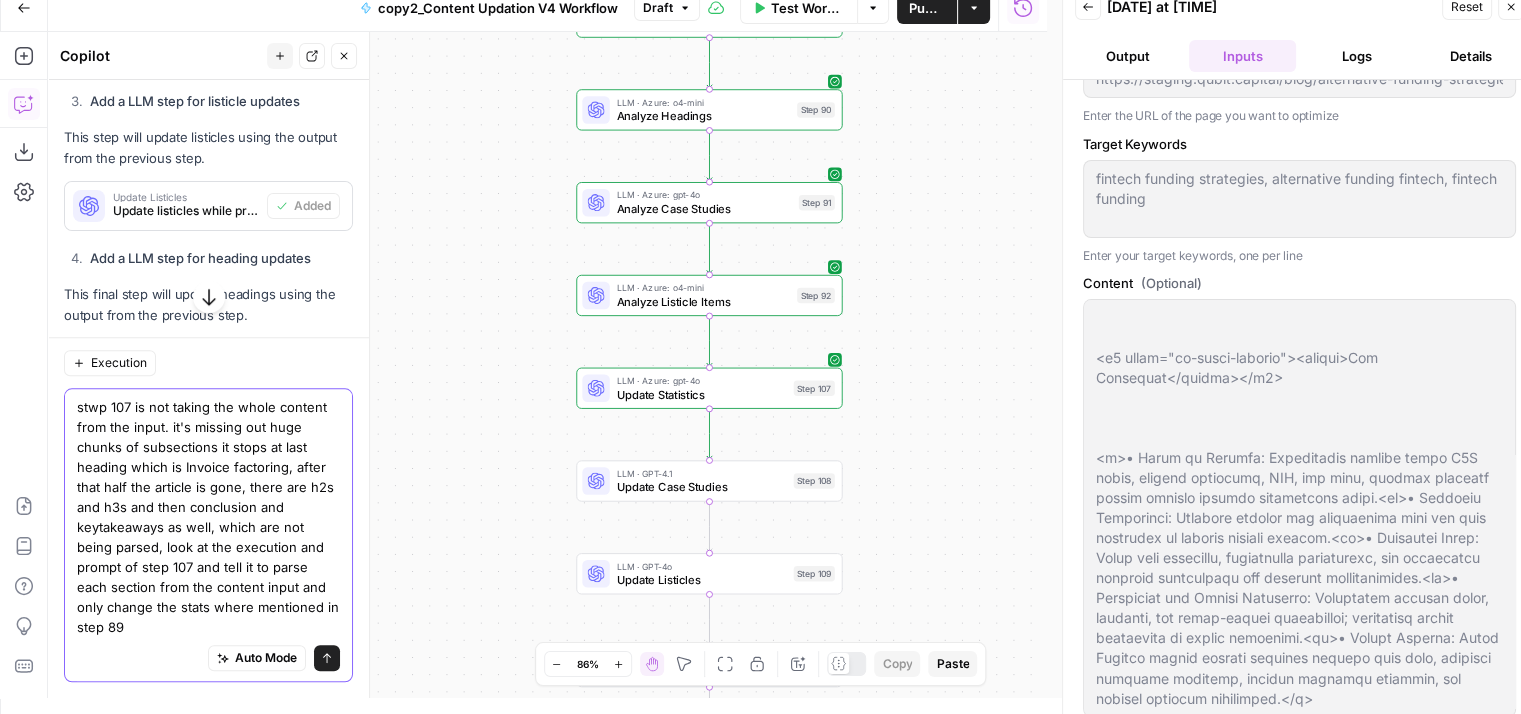 click on "stwp 107 is not taking the whole content from the input. it's missing out huge chunks of subsections it stops at last heading which is Invoice factoring, after that half the article is gone, there are h2s and h3s and then conclusion and keytakeaways as well, which are not being parsed, look at the execution and prompt of step 107 and tell it to parse each section from the content input and only change the stats where mentioned in step 89" at bounding box center (208, 517) 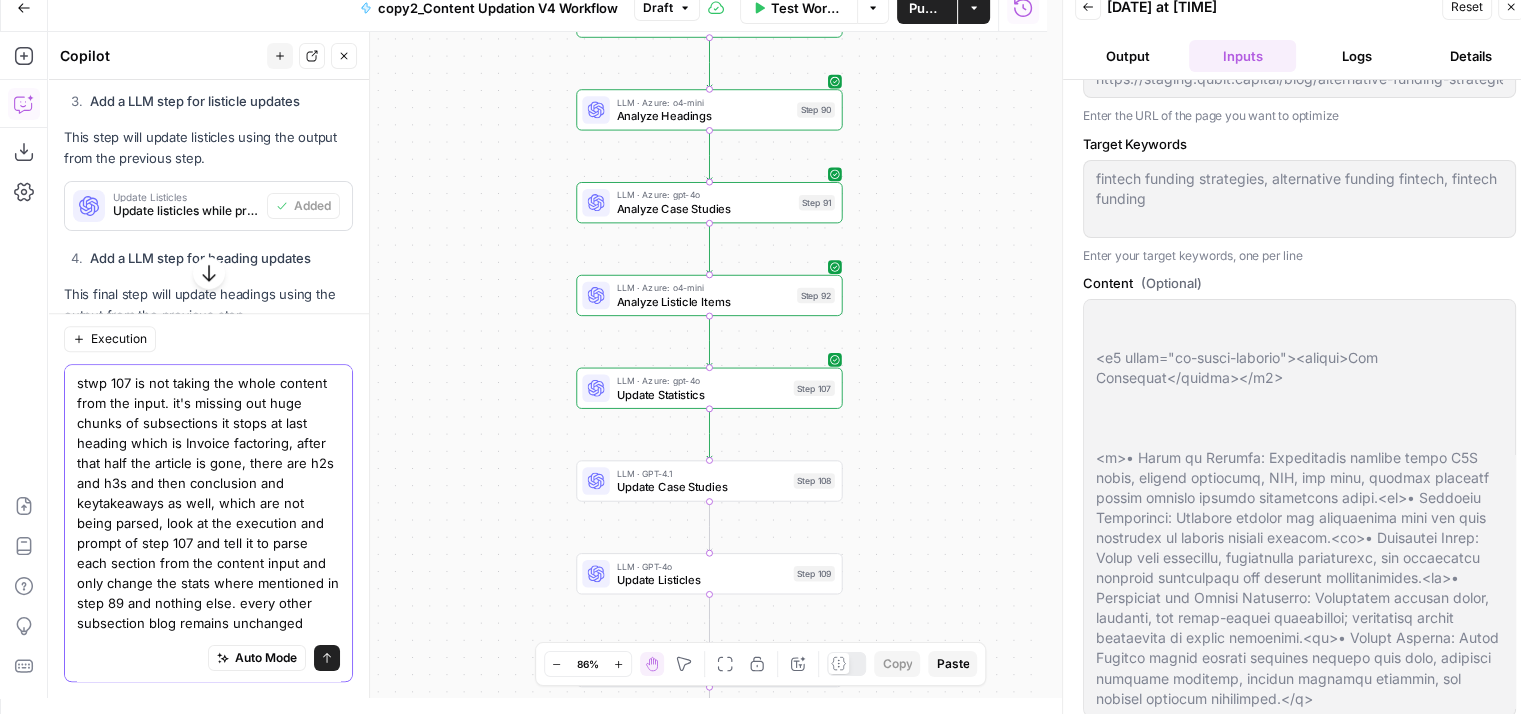 scroll, scrollTop: 35, scrollLeft: 0, axis: vertical 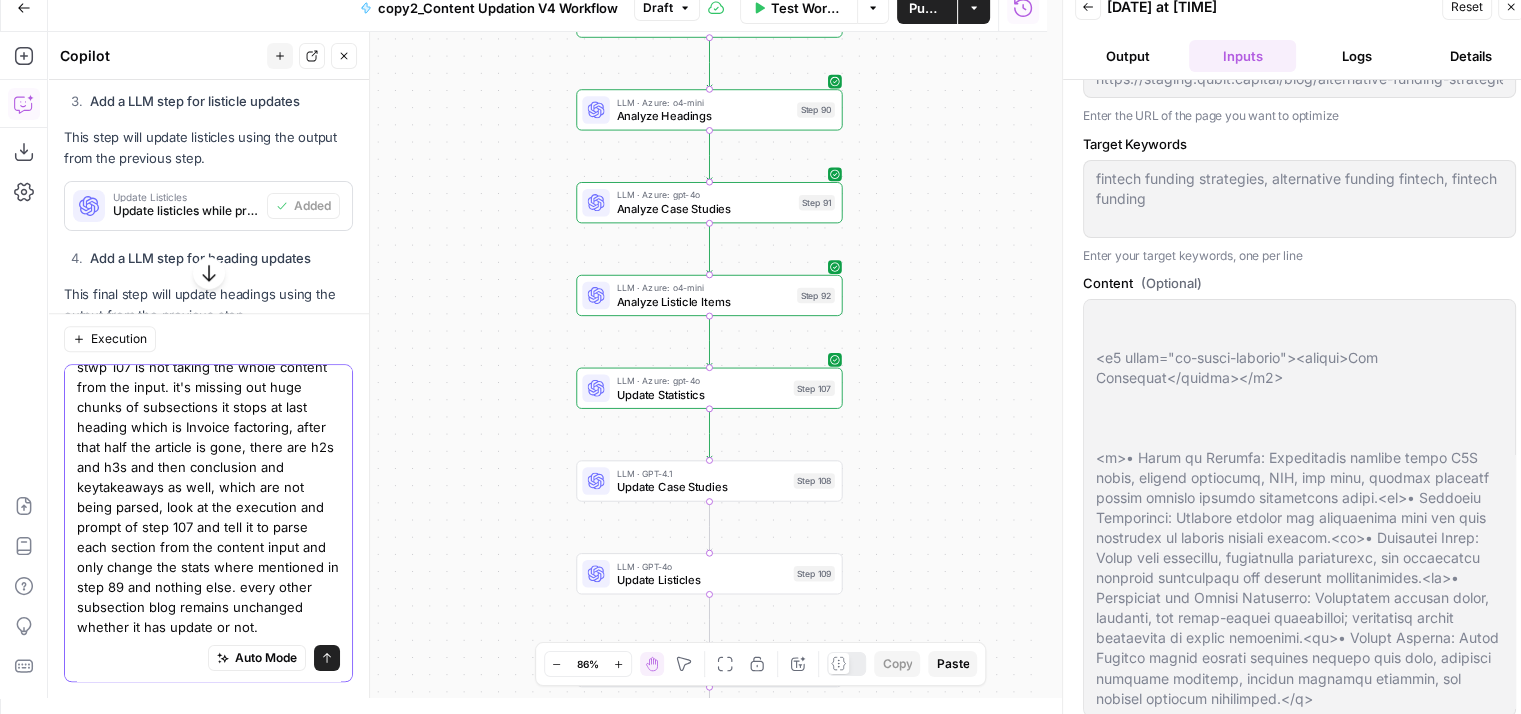 type on "stwp 107 is not taking the whole content from the input. it's missing out huge chunks of subsections it stops at last heading which is Invoice factoring, after that half the article is gone, there are h2s and h3s and then conclusion and keytakeaways as well, which are not being parsed, look at the execution and prompt of step 107 and tell it to parse each section from the content input and only change the stats where mentioned in step 89 and nothing else. every other subsection blog remains unchanged whether it has update or not." 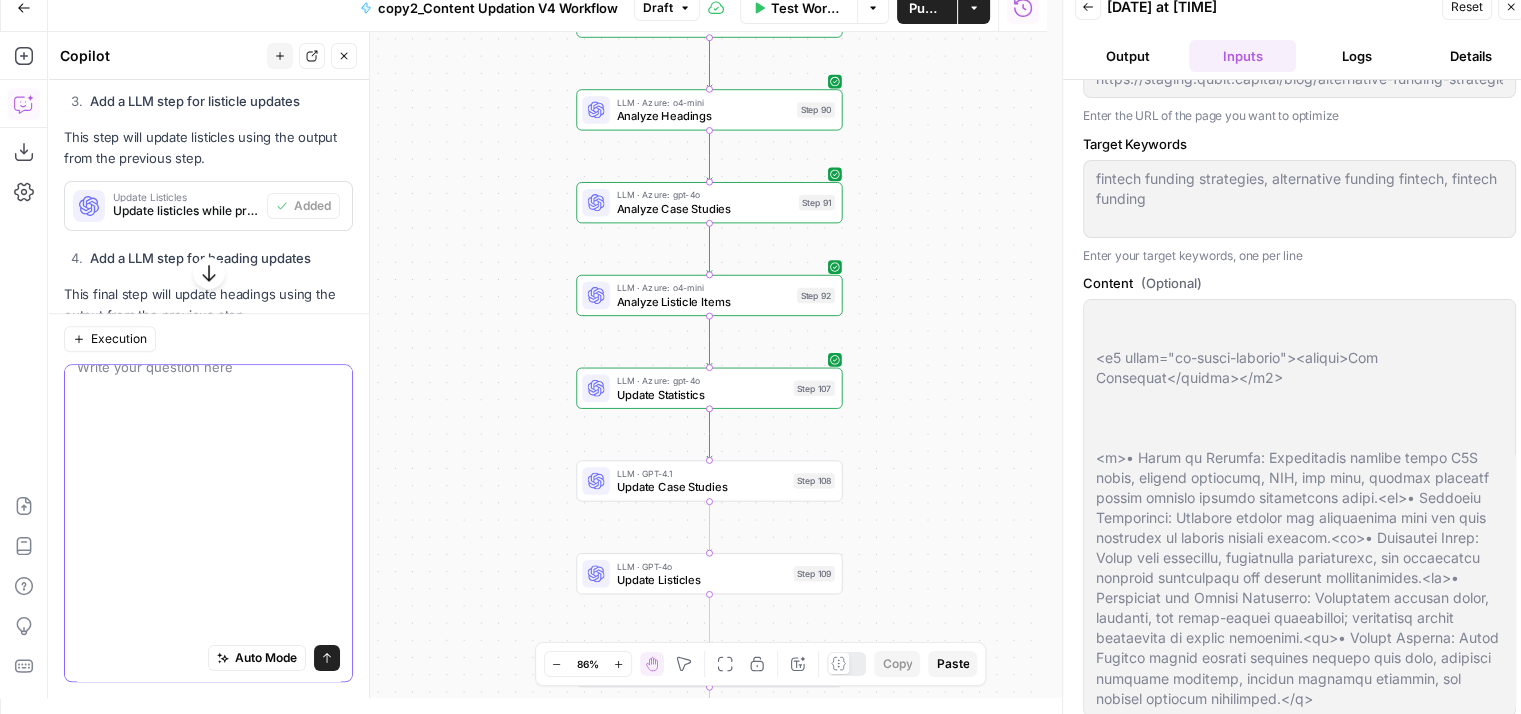 scroll, scrollTop: 1851, scrollLeft: 0, axis: vertical 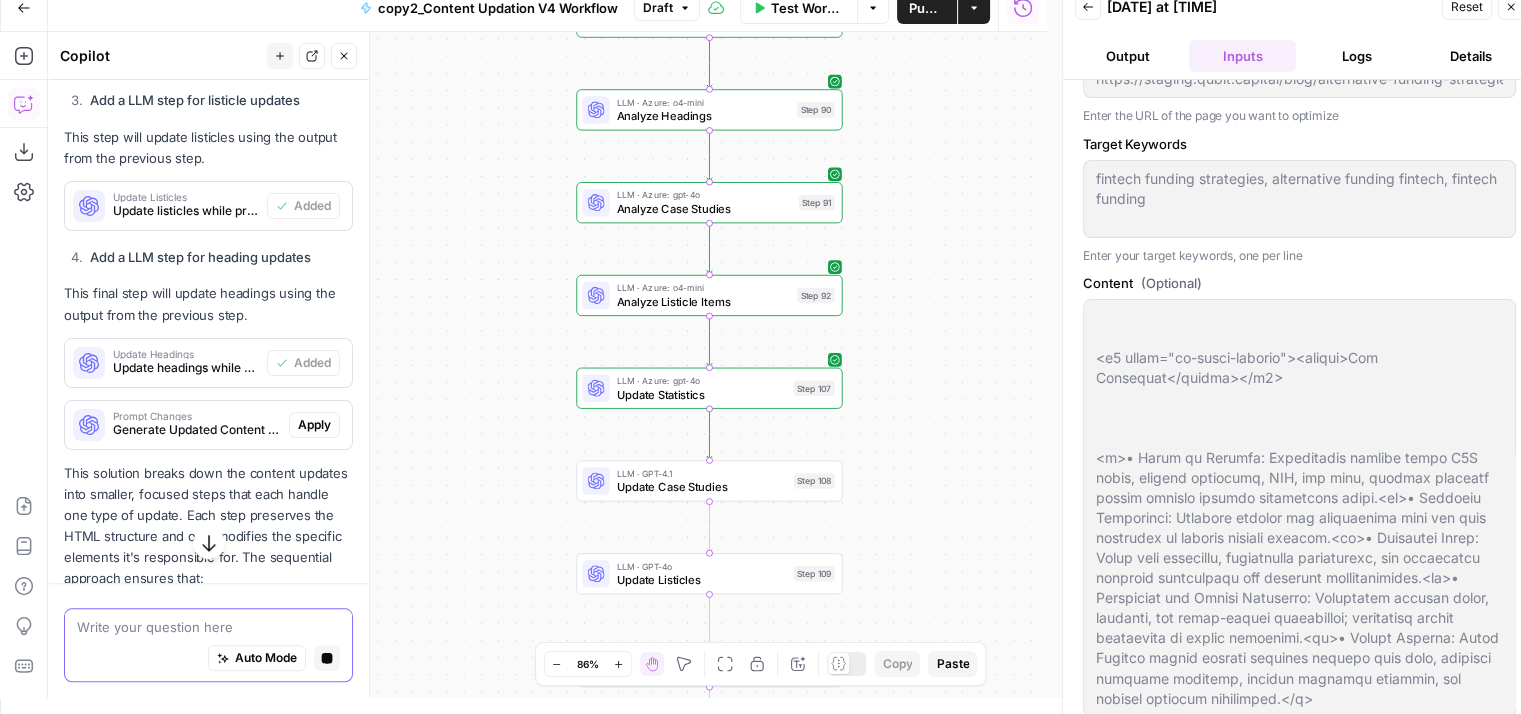 type on "---_acf_changed: falsefootnotes: ''_yoast_wpseo_title: Why Alternative Funding Strategies Matter for Fintech Startups_yoast_wpseo_metadesc: Discover how fintech startups can thrive with alternative funding  like P2P lending, RBF, and crowdfunding. Learn strategies to secure capital" 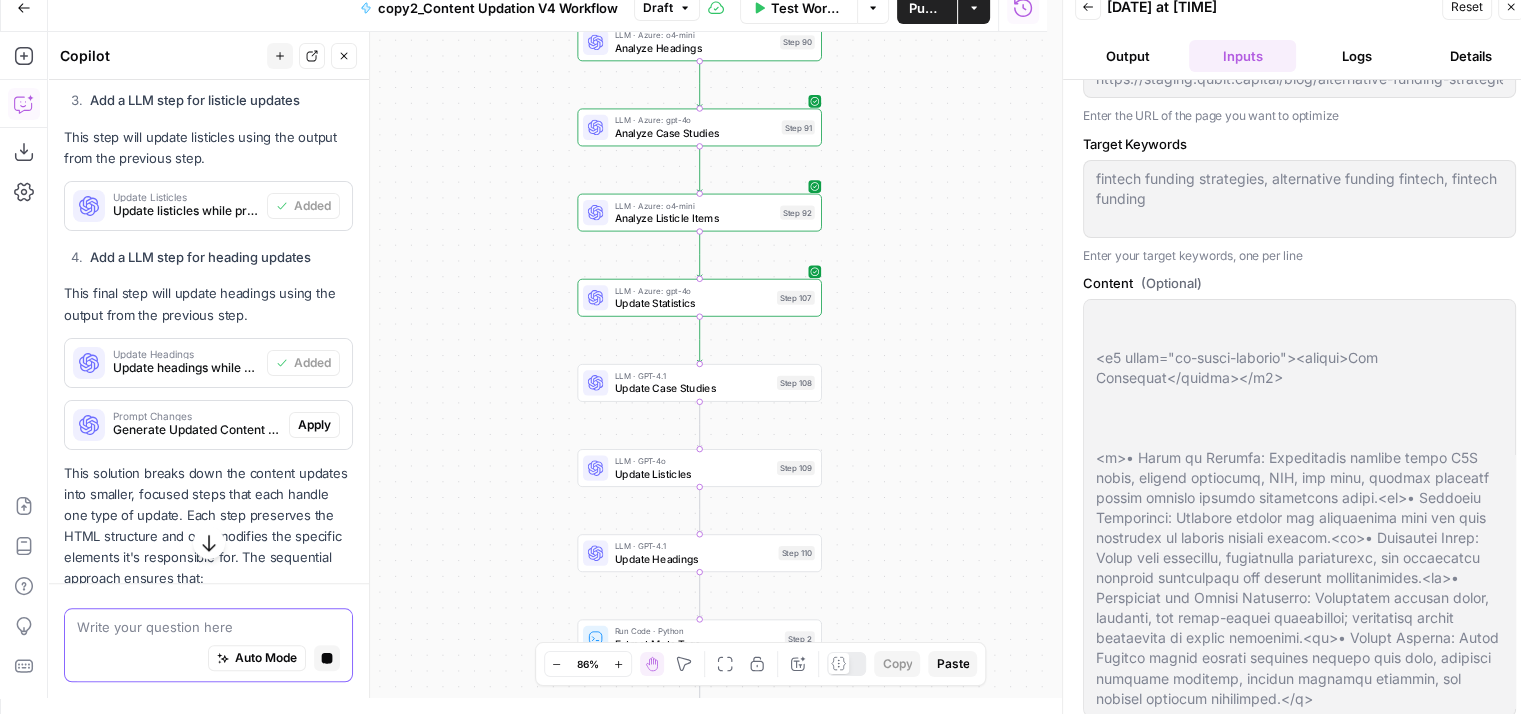 type on "---_acf_changed: falsefootnotes: ''_yoast_wpseo_title: Why Alternative Funding Strategies Matter for Fintech Startups_yoast_wpseo_metadesc: Discover how fintech startups can thrive with alternative funding  like P2P lending, RBF, and crowdfunding. Learn strategies to secure capital" 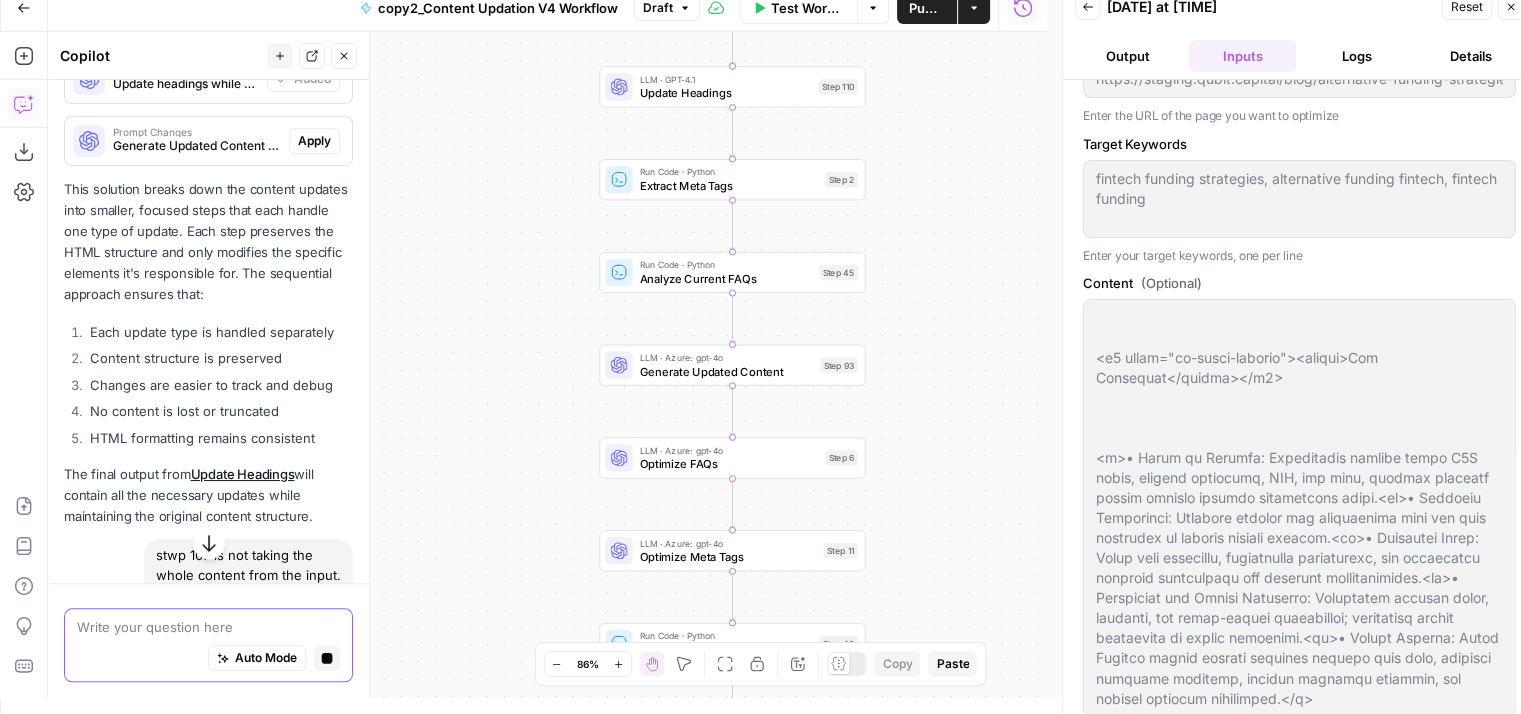 scroll, scrollTop: 2147, scrollLeft: 0, axis: vertical 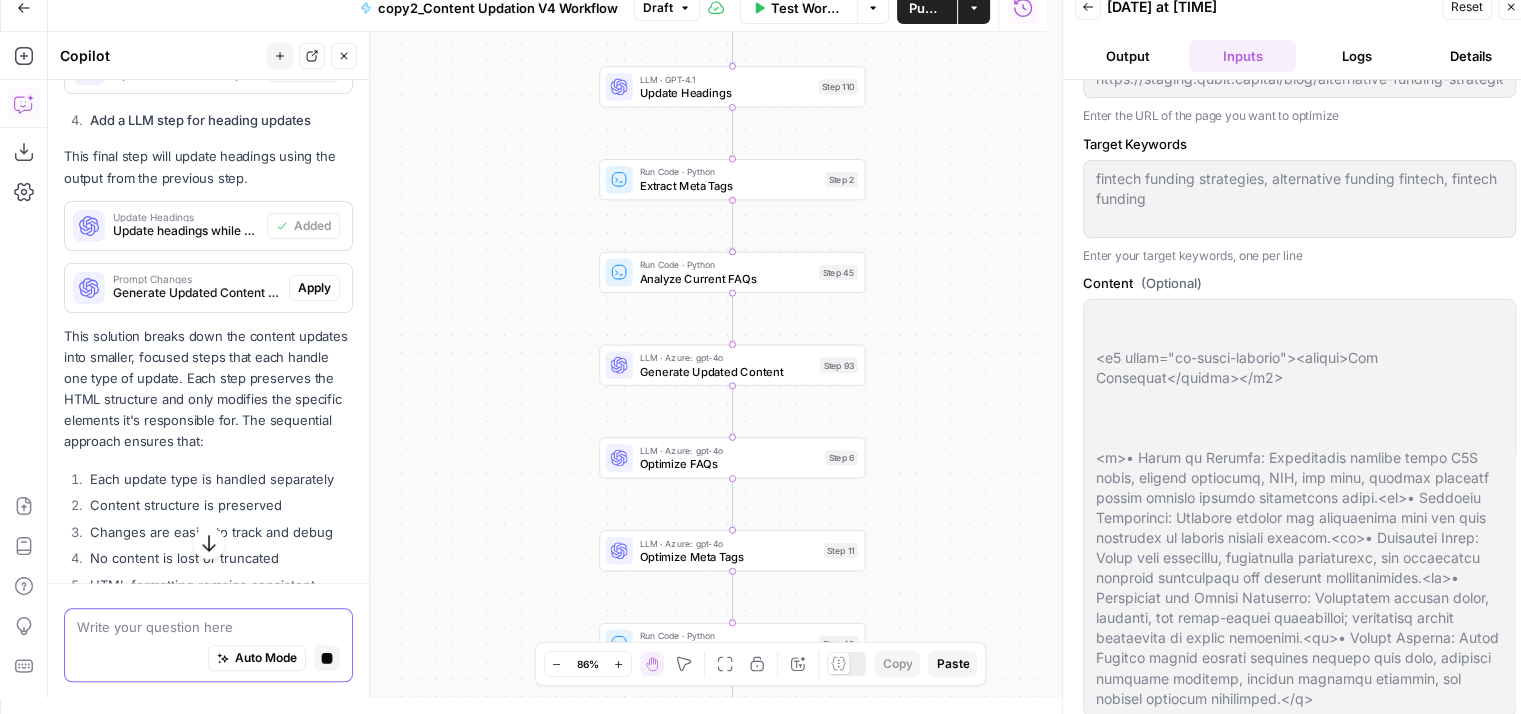 type on "---_acf_changed: falsefootnotes: ''_yoast_wpseo_title: Why Alternative Funding Strategies Matter for Fintech Startups_yoast_wpseo_metadesc: Discover how fintech startups can thrive with alternative funding  like P2P lending, RBF, and crowdfunding. Learn strategies to secure capital" 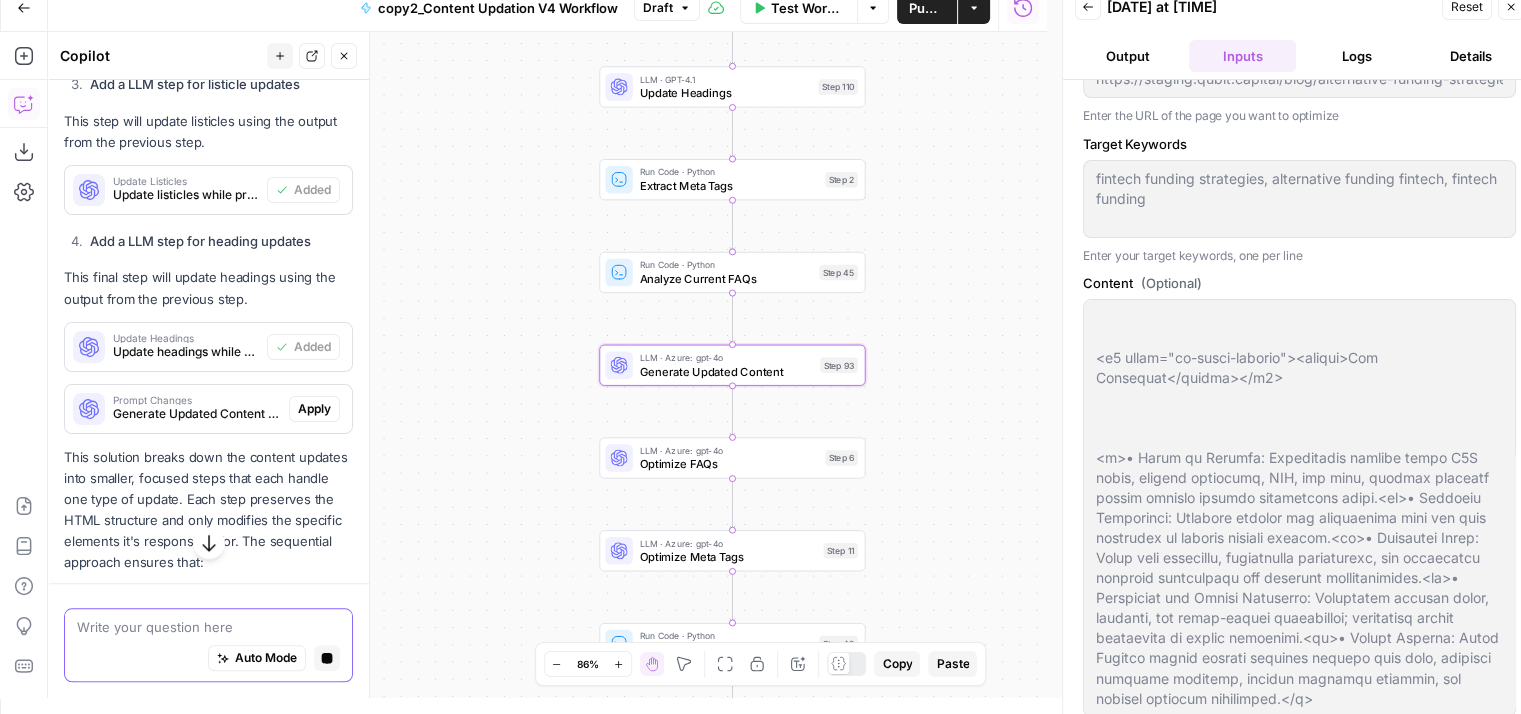 type on "---_acf_changed: falsefootnotes: ''_yoast_wpseo_title: Why Alternative Funding Strategies Matter for Fintech Startups_yoast_wpseo_metadesc: Discover how fintech startups can thrive with alternative funding  like P2P lending, RBF, and crowdfunding. Learn strategies to secure capital" 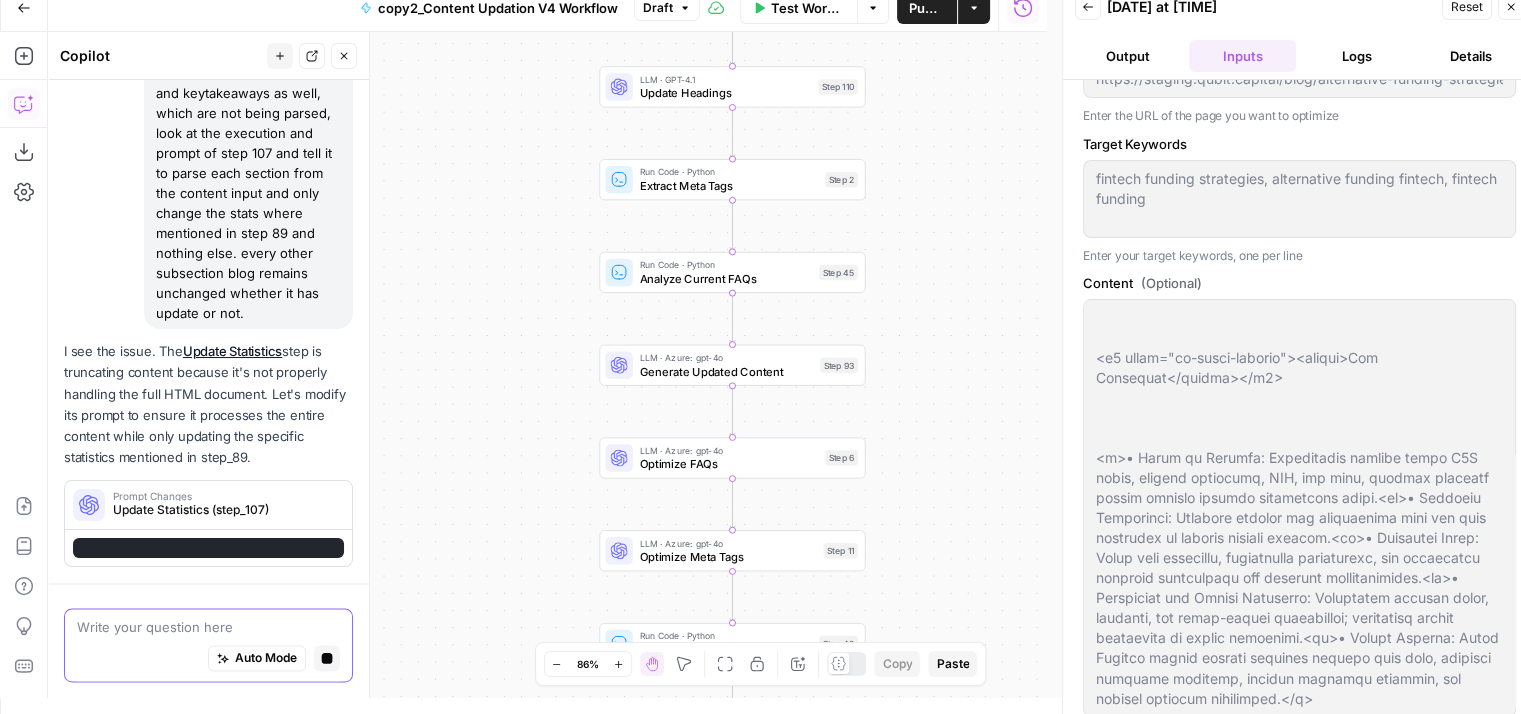 scroll, scrollTop: 2870, scrollLeft: 0, axis: vertical 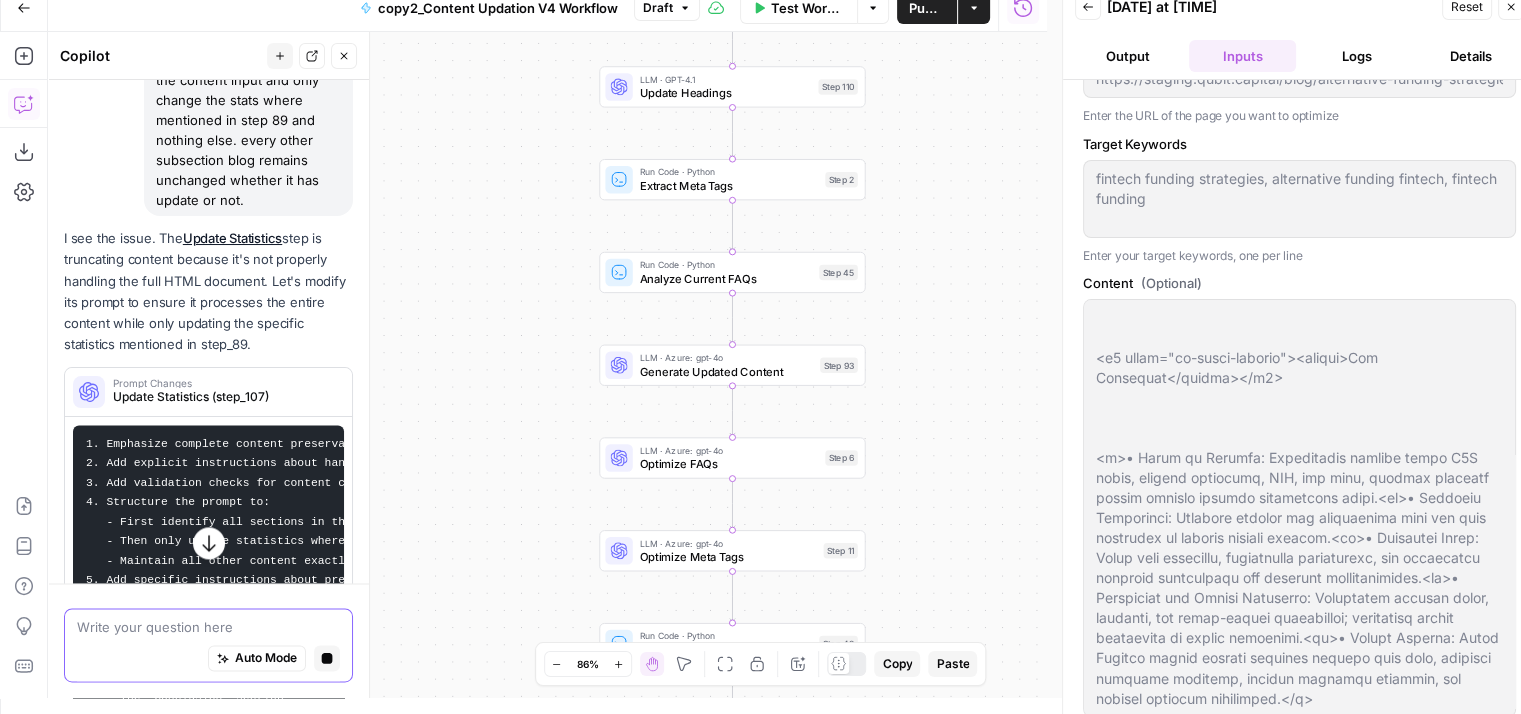 type on "---_acf_changed: falsefootnotes: ''_yoast_wpseo_title: Why Alternative Funding Strategies Matter for Fintech Startups_yoast_wpseo_metadesc: Discover how fintech startups can thrive with alternative funding  like P2P lending, RBF, and crowdfunding. Learn strategies to secure capital" 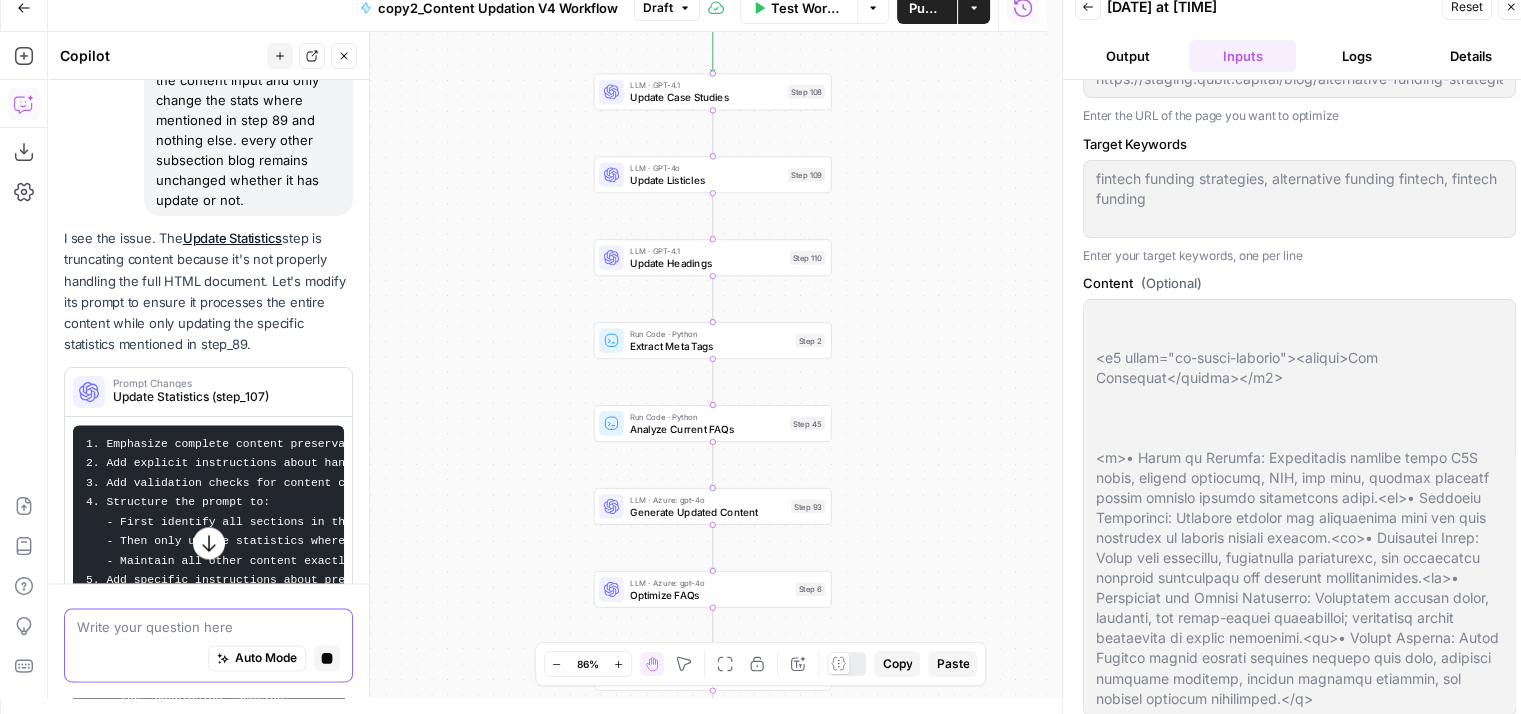 scroll, scrollTop: 2992, scrollLeft: 0, axis: vertical 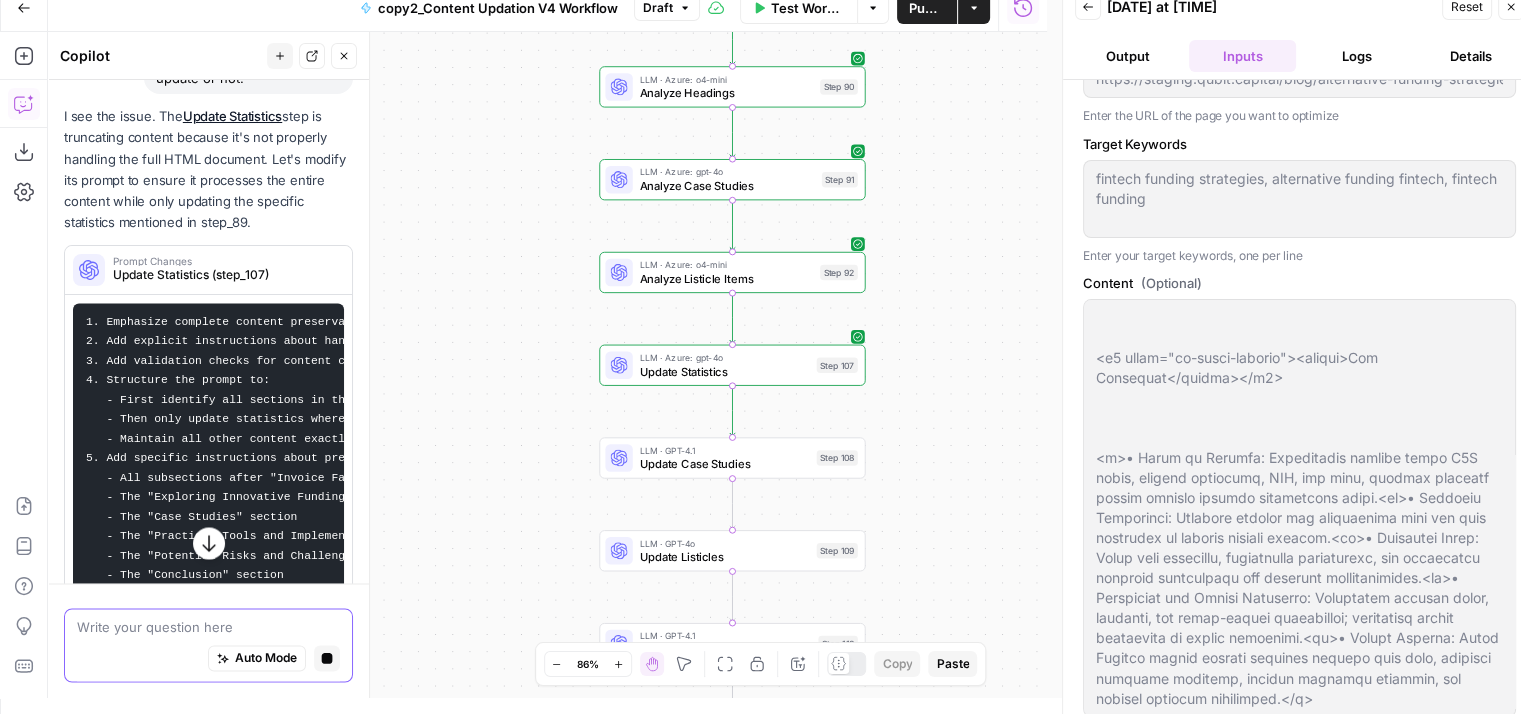 type on "---_acf_changed: falsefootnotes: ''_yoast_wpseo_title: Why Alternative Funding Strategies Matter for Fintech Startups_yoast_wpseo_metadesc: Discover how fintech startups can thrive with alternative funding  like P2P lending, RBF, and crowdfunding. Learn strategies to secure capital" 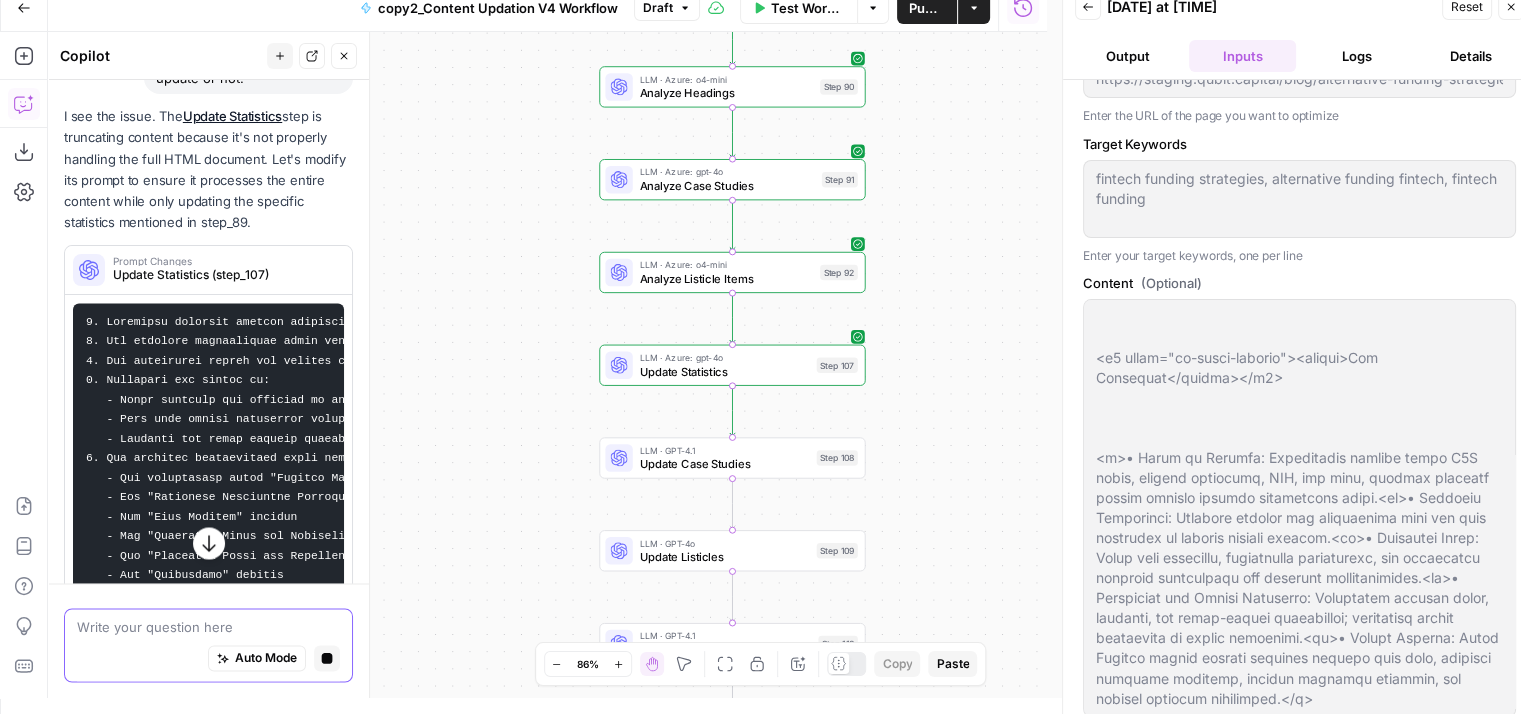 type 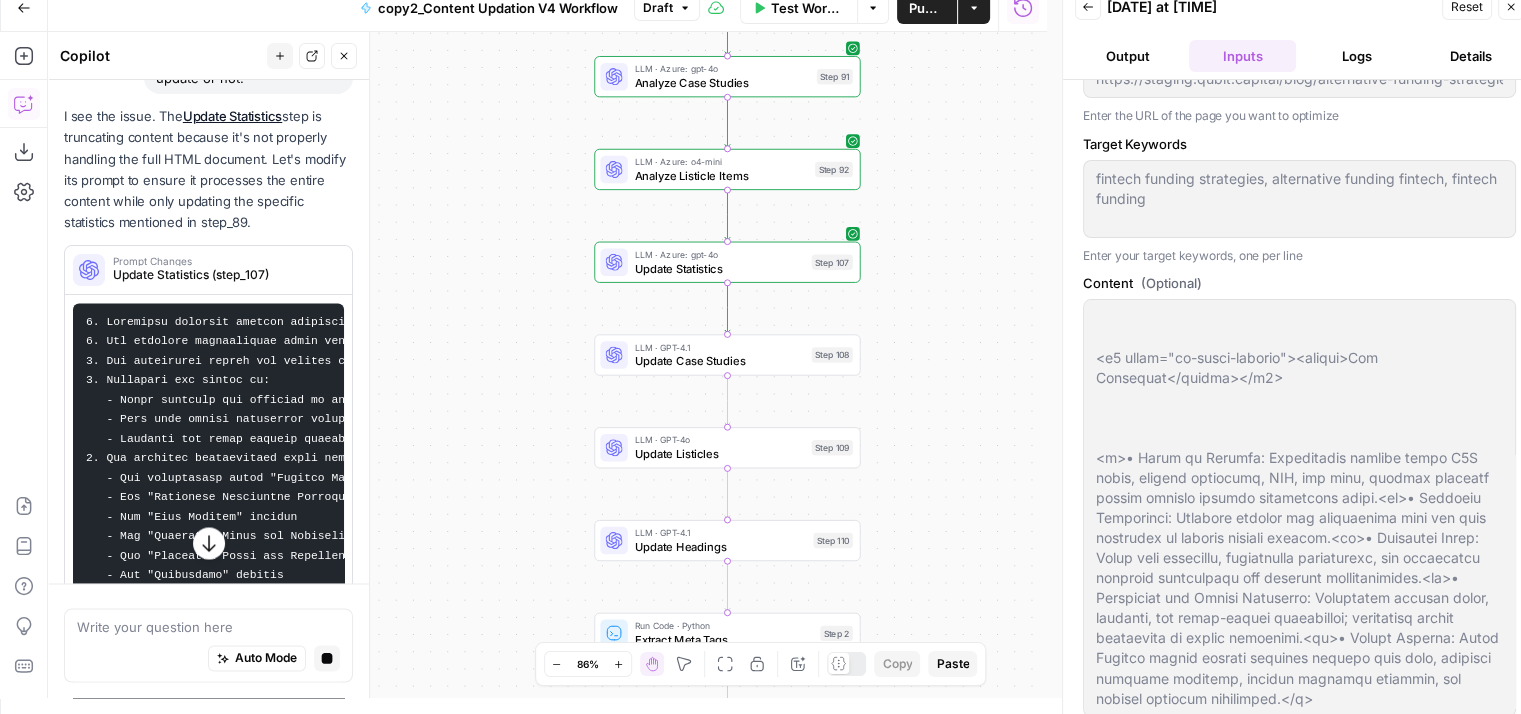 drag, startPoint x: 523, startPoint y: 344, endPoint x: 510, endPoint y: 221, distance: 123.68508 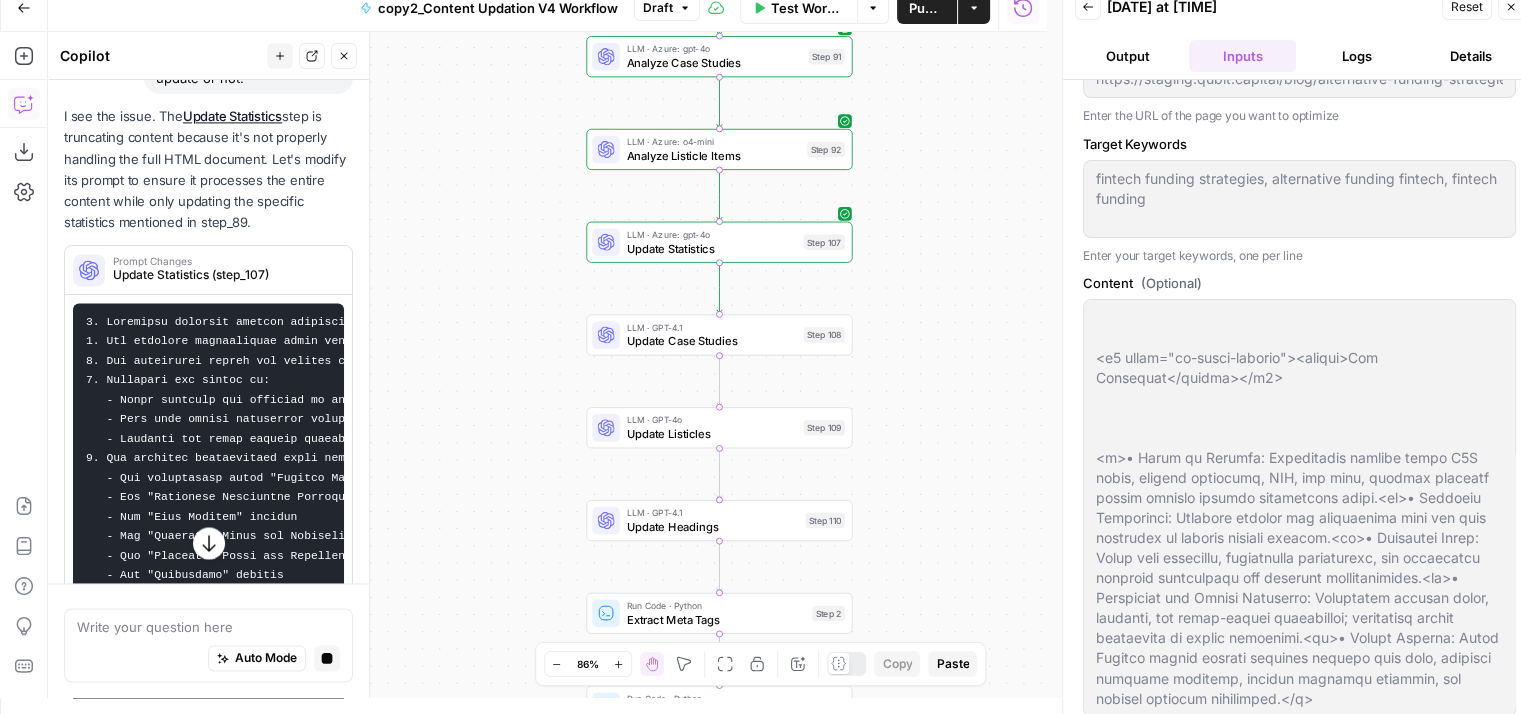 type on "---_acf_changed: falsefootnotes: ''_yoast_wpseo_title: Why Alternative Funding Strategies Matter for Fintech Startups_yoast_wpseo_metadesc: Discover how fintech startups can thrive with alternative funding  like P2P lending, RBF, and crowdfunding. Learn strategies to secure capital" 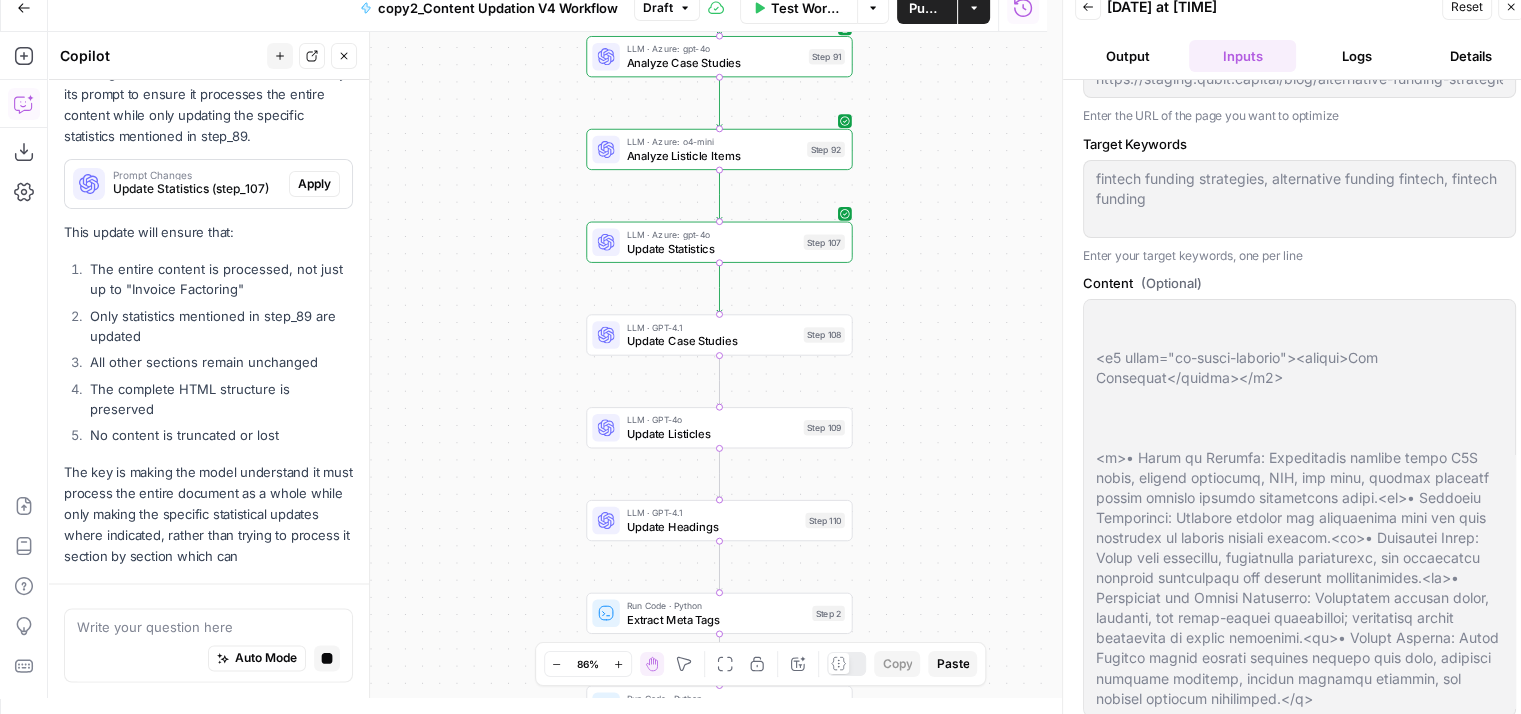 scroll, scrollTop: 3276, scrollLeft: 0, axis: vertical 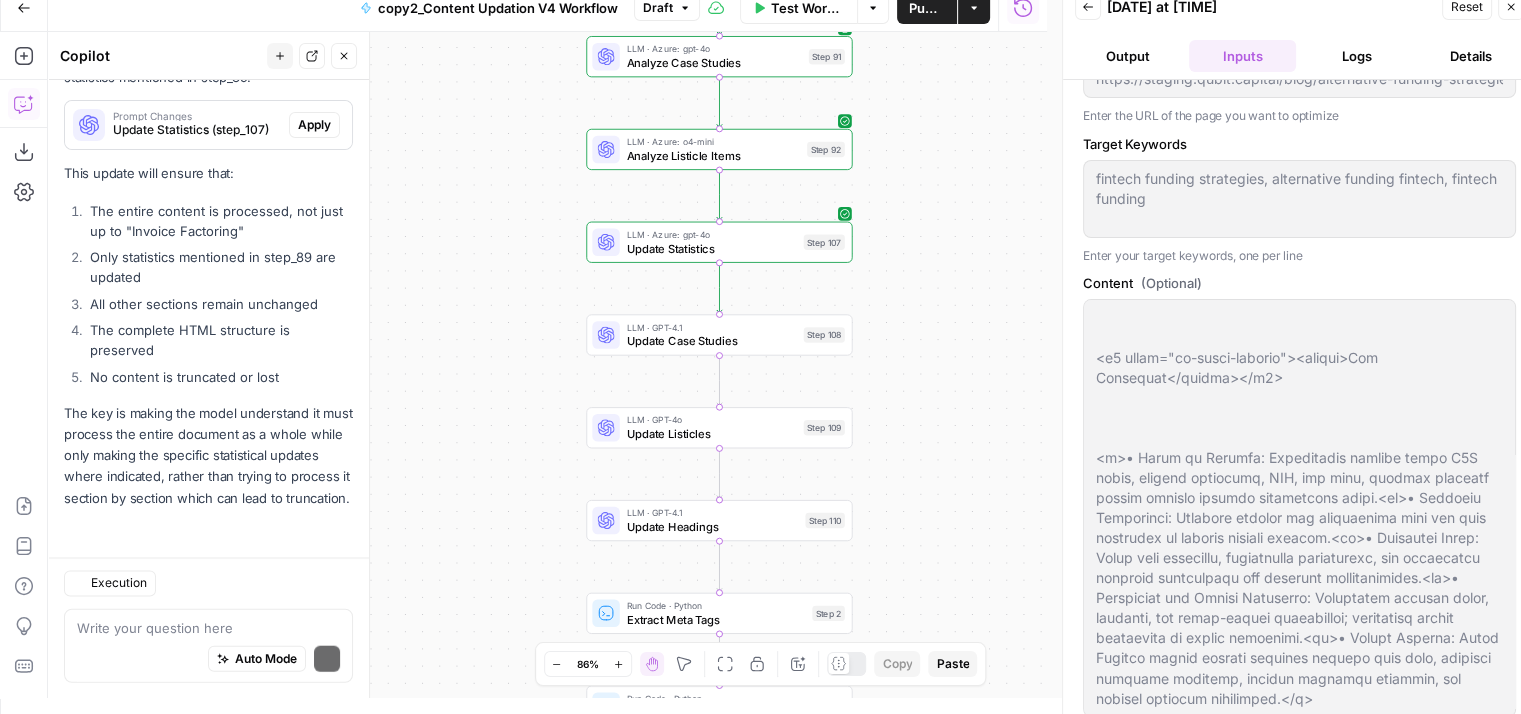 type on "---_acf_changed: falsefootnotes: ''_yoast_wpseo_title: Why Alternative Funding Strategies Matter for Fintech Startups_yoast_wpseo_metadesc: Discover how fintech startups can thrive with alternative funding  like P2P lending, RBF, and crowdfunding. Learn strategies to secure capital" 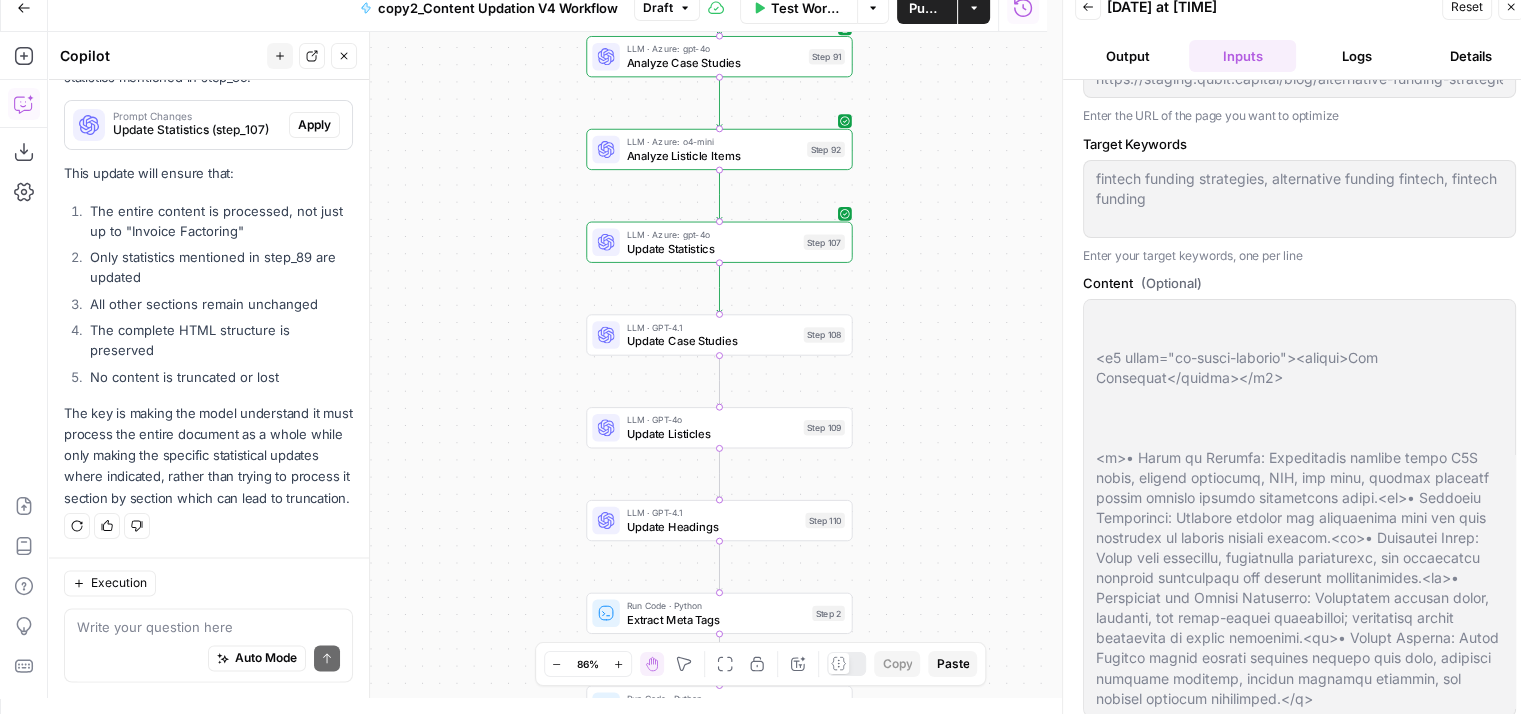 type on "---_acf_changed: falsefootnotes: ''_yoast_wpseo_title: Why Alternative Funding Strategies Matter for Fintech Startups_yoast_wpseo_metadesc: Discover how fintech startups can thrive with alternative funding  like P2P lending, RBF, and crowdfunding. Learn strategies to secure capital" 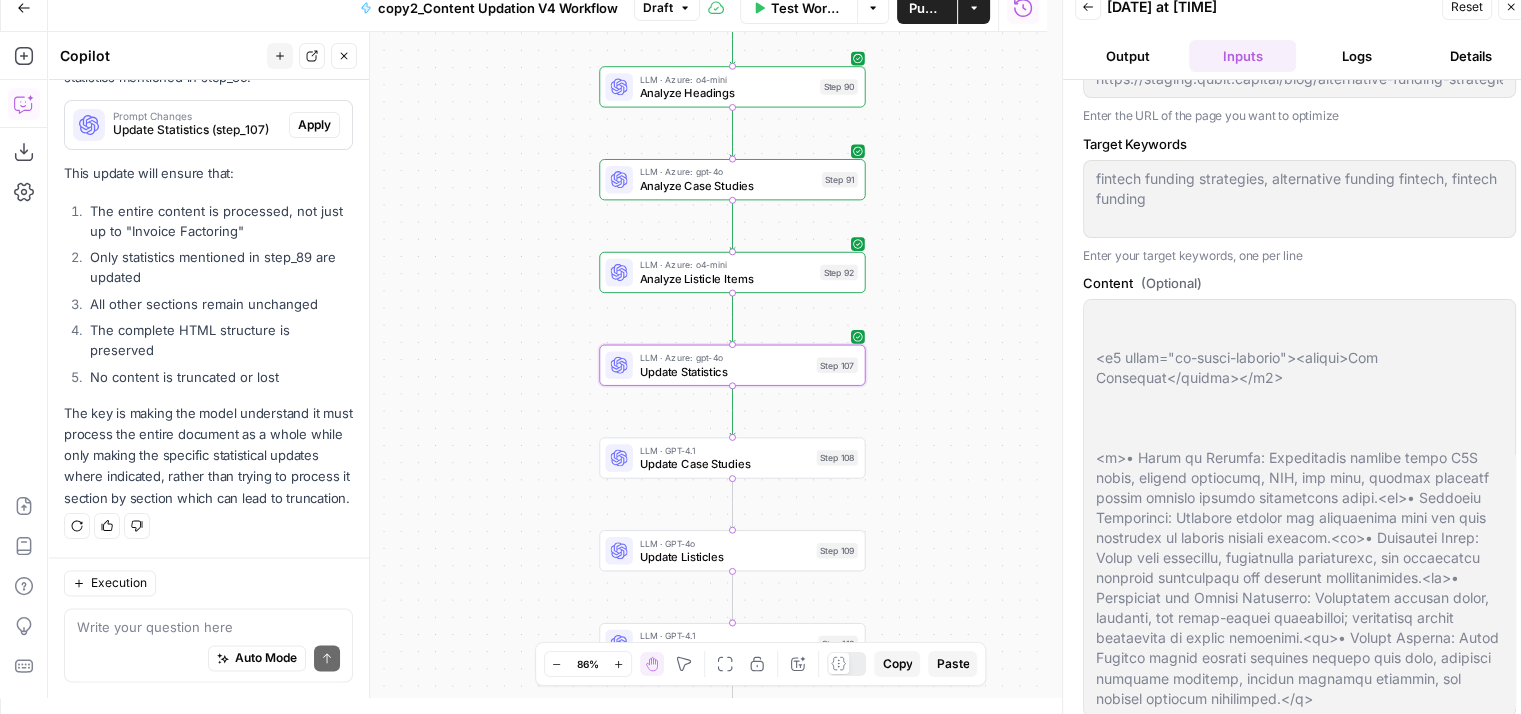 click on "Apply" at bounding box center (314, 125) 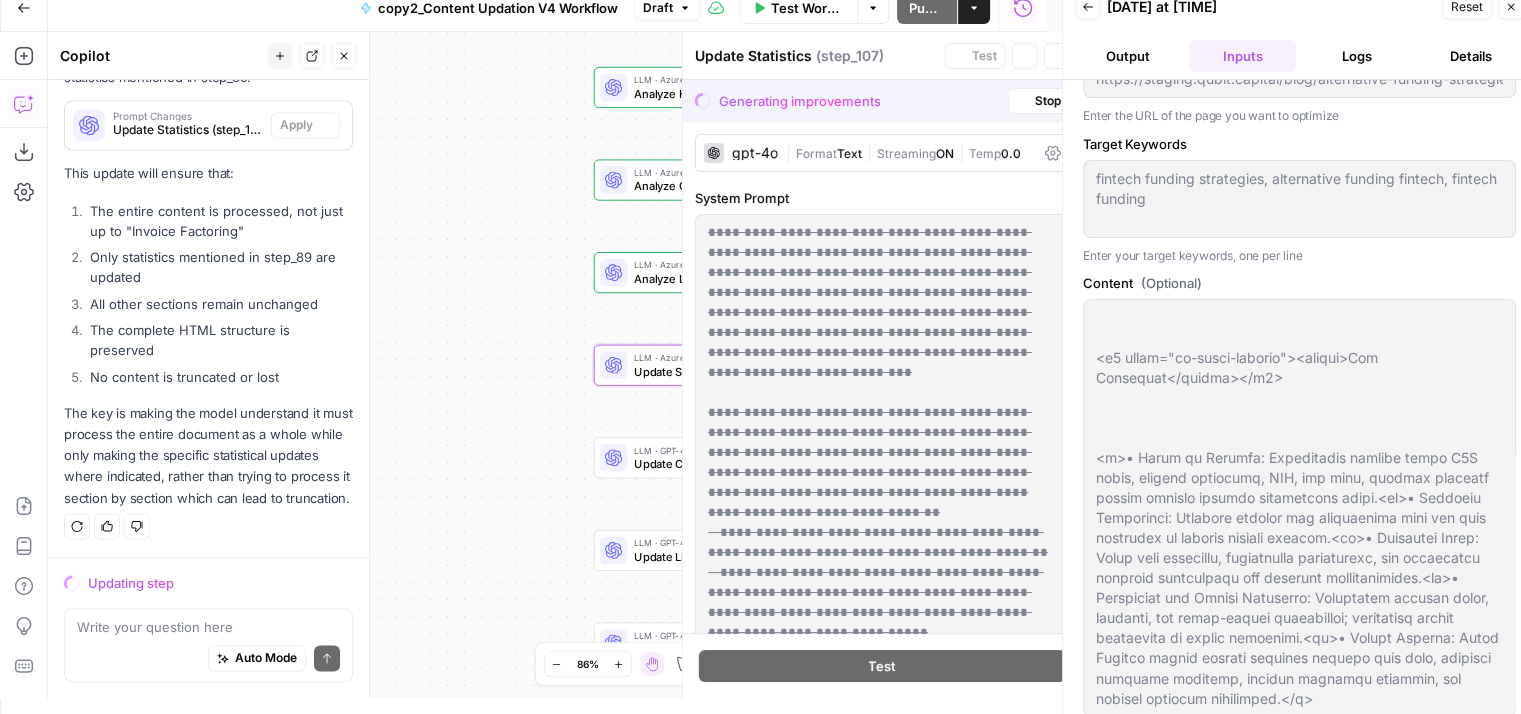 type on "---_acf_changed: falsefootnotes: ''_yoast_wpseo_title: Why Alternative Funding Strategies Matter for Fintech Startups_yoast_wpseo_metadesc: Discover how fintech startups can thrive with alternative funding  like P2P lending, RBF, and crowdfunding. Learn strategies to secure capital" 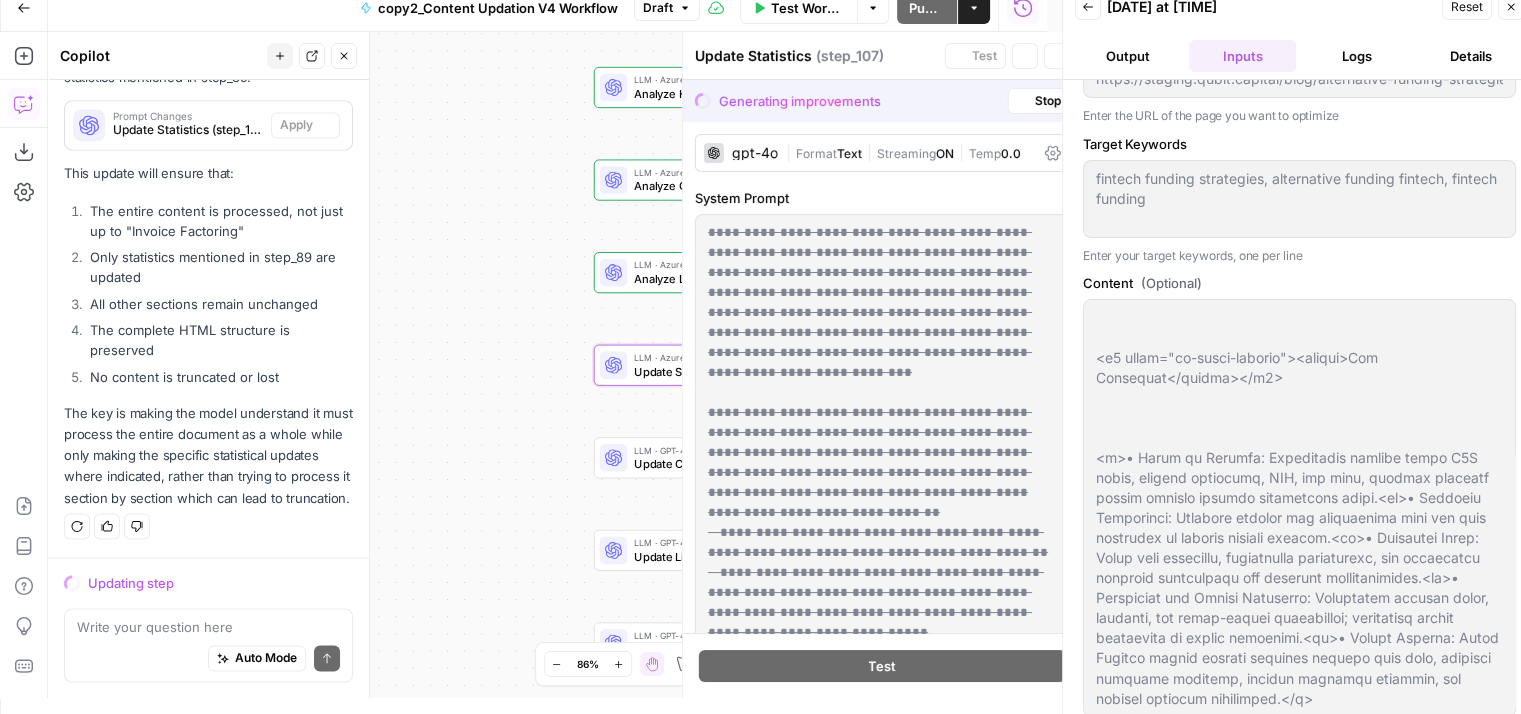 type 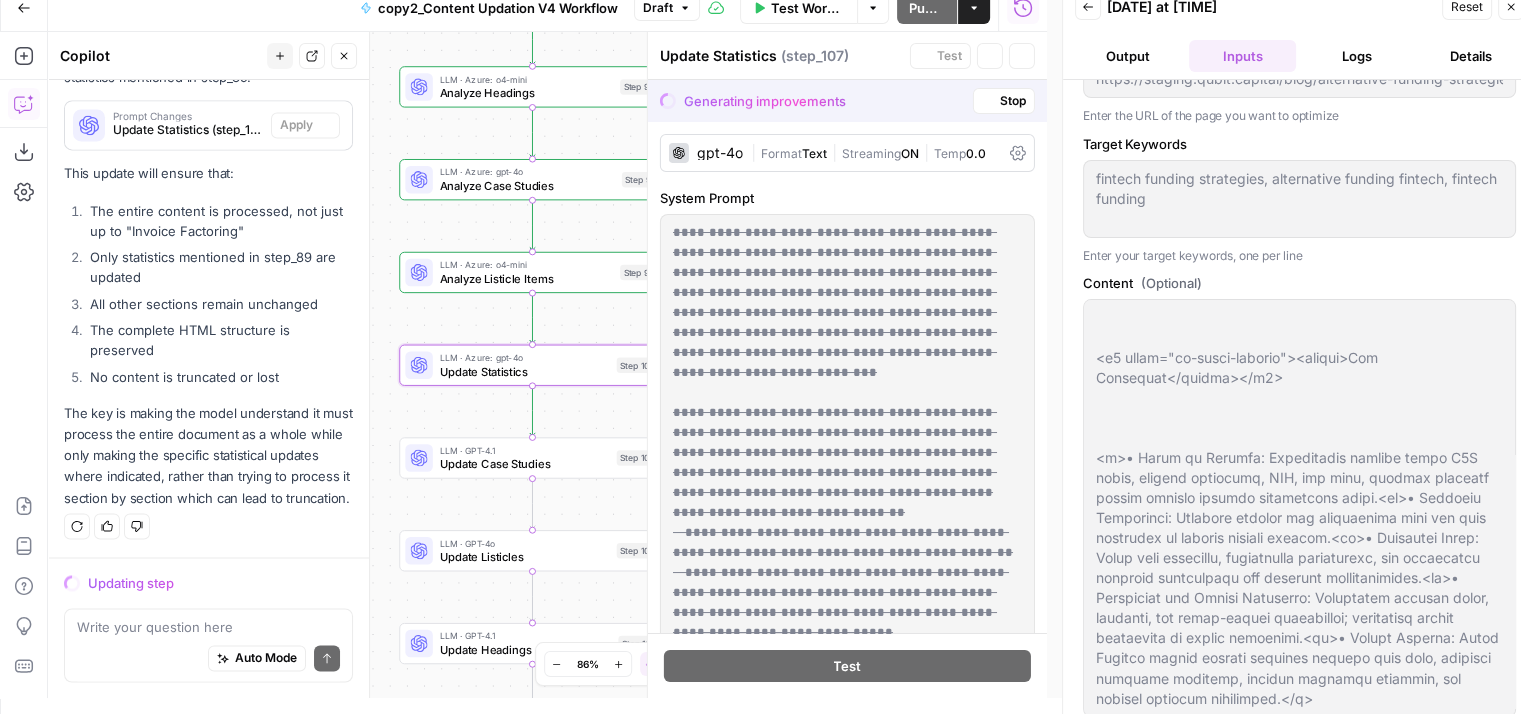 scroll, scrollTop: 3342, scrollLeft: 0, axis: vertical 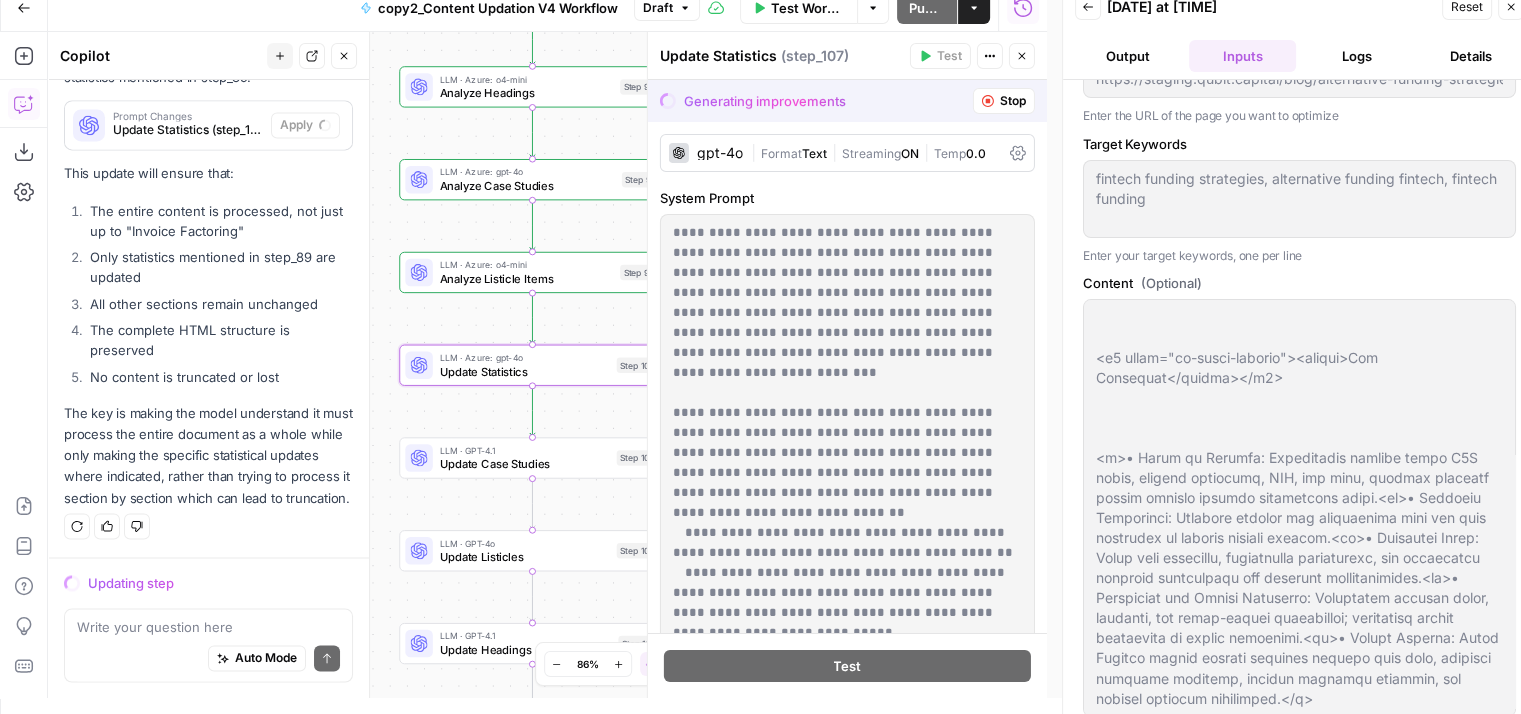 type on "---_acf_changed: falsefootnotes: ''_yoast_wpseo_title: Why Alternative Funding Strategies Matter for Fintech Startups_yoast_wpseo_metadesc: Discover how fintech startups can thrive with alternative funding  like P2P lending, RBF, and crowdfunding. Learn strategies to secure capital" 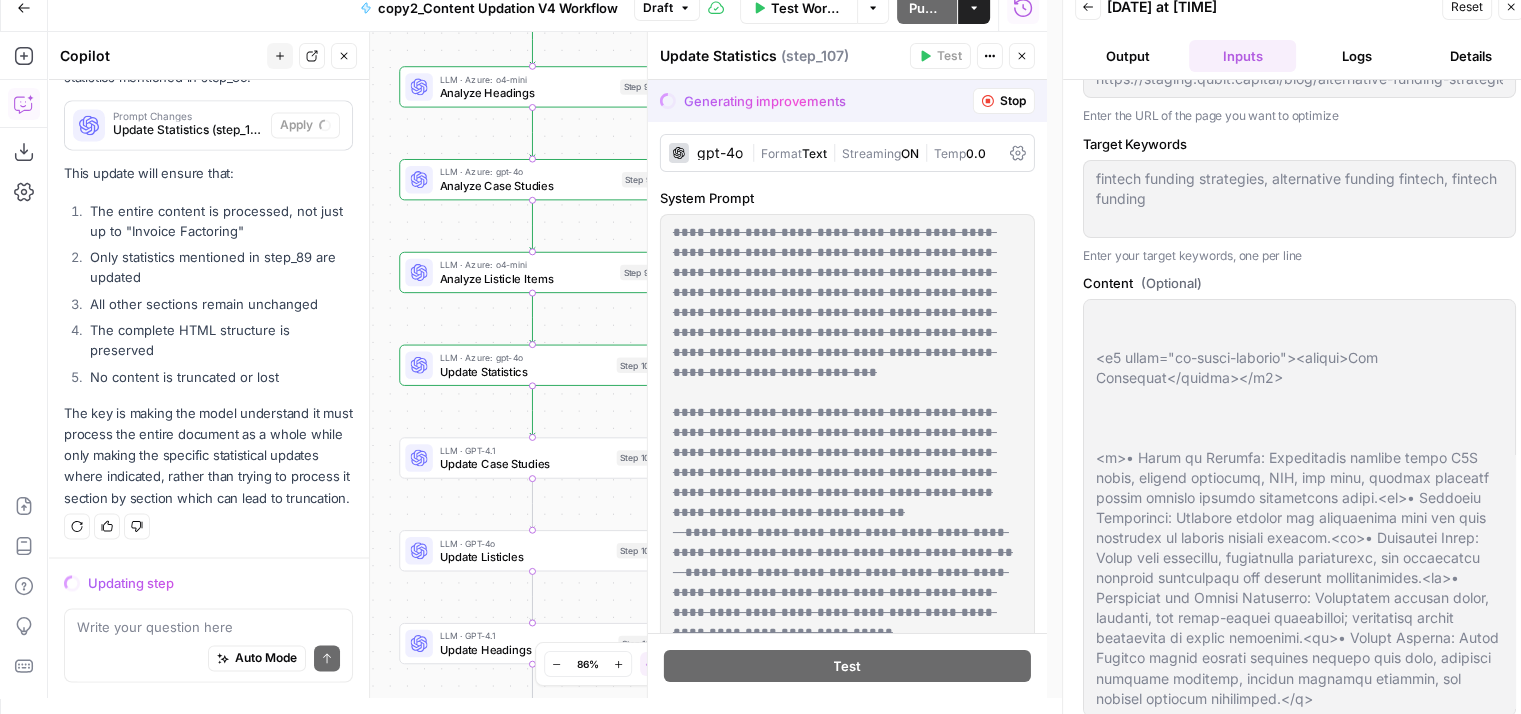 scroll, scrollTop: 421, scrollLeft: 0, axis: vertical 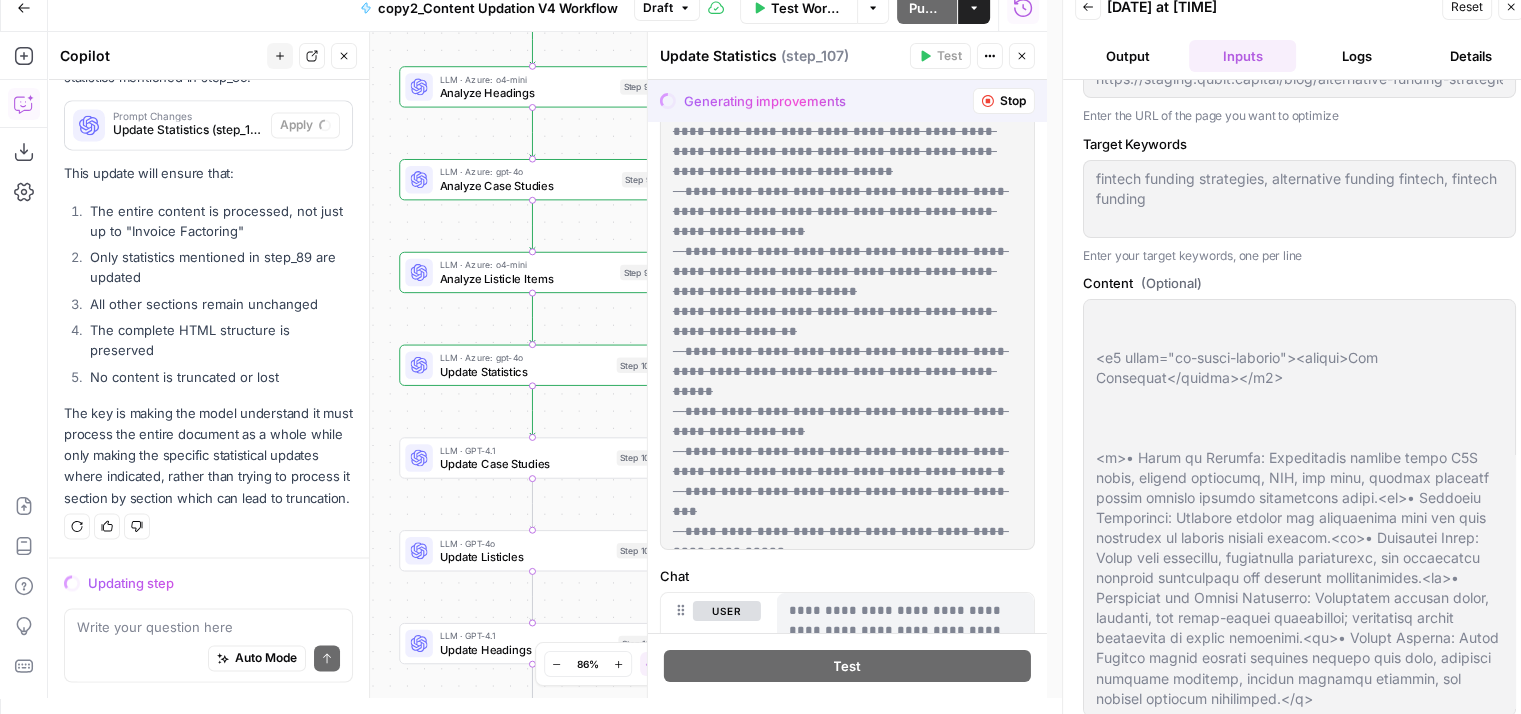 type on "---_acf_changed: falsefootnotes: ''_yoast_wpseo_title: Why Alternative Funding Strategies Matter for Fintech Startups_yoast_wpseo_metadesc: Discover how fintech startups can thrive with alternative funding  like P2P lending, RBF, and crowdfunding. Learn strategies to secure capital" 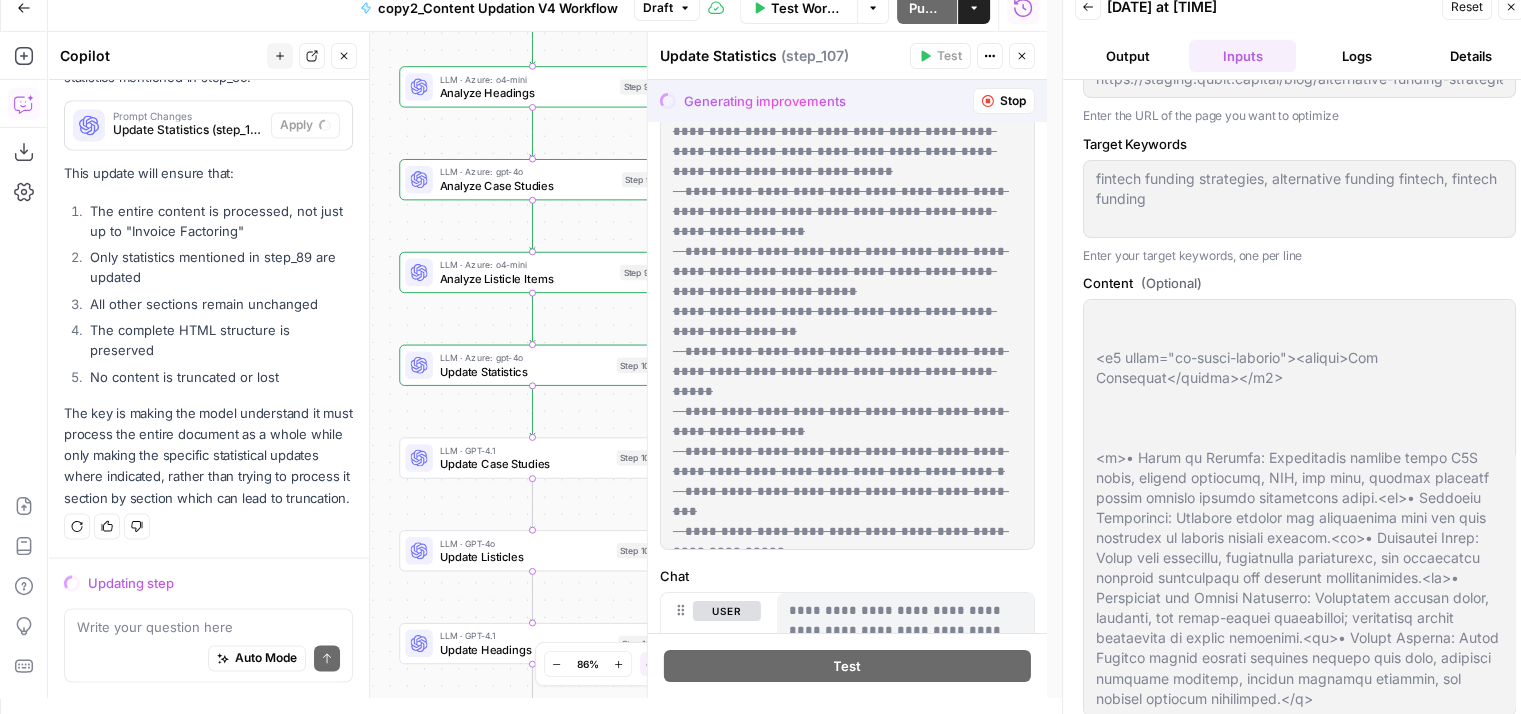 type 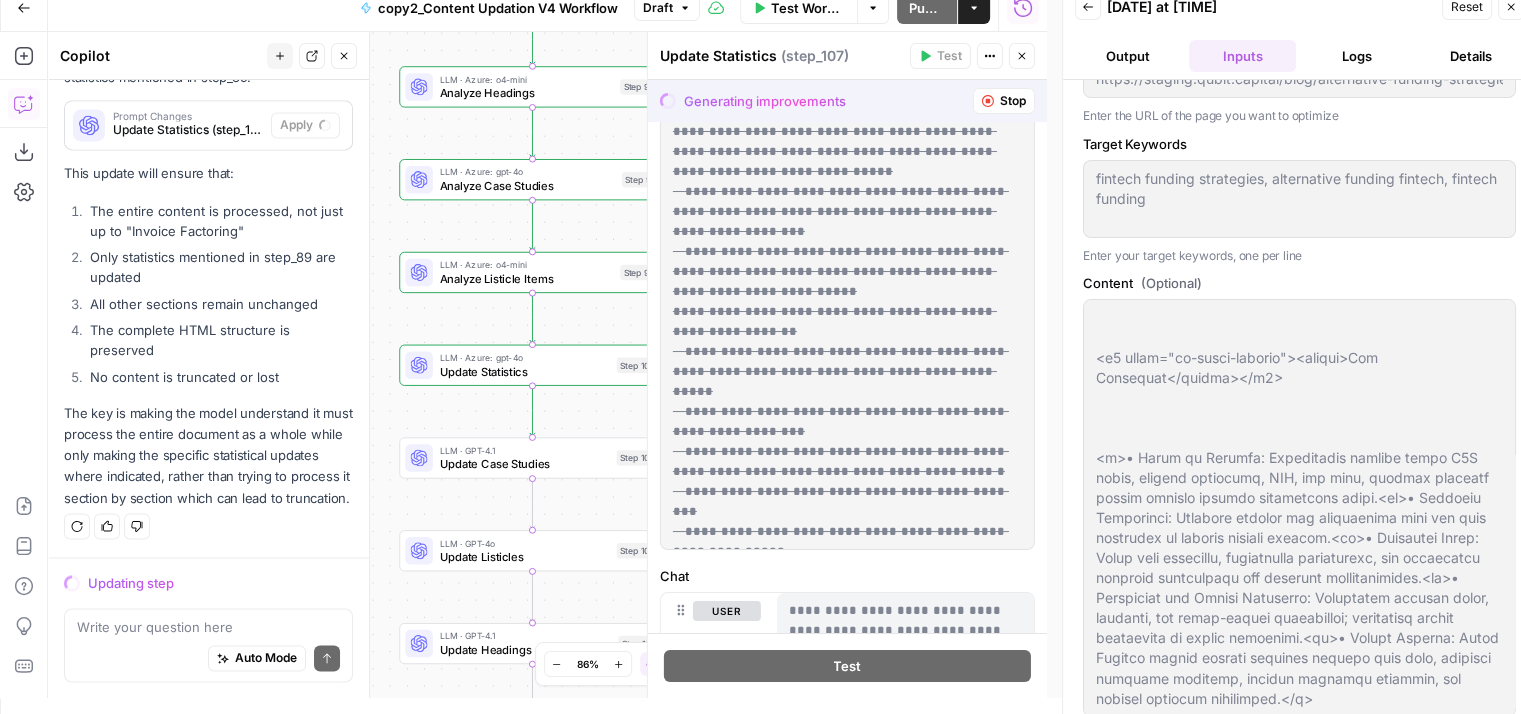 type on "---_acf_changed: falsefootnotes: ''_yoast_wpseo_title: Why Alternative Funding Strategies Matter for Fintech Startups_yoast_wpseo_metadesc: Discover how fintech startups can thrive with alternative funding  like P2P lending, RBF, and crowdfunding. Learn strategies to secure capital" 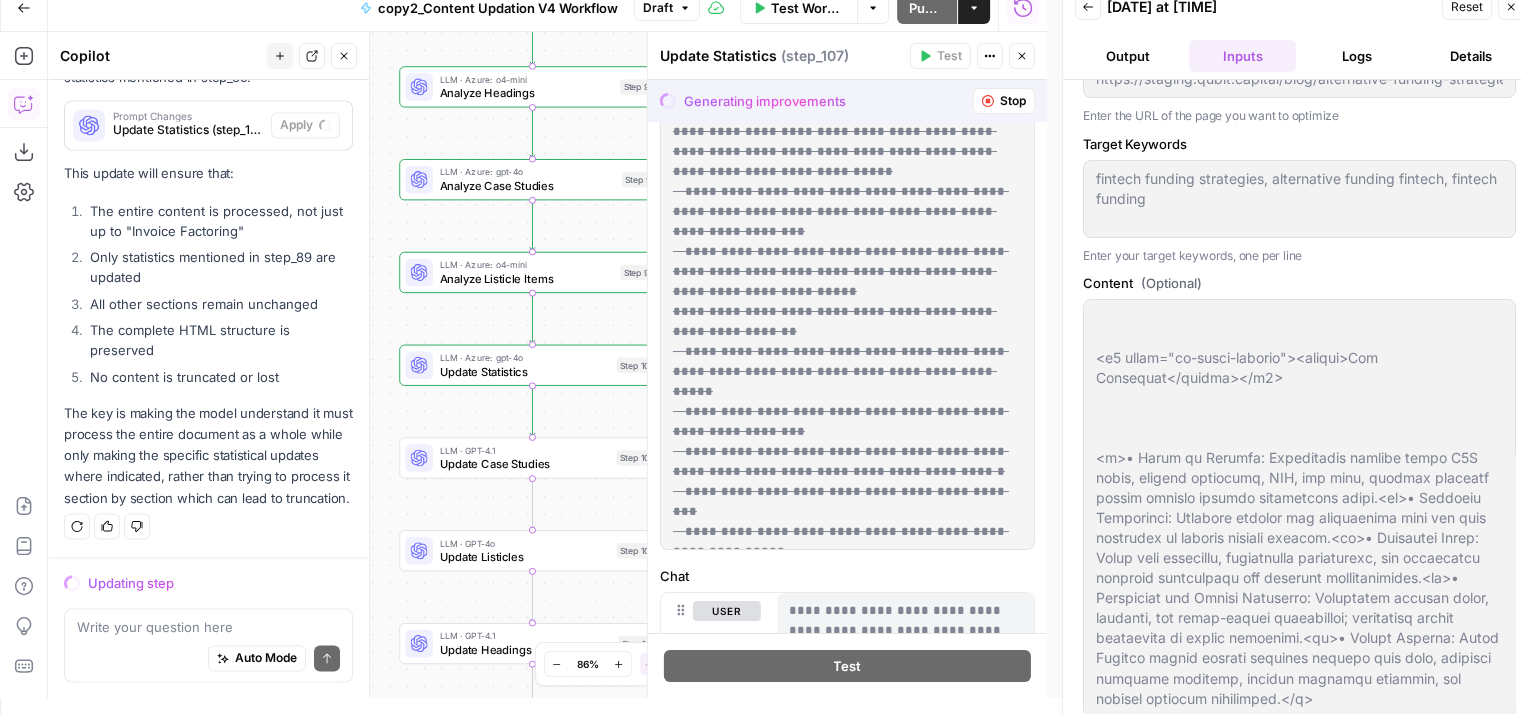 type 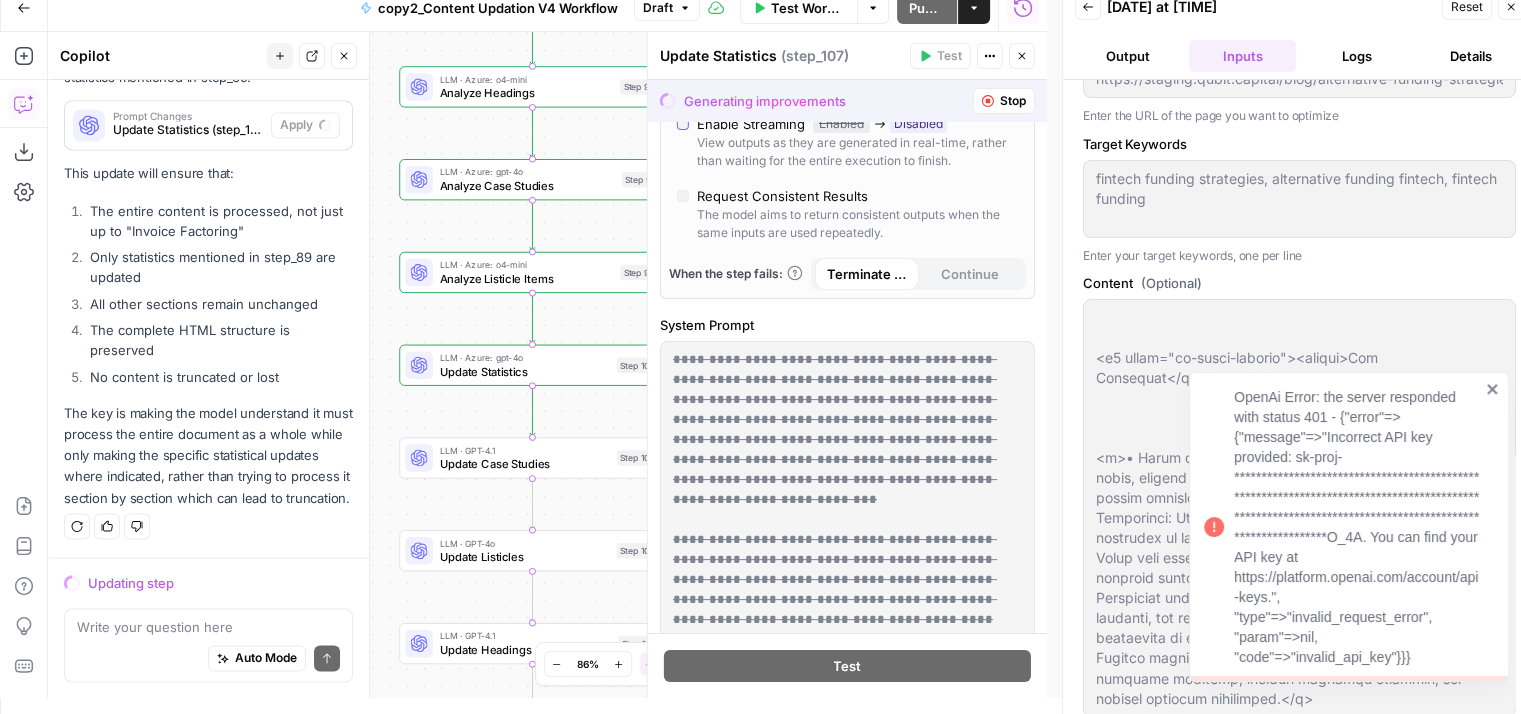 type on "---_acf_changed: falsefootnotes: ''_yoast_wpseo_title: Why Alternative Funding Strategies Matter for Fintech Startups_yoast_wpseo_metadesc: Discover how fintech startups can thrive with alternative funding  like P2P lending, RBF, and crowdfunding. Learn strategies to secure capital" 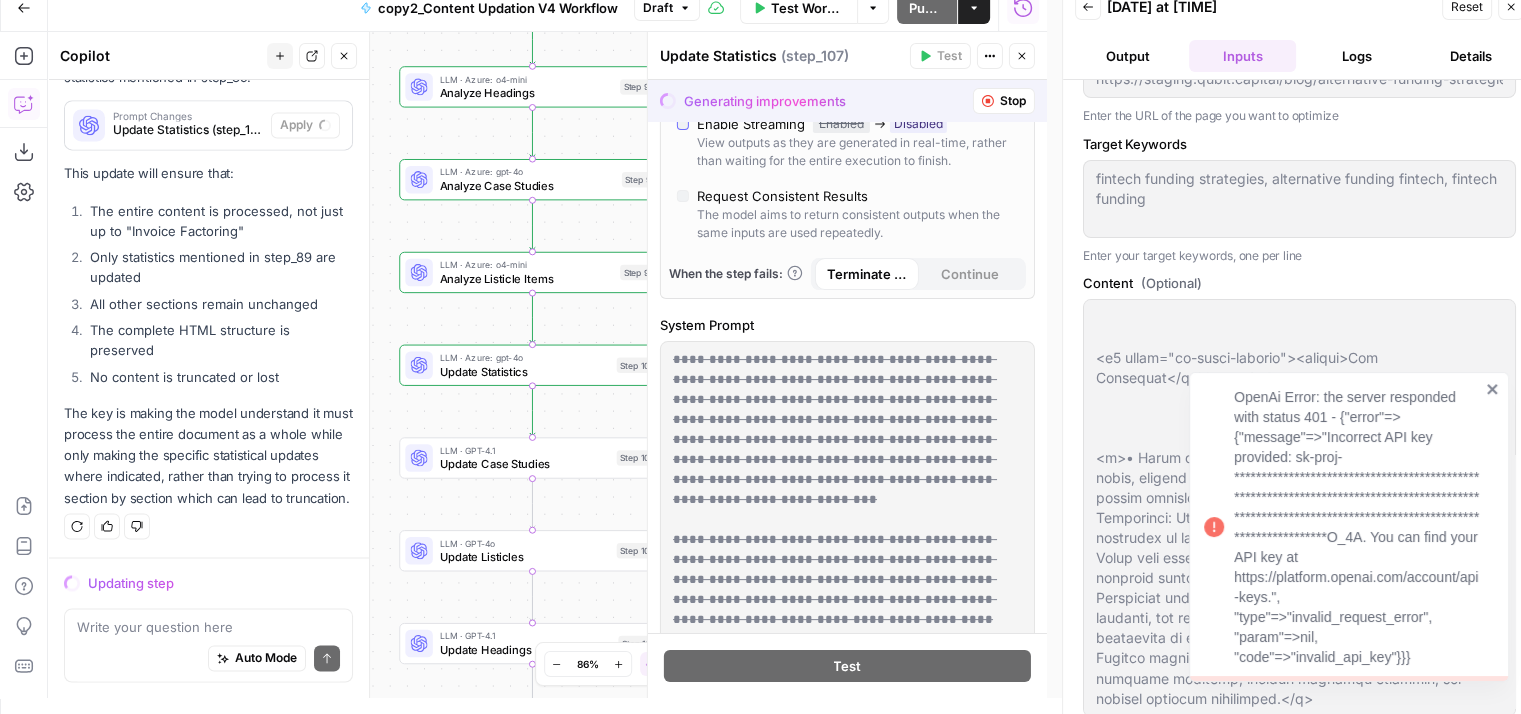 type on "---_acf_changed: falsefootnotes: ''_yoast_wpseo_title: Why Alternative Funding Strategies Matter for Fintech Startups_yoast_wpseo_metadesc: Discover how fintech startups can thrive with alternative funding  like P2P lending, RBF, and crowdfunding. Learn strategies to secure capital" 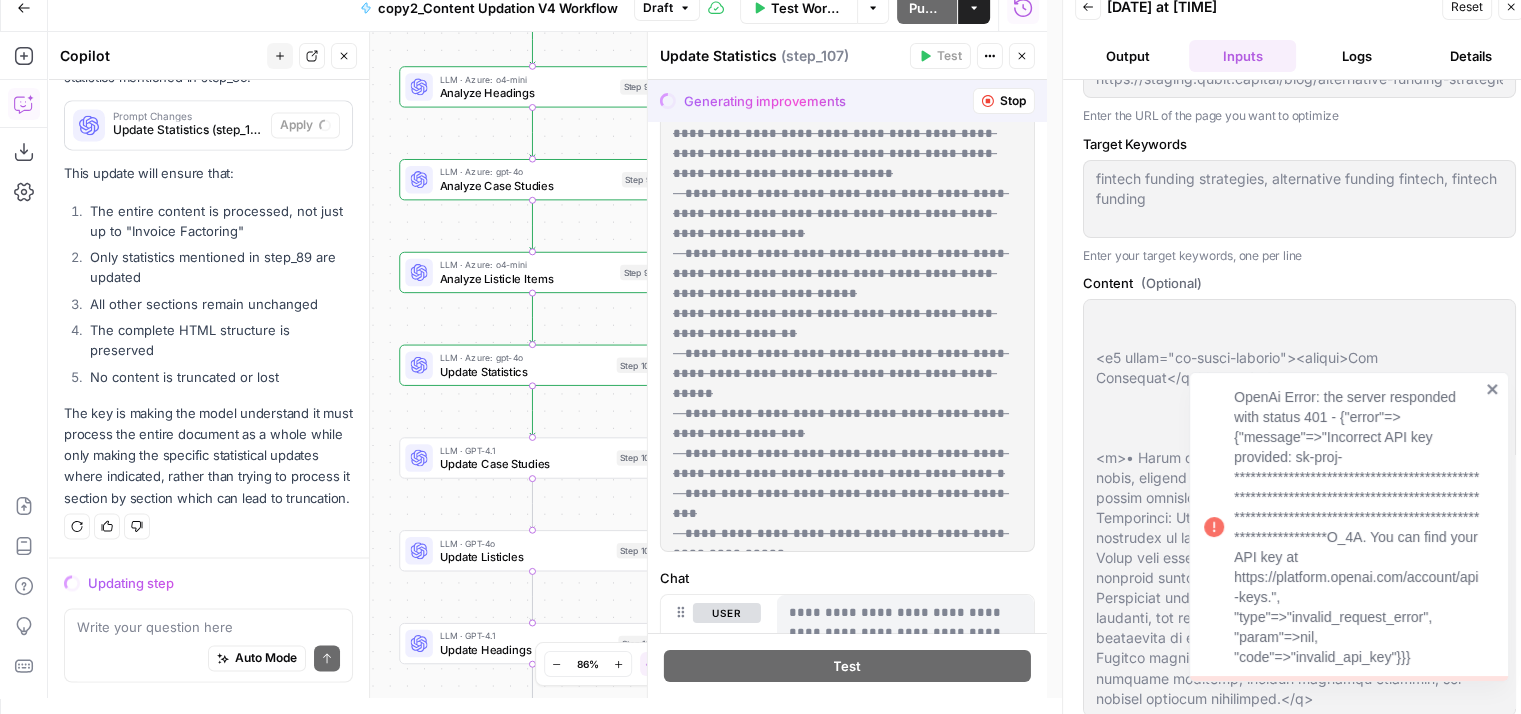 type on "---_acf_changed: falsefootnotes: ''_yoast_wpseo_title: Why Alternative Funding Strategies Matter for Fintech Startups_yoast_wpseo_metadesc: Discover how fintech startups can thrive with alternative funding  like P2P lending, RBF, and crowdfunding. Learn strategies to secure capital" 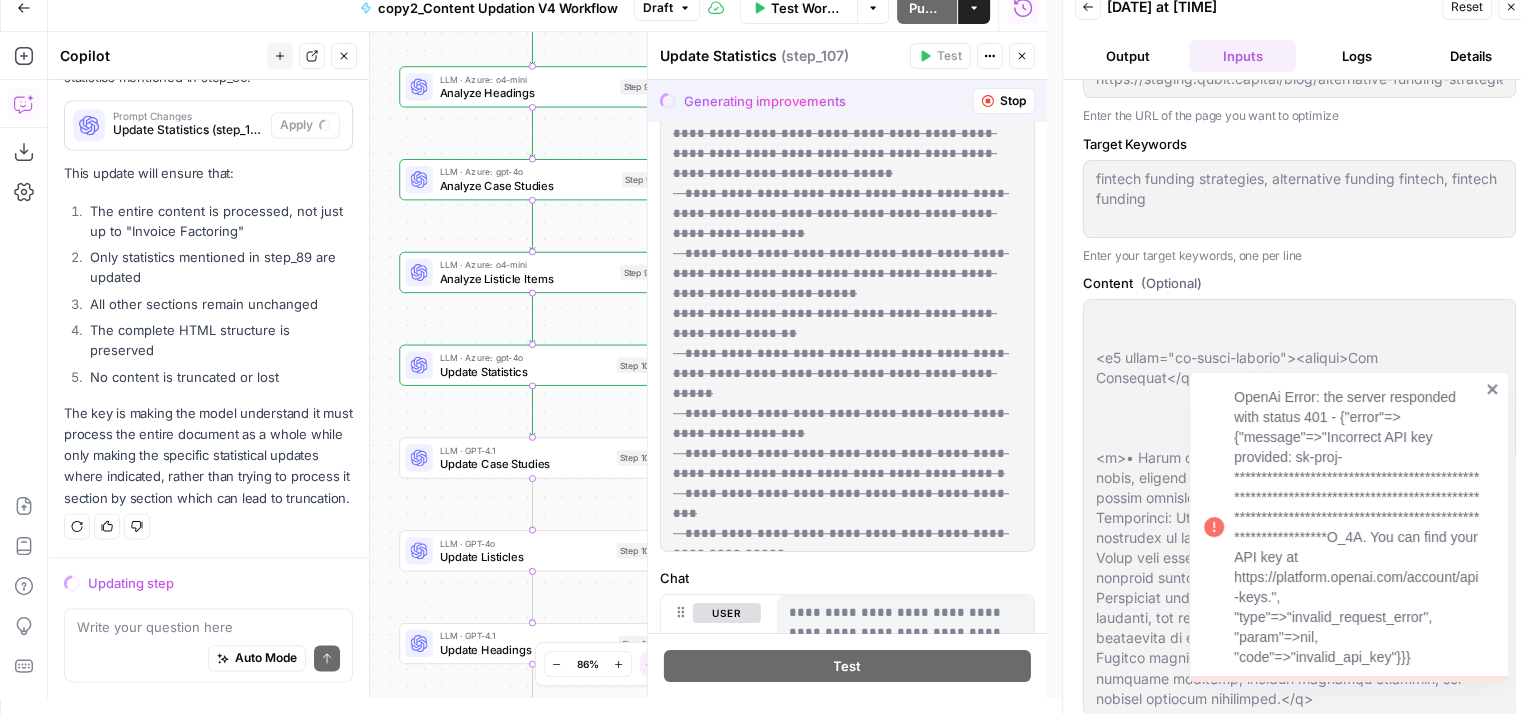 type 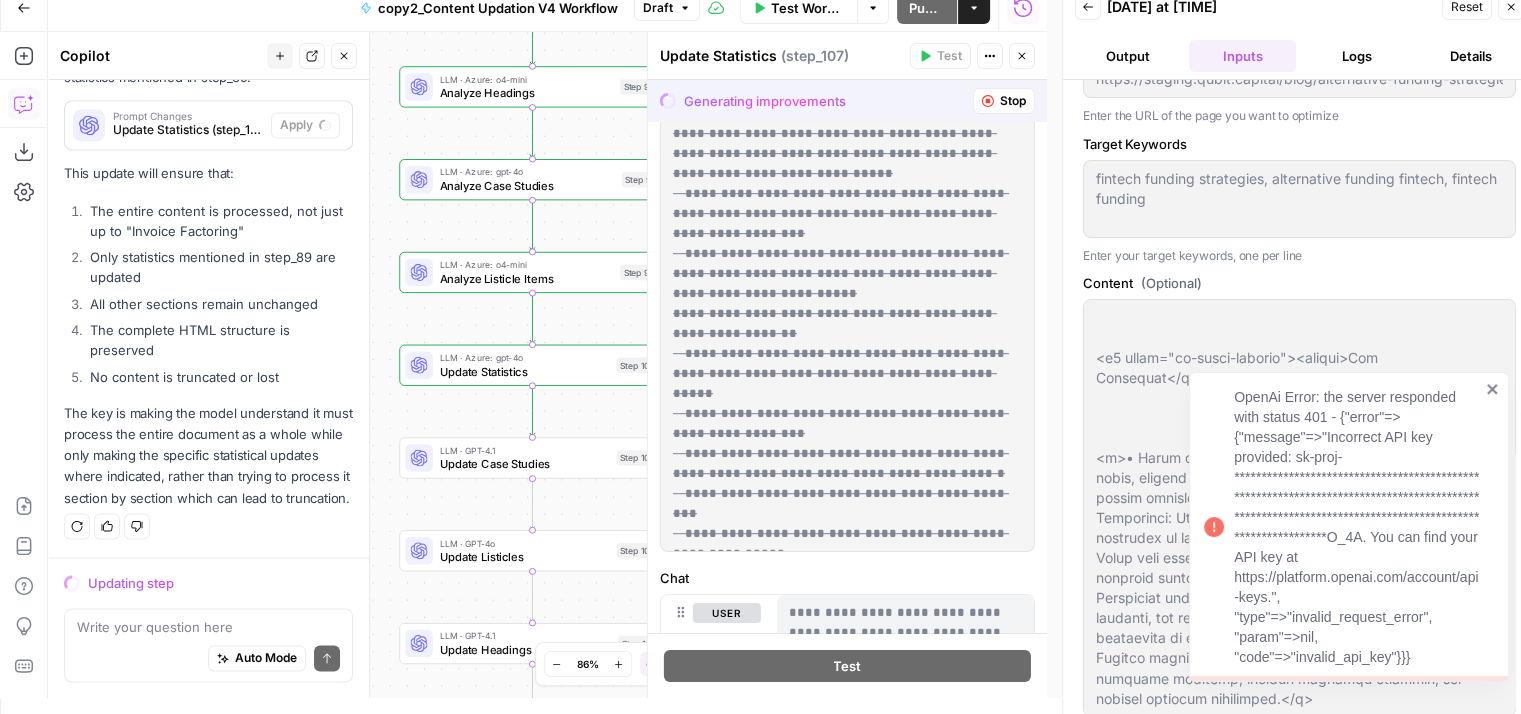 type on "---_acf_changed: falsefootnotes: ''_yoast_wpseo_title: Why Alternative Funding Strategies Matter for Fintech Startups_yoast_wpseo_metadesc: Discover how fintech startups can thrive with alternative funding  like P2P lending, RBF, and crowdfunding. Learn strategies to secure capital" 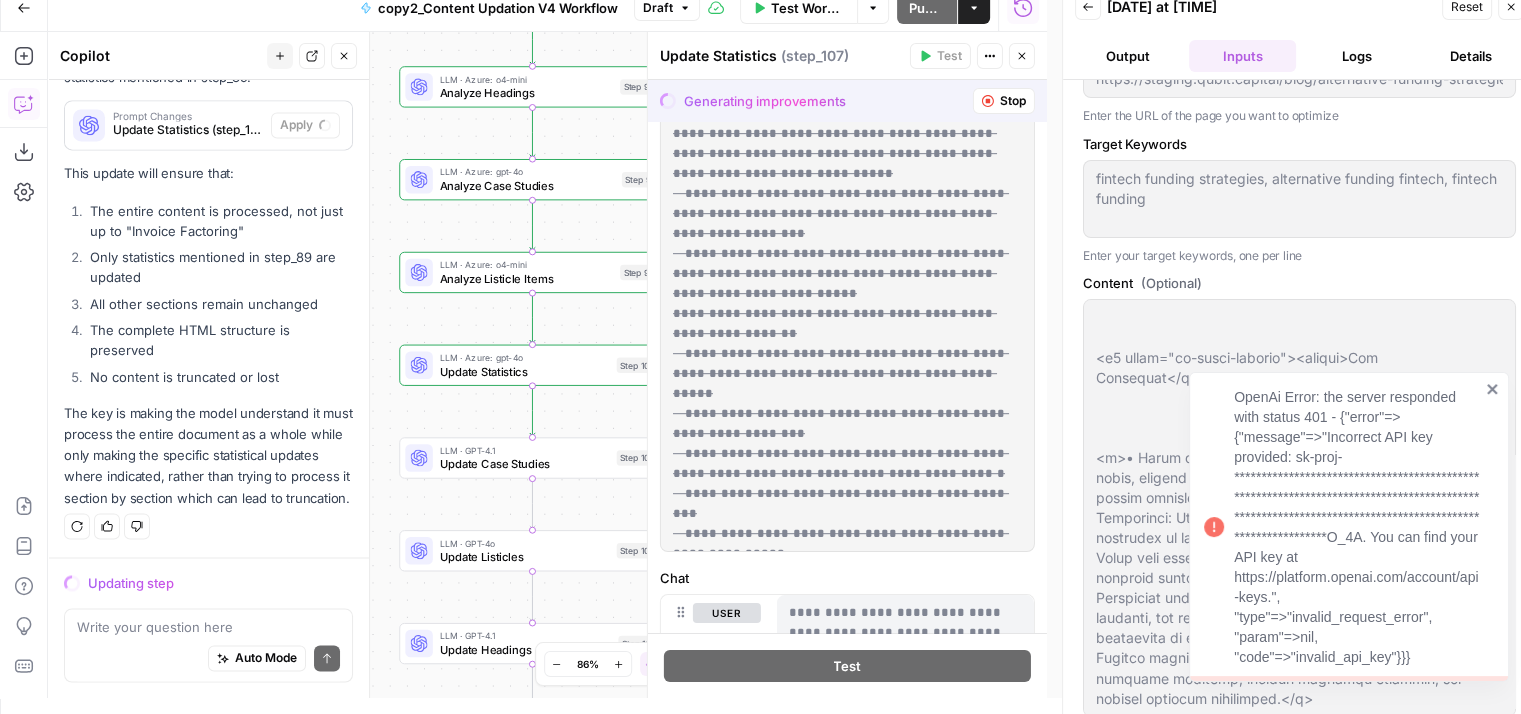 type 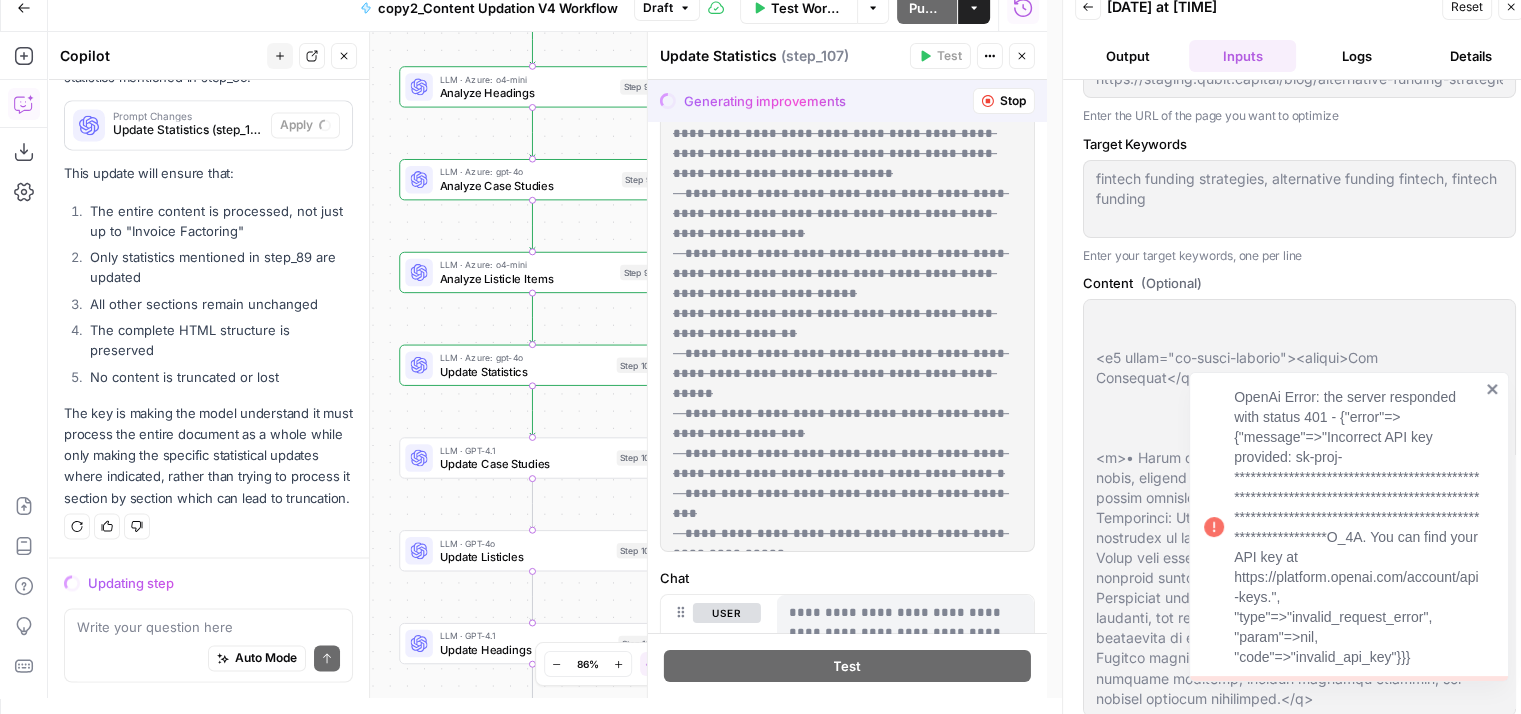 type on "---_acf_changed: falsefootnotes: ''_yoast_wpseo_title: Why Alternative Funding Strategies Matter for Fintech Startups_yoast_wpseo_metadesc: Discover how fintech startups can thrive with alternative funding  like P2P lending, RBF, and crowdfunding. Learn strategies to secure capital" 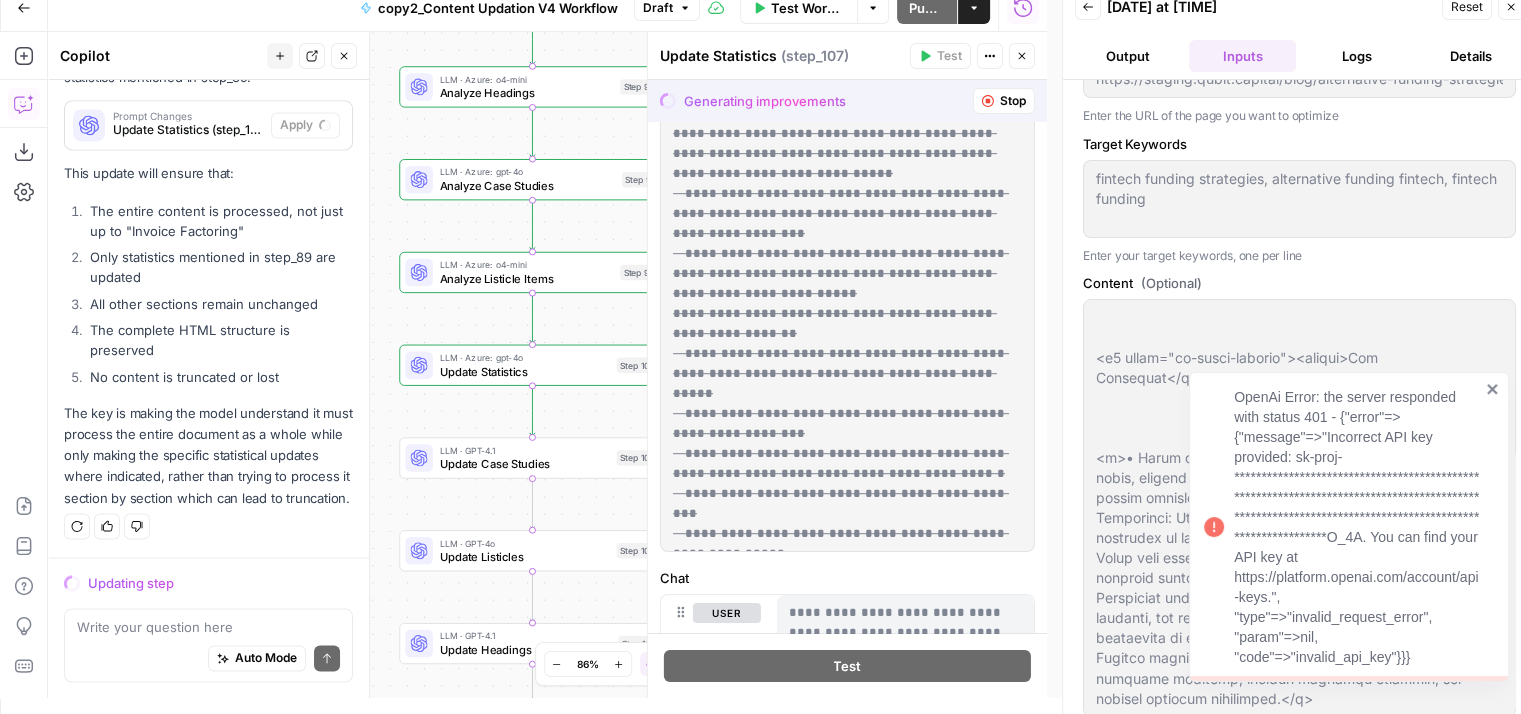 type 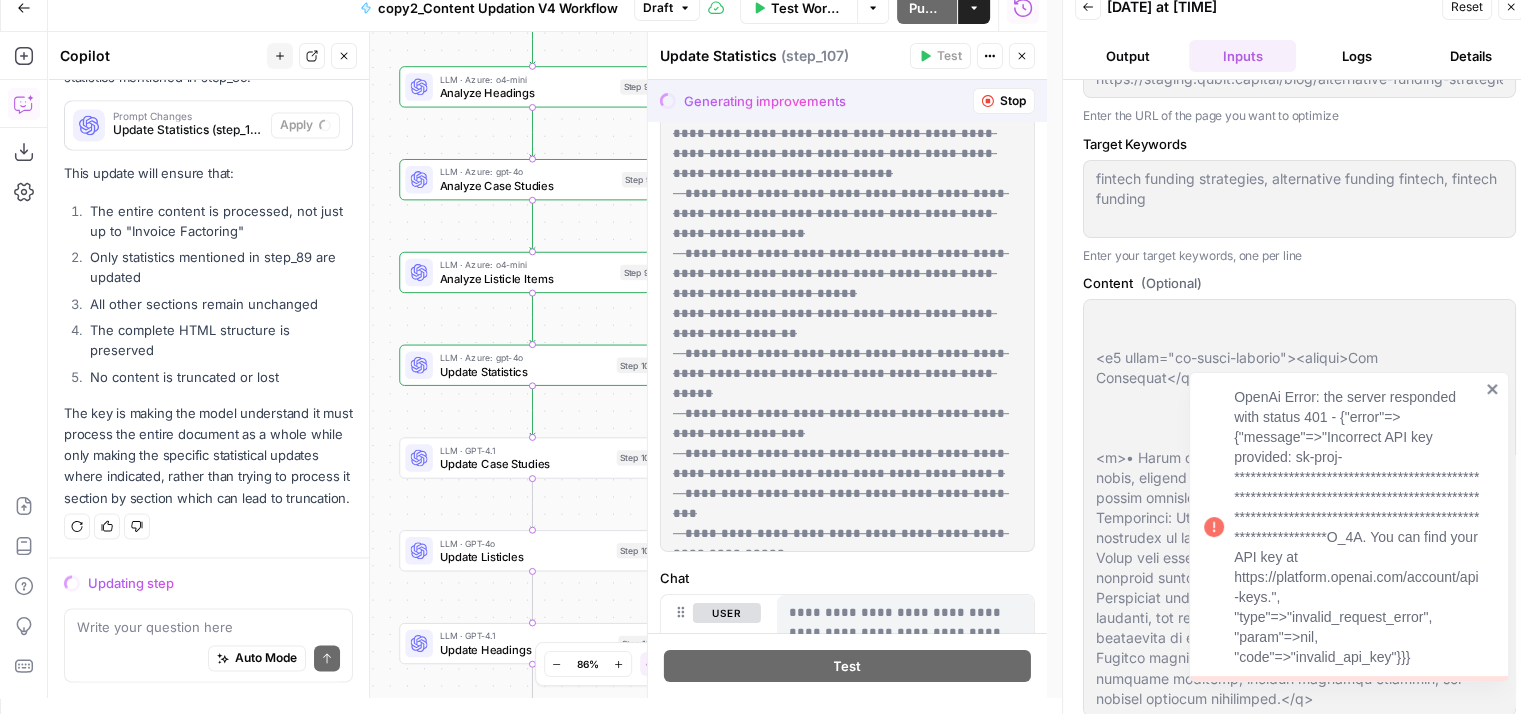 type on "---_acf_changed: falsefootnotes: ''_yoast_wpseo_title: Why Alternative Funding Strategies Matter for Fintech Startups_yoast_wpseo_metadesc: Discover how fintech startups can thrive with alternative funding  like P2P lending, RBF, and crowdfunding. Learn strategies to secure capital" 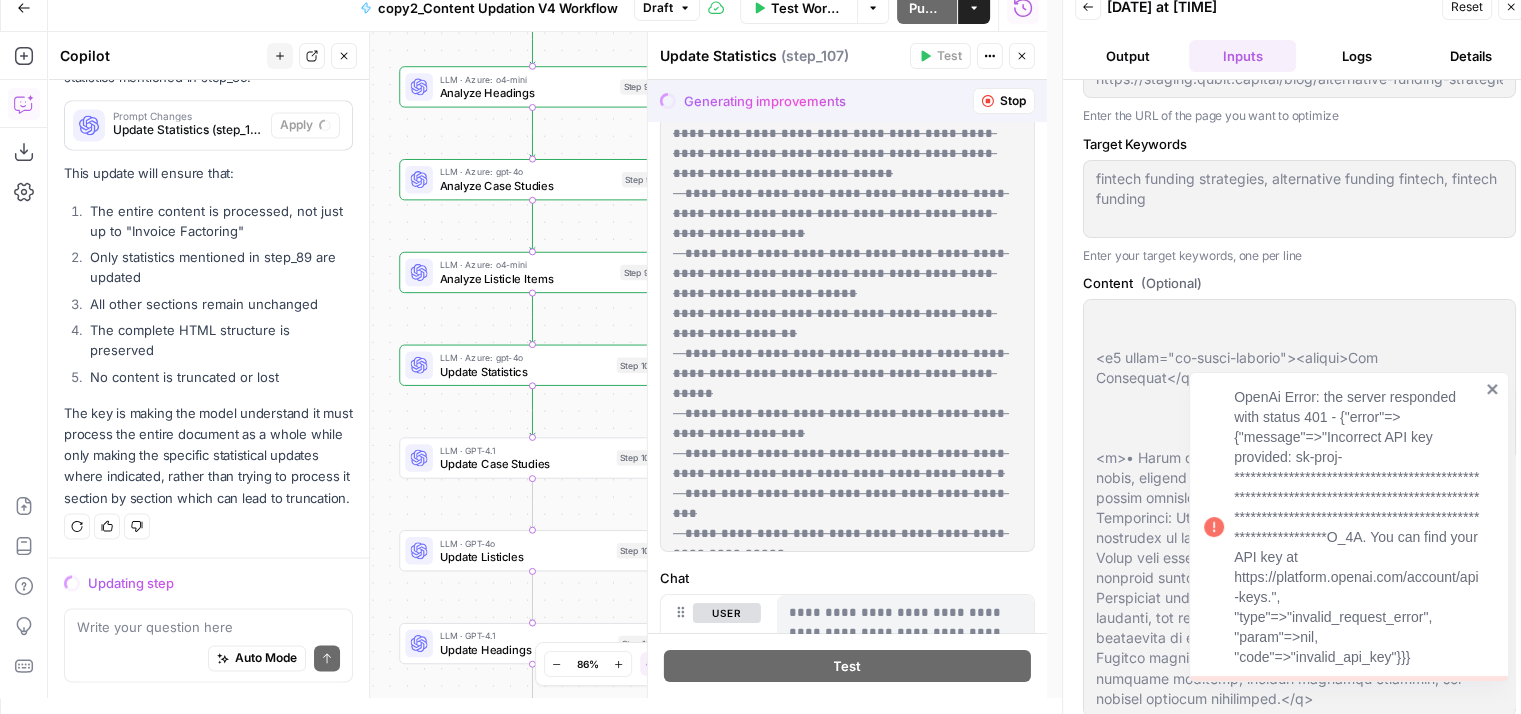 type 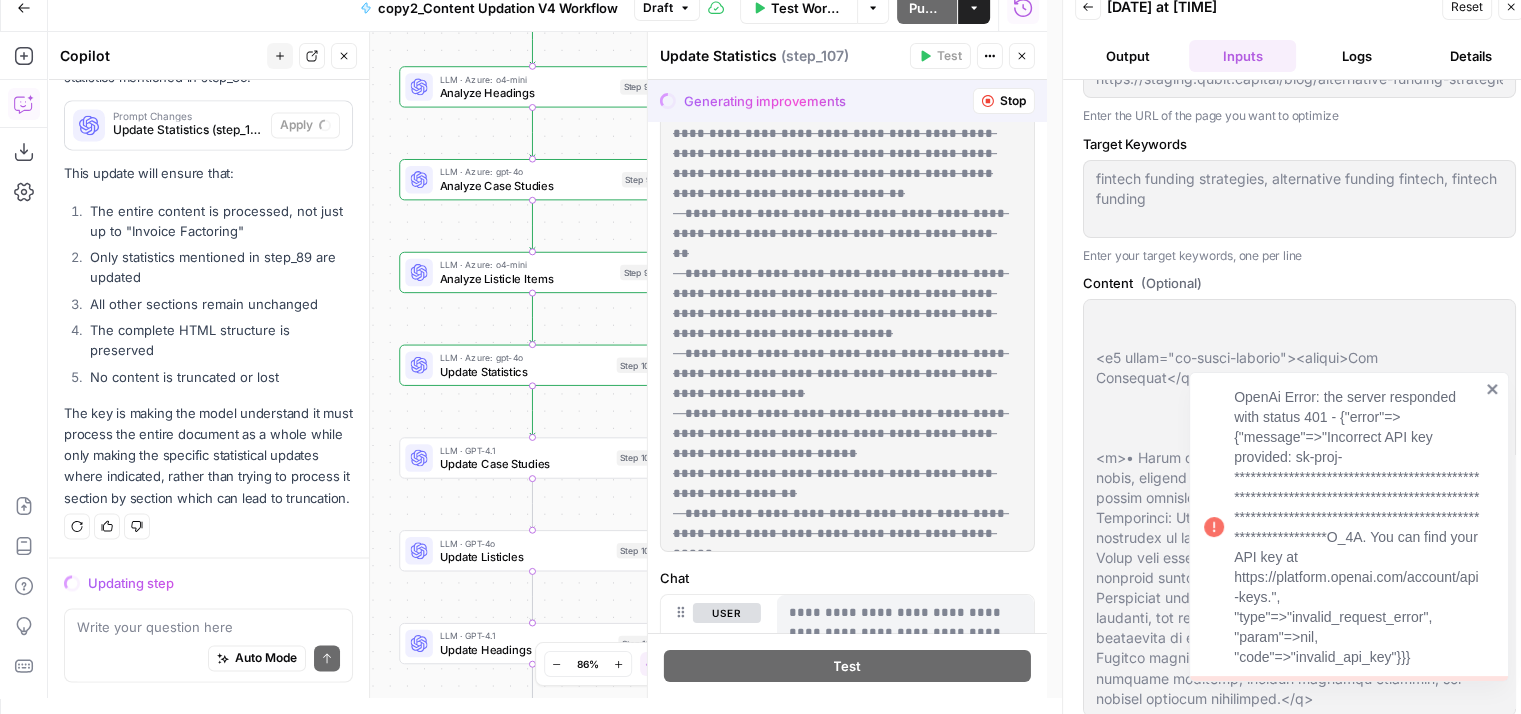 type on "---_acf_changed: falsefootnotes: ''_yoast_wpseo_title: Why Alternative Funding Strategies Matter for Fintech Startups_yoast_wpseo_metadesc: Discover how fintech startups can thrive with alternative funding  like P2P lending, RBF, and crowdfunding. Learn strategies to secure capital" 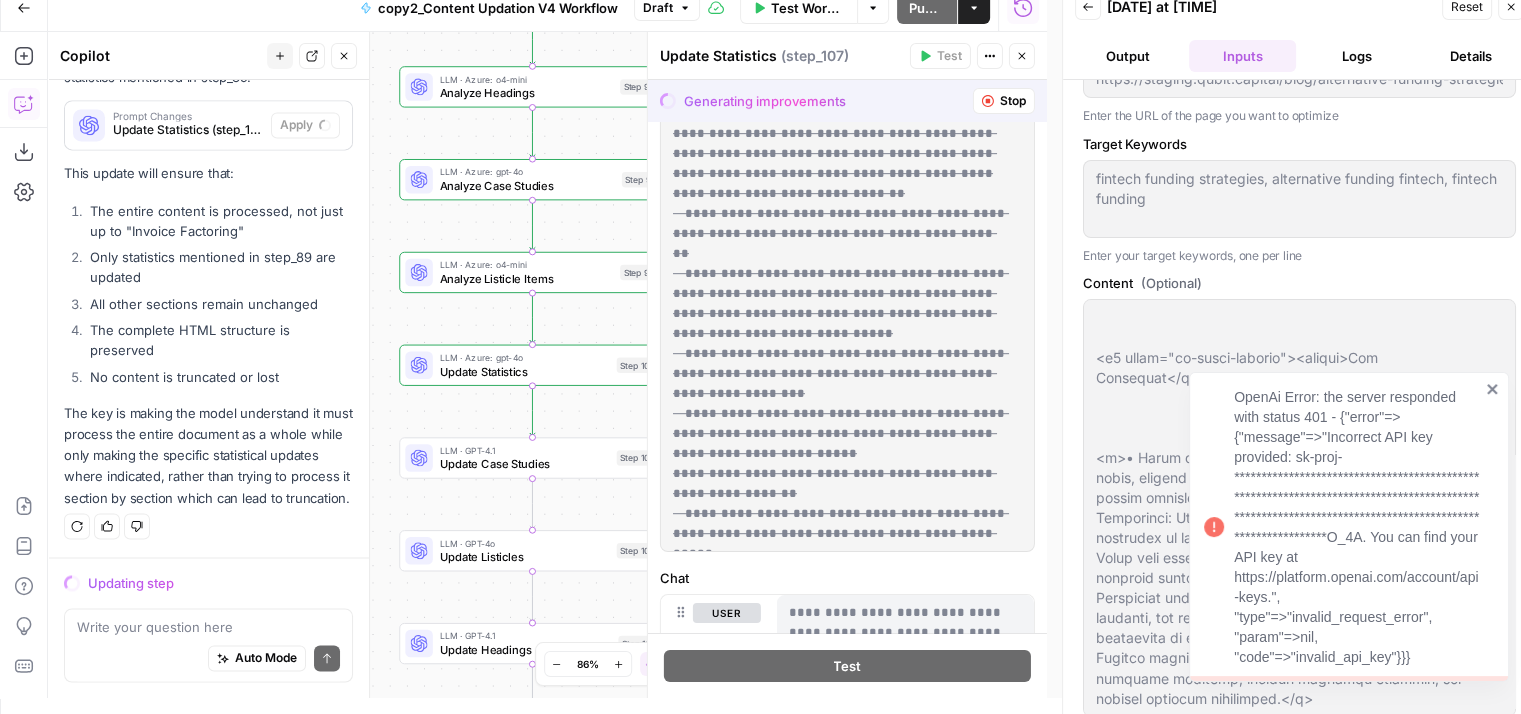 type 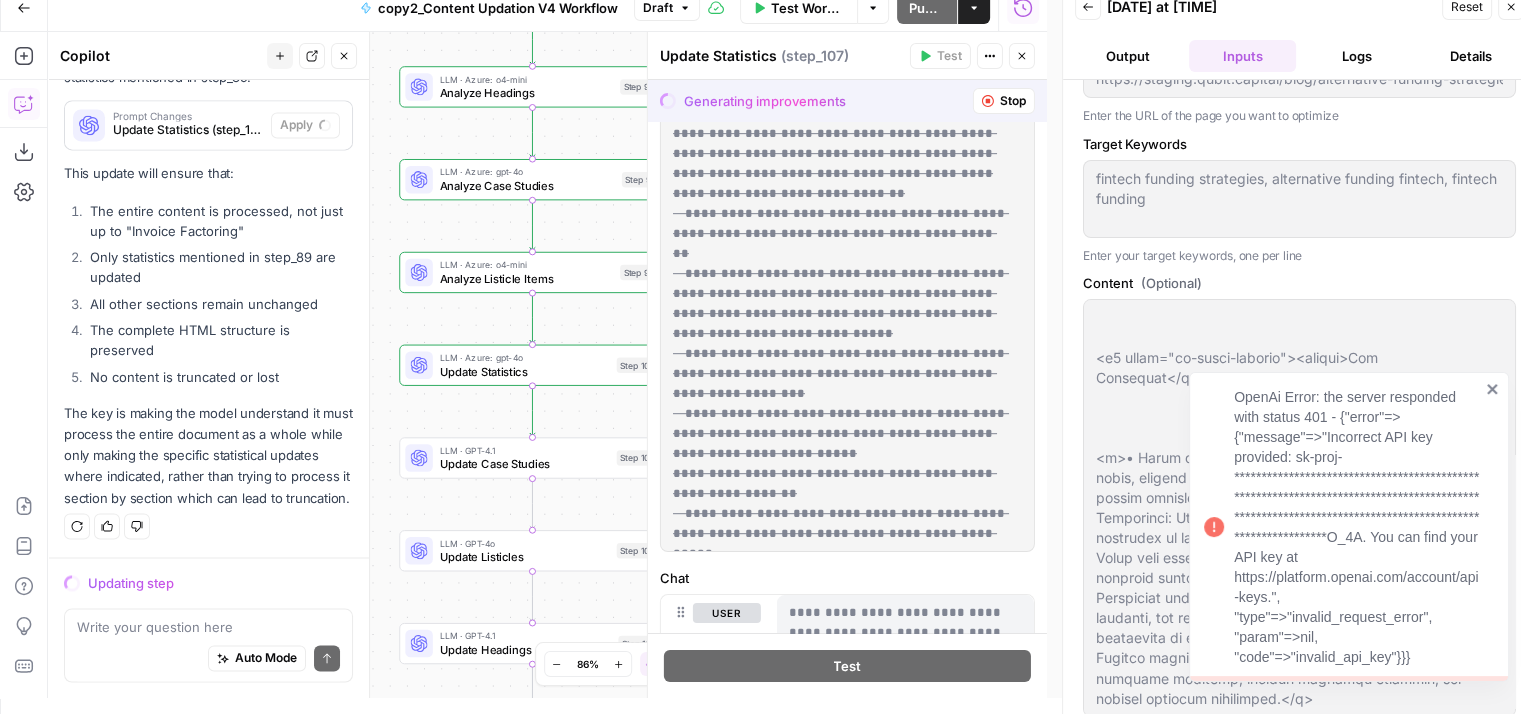 type on "---_acf_changed: falsefootnotes: ''_yoast_wpseo_title: Why Alternative Funding Strategies Matter for Fintech Startups_yoast_wpseo_metadesc: Discover how fintech startups can thrive with alternative funding  like P2P lending, RBF, and crowdfunding. Learn strategies to secure capital" 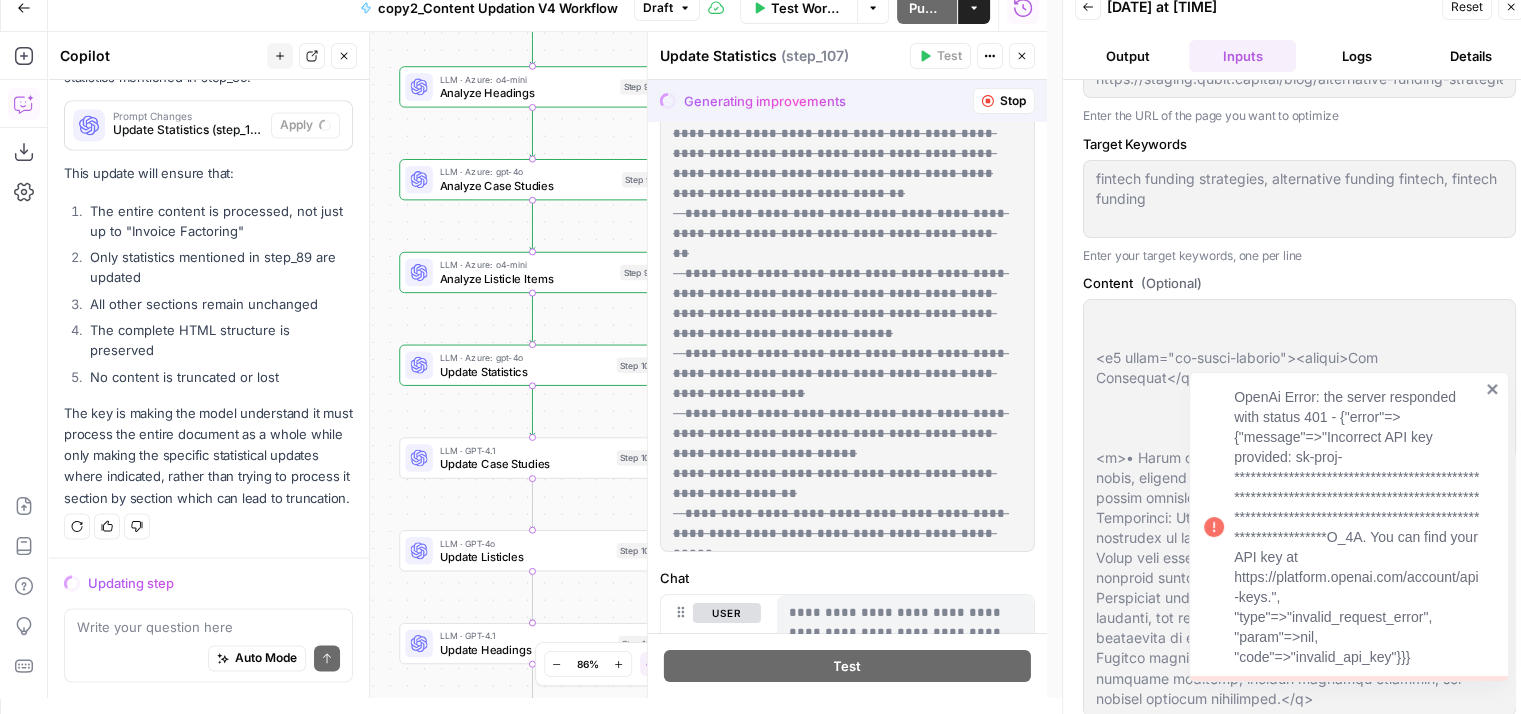 type 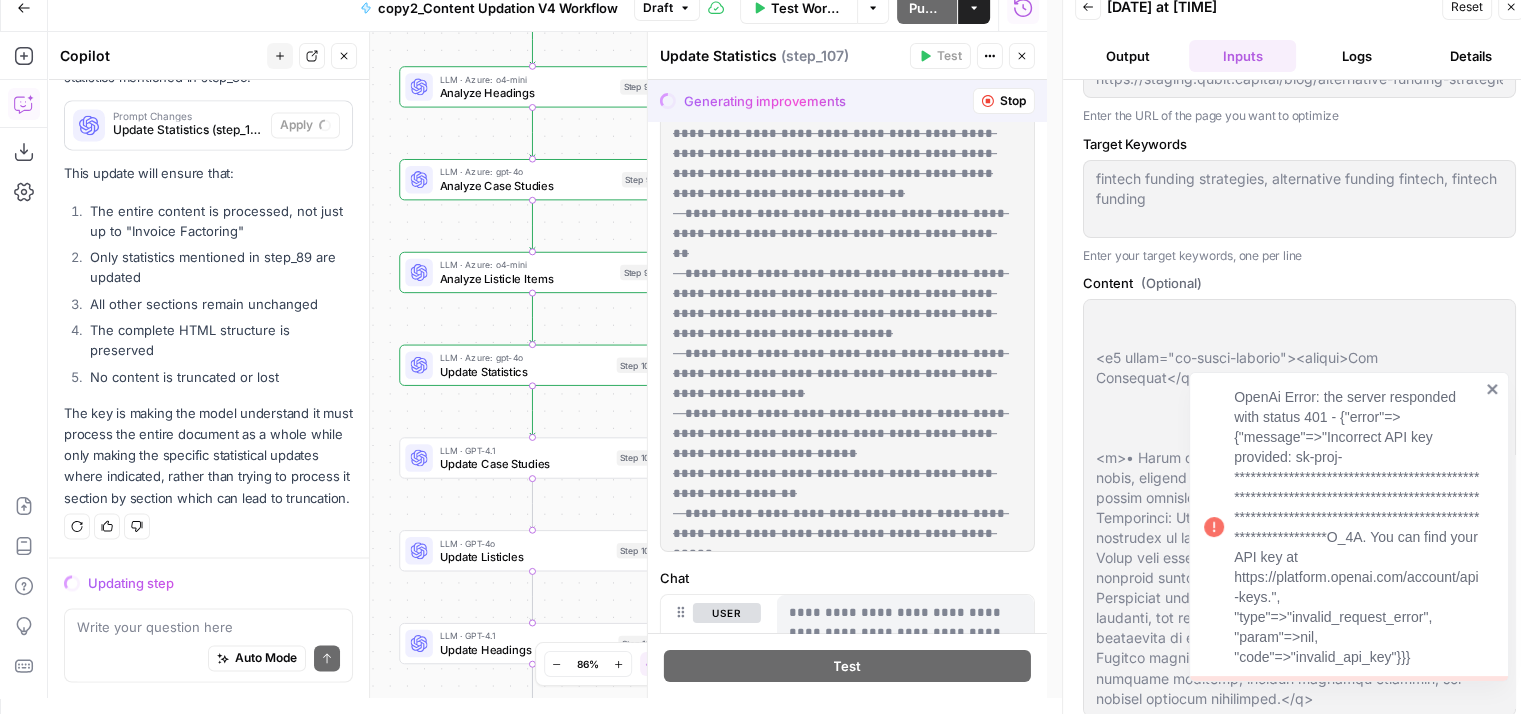 type on "---_acf_changed: falsefootnotes: ''_yoast_wpseo_title: Why Alternative Funding Strategies Matter for Fintech Startups_yoast_wpseo_metadesc: Discover how fintech startups can thrive with alternative funding  like P2P lending, RBF, and crowdfunding. Learn strategies to secure capital" 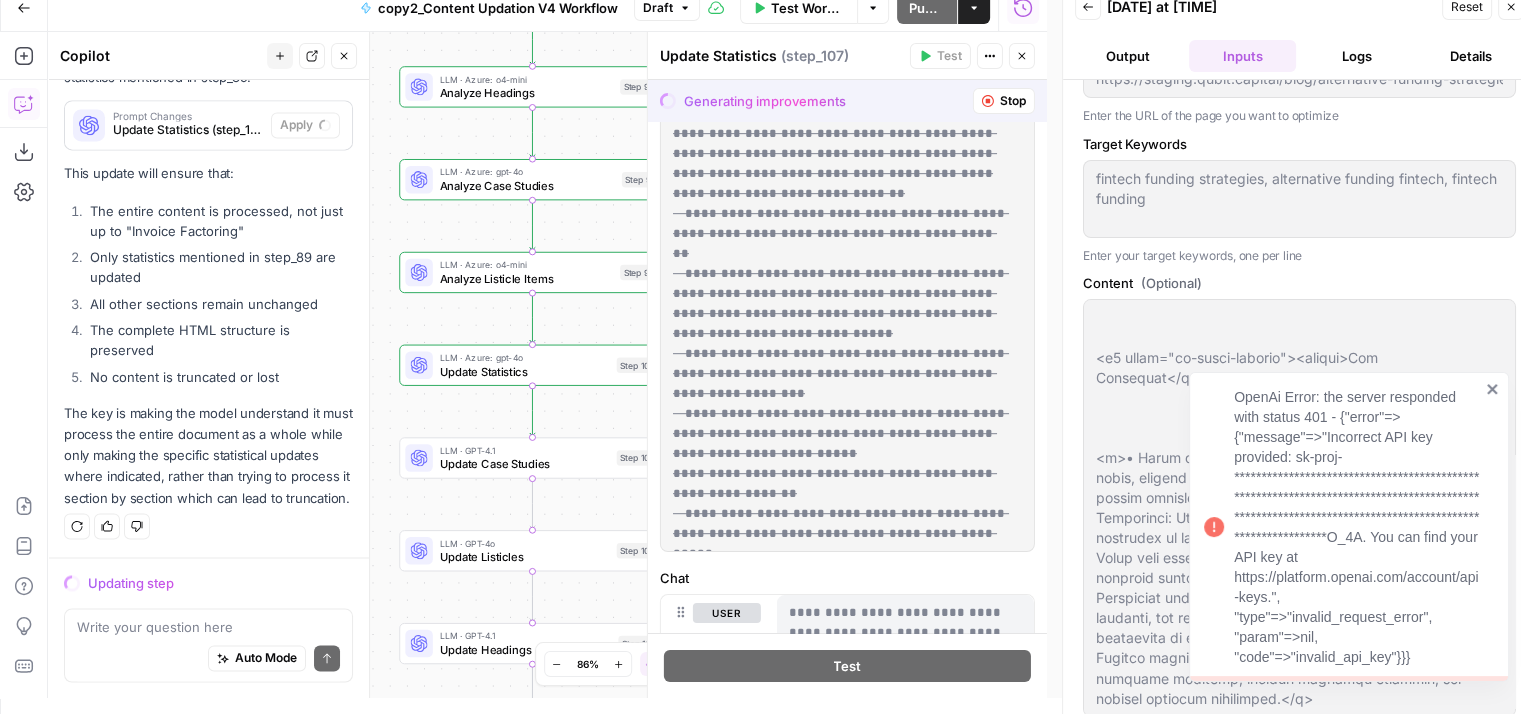 type 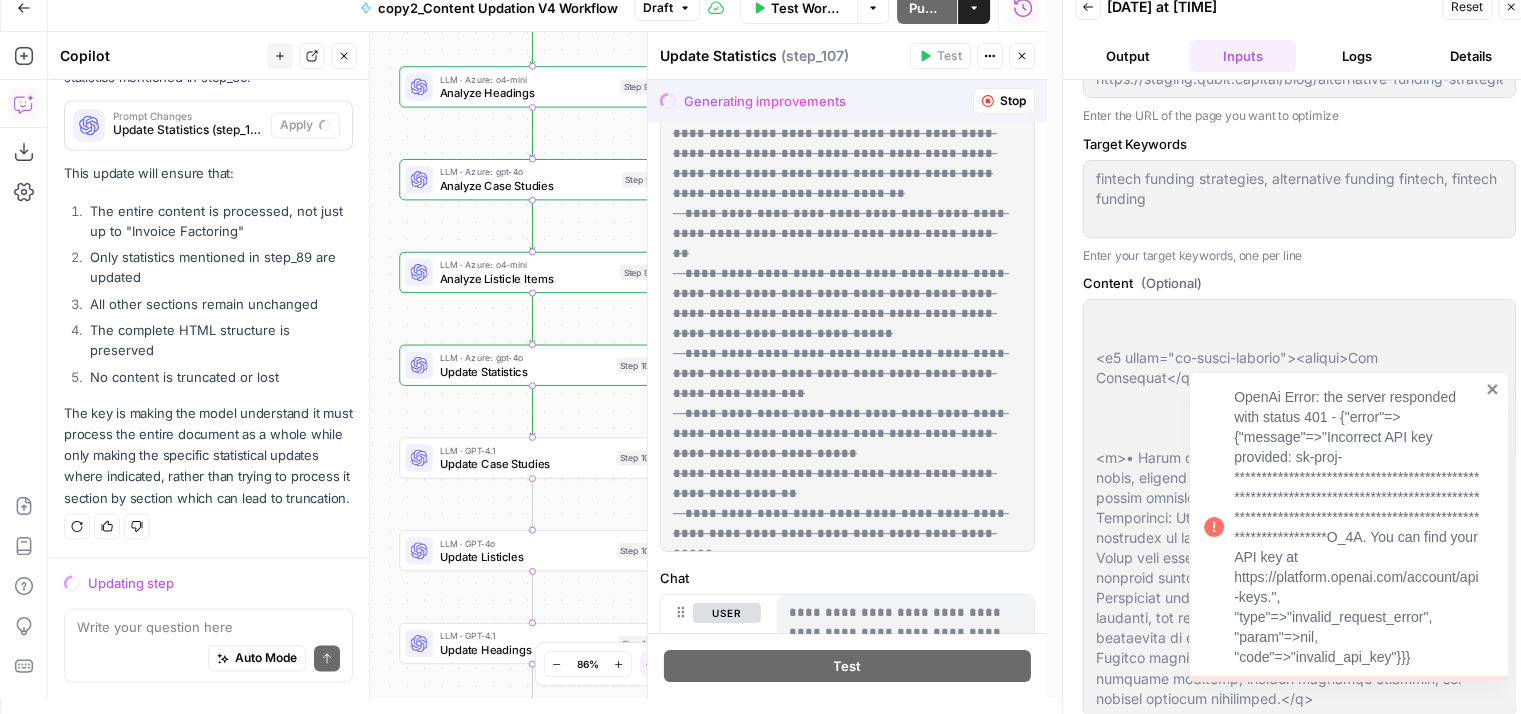 type on "---_acf_changed: falsefootnotes: ''_yoast_wpseo_title: Why Alternative Funding Strategies Matter for Fintech Startups_yoast_wpseo_metadesc: Discover how fintech startups can thrive with alternative funding  like P2P lending, RBF, and crowdfunding. Learn strategies to secure capital" 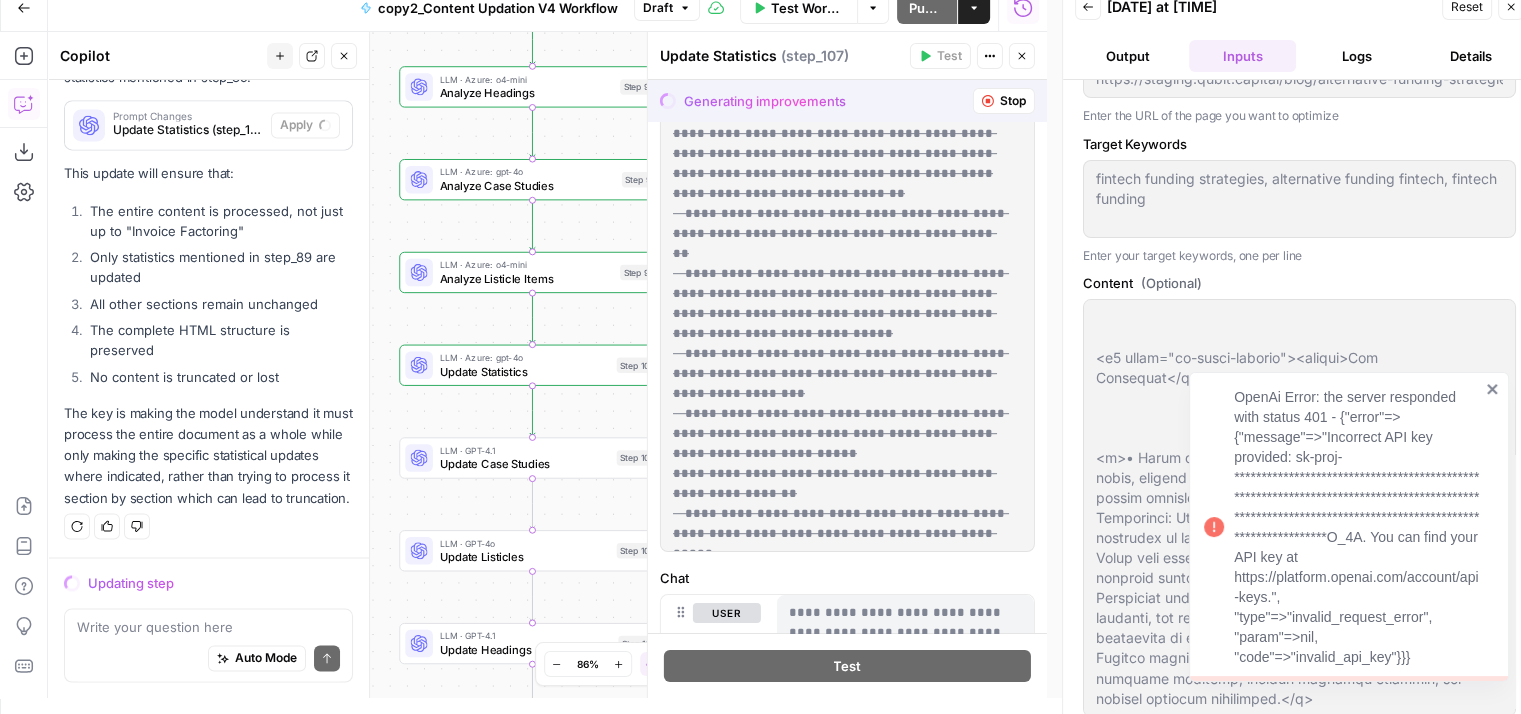 type 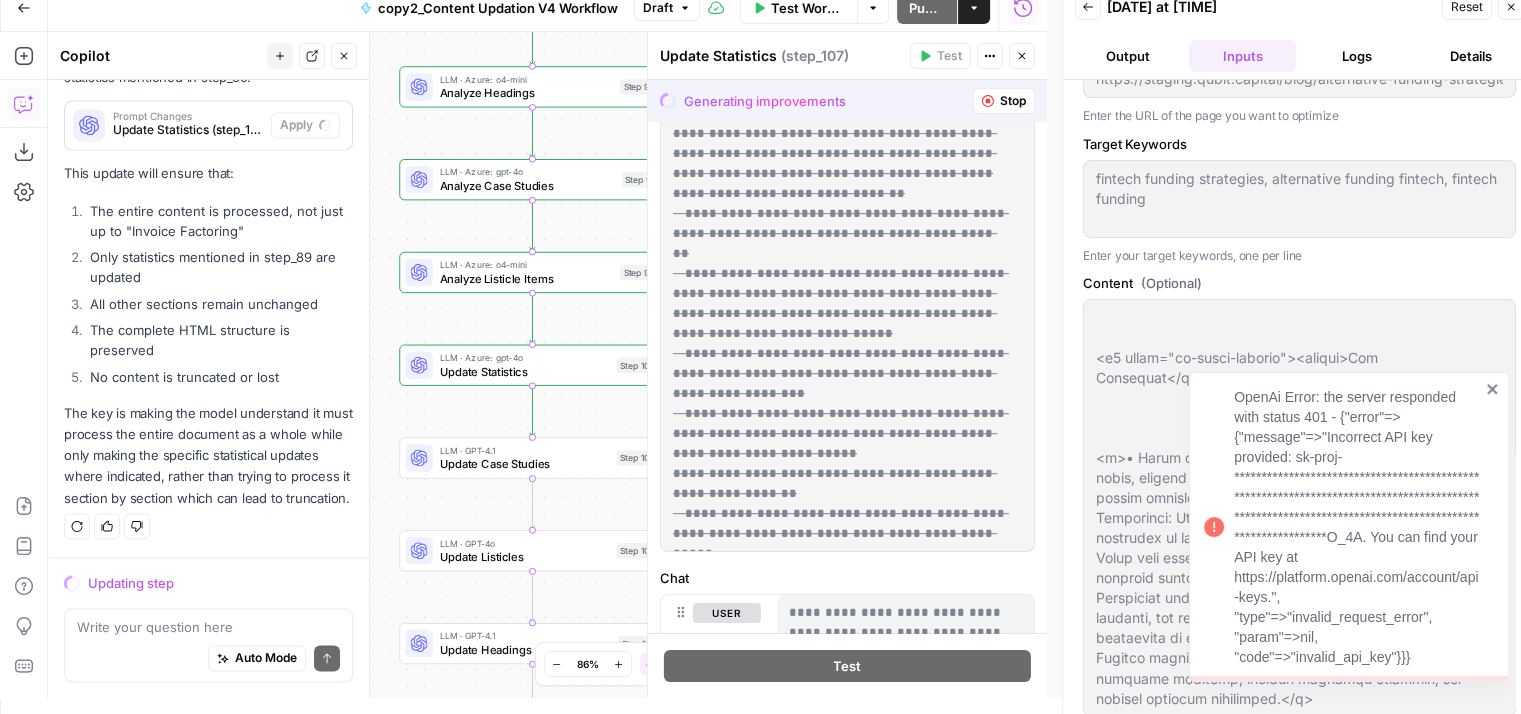 type on "---_acf_changed: falsefootnotes: ''_yoast_wpseo_title: Why Alternative Funding Strategies Matter for Fintech Startups_yoast_wpseo_metadesc: Discover how fintech startups can thrive with alternative funding  like P2P lending, RBF, and crowdfunding. Learn strategies to secure capital" 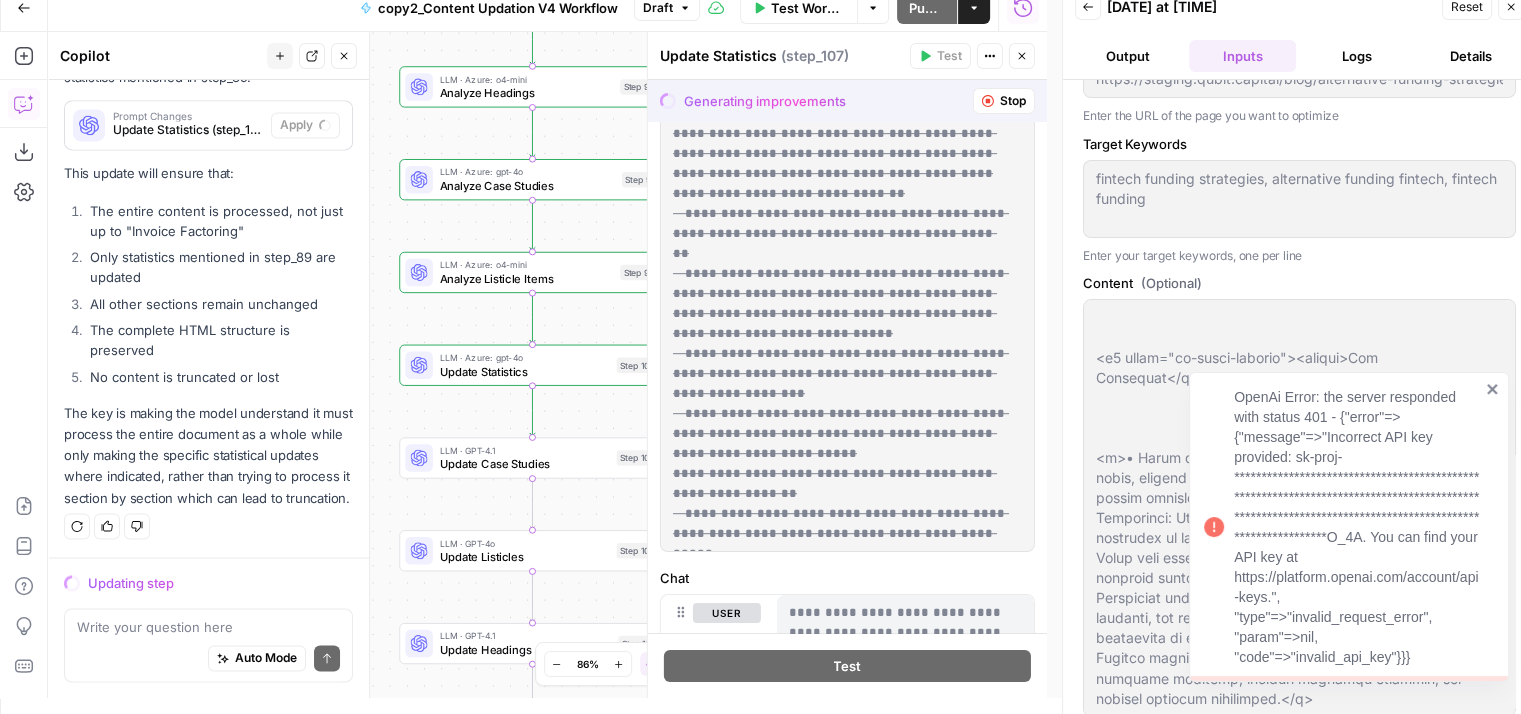 type 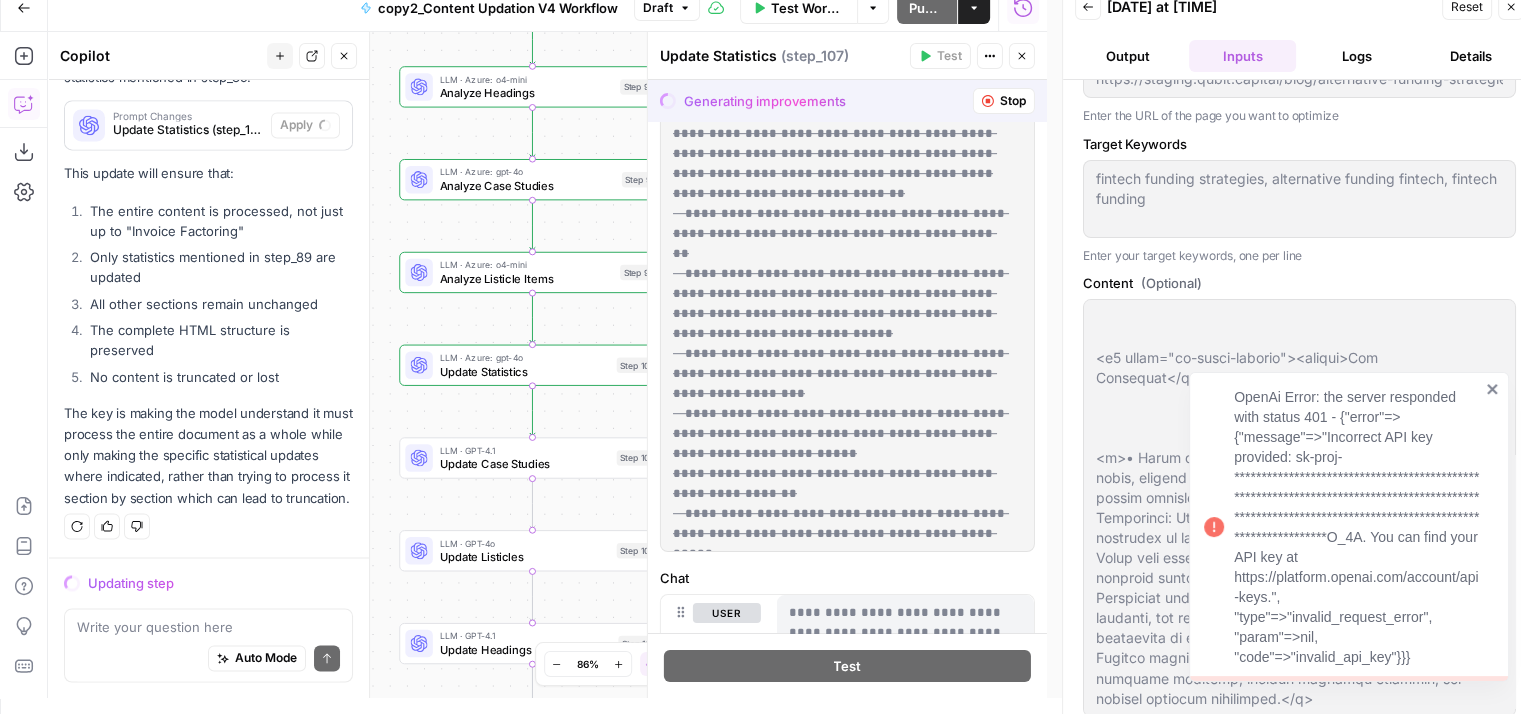 type on "---_acf_changed: falsefootnotes: ''_yoast_wpseo_title: Why Alternative Funding Strategies Matter for Fintech Startups_yoast_wpseo_metadesc: Discover how fintech startups can thrive with alternative funding  like P2P lending, RBF, and crowdfunding. Learn strategies to secure capital" 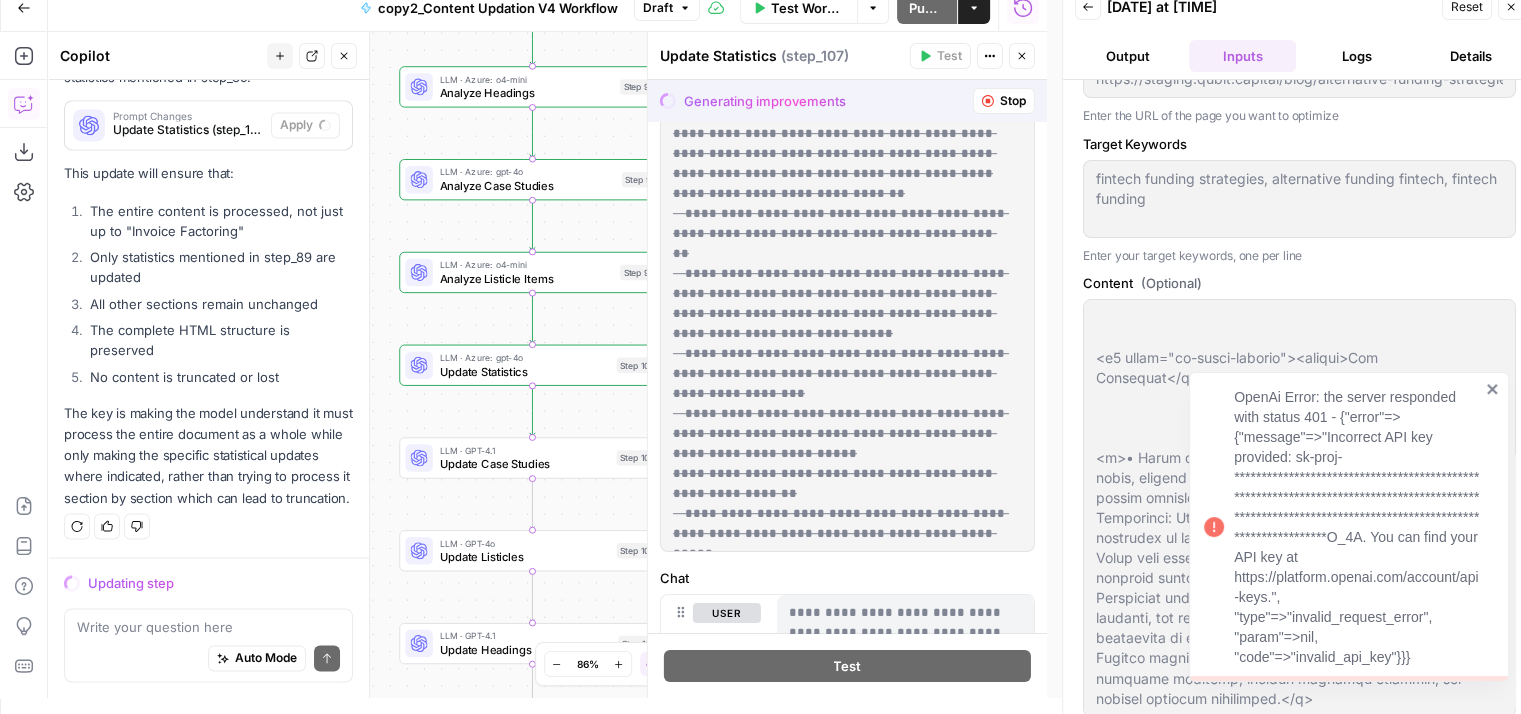 type 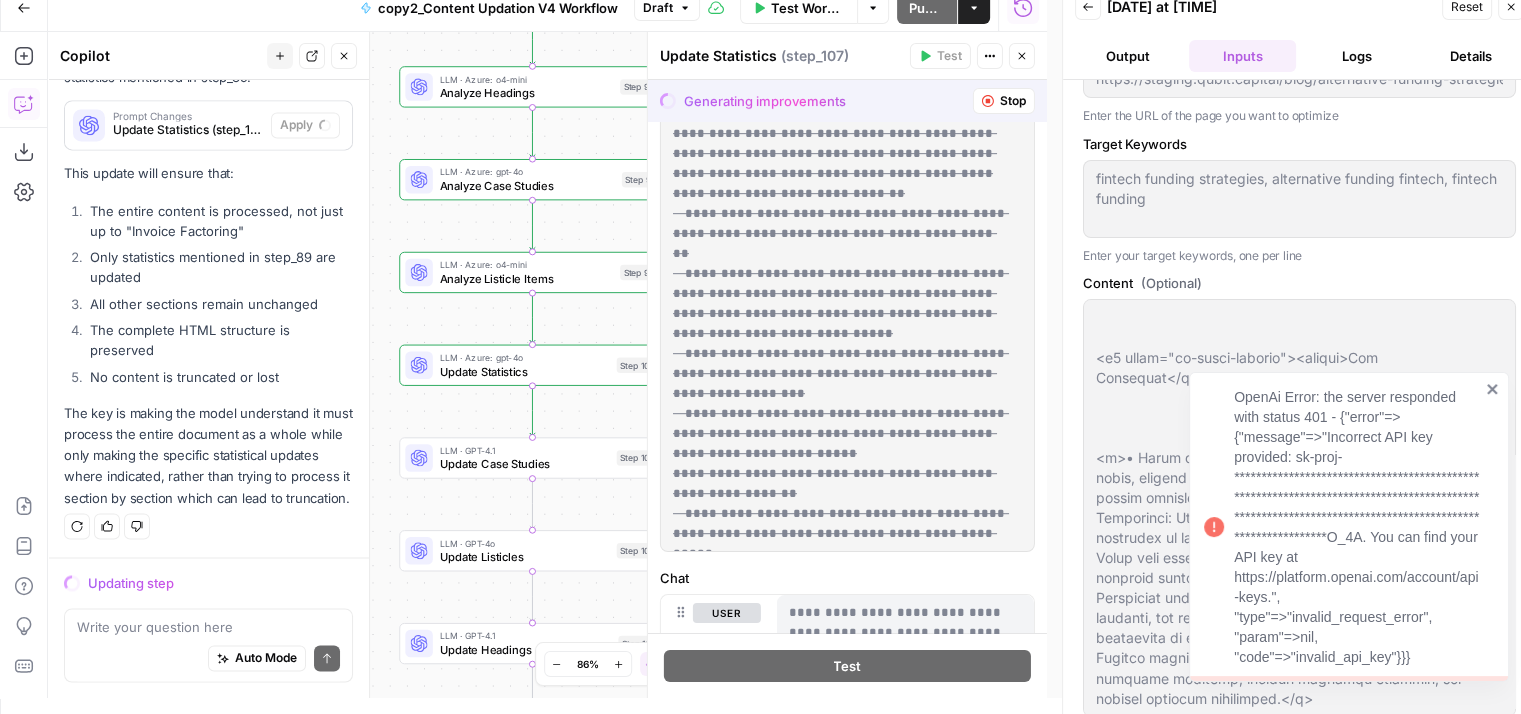 type on "---_acf_changed: falsefootnotes: ''_yoast_wpseo_title: Why Alternative Funding Strategies Matter for Fintech Startups_yoast_wpseo_metadesc: Discover how fintech startups can thrive with alternative funding  like P2P lending, RBF, and crowdfunding. Learn strategies to secure capital" 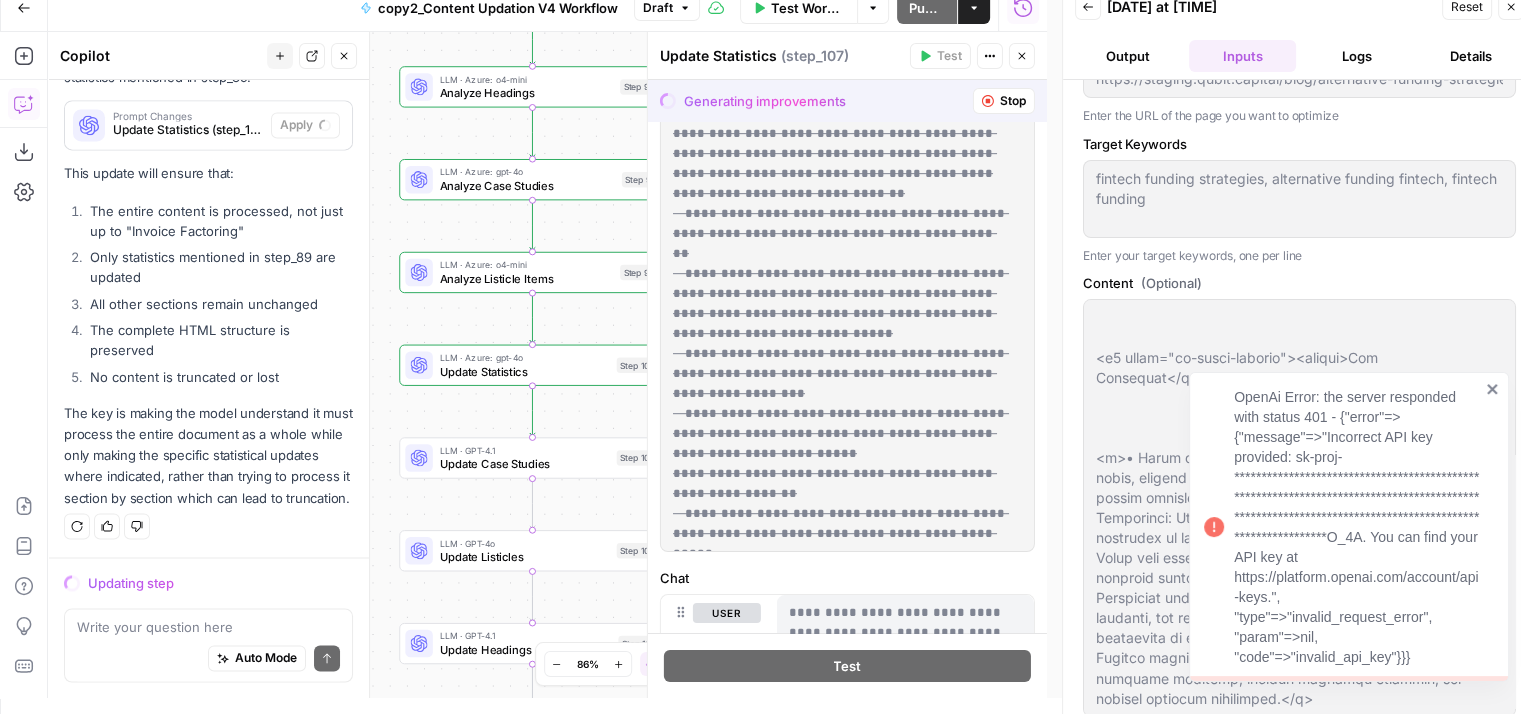type 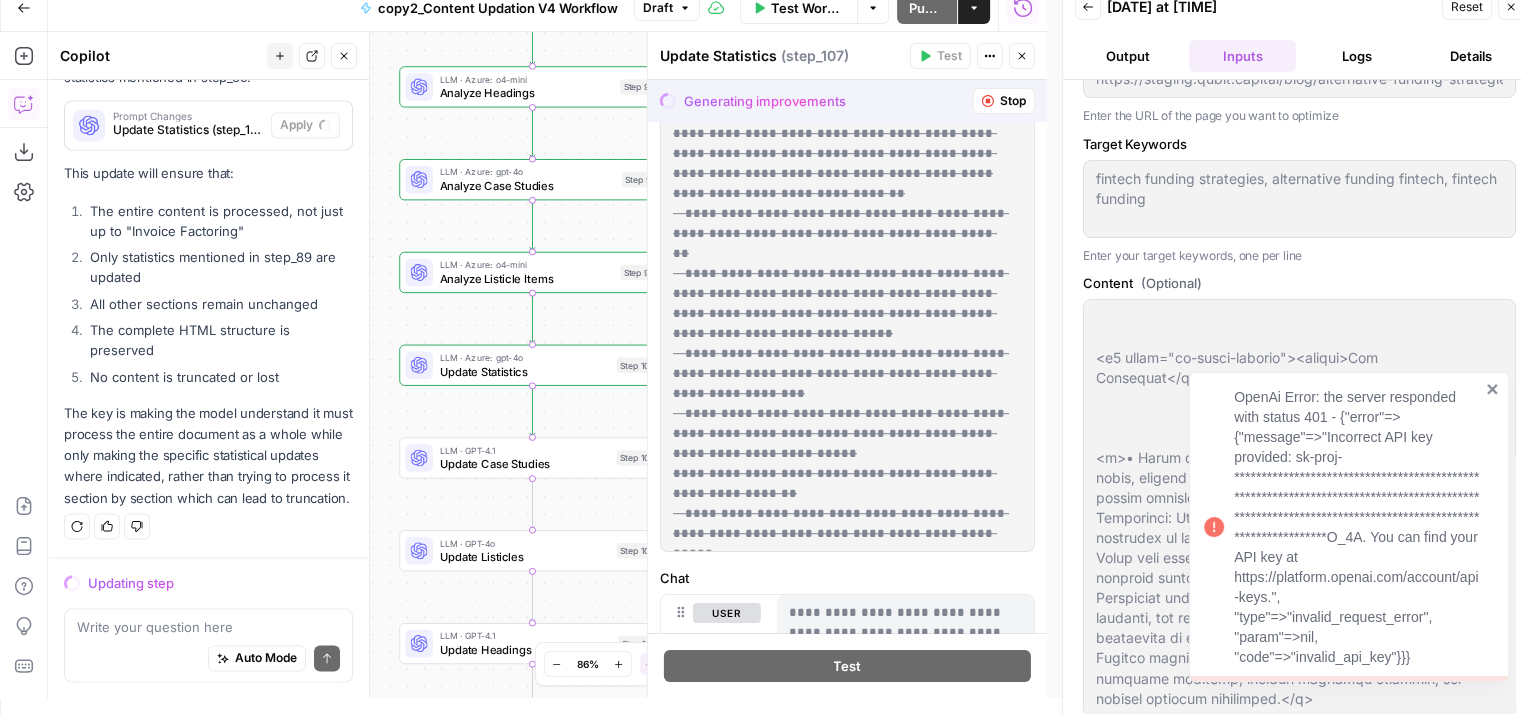 type on "---_acf_changed: falsefootnotes: ''_yoast_wpseo_title: Why Alternative Funding Strategies Matter for Fintech Startups_yoast_wpseo_metadesc: Discover how fintech startups can thrive with alternative funding  like P2P lending, RBF, and crowdfunding. Learn strategies to secure capital" 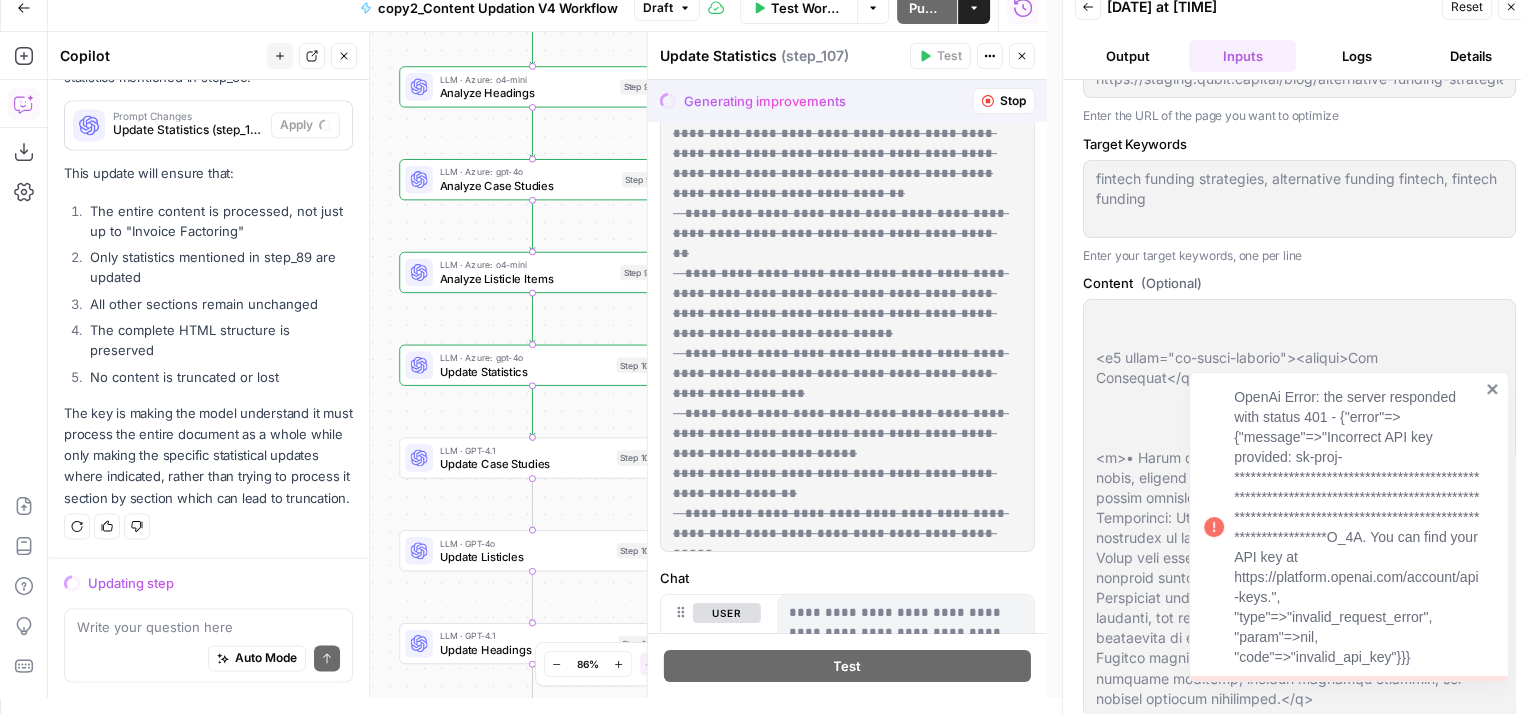 type 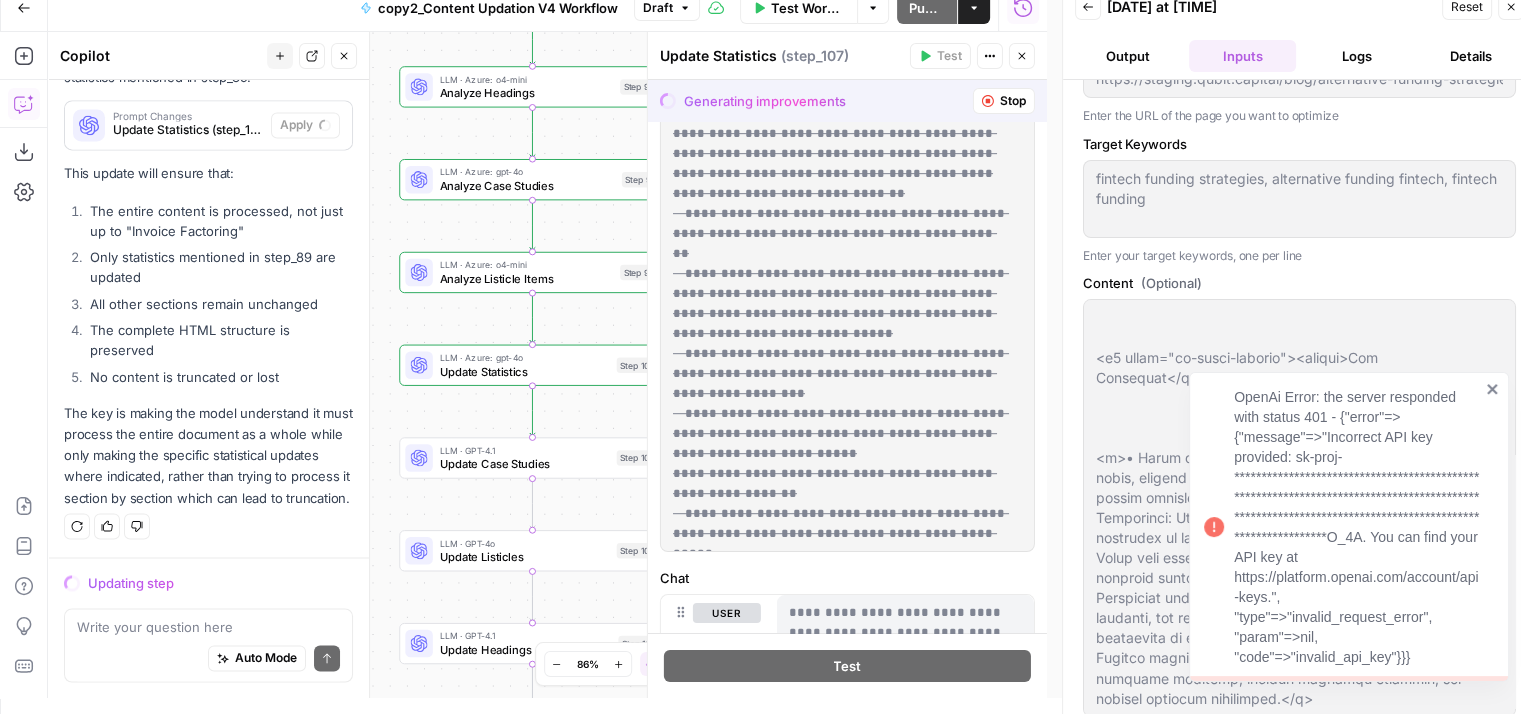 type on "---_acf_changed: falsefootnotes: ''_yoast_wpseo_title: Why Alternative Funding Strategies Matter for Fintech Startups_yoast_wpseo_metadesc: Discover how fintech startups can thrive with alternative funding  like P2P lending, RBF, and crowdfunding. Learn strategies to secure capital" 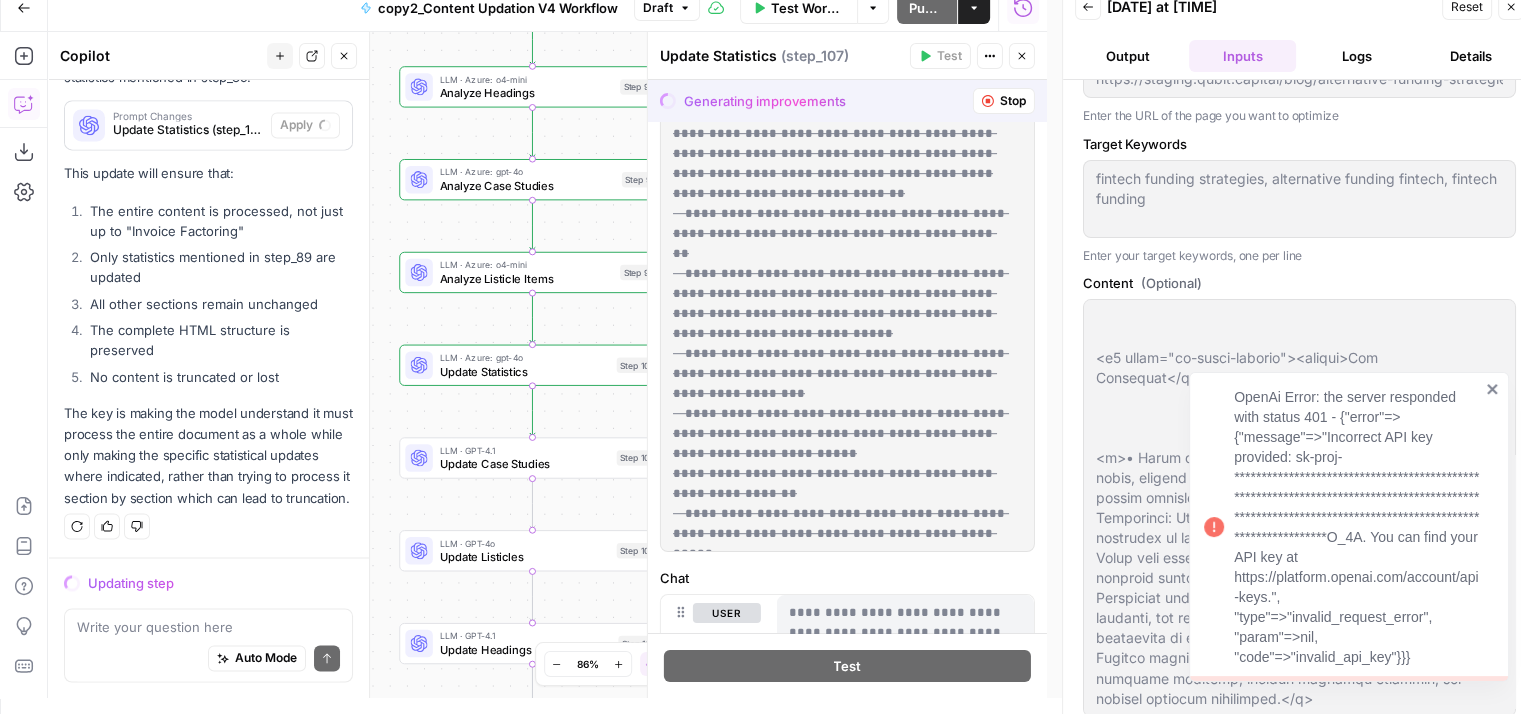 type 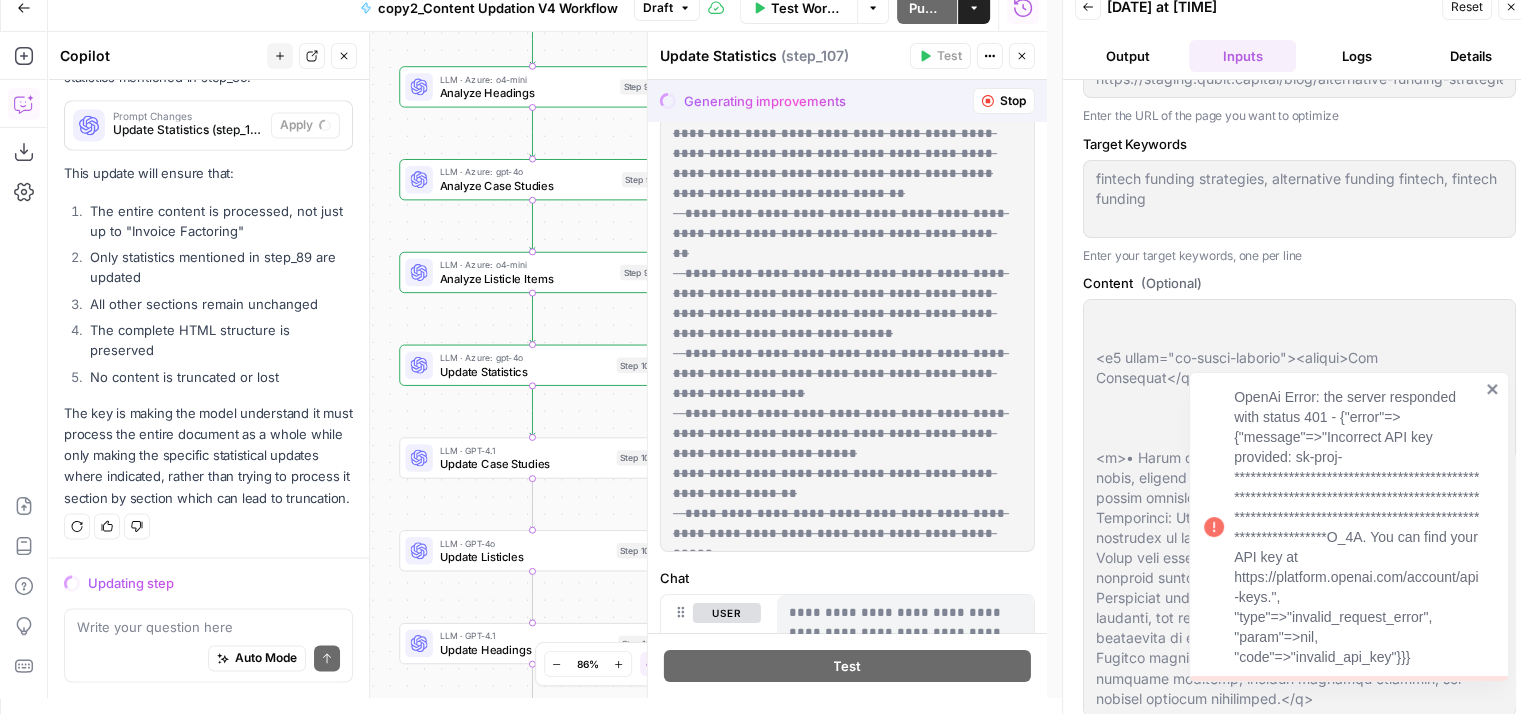 type on "---_acf_changed: falsefootnotes: ''_yoast_wpseo_title: Why Alternative Funding Strategies Matter for Fintech Startups_yoast_wpseo_metadesc: Discover how fintech startups can thrive with alternative funding  like P2P lending, RBF, and crowdfunding. Learn strategies to secure capital" 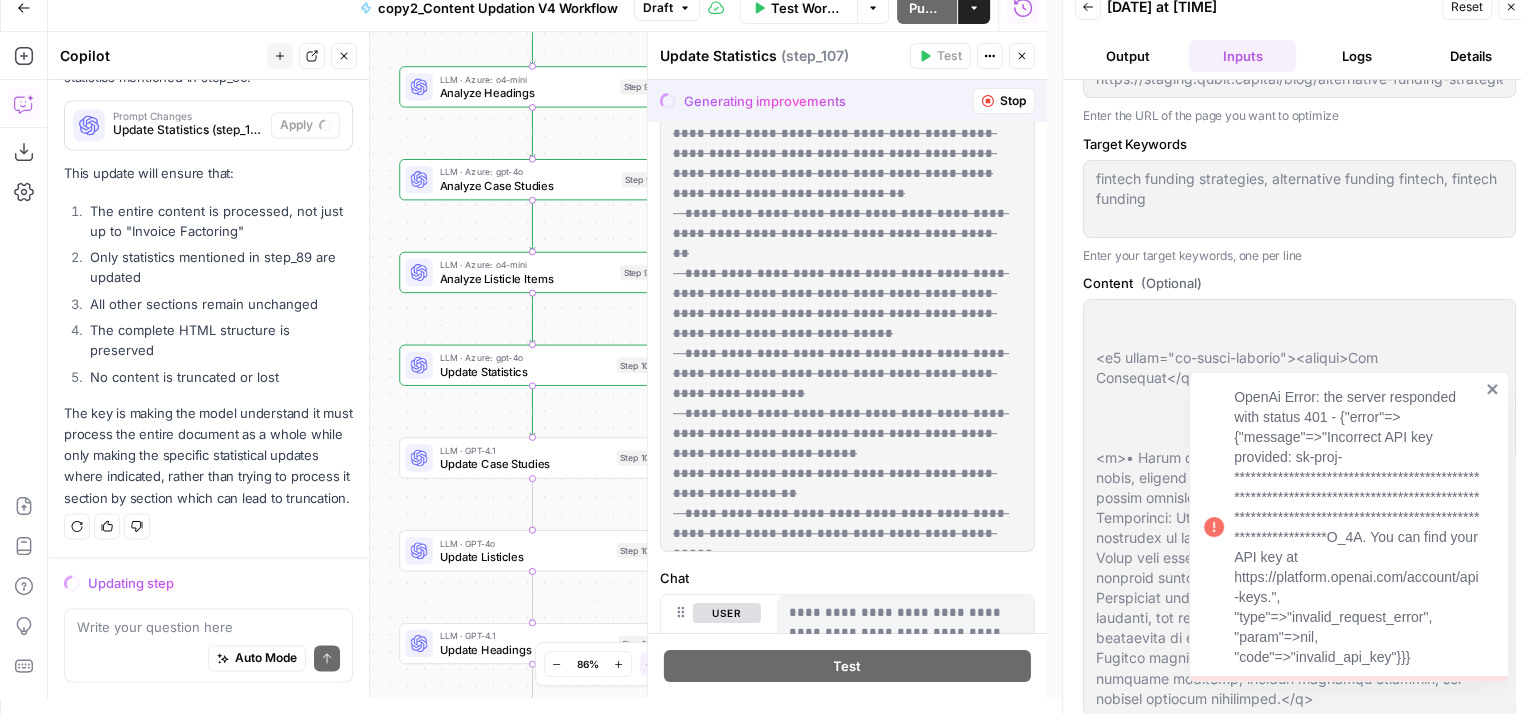 type 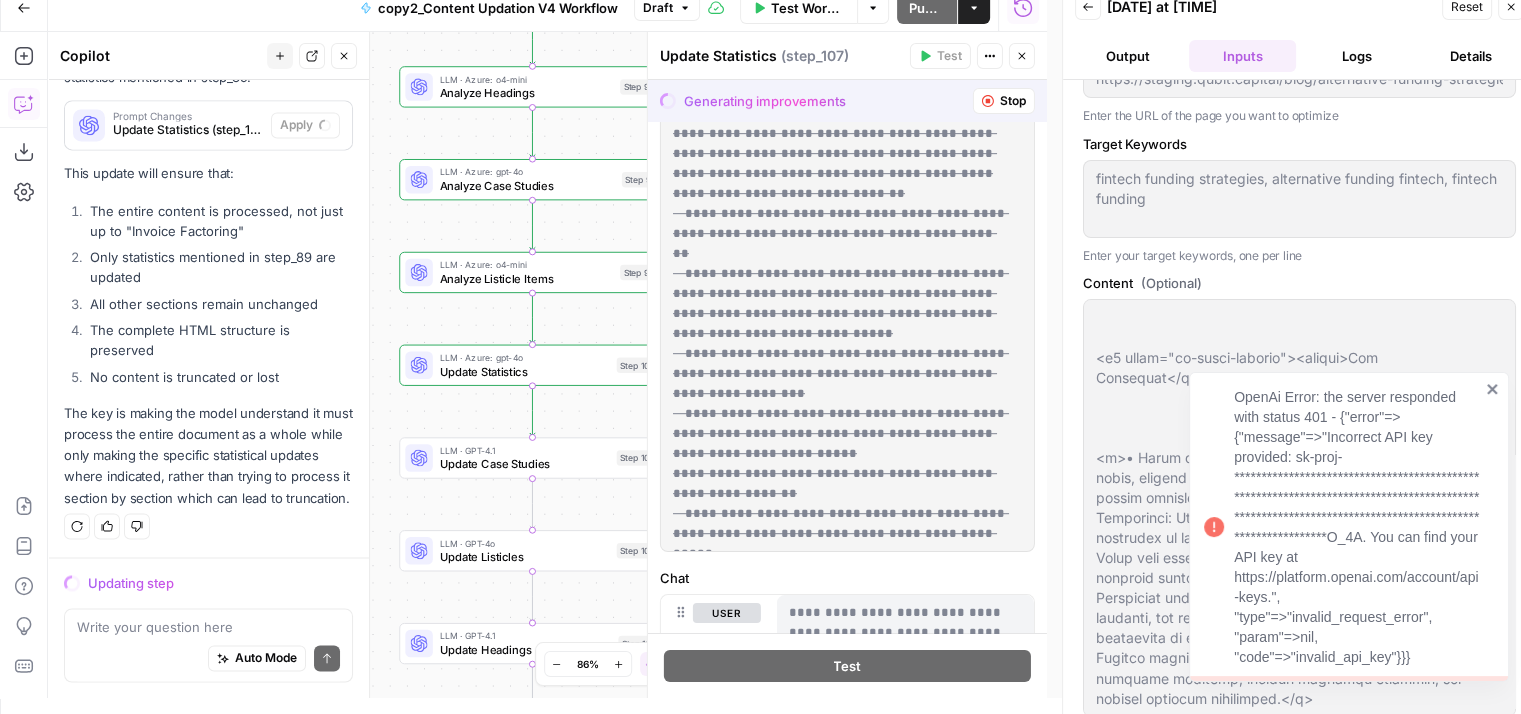 type on "---_acf_changed: falsefootnotes: ''_yoast_wpseo_title: Why Alternative Funding Strategies Matter for Fintech Startups_yoast_wpseo_metadesc: Discover how fintech startups can thrive with alternative funding  like P2P lending, RBF, and crowdfunding. Learn strategies to secure capital" 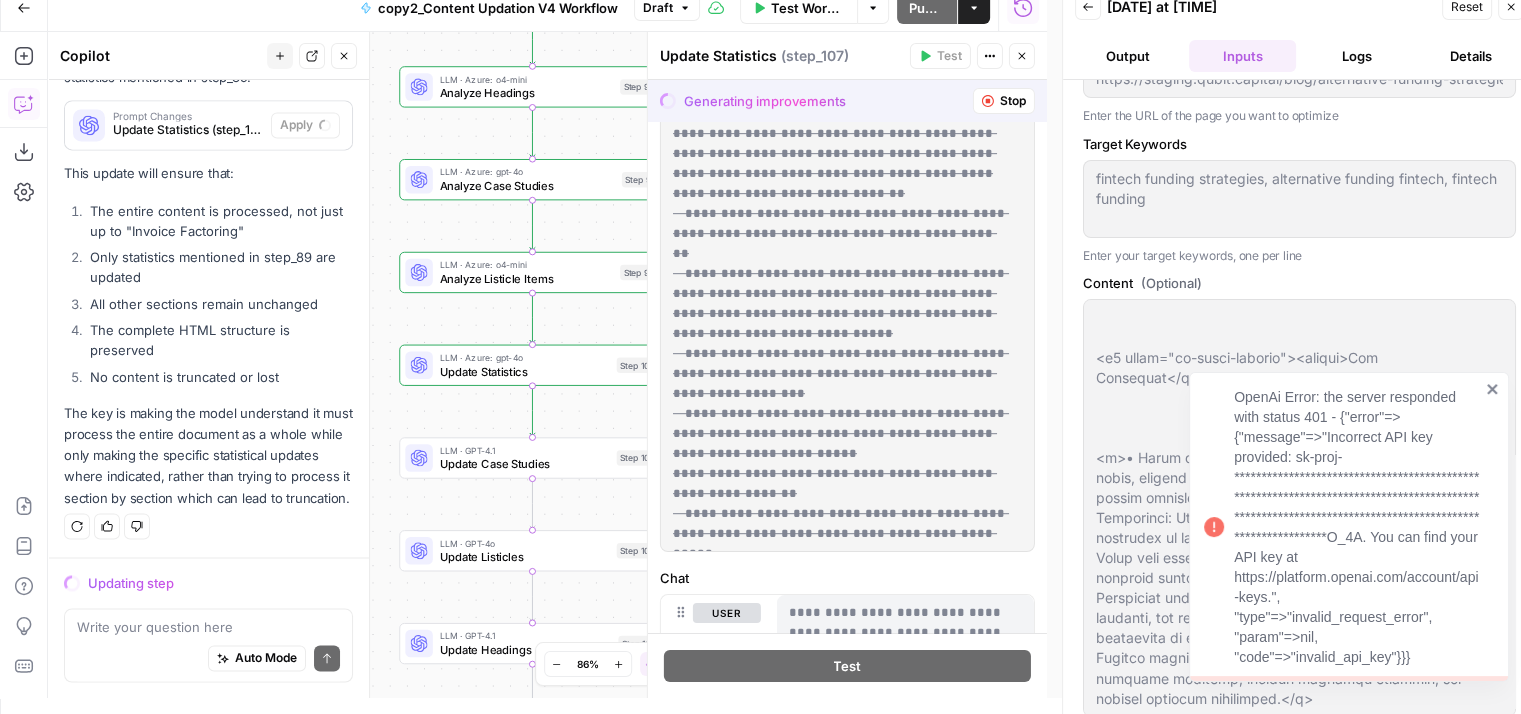 type 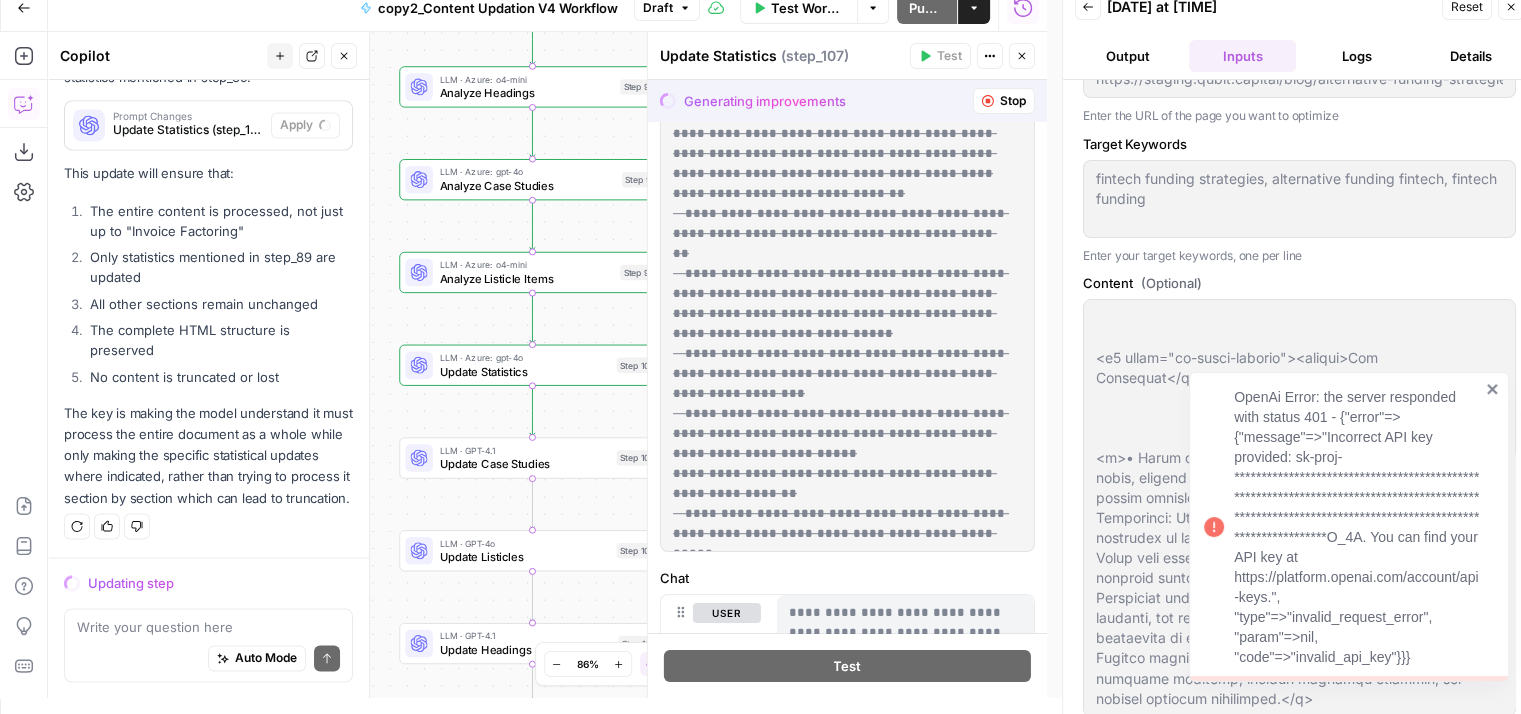 type on "---_acf_changed: falsefootnotes: ''_yoast_wpseo_title: Why Alternative Funding Strategies Matter for Fintech Startups_yoast_wpseo_metadesc: Discover how fintech startups can thrive with alternative funding  like P2P lending, RBF, and crowdfunding. Learn strategies to secure capital" 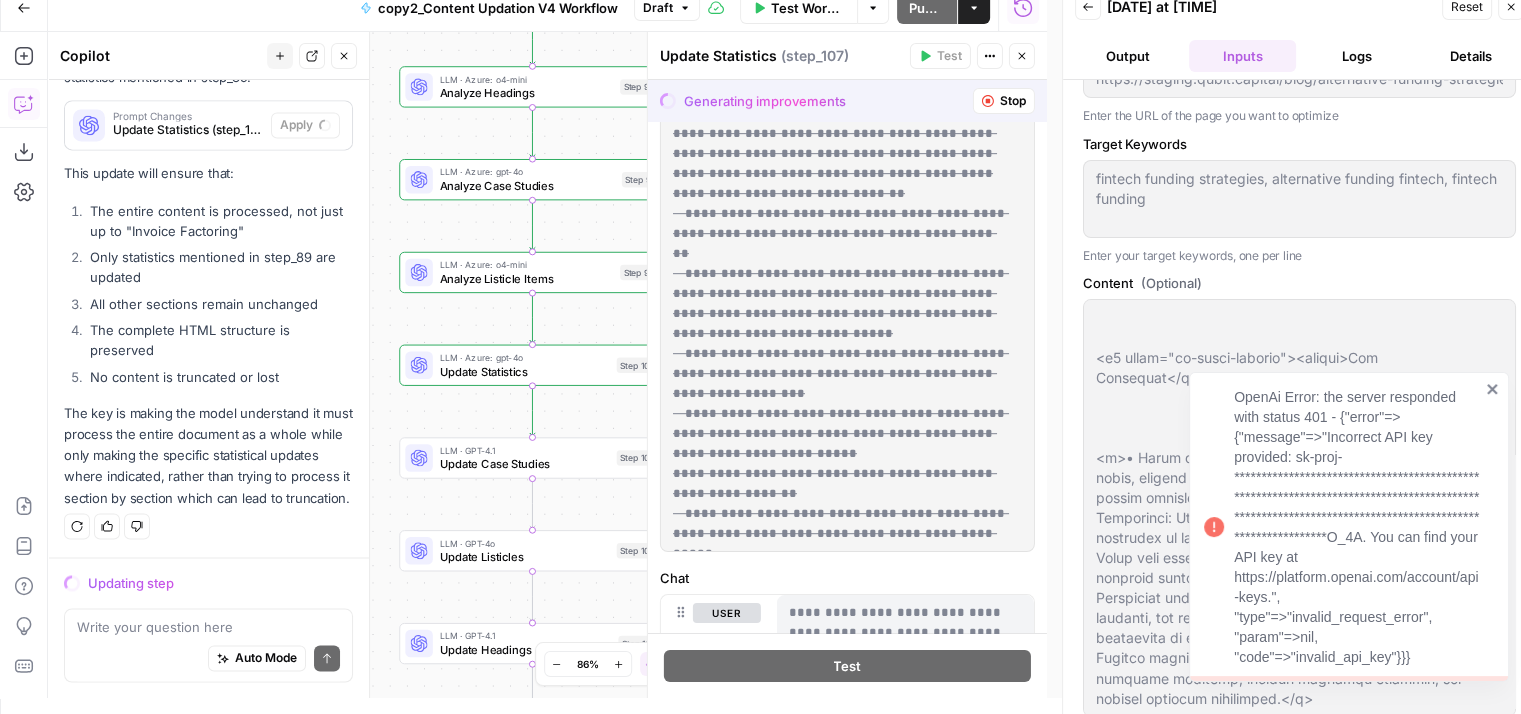 type on "---_acf_changed: falsefootnotes: ''_yoast_wpseo_title: Why Alternative Funding Strategies Matter for Fintech Startups_yoast_wpseo_metadesc: Discover how fintech startups can thrive with alternative funding  like P2P lending, RBF, and crowdfunding. Learn strategies to secure capital" 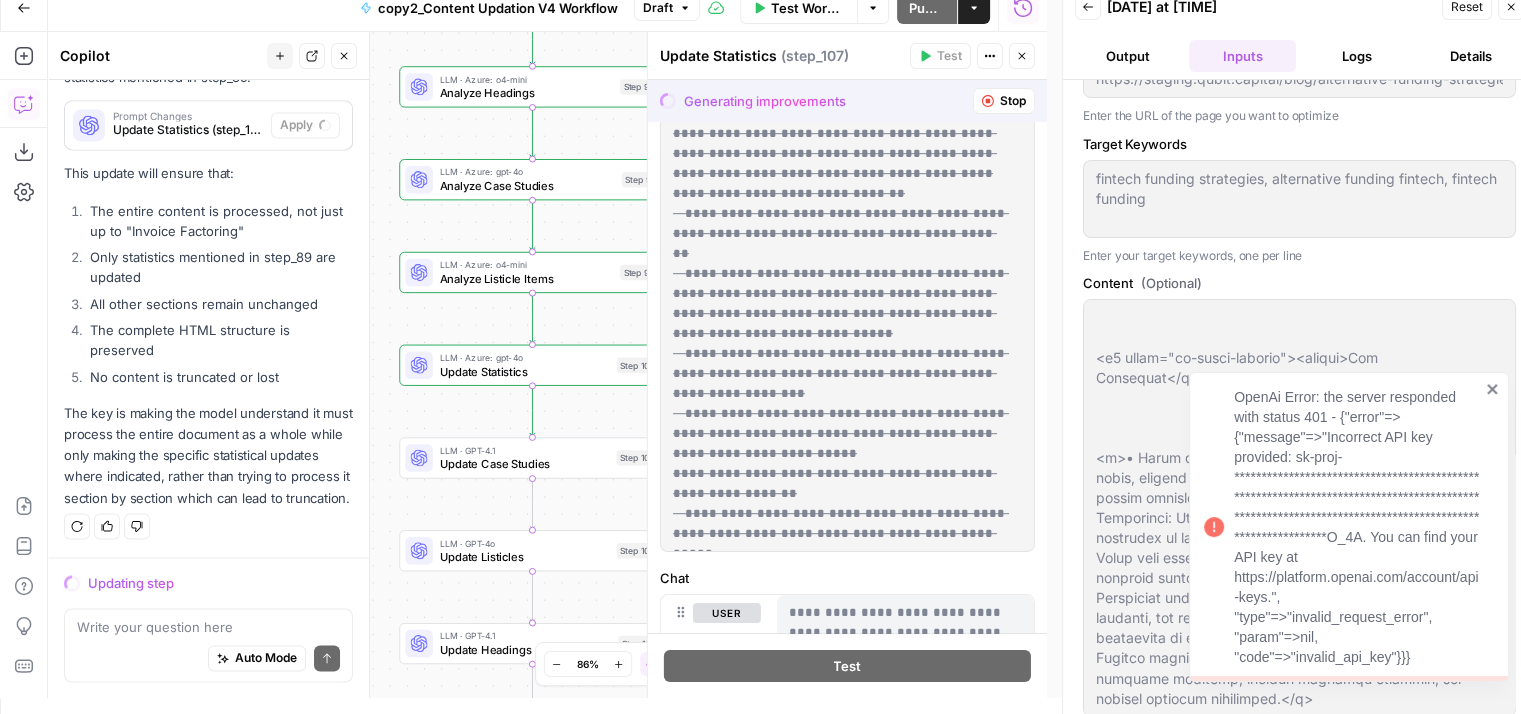 type 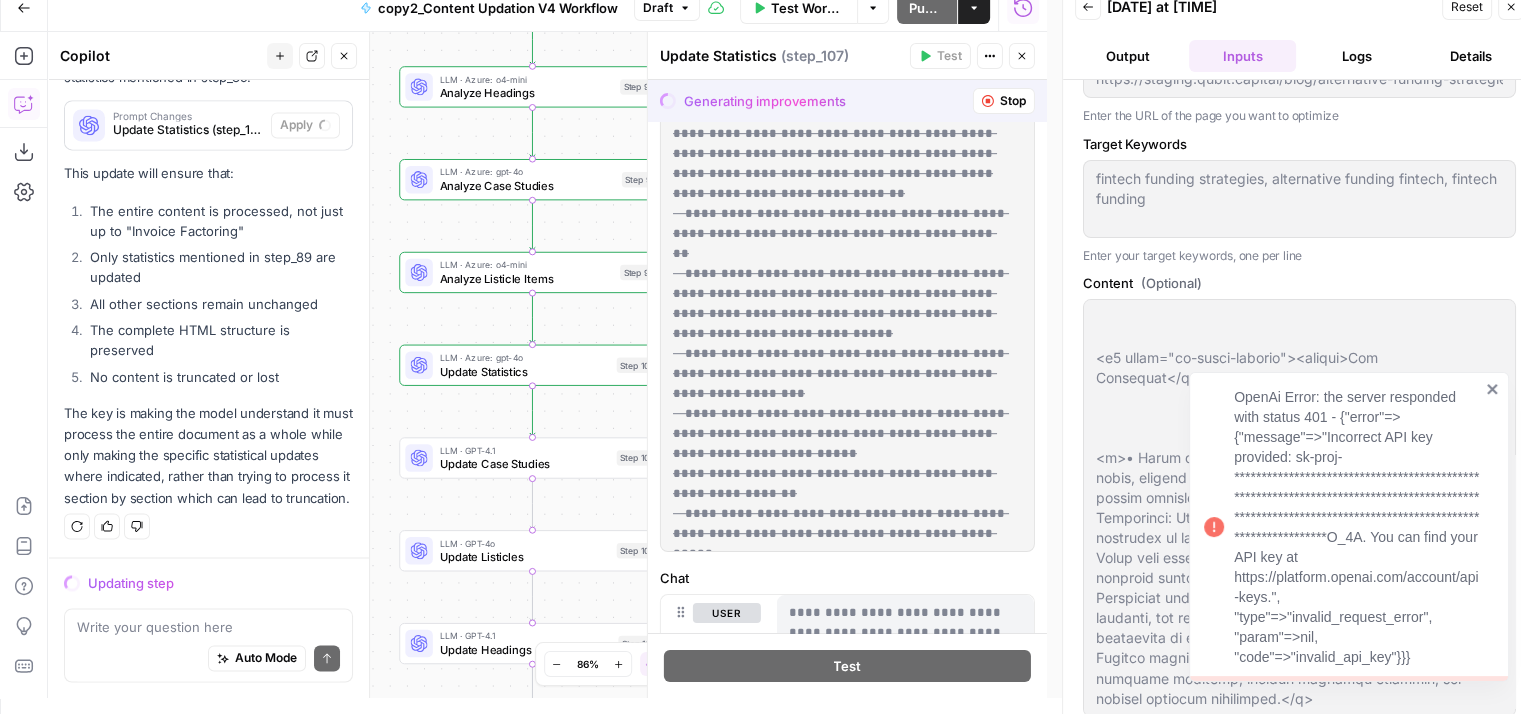 type on "---_acf_changed: falsefootnotes: ''_yoast_wpseo_title: Why Alternative Funding Strategies Matter for Fintech Startups_yoast_wpseo_metadesc: Discover how fintech startups can thrive with alternative funding  like P2P lending, RBF, and crowdfunding. Learn strategies to secure capital" 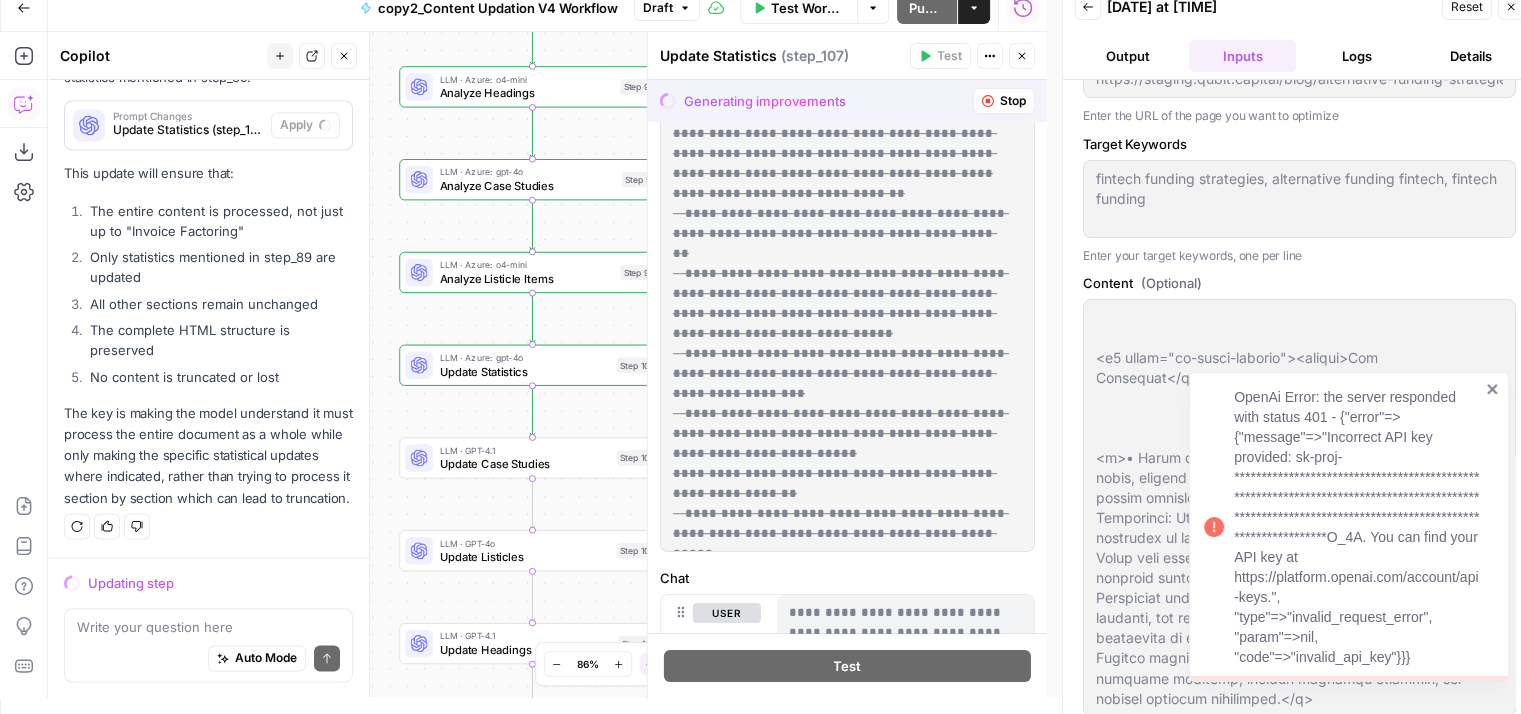 type 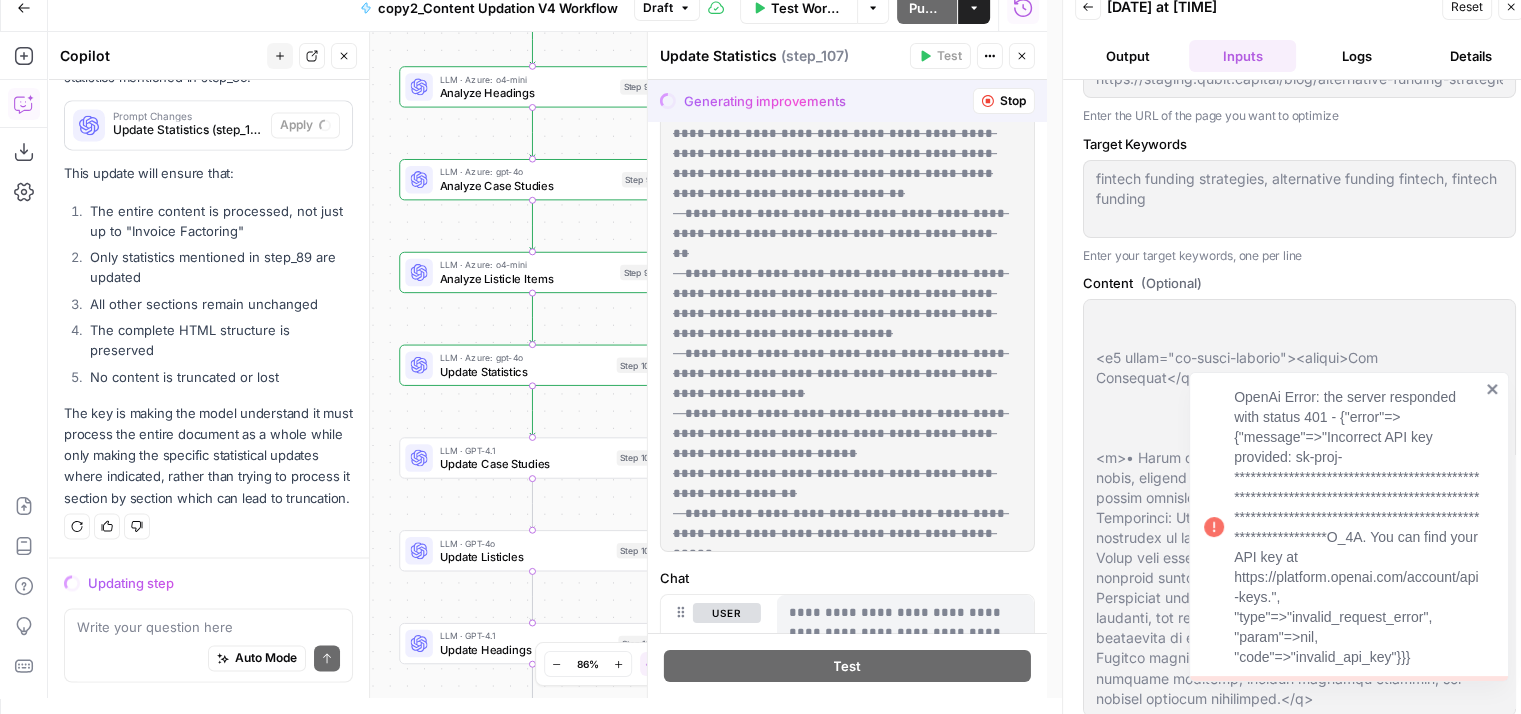 type on "---_acf_changed: falsefootnotes: ''_yoast_wpseo_title: Why Alternative Funding Strategies Matter for Fintech Startups_yoast_wpseo_metadesc: Discover how fintech startups can thrive with alternative funding  like P2P lending, RBF, and crowdfunding. Learn strategies to secure capital" 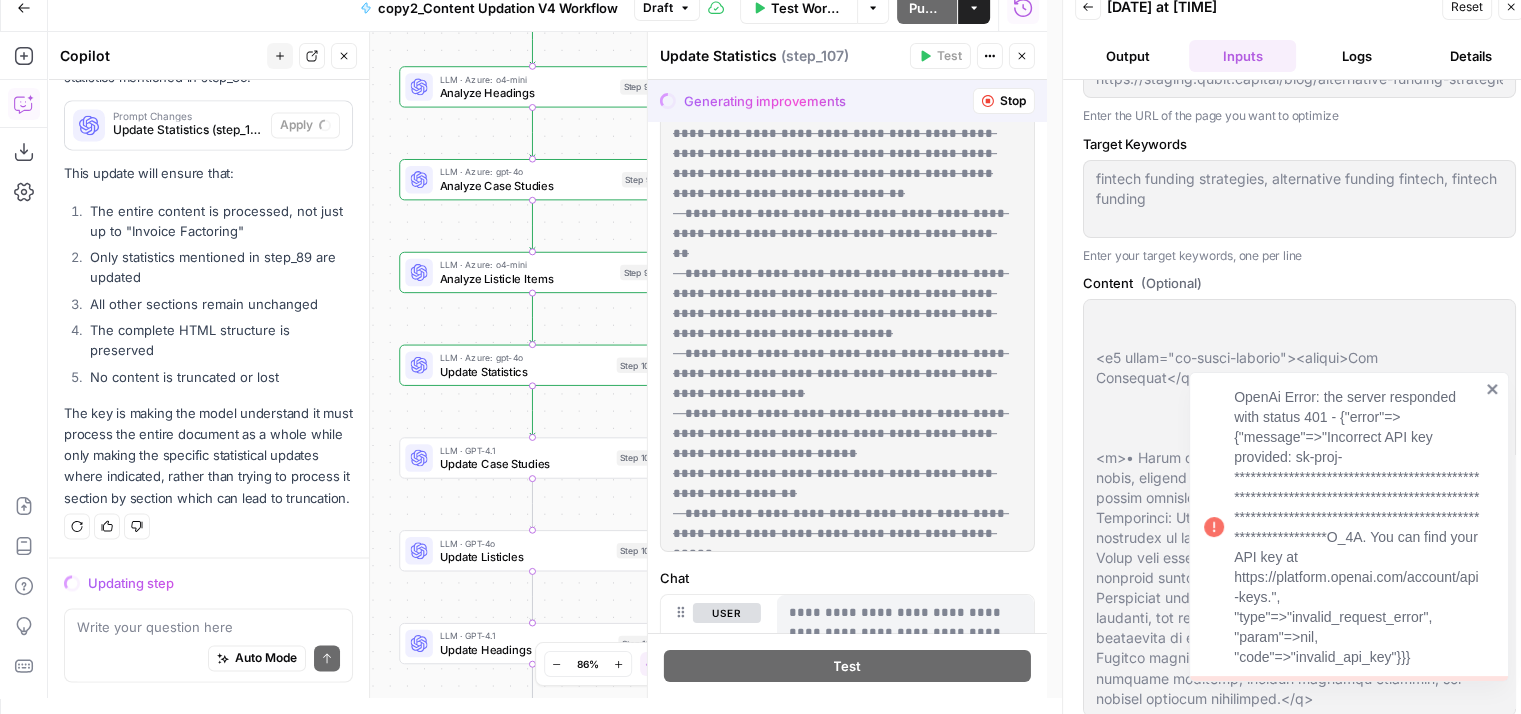 type 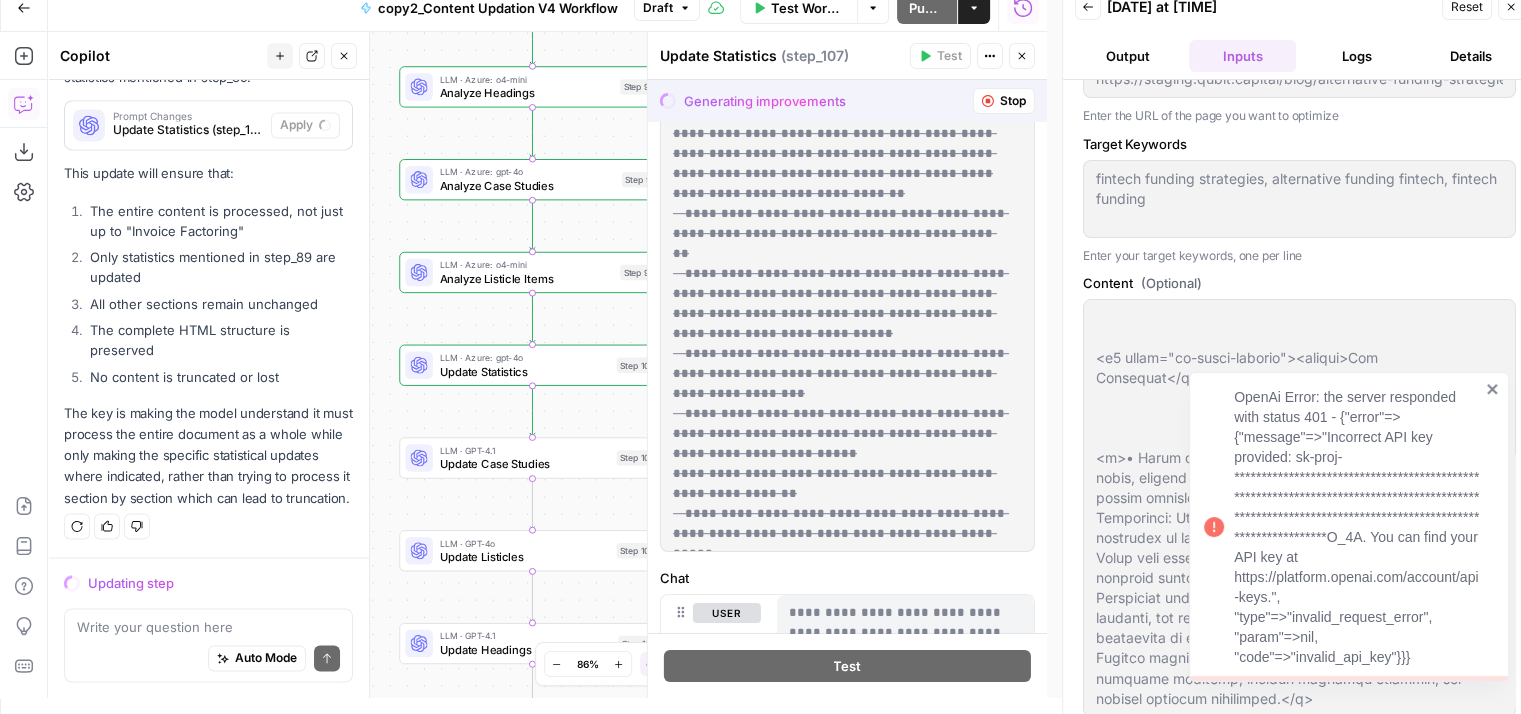 type on "---_acf_changed: falsefootnotes: ''_yoast_wpseo_title: Why Alternative Funding Strategies Matter for Fintech Startups_yoast_wpseo_metadesc: Discover how fintech startups can thrive with alternative funding  like P2P lending, RBF, and crowdfunding. Learn strategies to secure capital" 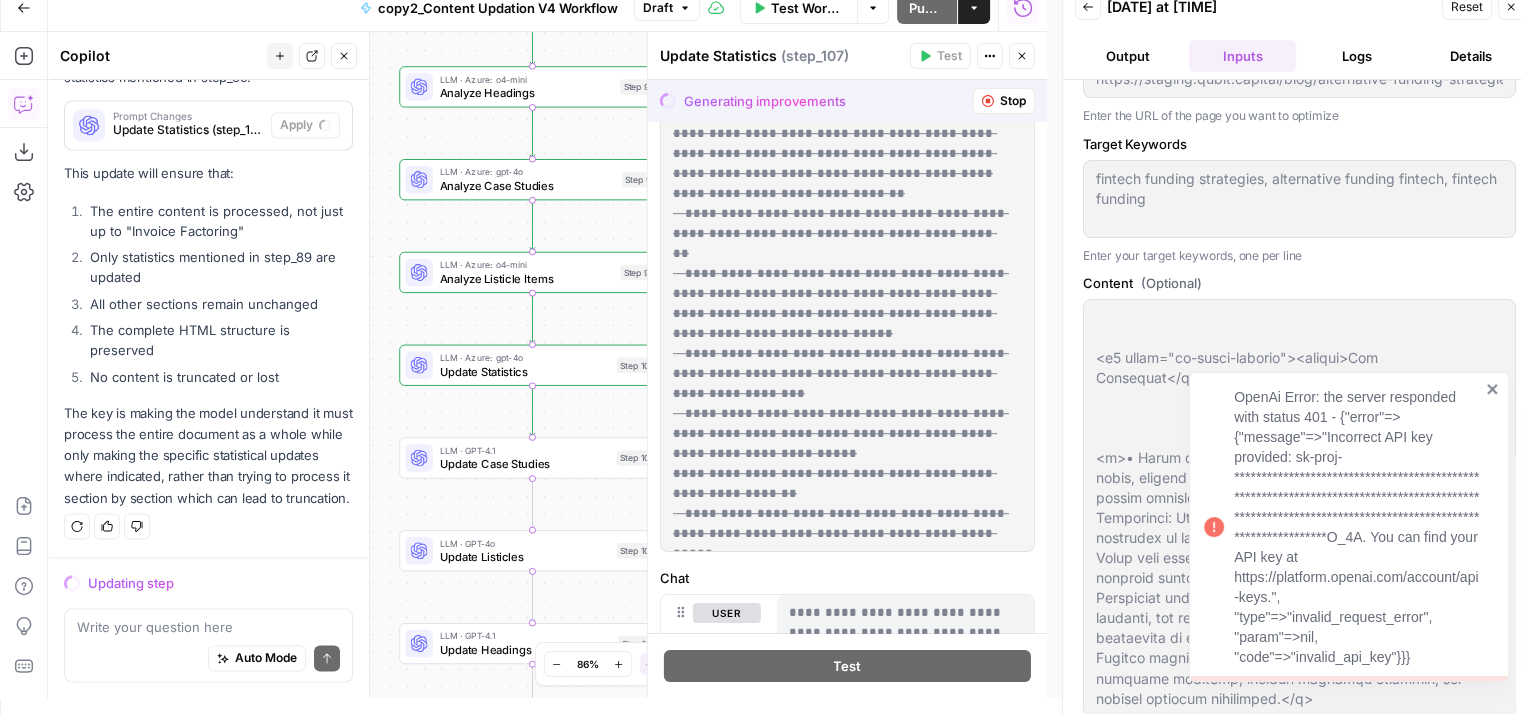 type 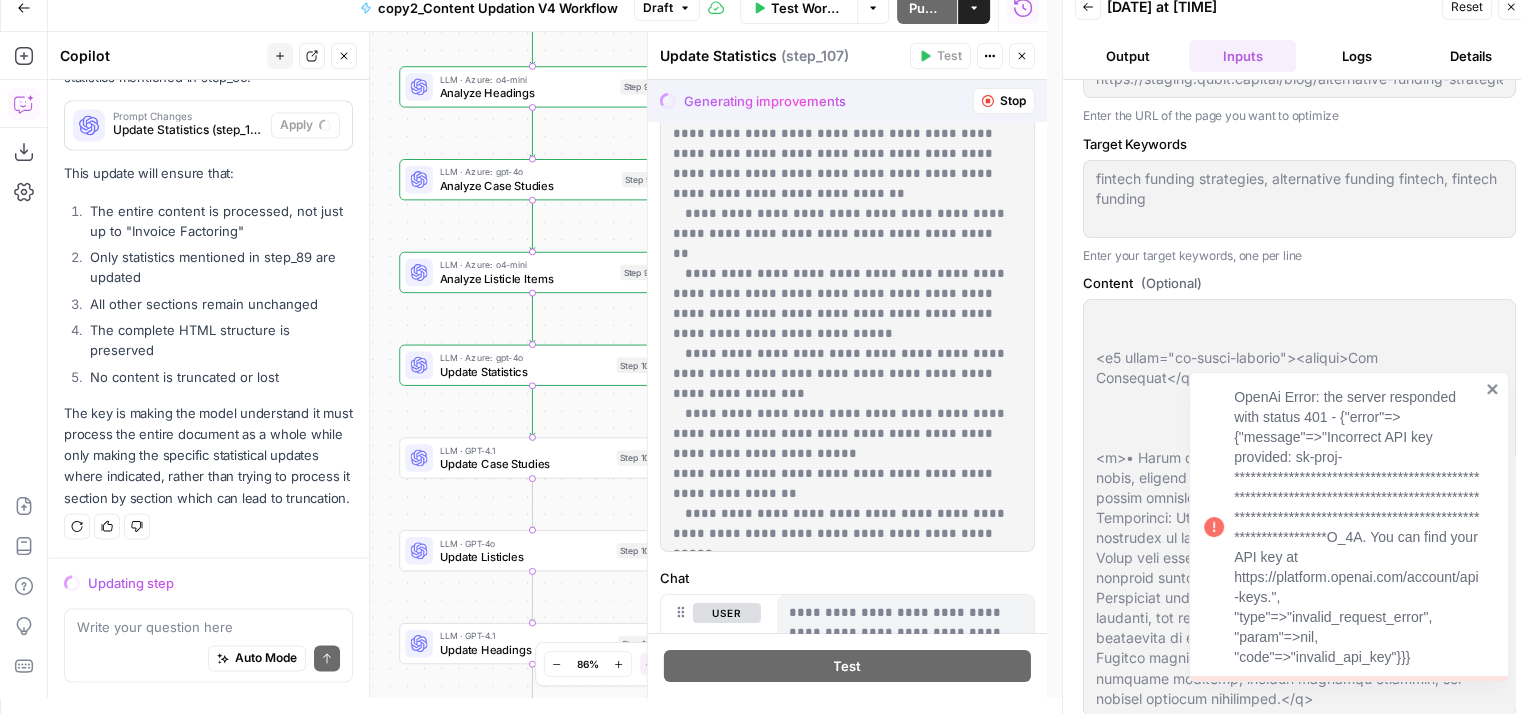 type on "---_acf_changed: falsefootnotes: ''_yoast_wpseo_title: Why Alternative Funding Strategies Matter for Fintech Startups_yoast_wpseo_metadesc: Discover how fintech startups can thrive with alternative funding  like P2P lending, RBF, and crowdfunding. Learn strategies to secure capital" 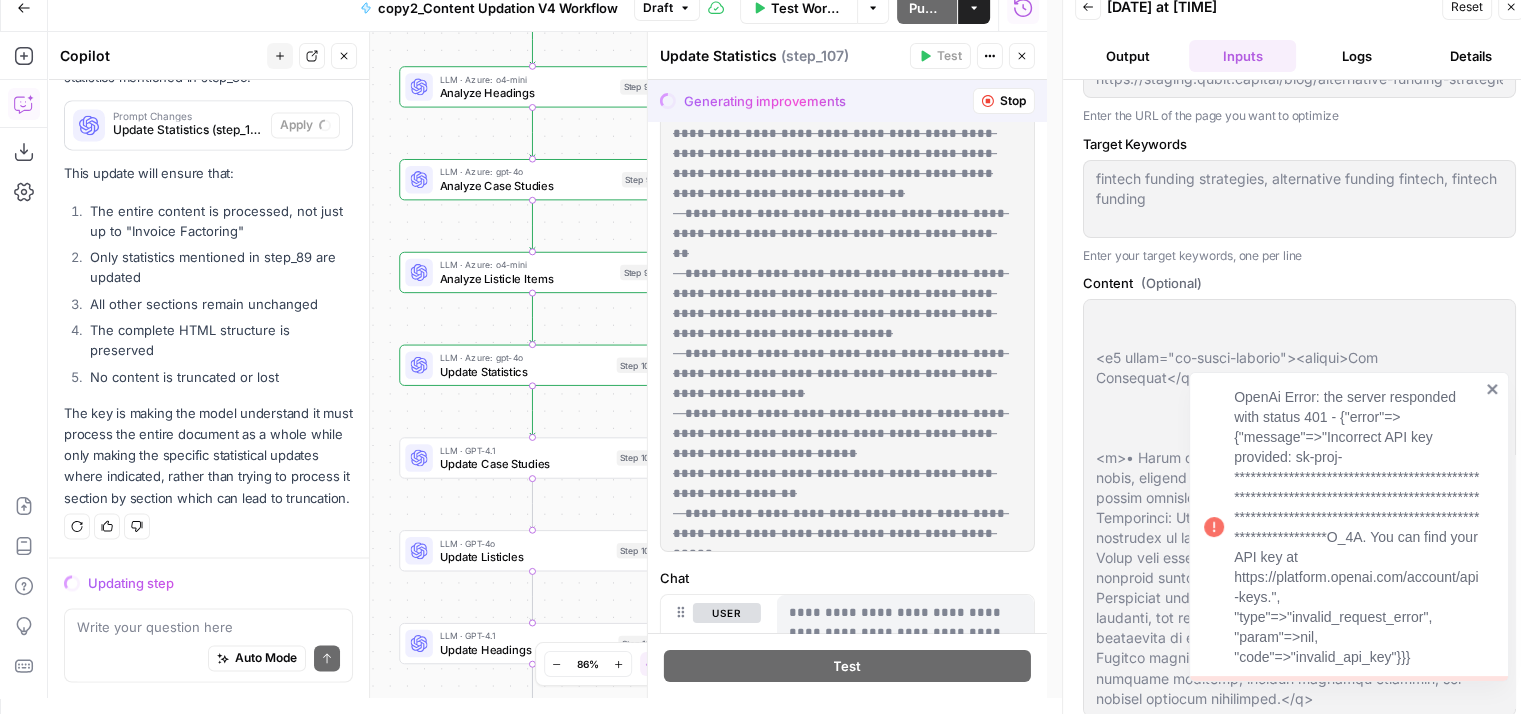 type on "---_acf_changed: falsefootnotes: ''_yoast_wpseo_title: Why Alternative Funding Strategies Matter for Fintech Startups_yoast_wpseo_metadesc: Discover how fintech startups can thrive with alternative funding  like P2P lending, RBF, and crowdfunding. Learn strategies to secure capital" 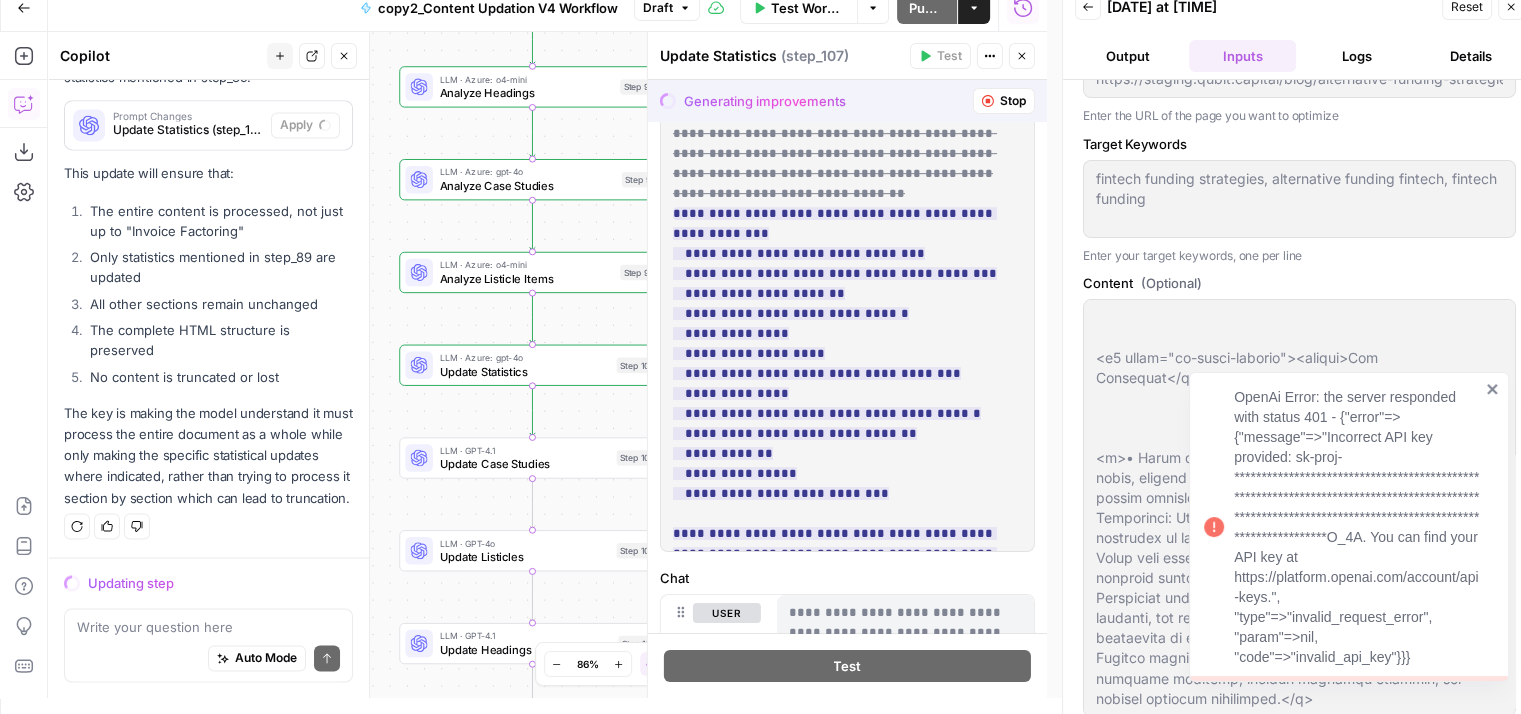 type on "---_acf_changed: falsefootnotes: ''_yoast_wpseo_title: Why Alternative Funding Strategies Matter for Fintech Startups_yoast_wpseo_metadesc: Discover how fintech startups can thrive with alternative funding  like P2P lending, RBF, and crowdfunding. Learn strategies to secure capital" 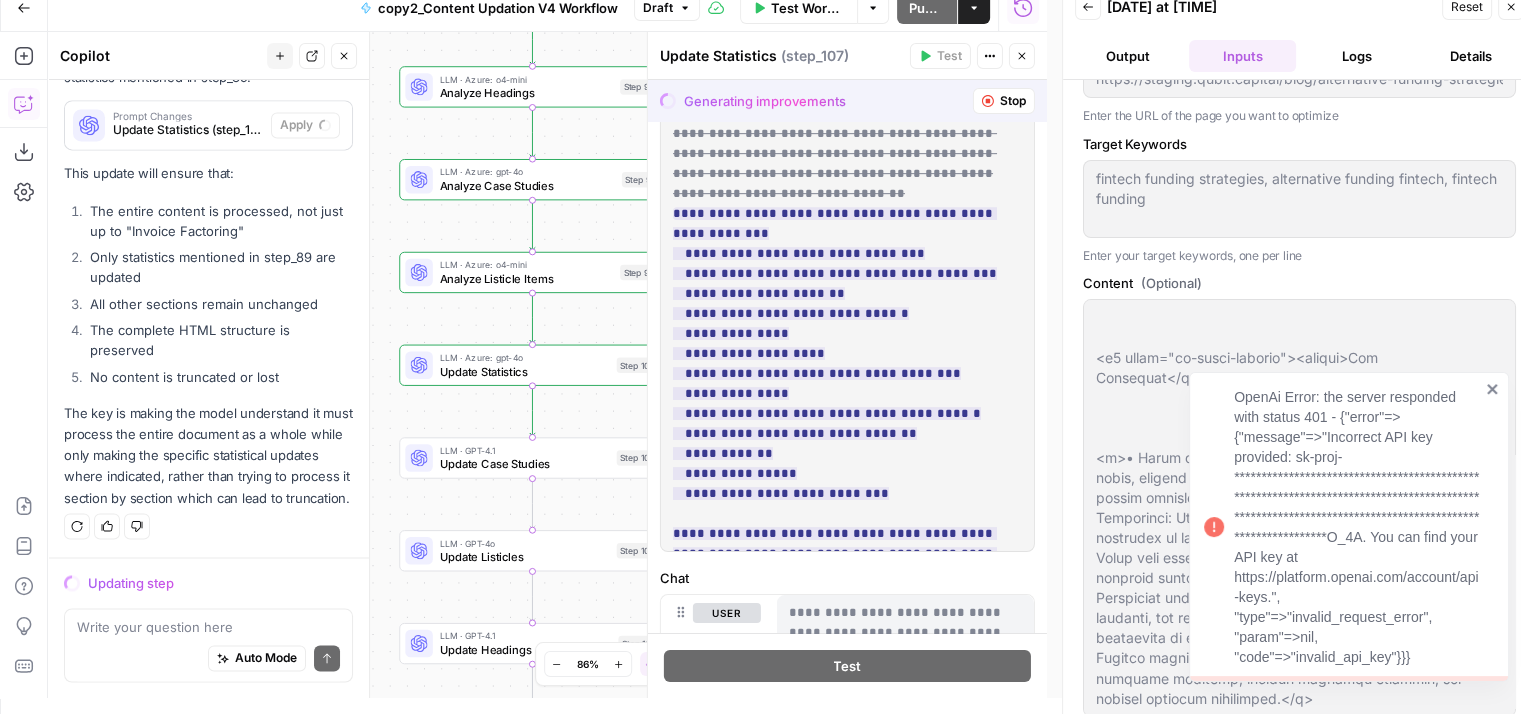 type 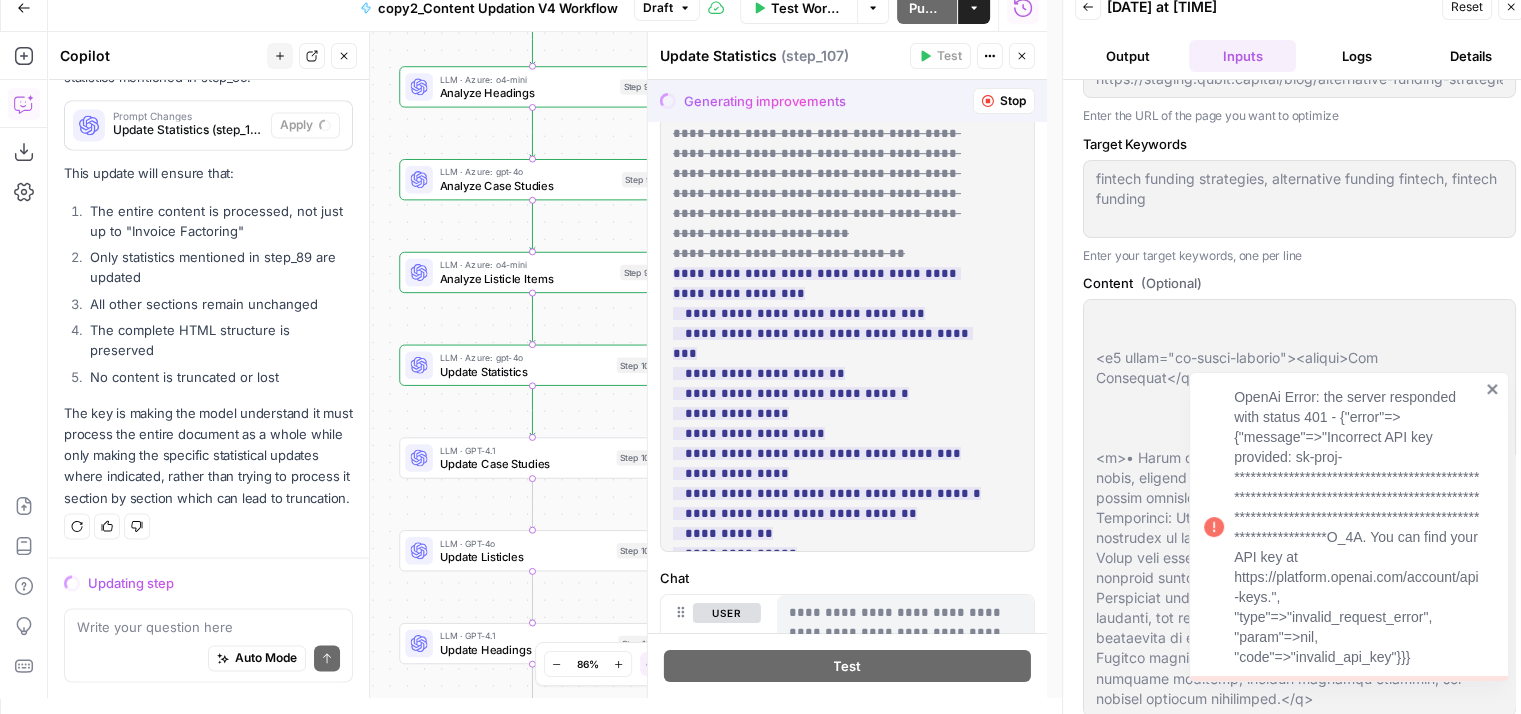type on "---_acf_changed: falsefootnotes: ''_yoast_wpseo_title: Why Alternative Funding Strategies Matter for Fintech Startups_yoast_wpseo_metadesc: Discover how fintech startups can thrive with alternative funding  like P2P lending, RBF, and crowdfunding. Learn strategies to secure capital" 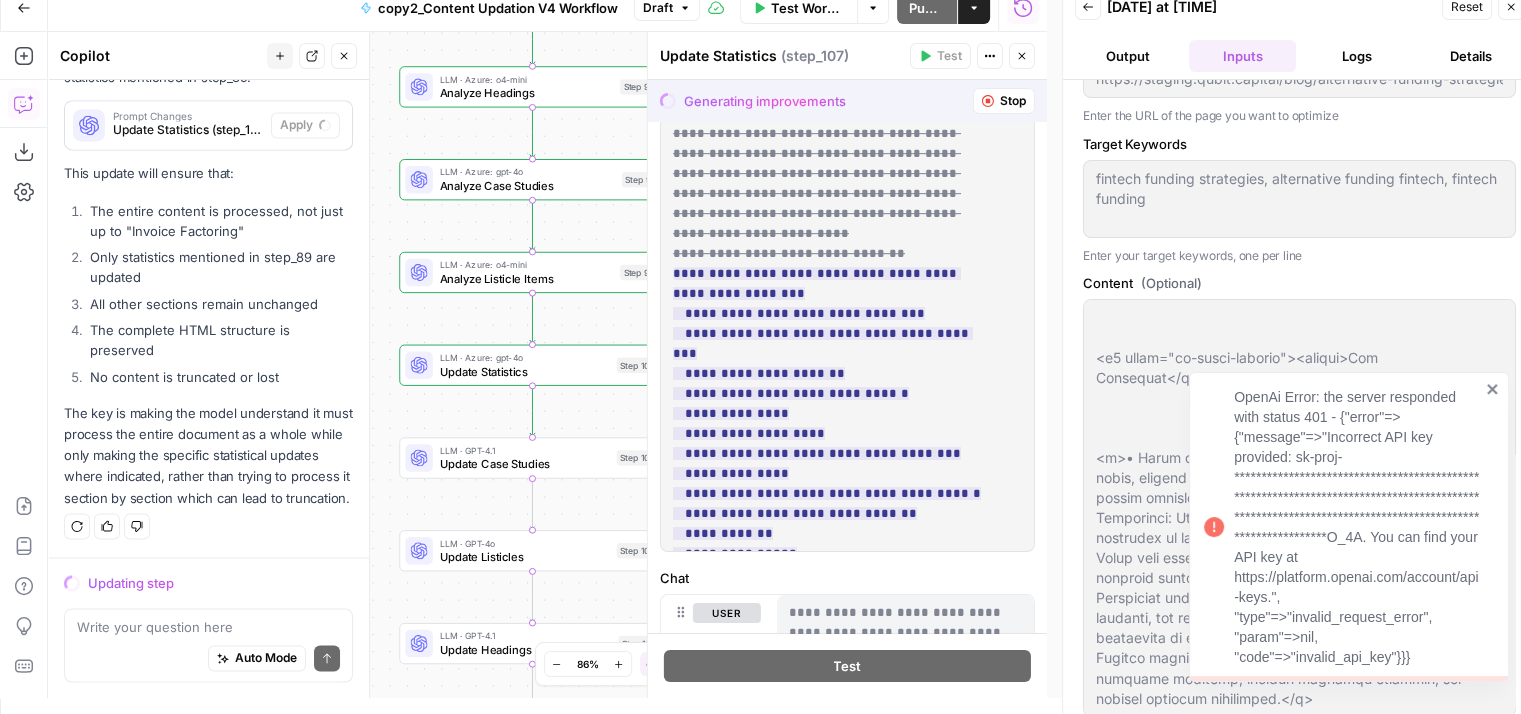 type 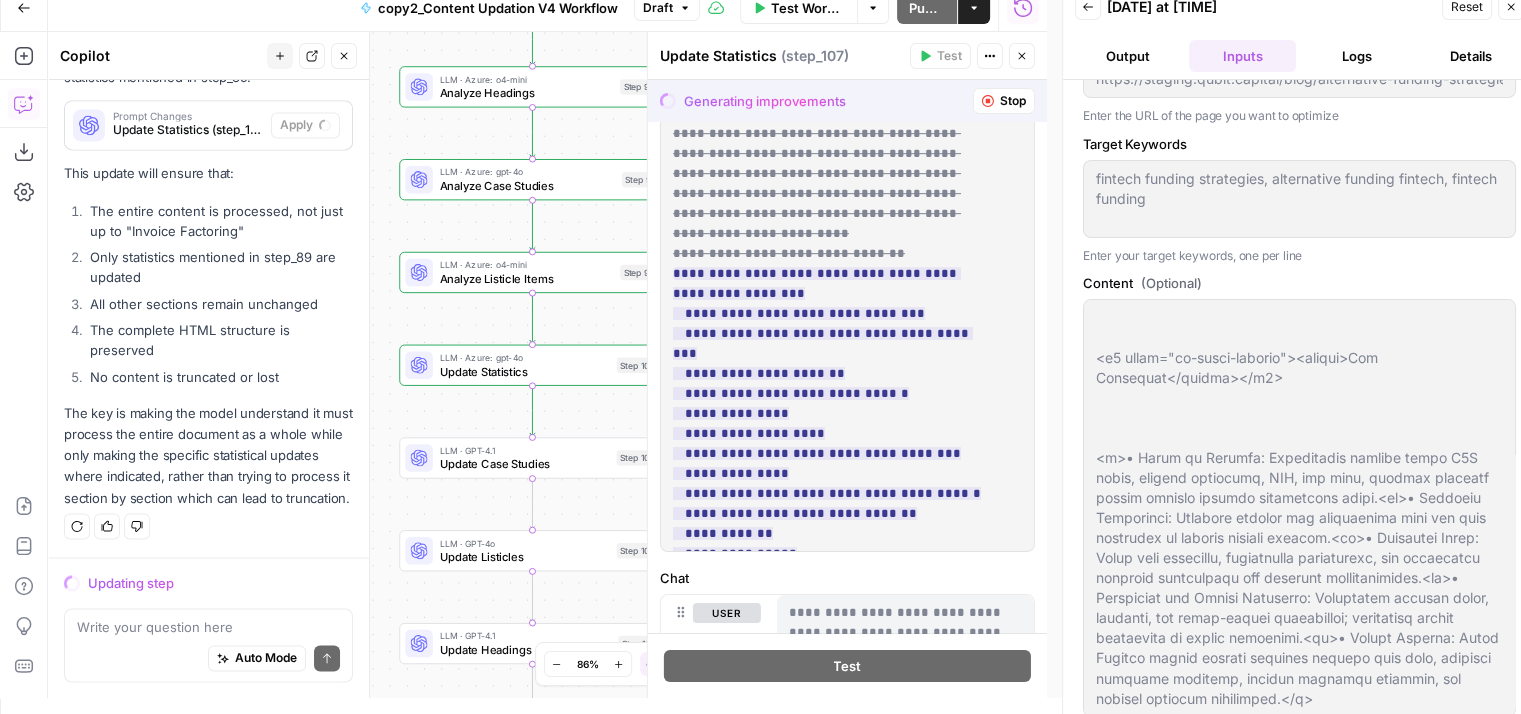type on "---_acf_changed: falsefootnotes: ''_yoast_wpseo_title: Why Alternative Funding Strategies Matter for Fintech Startups_yoast_wpseo_metadesc: Discover how fintech startups can thrive with alternative funding  like P2P lending, RBF, and crowdfunding. Learn strategies to secure capital" 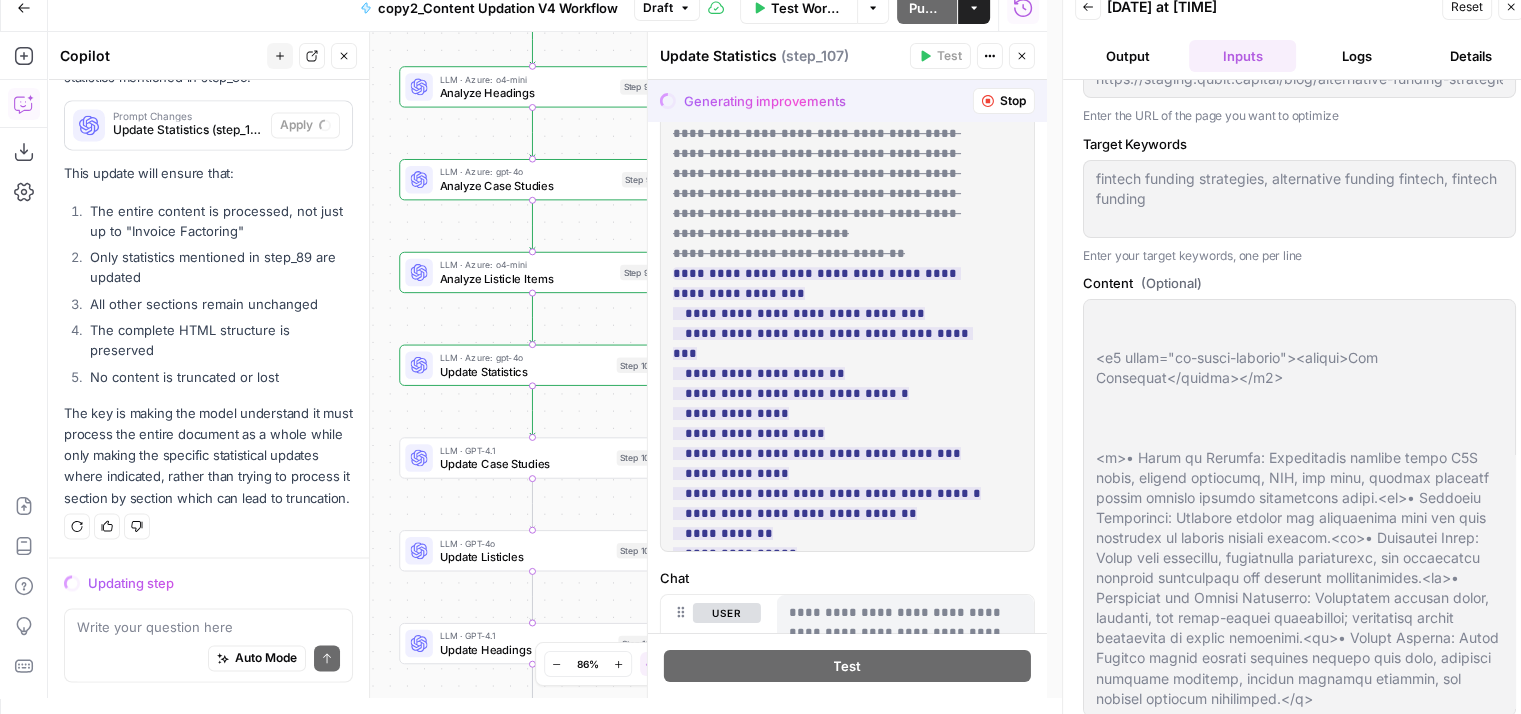 type 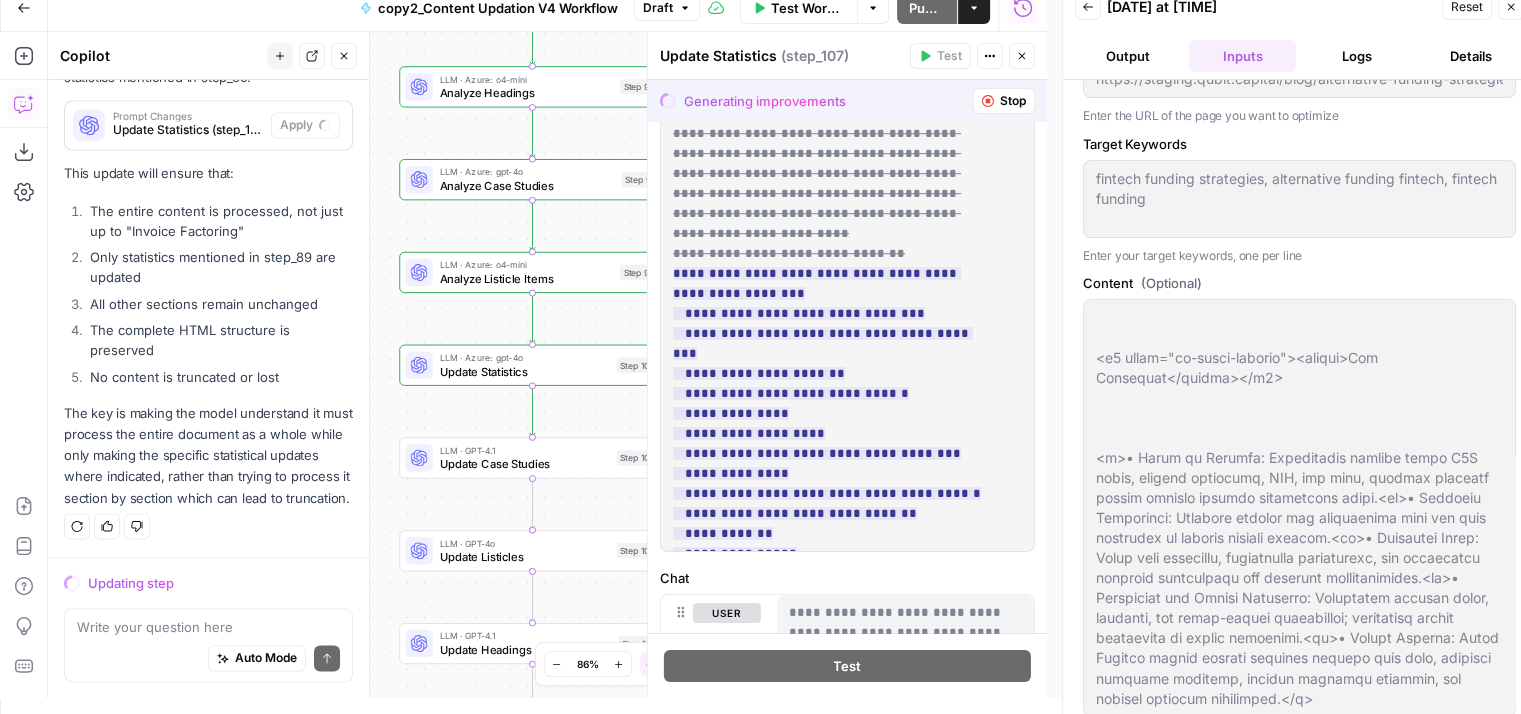 scroll, scrollTop: 515, scrollLeft: 0, axis: vertical 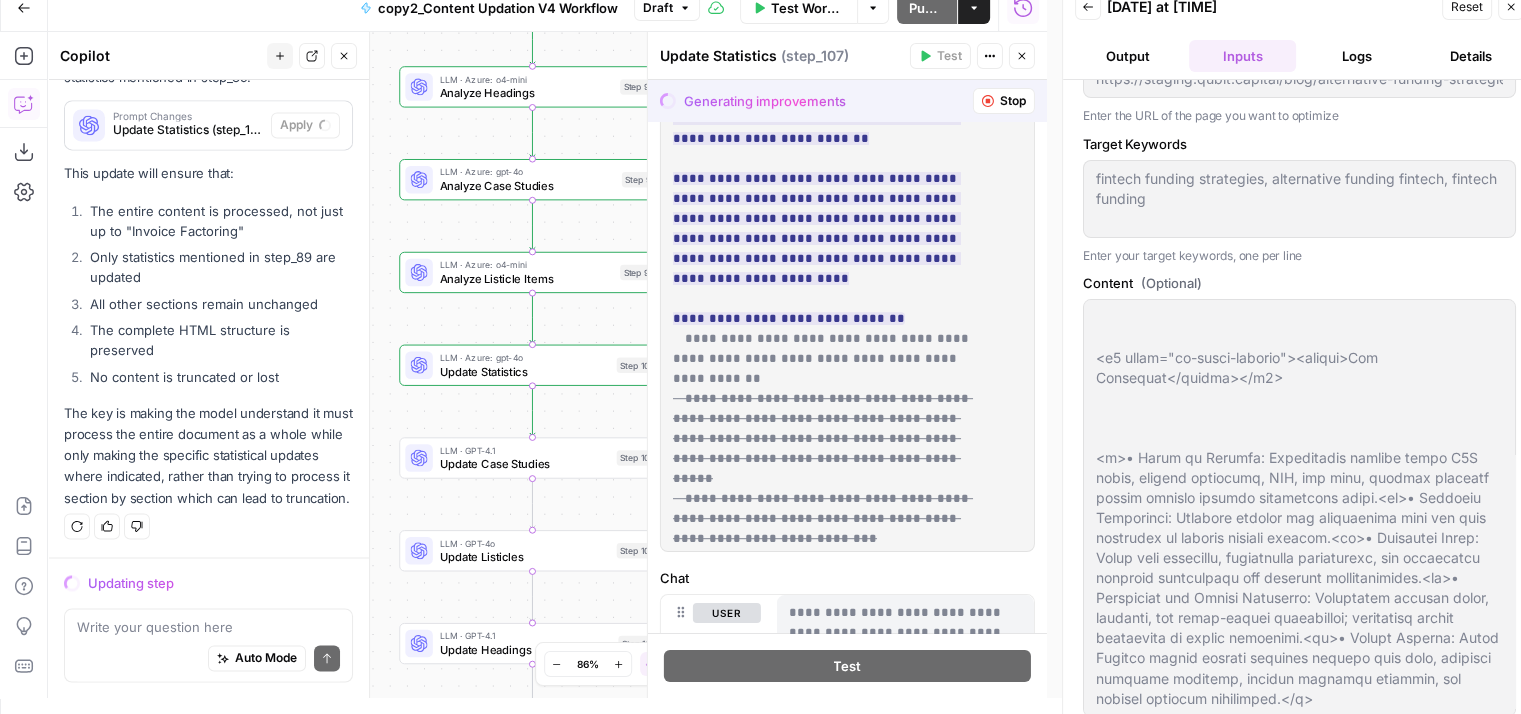 type on "---_acf_changed: falsefootnotes: ''_yoast_wpseo_title: Why Alternative Funding Strategies Matter for Fintech Startups_yoast_wpseo_metadesc: Discover how fintech startups can thrive with alternative funding  like P2P lending, RBF, and crowdfunding. Learn strategies to secure capital" 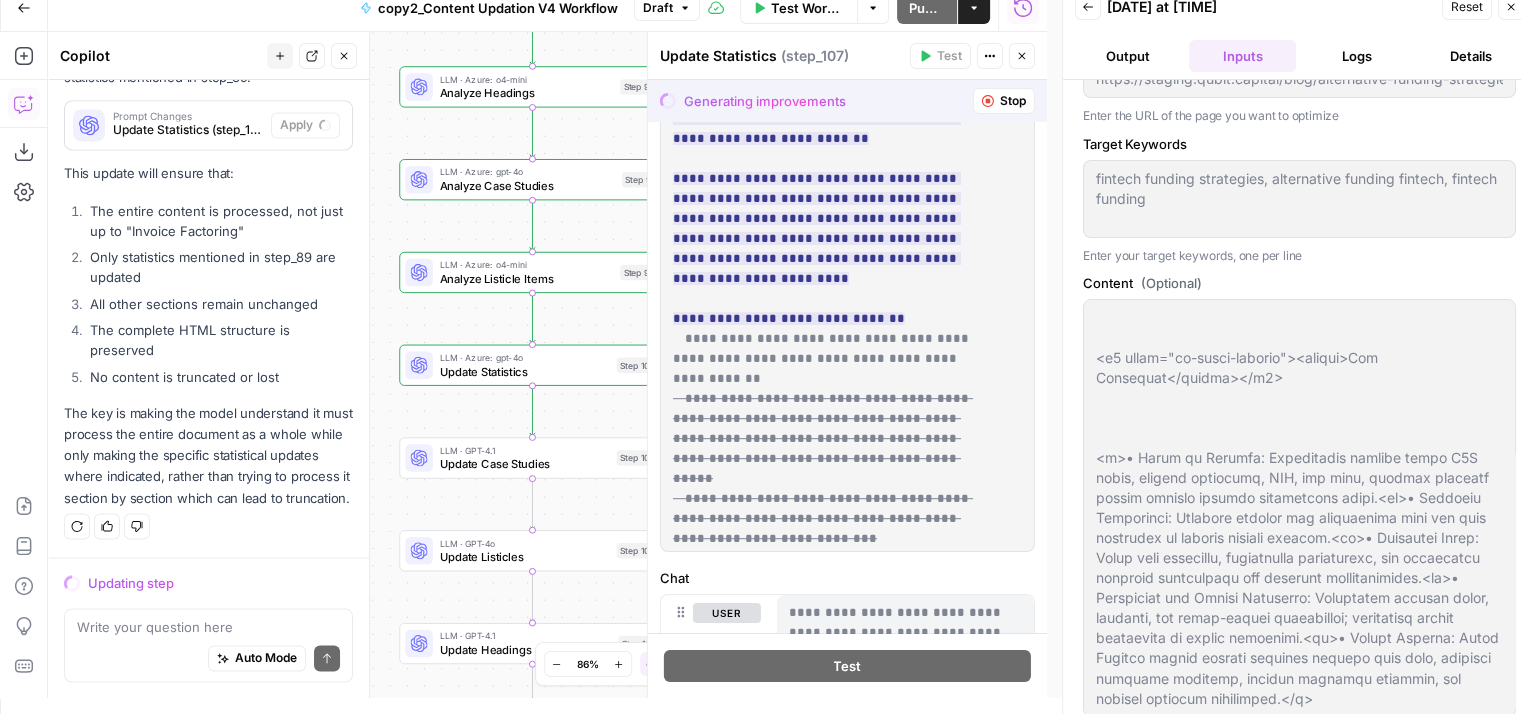 type on "---_acf_changed: falsefootnotes: ''_yoast_wpseo_title: Why Alternative Funding Strategies Matter for Fintech Startups_yoast_wpseo_metadesc: Discover how fintech startups can thrive with alternative funding  like P2P lending, RBF, and crowdfunding. Learn strategies to secure capital" 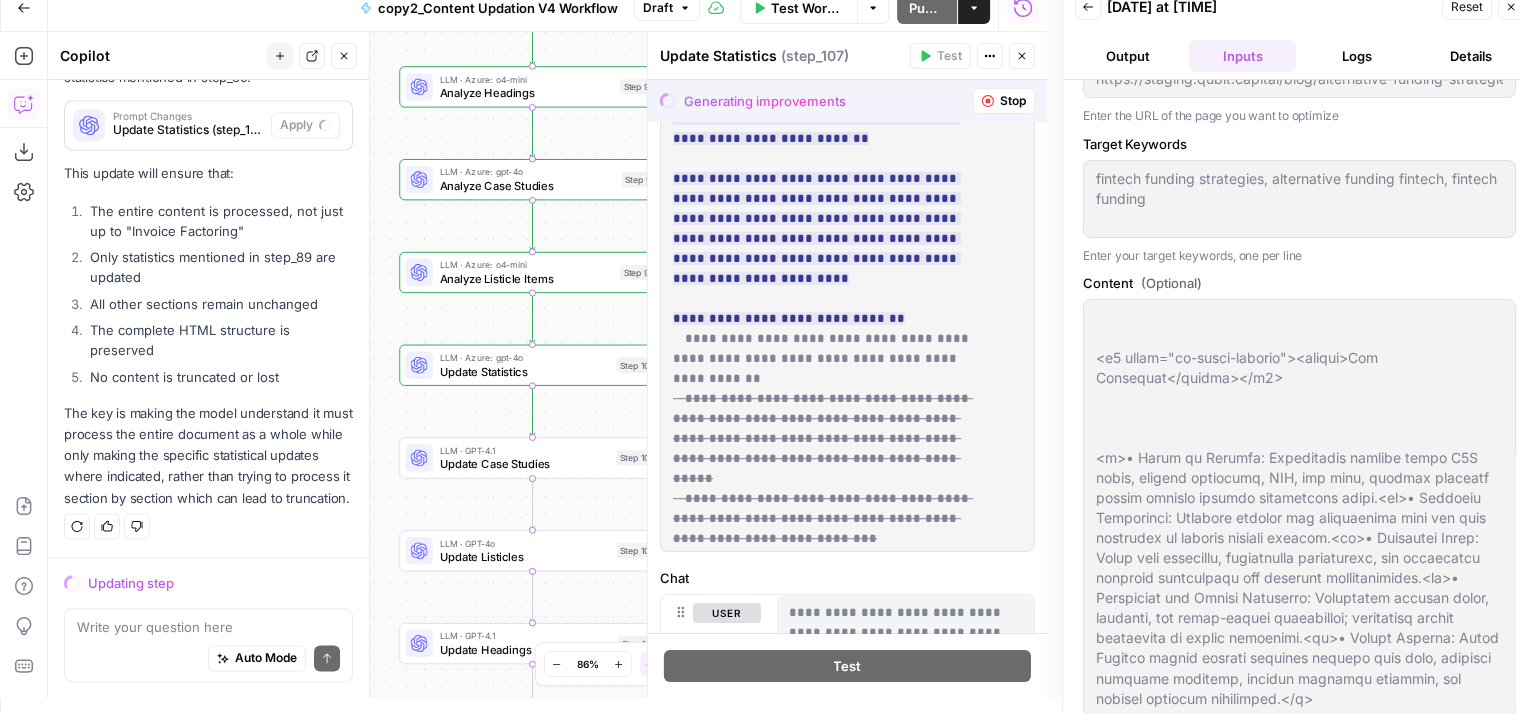 type 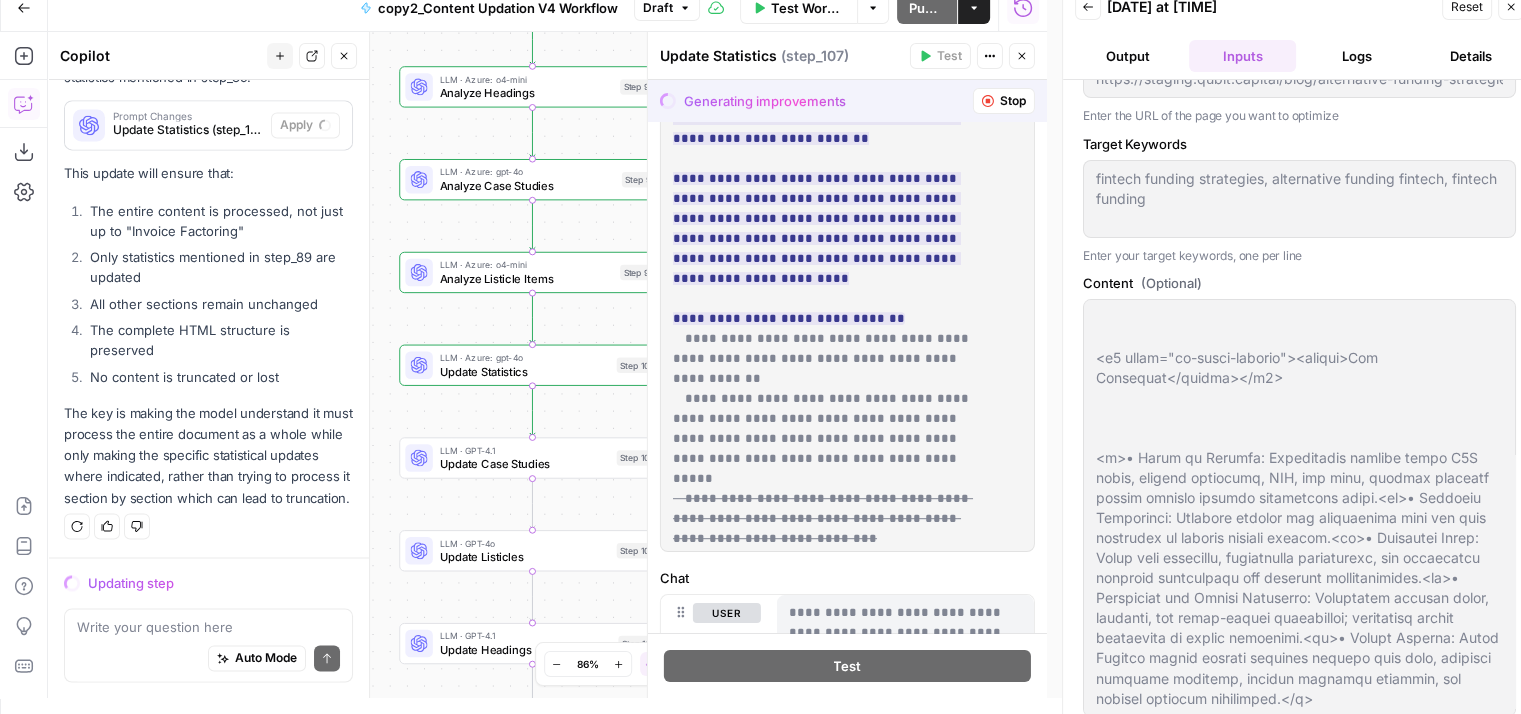 scroll, scrollTop: 0, scrollLeft: 0, axis: both 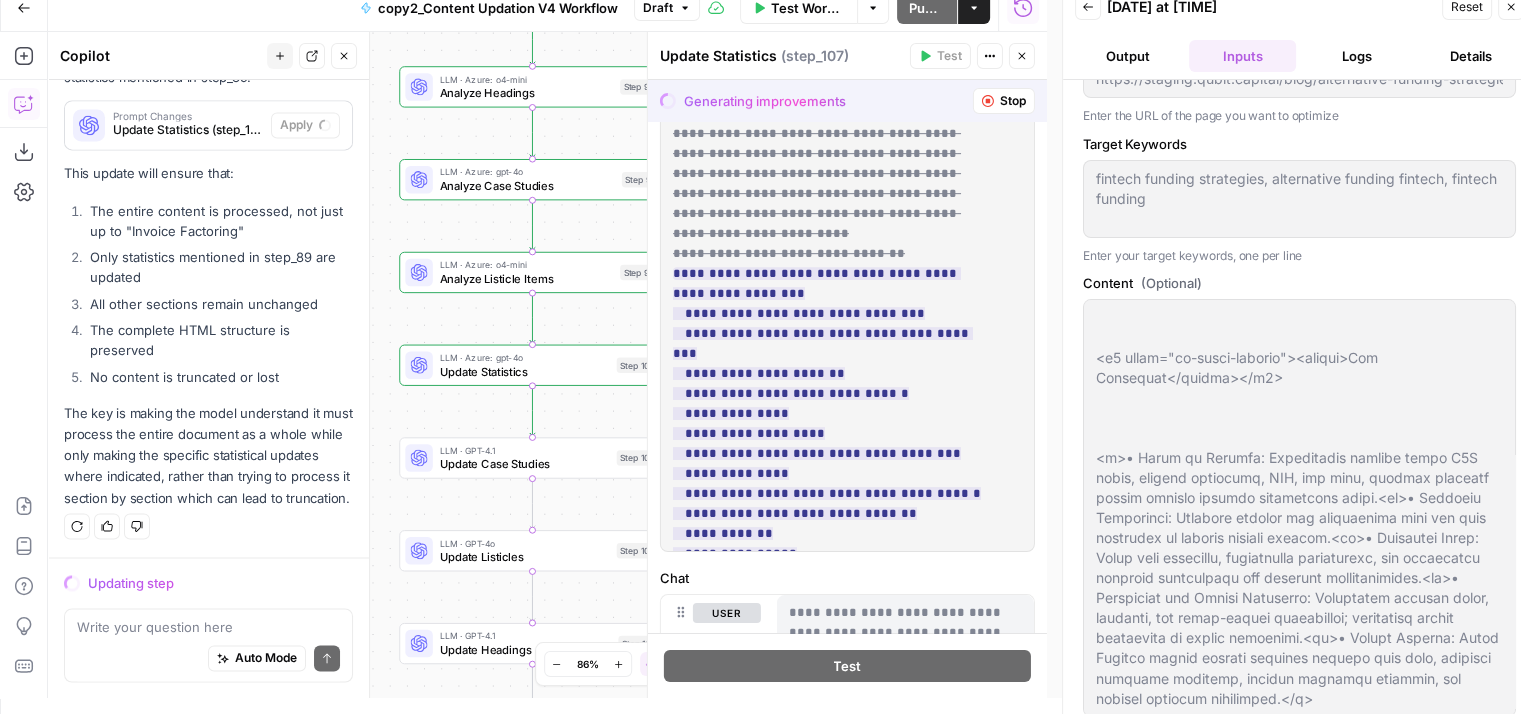 type on "---_acf_changed: falsefootnotes: ''_yoast_wpseo_title: Why Alternative Funding Strategies Matter for Fintech Startups_yoast_wpseo_metadesc: Discover how fintech startups can thrive with alternative funding  like P2P lending, RBF, and crowdfunding. Learn strategies to secure capital" 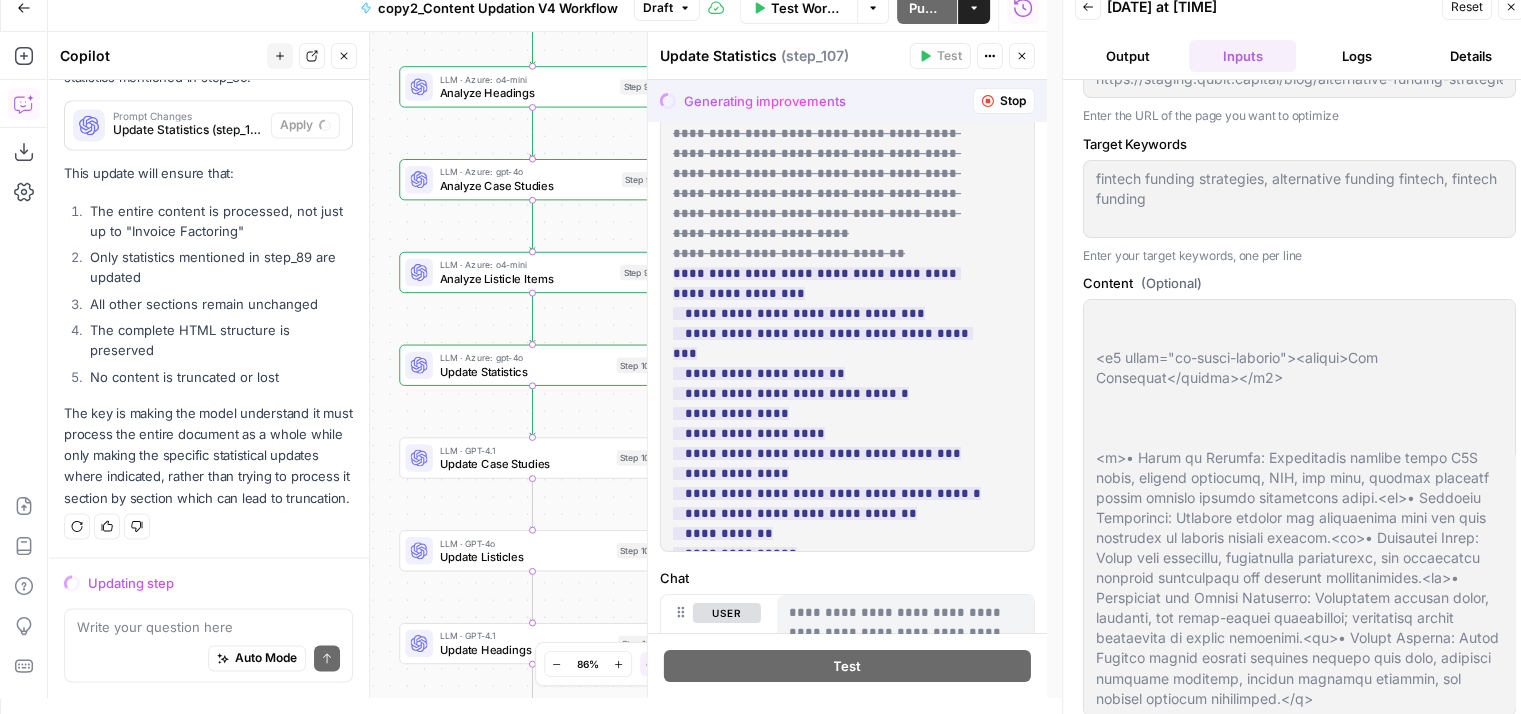 type on "---_acf_changed: falsefootnotes: ''_yoast_wpseo_title: Why Alternative Funding Strategies Matter for Fintech Startups_yoast_wpseo_metadesc: Discover how fintech startups can thrive with alternative funding  like P2P lending, RBF, and crowdfunding. Learn strategies to secure capital" 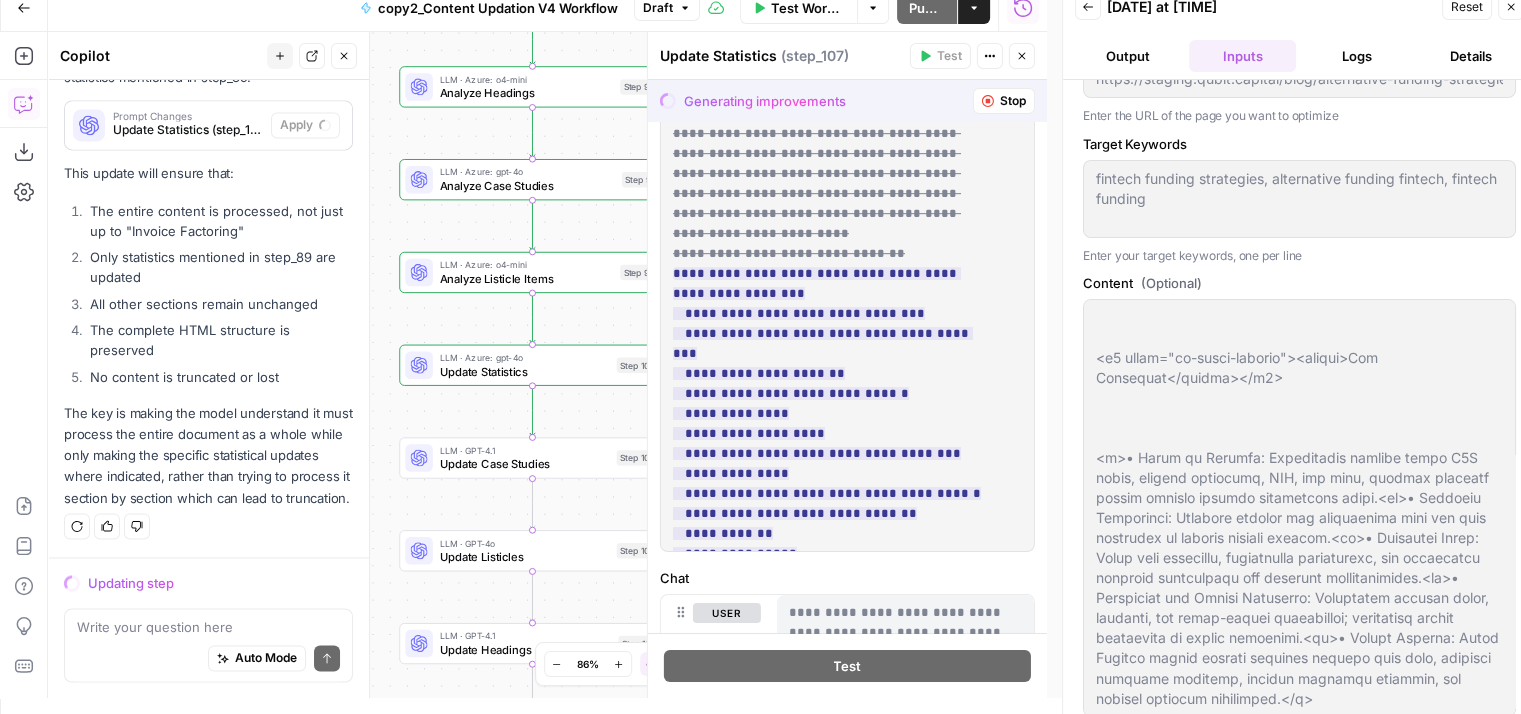 type 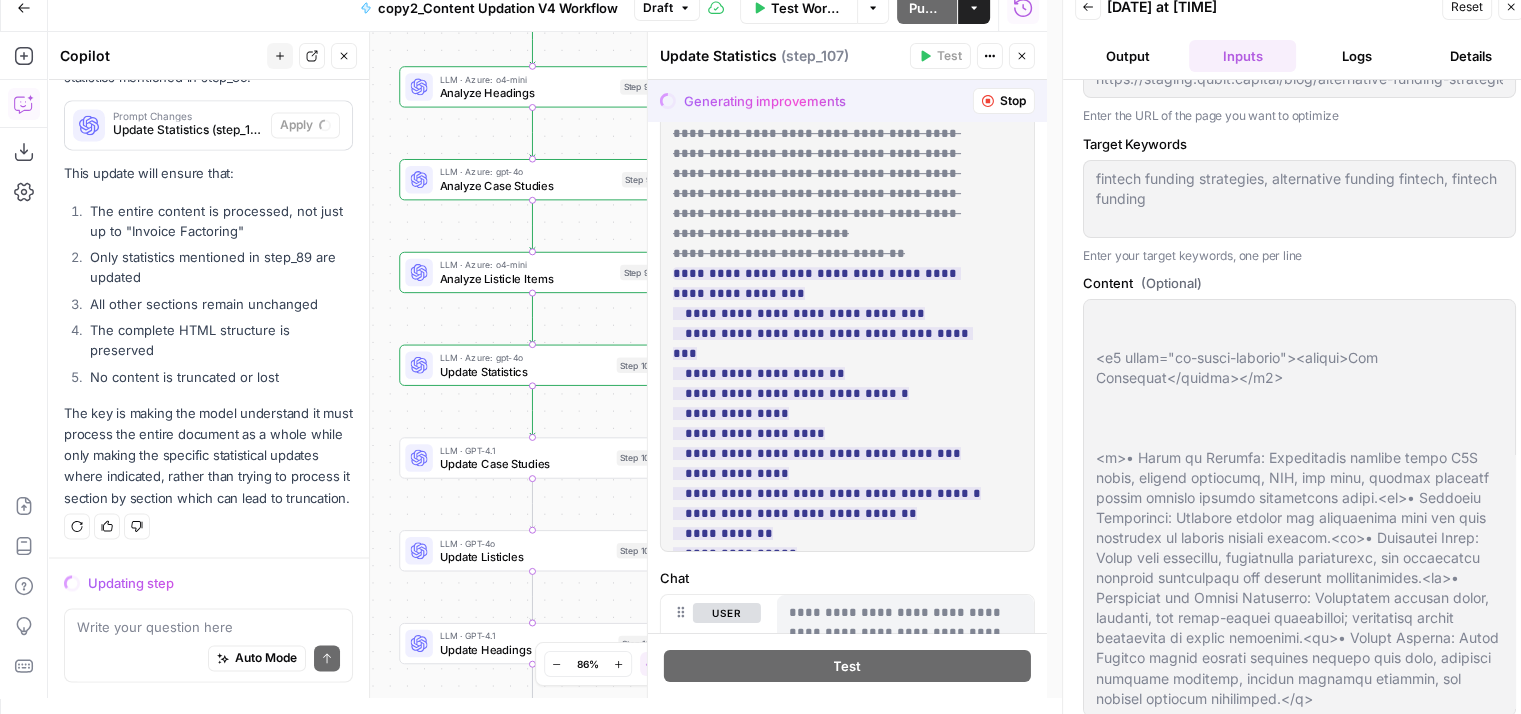 type on "---_acf_changed: falsefootnotes: ''_yoast_wpseo_title: Why Alternative Funding Strategies Matter for Fintech Startups_yoast_wpseo_metadesc: Discover how fintech startups can thrive with alternative funding  like P2P lending, RBF, and crowdfunding. Learn strategies to secure capital" 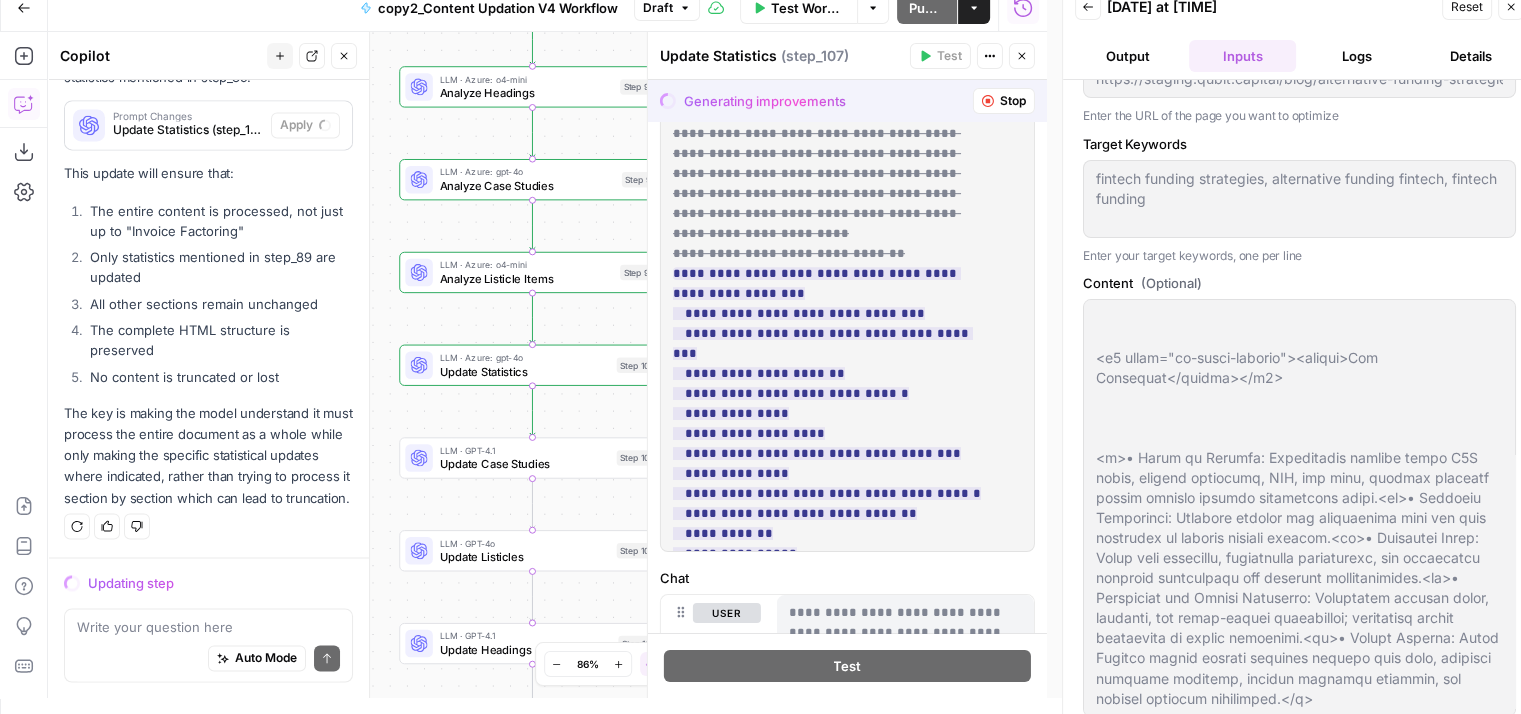 type 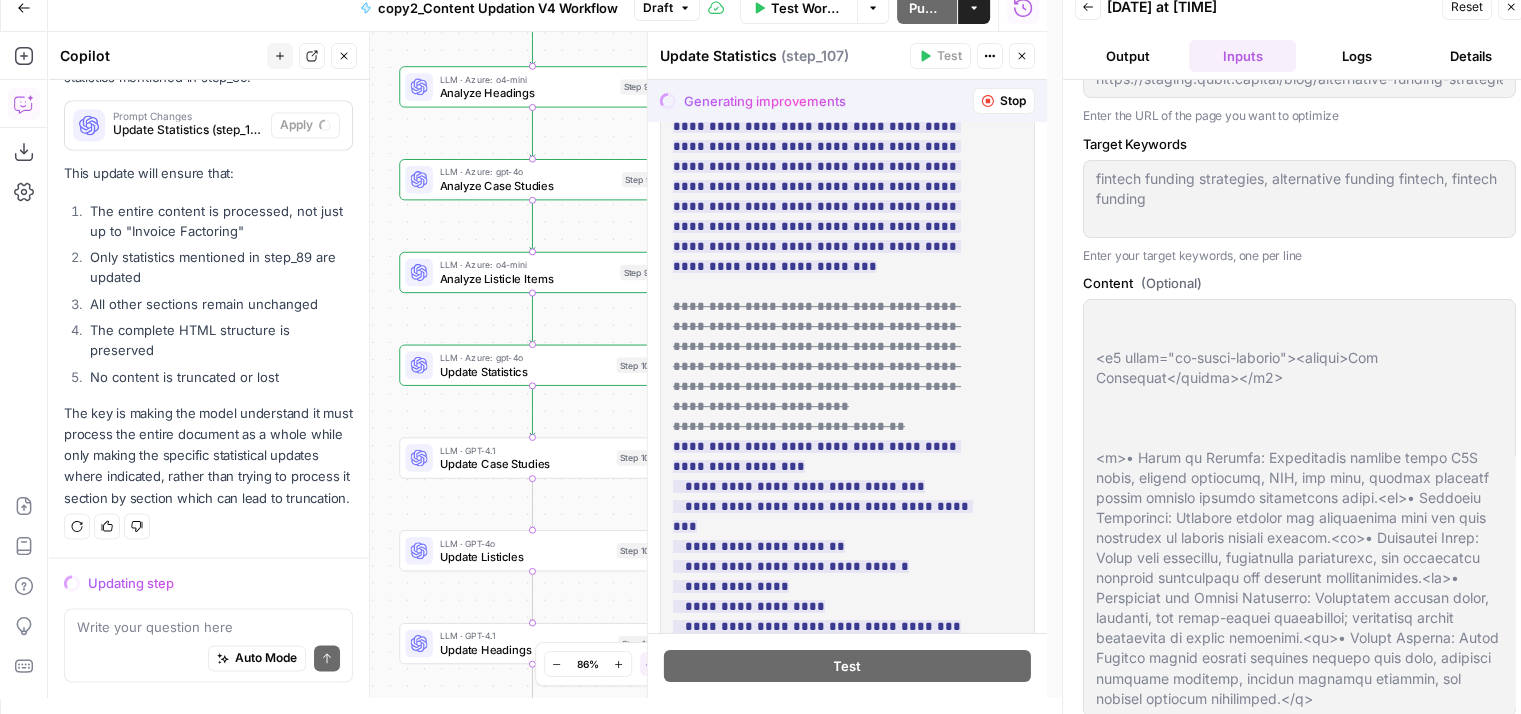 type on "---_acf_changed: falsefootnotes: ''_yoast_wpseo_title: Why Alternative Funding Strategies Matter for Fintech Startups_yoast_wpseo_metadesc: Discover how fintech startups can thrive with alternative funding  like P2P lending, RBF, and crowdfunding. Learn strategies to secure capital" 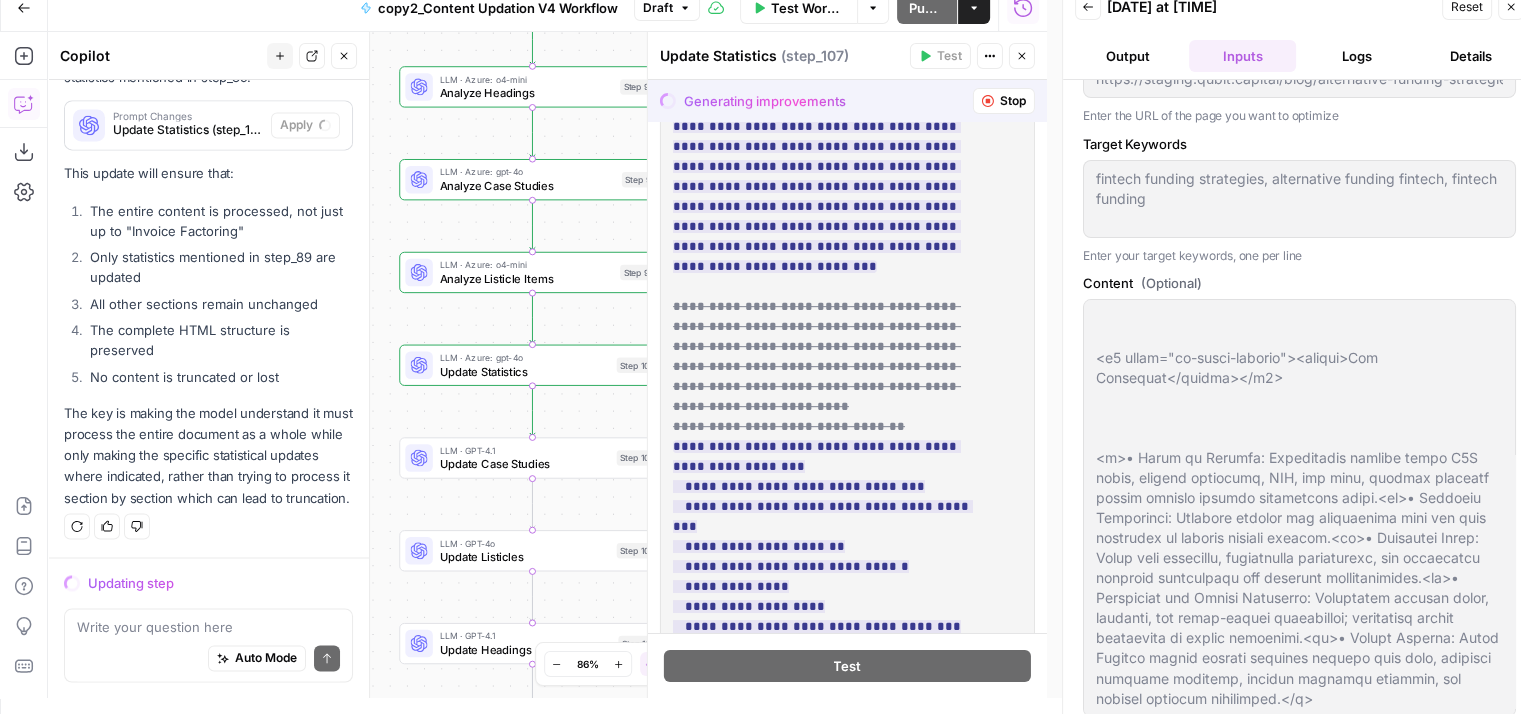 type on "---_acf_changed: falsefootnotes: ''_yoast_wpseo_title: Why Alternative Funding Strategies Matter for Fintech Startups_yoast_wpseo_metadesc: Discover how fintech startups can thrive with alternative funding  like P2P lending, RBF, and crowdfunding. Learn strategies to secure capital" 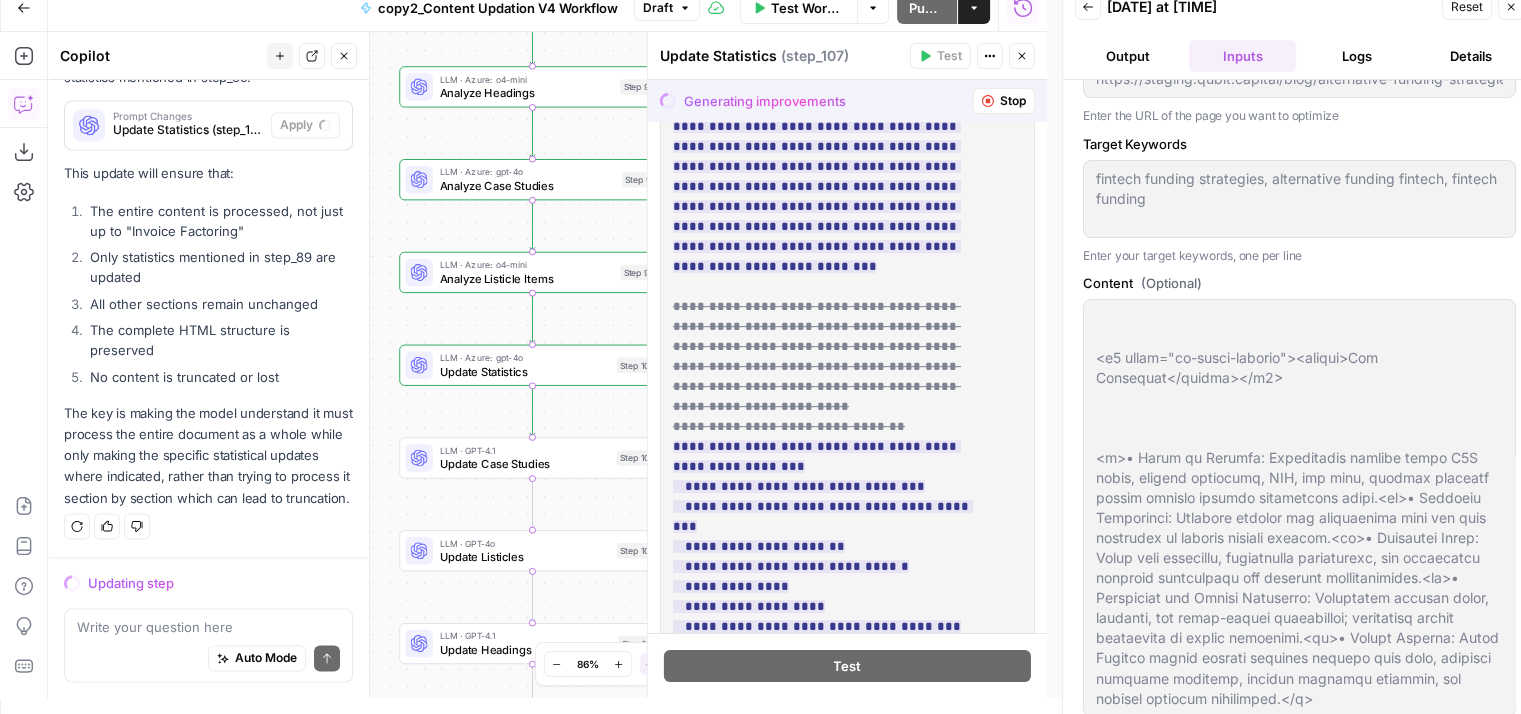 type 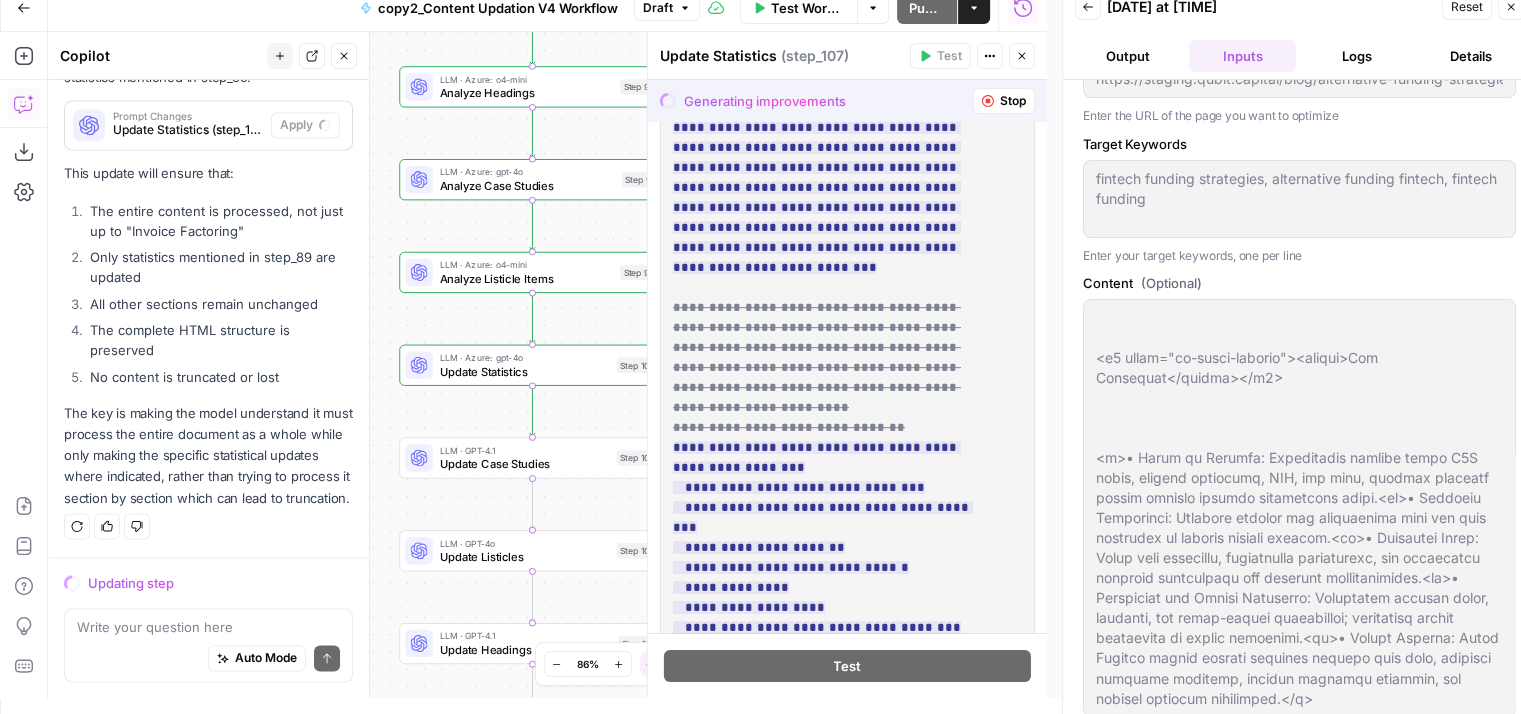 type on "---_acf_changed: falsefootnotes: ''_yoast_wpseo_title: Why Alternative Funding Strategies Matter for Fintech Startups_yoast_wpseo_metadesc: Discover how fintech startups can thrive with alternative funding  like P2P lending, RBF, and crowdfunding. Learn strategies to secure capital" 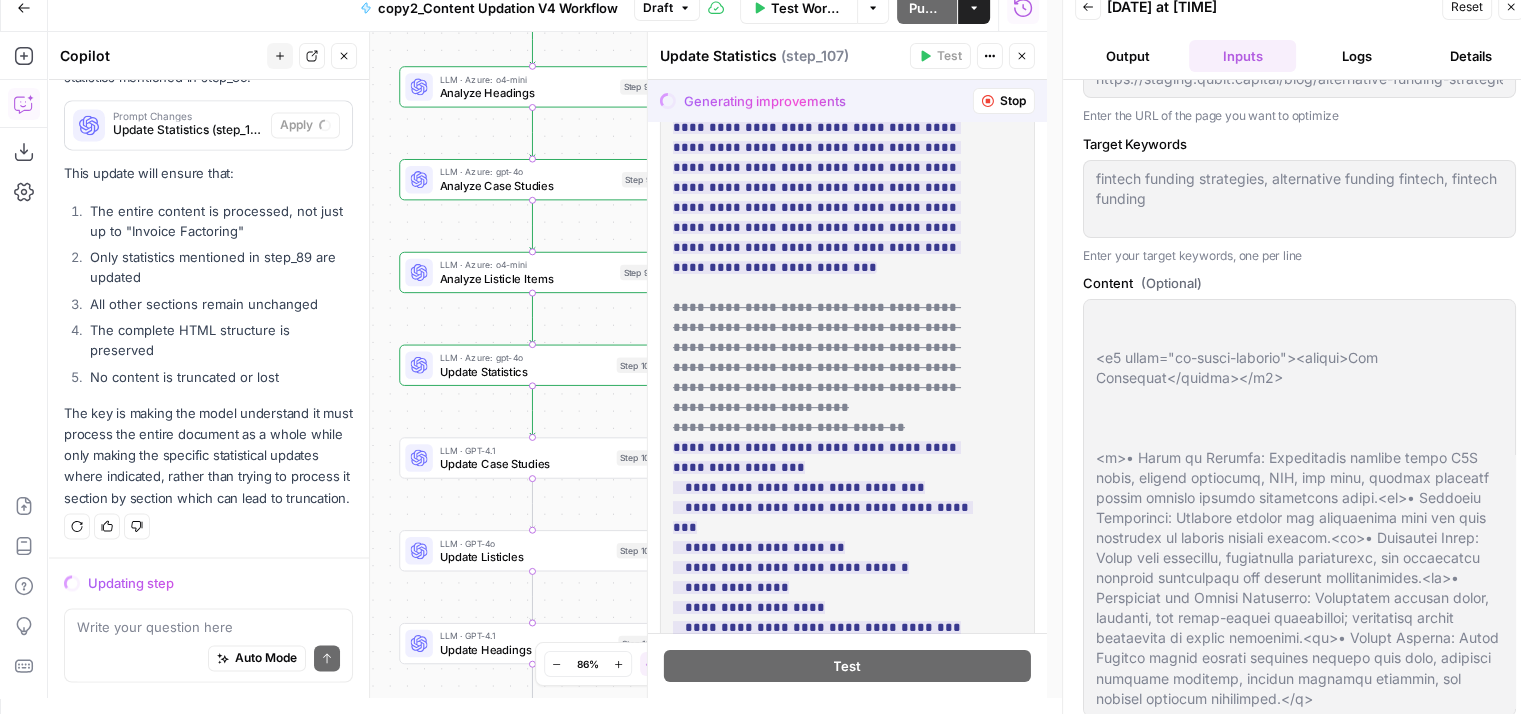 type on "---_acf_changed: falsefootnotes: ''_yoast_wpseo_title: Why Alternative Funding Strategies Matter for Fintech Startups_yoast_wpseo_metadesc: Discover how fintech startups can thrive with alternative funding  like P2P lending, RBF, and crowdfunding. Learn strategies to secure capital" 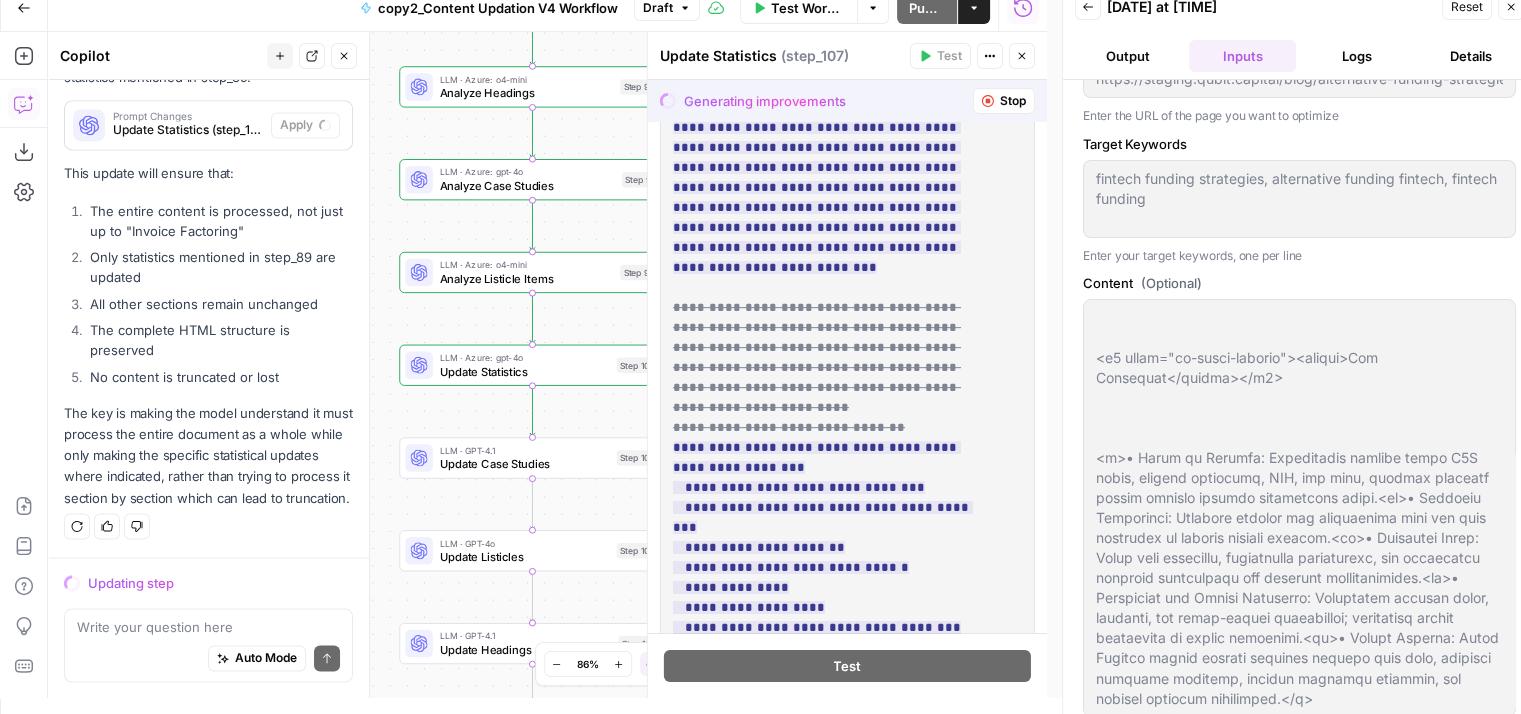 type 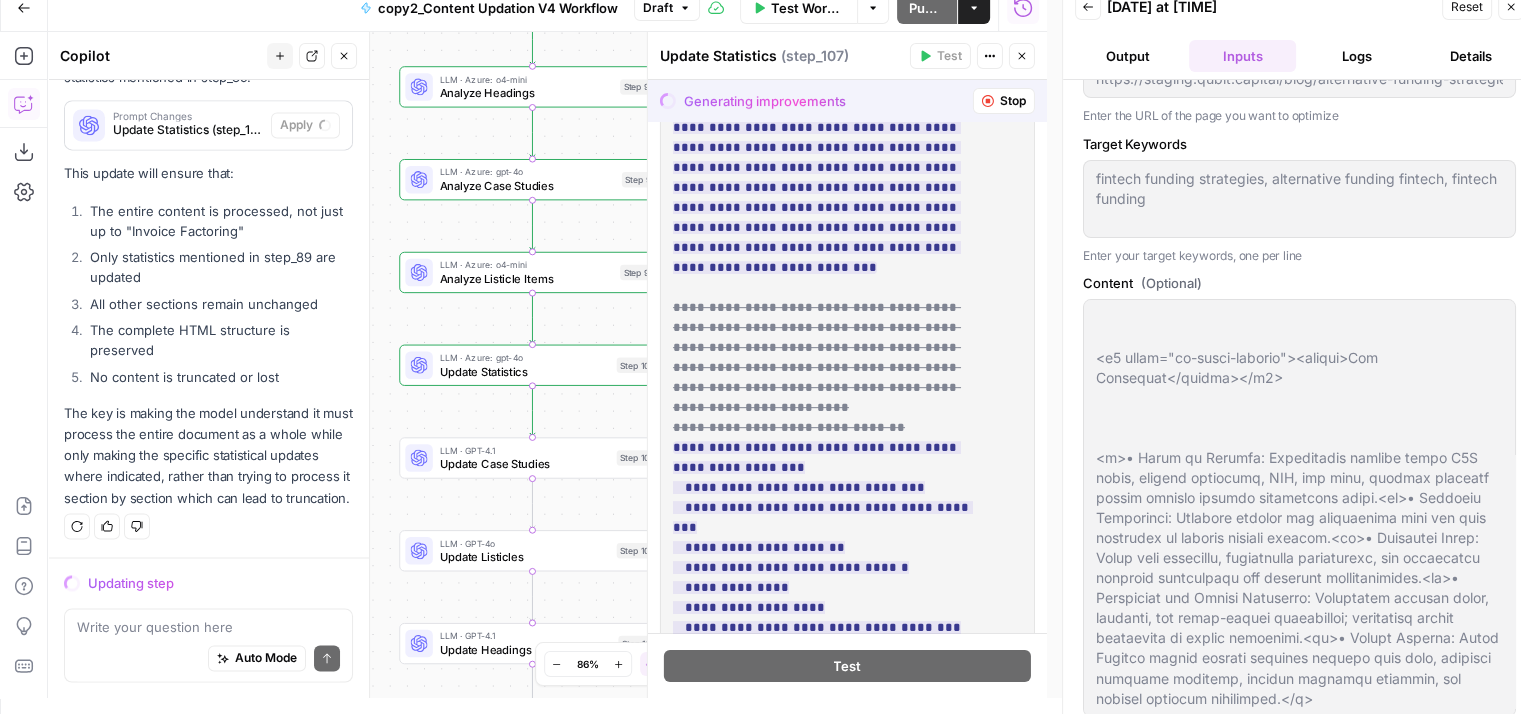 type on "---_acf_changed: falsefootnotes: ''_yoast_wpseo_title: Why Alternative Funding Strategies Matter for Fintech Startups_yoast_wpseo_metadesc: Discover how fintech startups can thrive with alternative funding  like P2P lending, RBF, and crowdfunding. Learn strategies to secure capital" 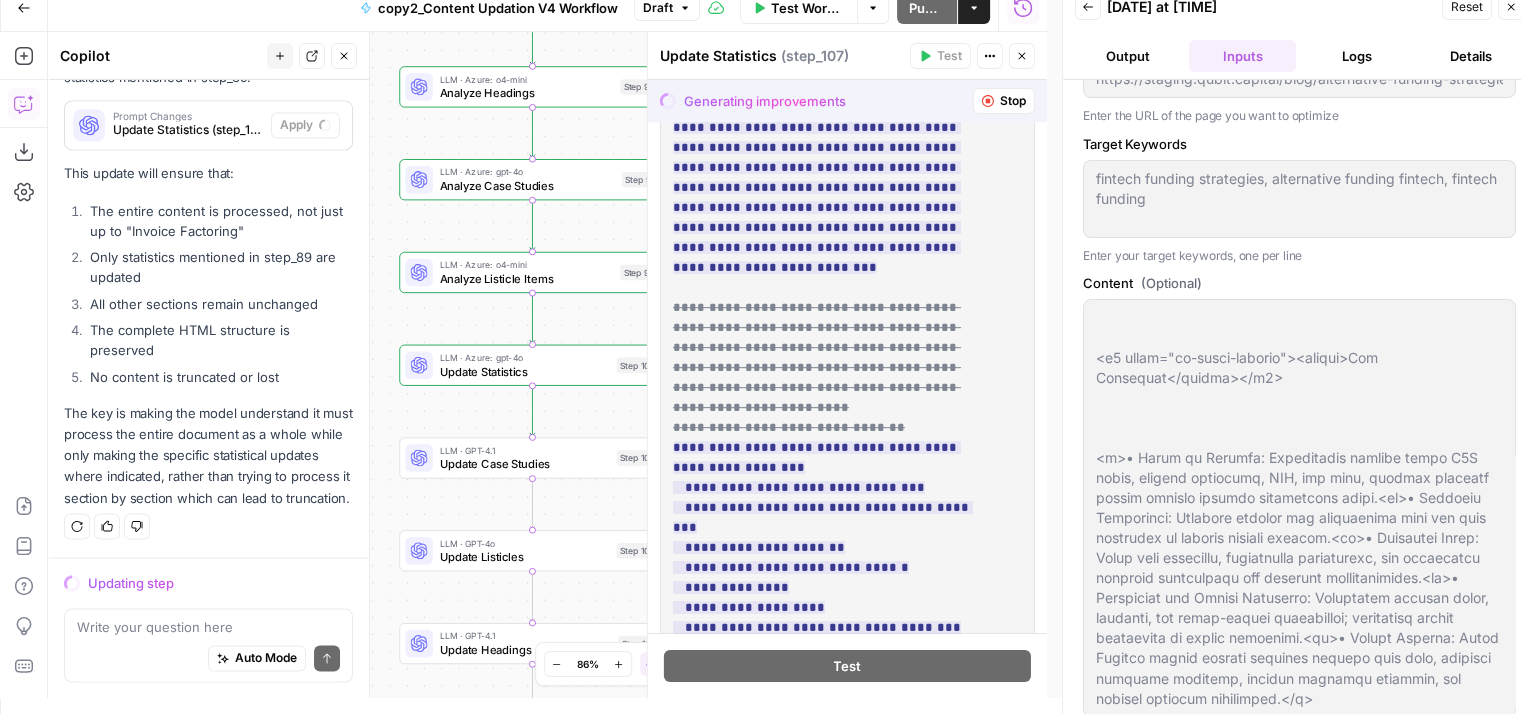 type 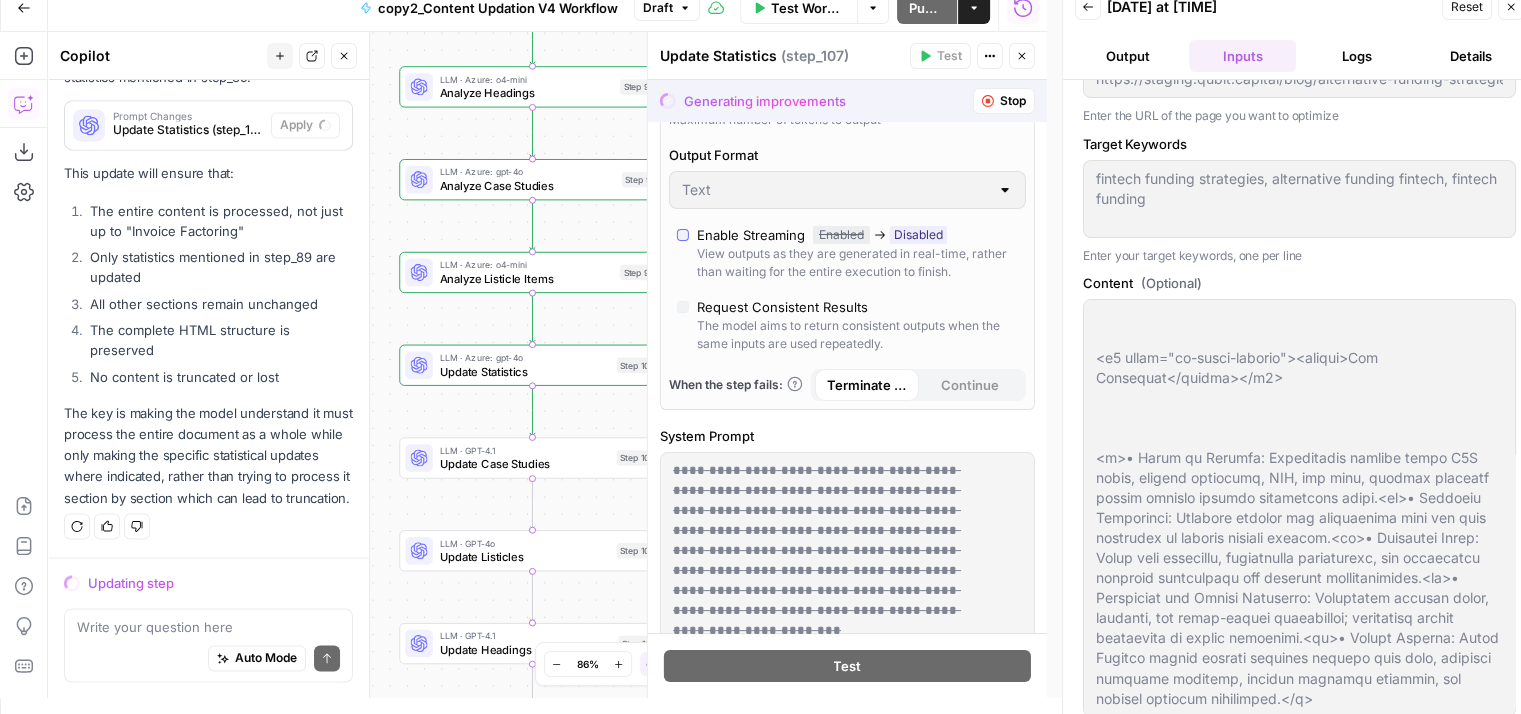 type on "---_acf_changed: falsefootnotes: ''_yoast_wpseo_title: Why Alternative Funding Strategies Matter for Fintech Startups_yoast_wpseo_metadesc: Discover how fintech startups can thrive with alternative funding  like P2P lending, RBF, and crowdfunding. Learn strategies to secure capital" 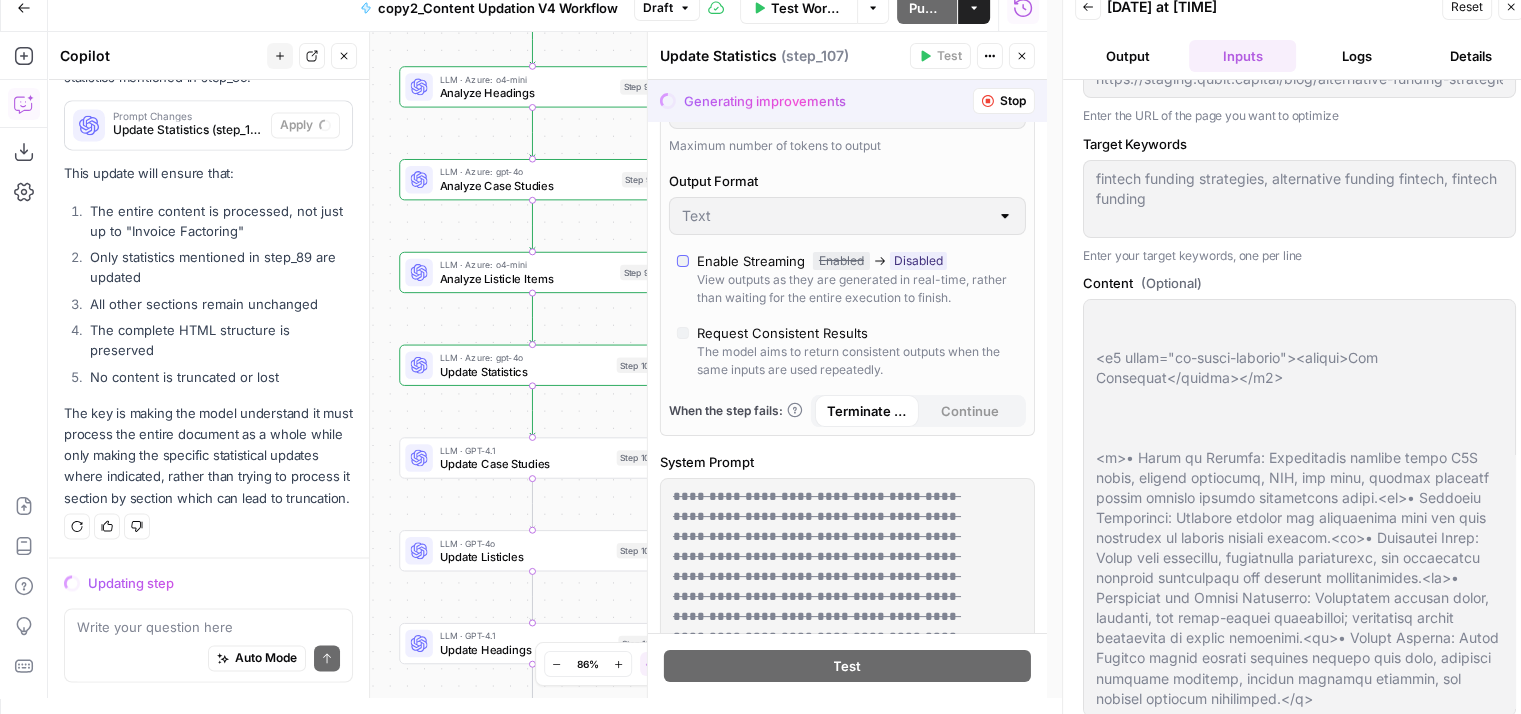 type on "---_acf_changed: falsefootnotes: ''_yoast_wpseo_title: Why Alternative Funding Strategies Matter for Fintech Startups_yoast_wpseo_metadesc: Discover how fintech startups can thrive with alternative funding  like P2P lending, RBF, and crowdfunding. Learn strategies to secure capital" 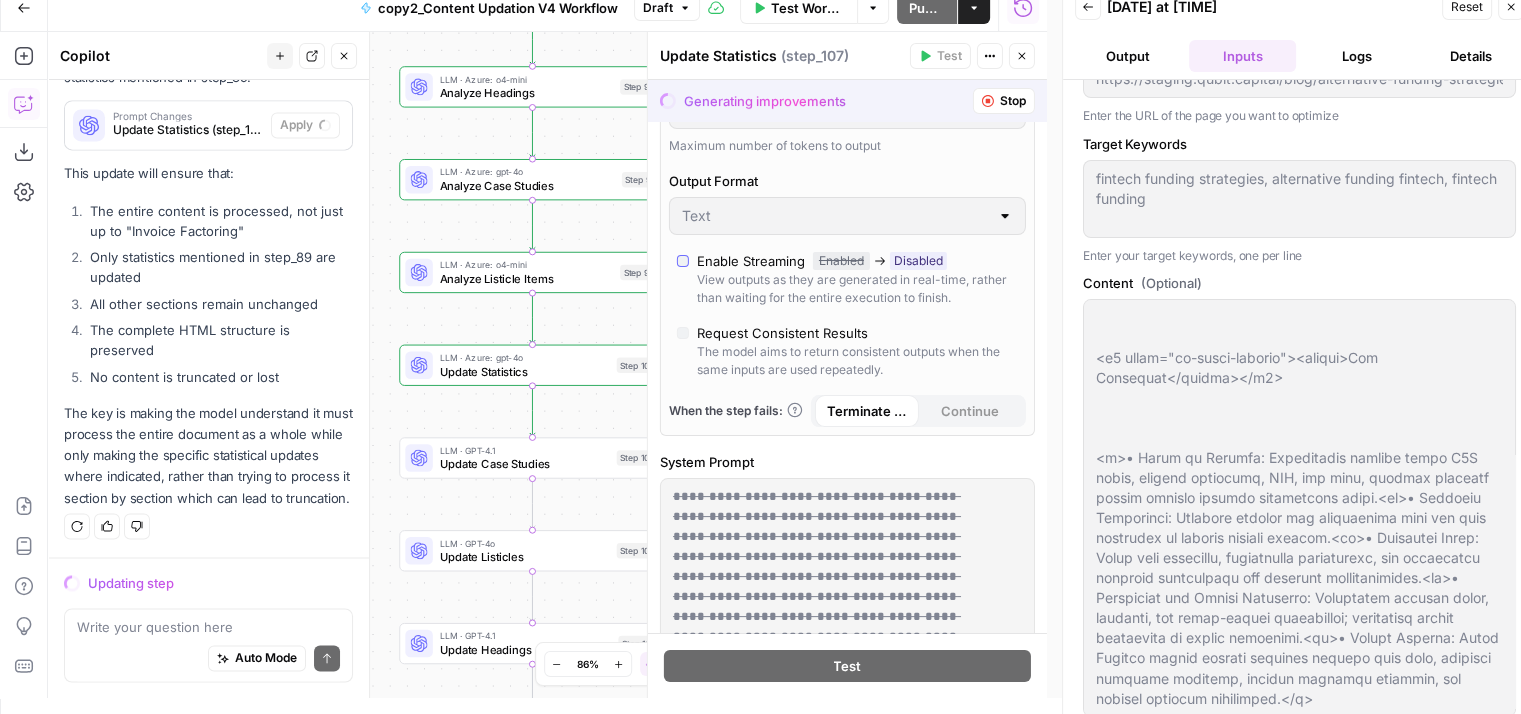 type 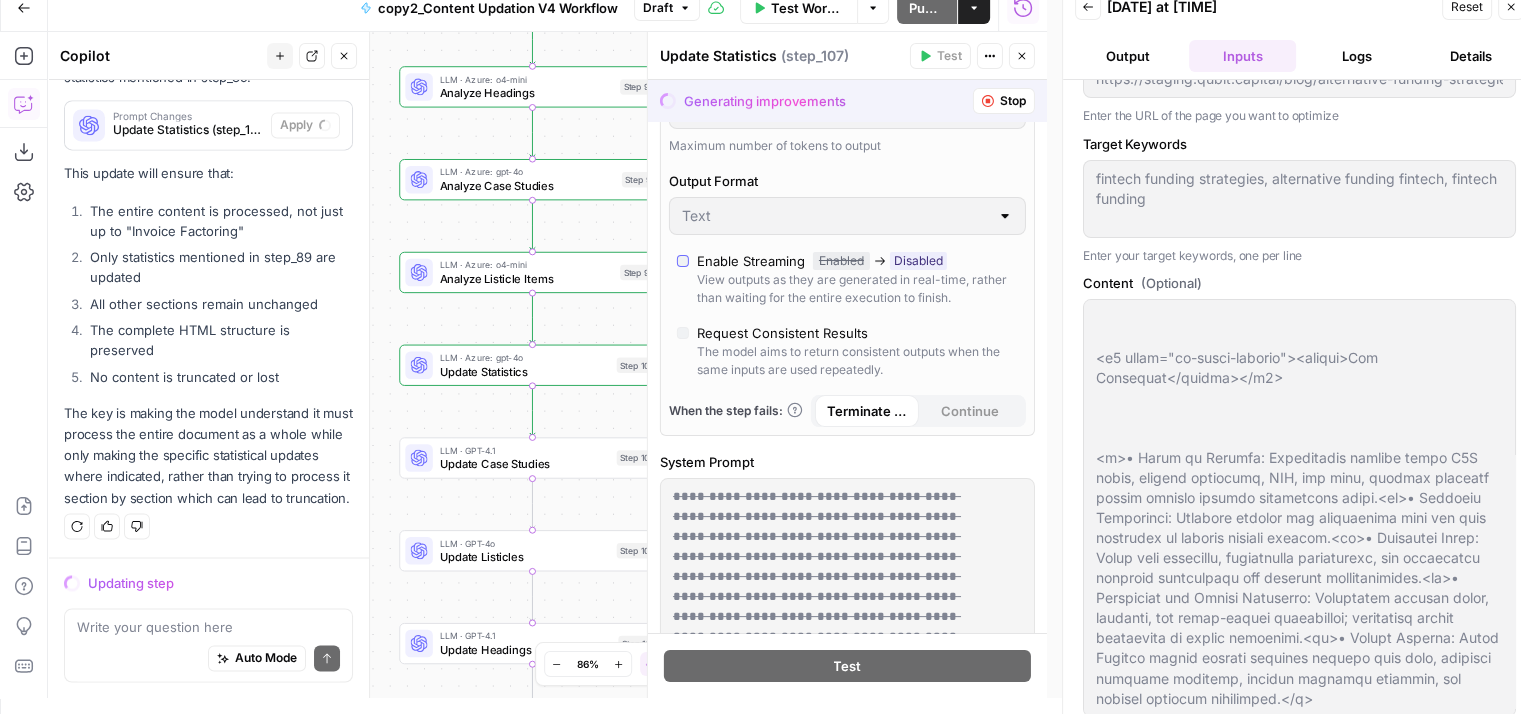 type on "---_acf_changed: falsefootnotes: ''_yoast_wpseo_title: Why Alternative Funding Strategies Matter for Fintech Startups_yoast_wpseo_metadesc: Discover how fintech startups can thrive with alternative funding  like P2P lending, RBF, and crowdfunding. Learn strategies to secure capital" 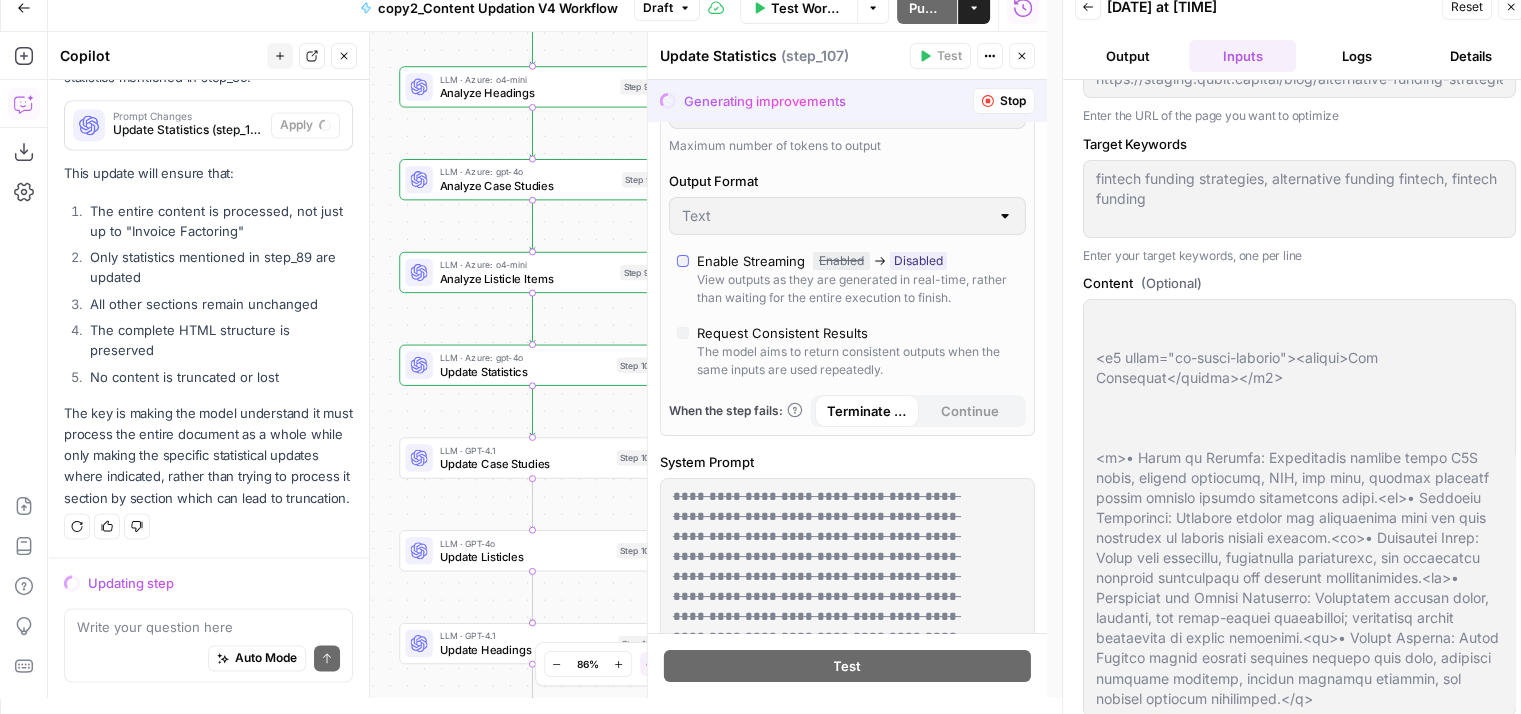 type 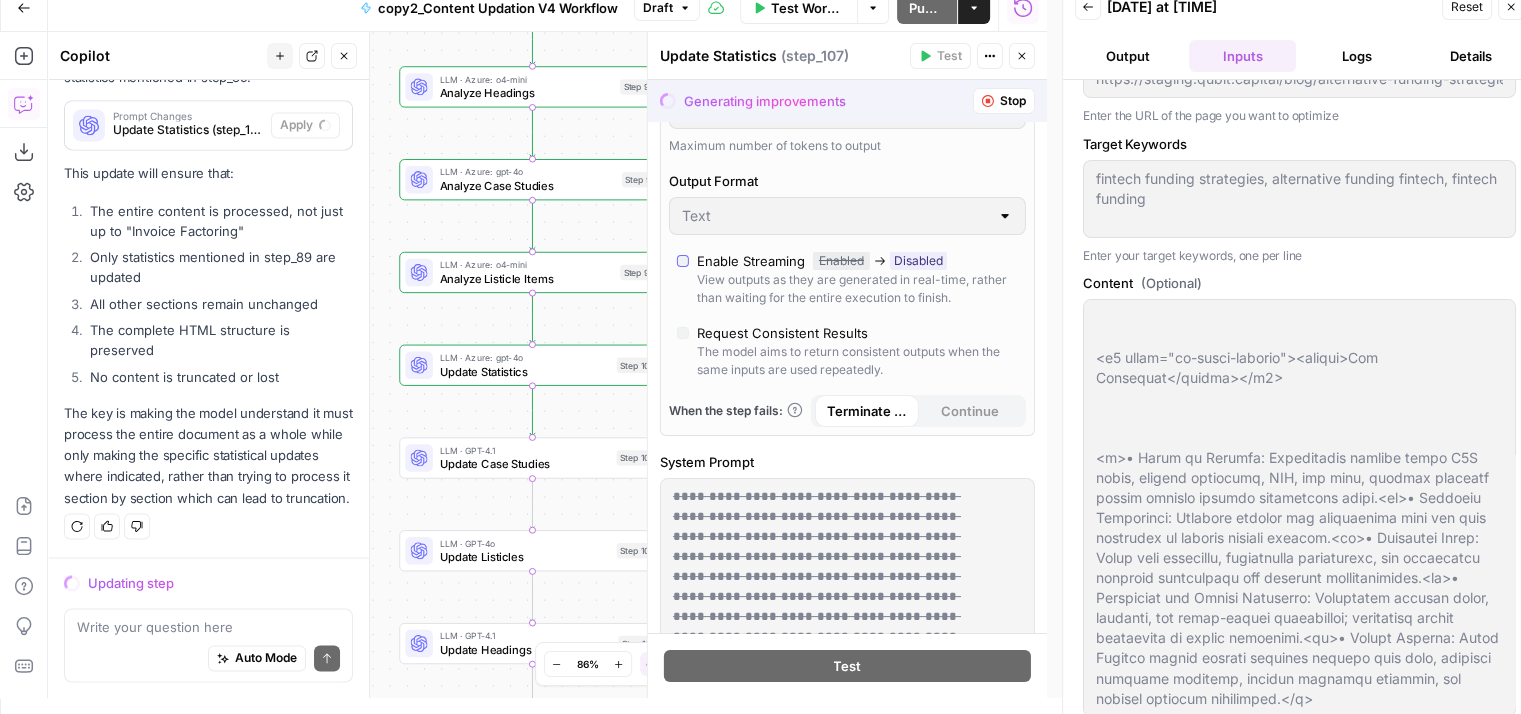 type on "---_acf_changed: falsefootnotes: ''_yoast_wpseo_title: Why Alternative Funding Strategies Matter for Fintech Startups_yoast_wpseo_metadesc: Discover how fintech startups can thrive with alternative funding  like P2P lending, RBF, and crowdfunding. Learn strategies to secure capital" 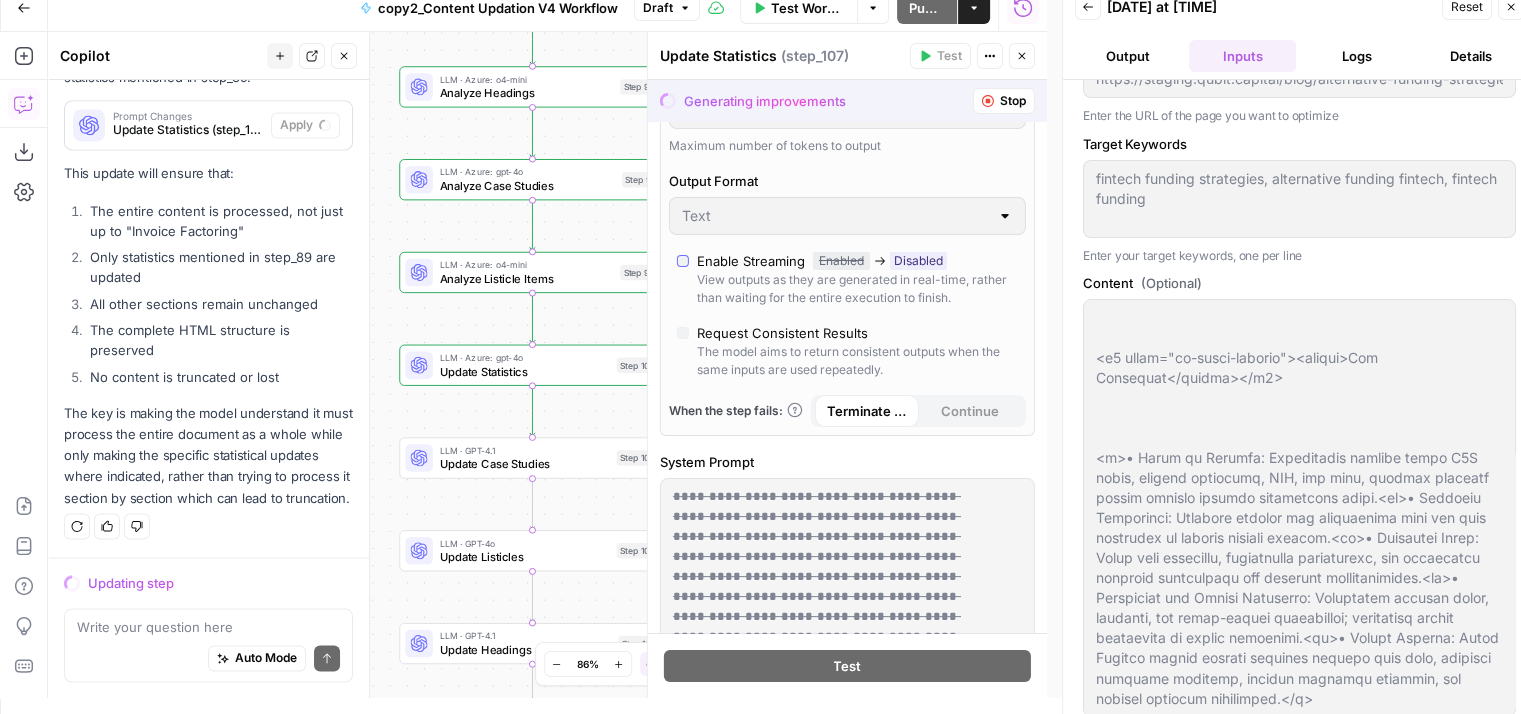 type 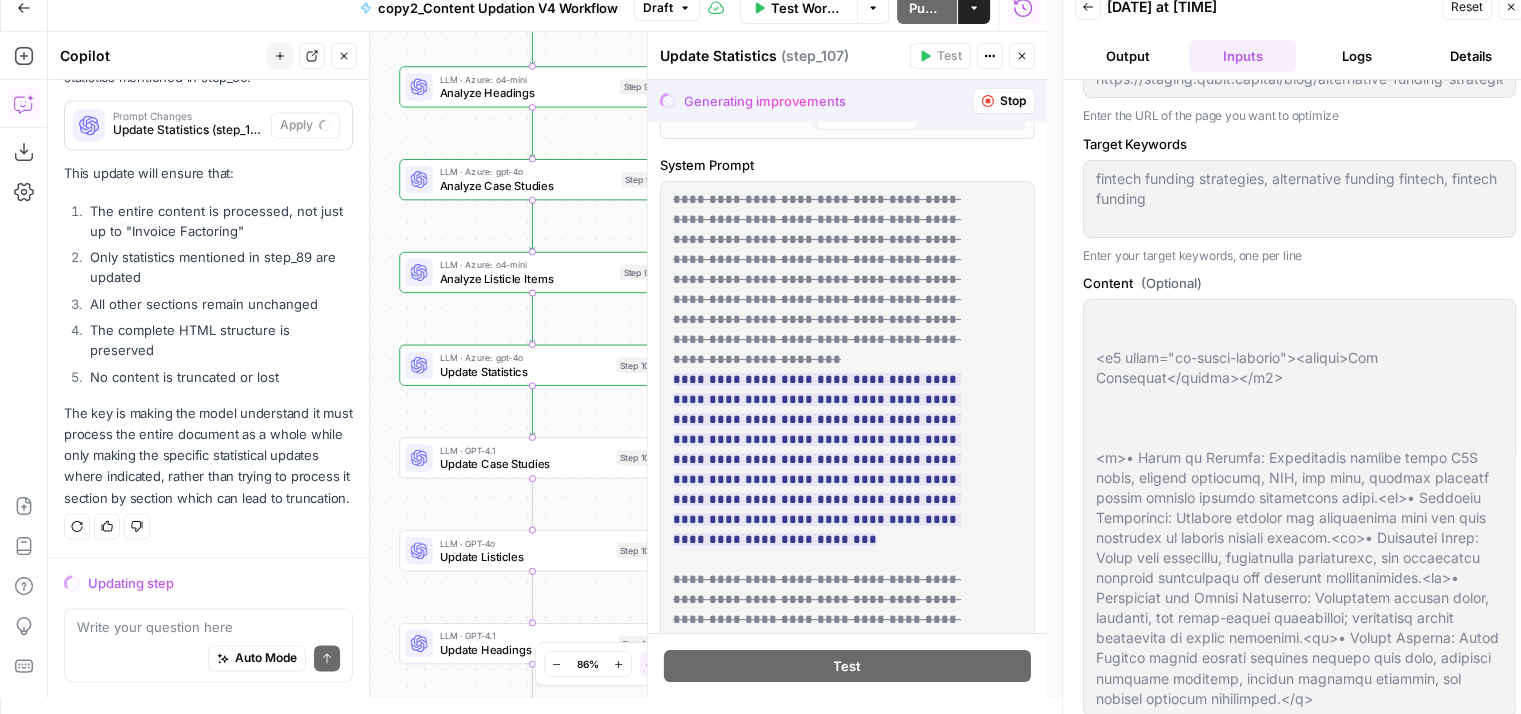 type on "---_acf_changed: falsefootnotes: ''_yoast_wpseo_title: Why Alternative Funding Strategies Matter for Fintech Startups_yoast_wpseo_metadesc: Discover how fintech startups can thrive with alternative funding  like P2P lending, RBF, and crowdfunding. Learn strategies to secure capital" 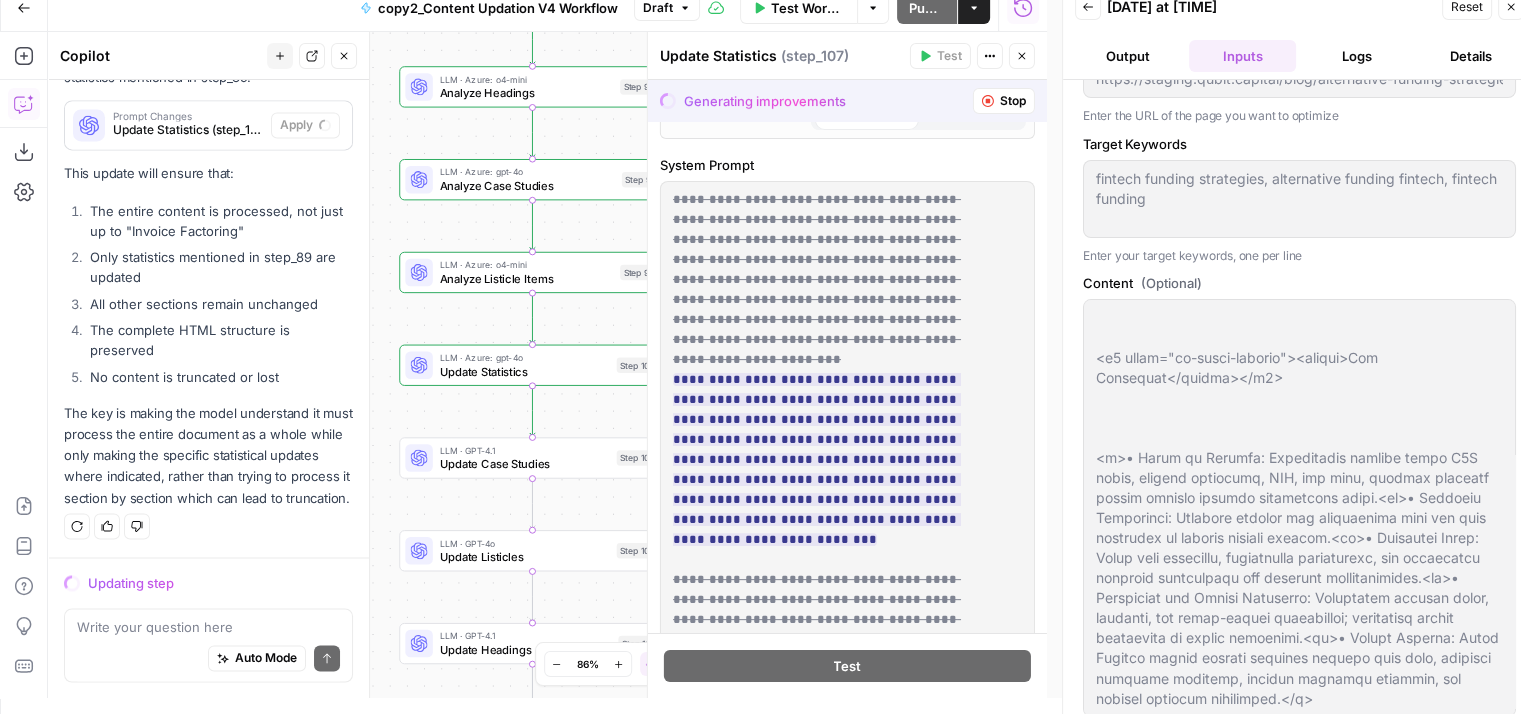 type 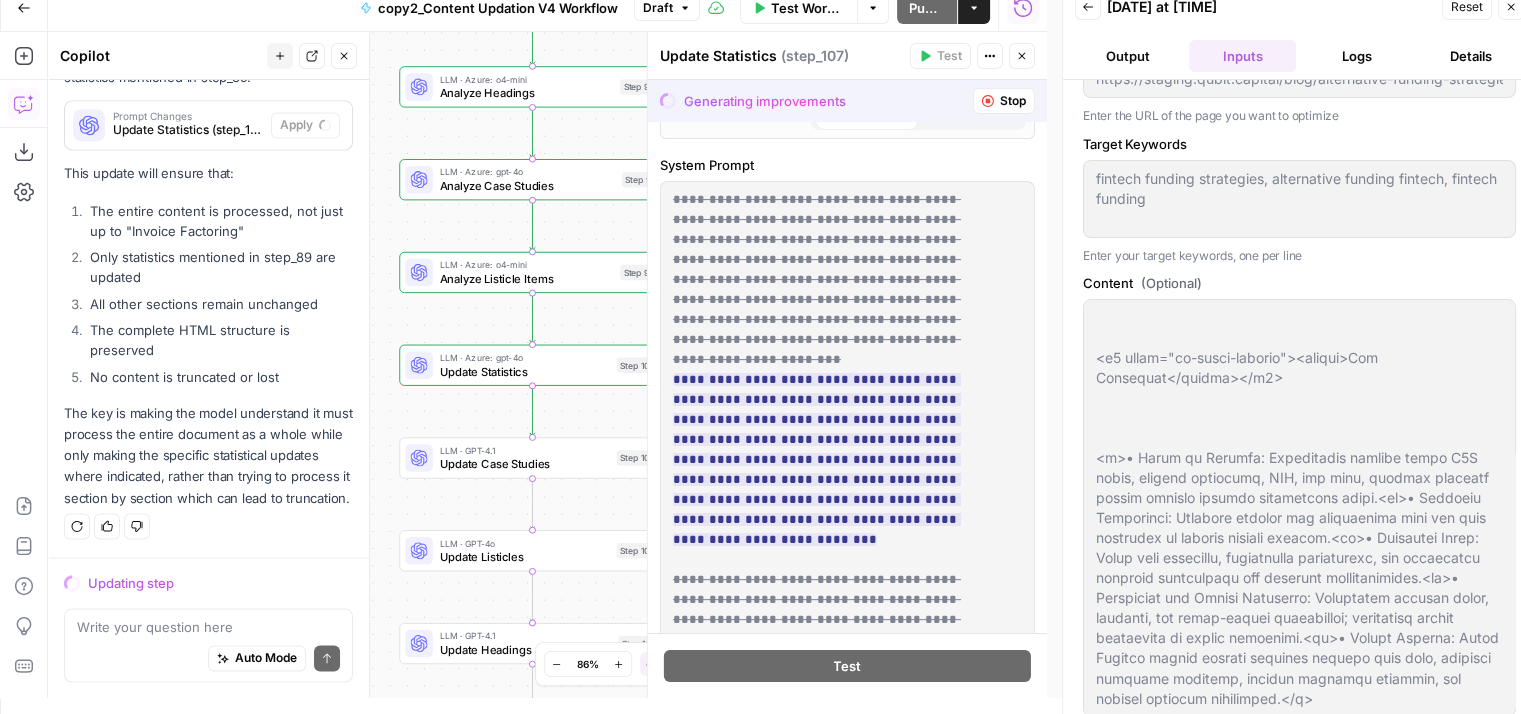 type on "---_acf_changed: falsefootnotes: ''_yoast_wpseo_title: Why Alternative Funding Strategies Matter for Fintech Startups_yoast_wpseo_metadesc: Discover how fintech startups can thrive with alternative funding  like P2P lending, RBF, and crowdfunding. Learn strategies to secure capital" 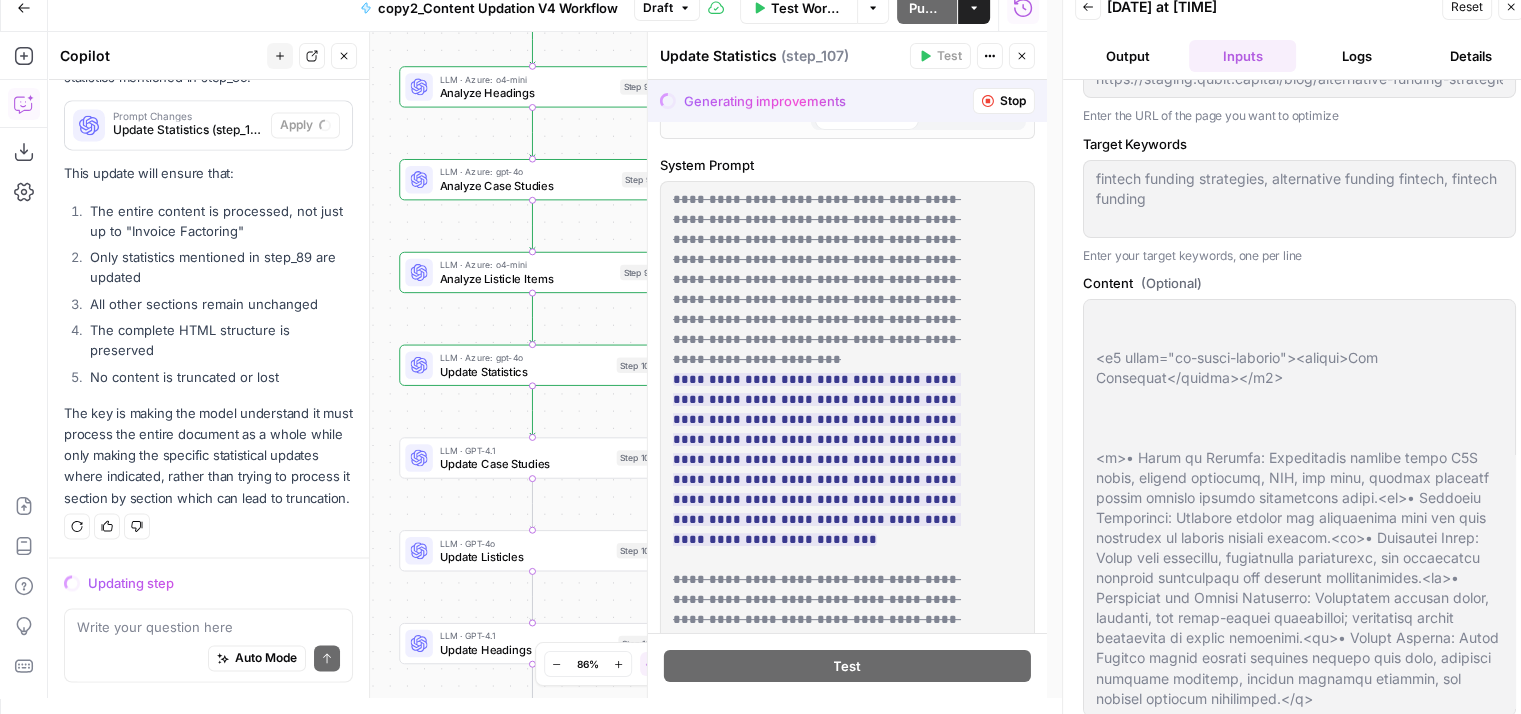 type 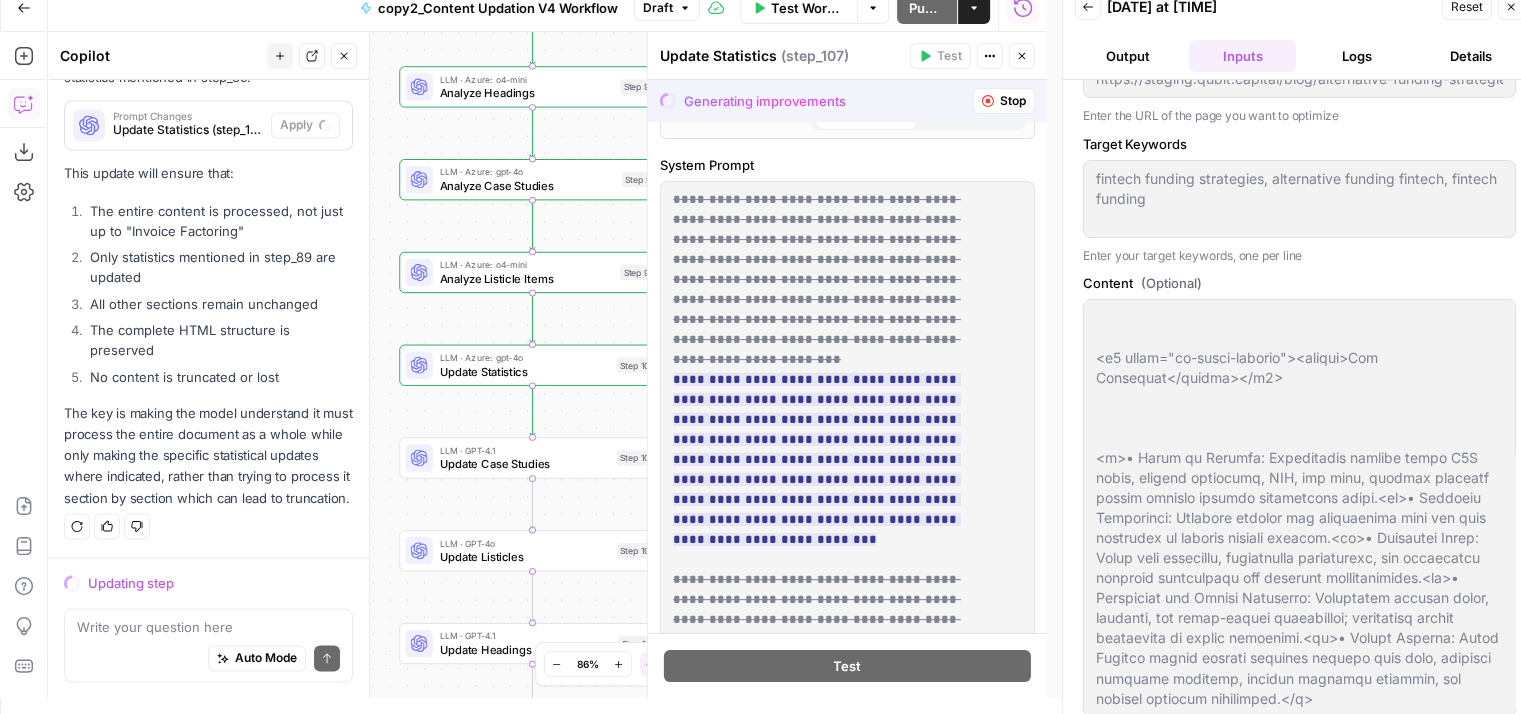 type on "---_acf_changed: falsefootnotes: ''_yoast_wpseo_title: Why Alternative Funding Strategies Matter for Fintech Startups_yoast_wpseo_metadesc: Discover how fintech startups can thrive with alternative funding  like P2P lending, RBF, and crowdfunding. Learn strategies to secure capital" 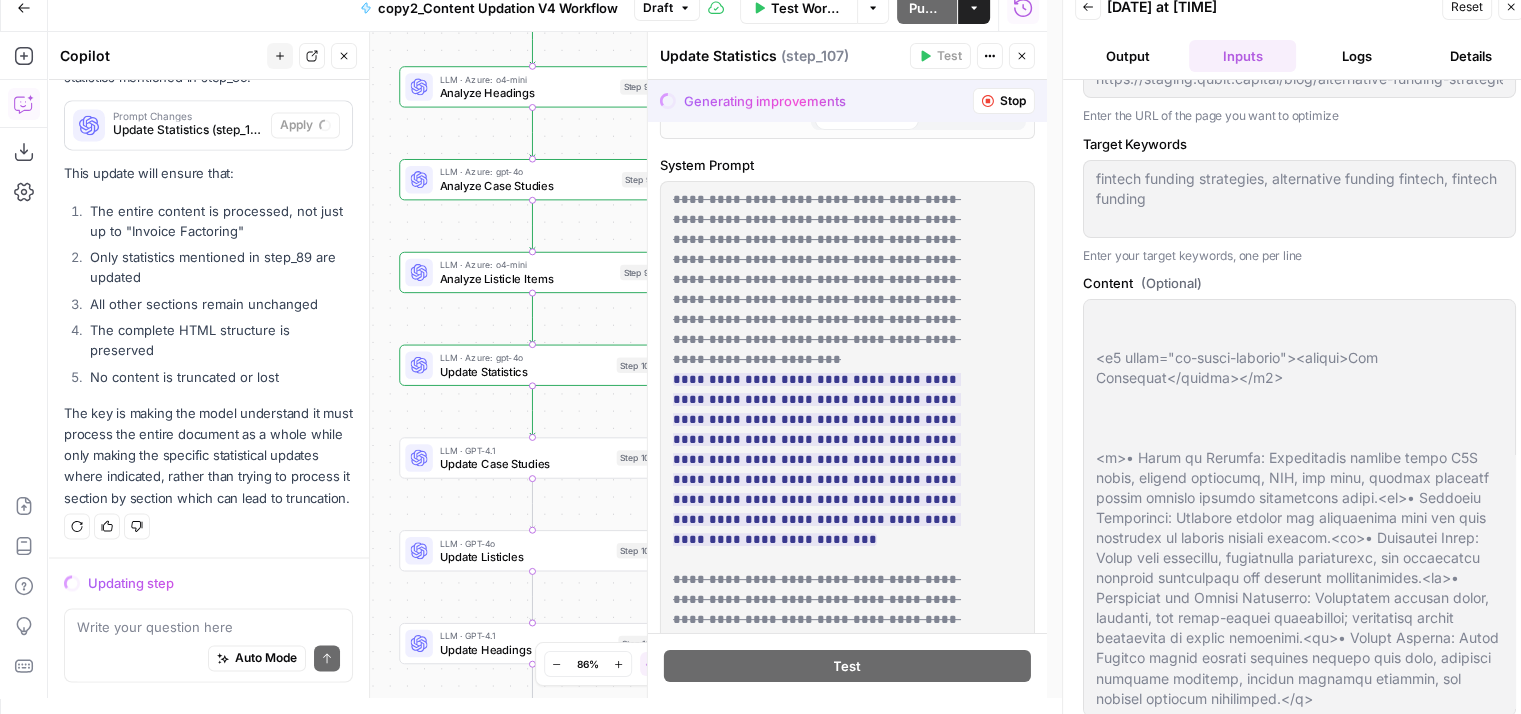 type 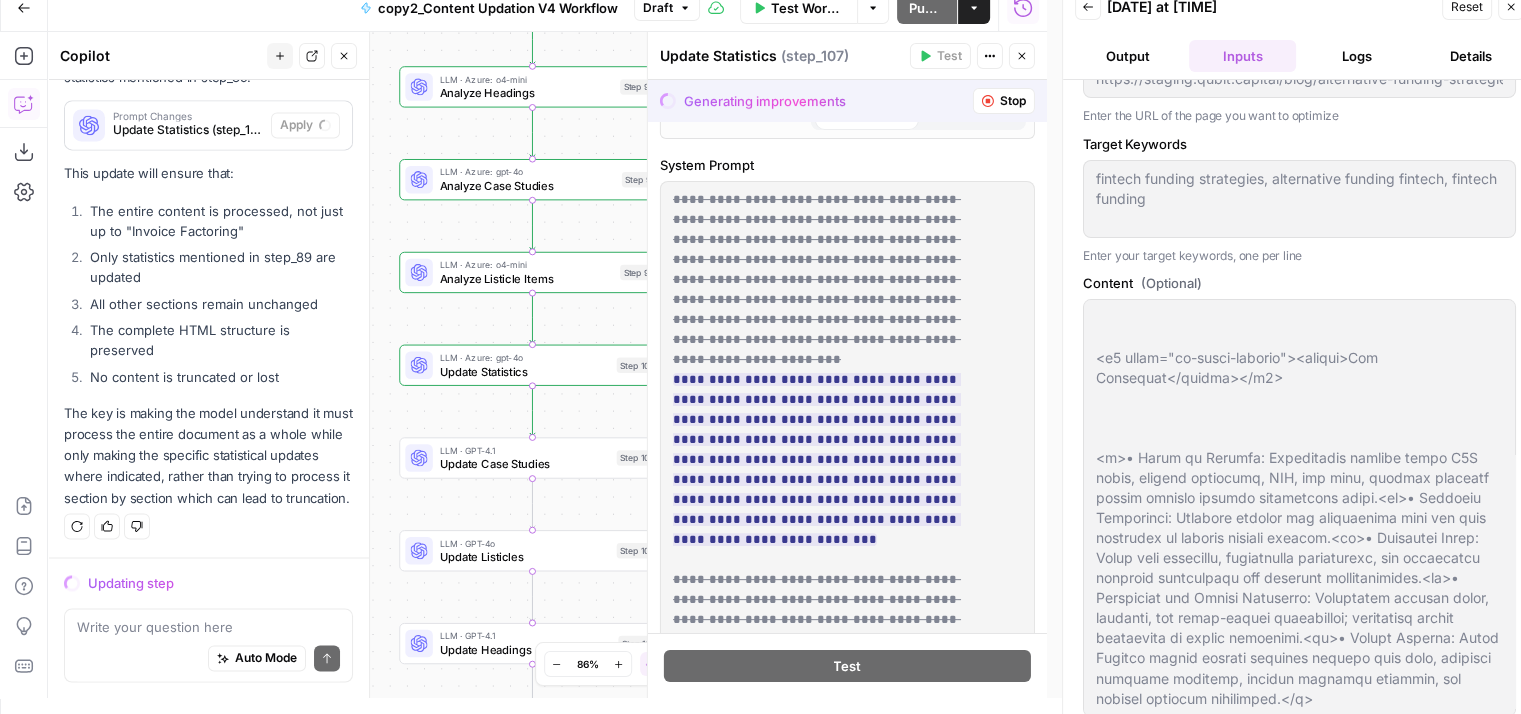 type on "---_acf_changed: falsefootnotes: ''_yoast_wpseo_title: Why Alternative Funding Strategies Matter for Fintech Startups_yoast_wpseo_metadesc: Discover how fintech startups can thrive with alternative funding  like P2P lending, RBF, and crowdfunding. Learn strategies to secure capital" 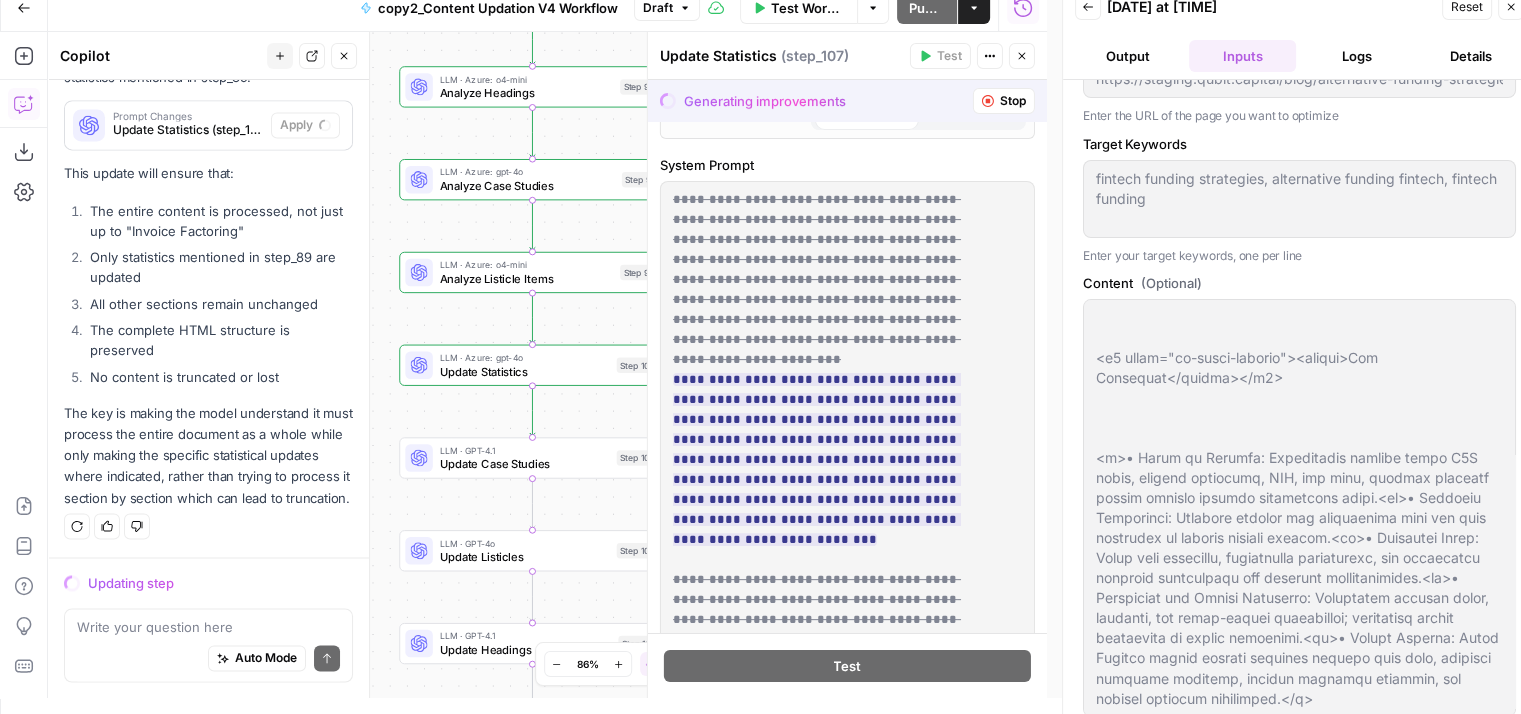 type 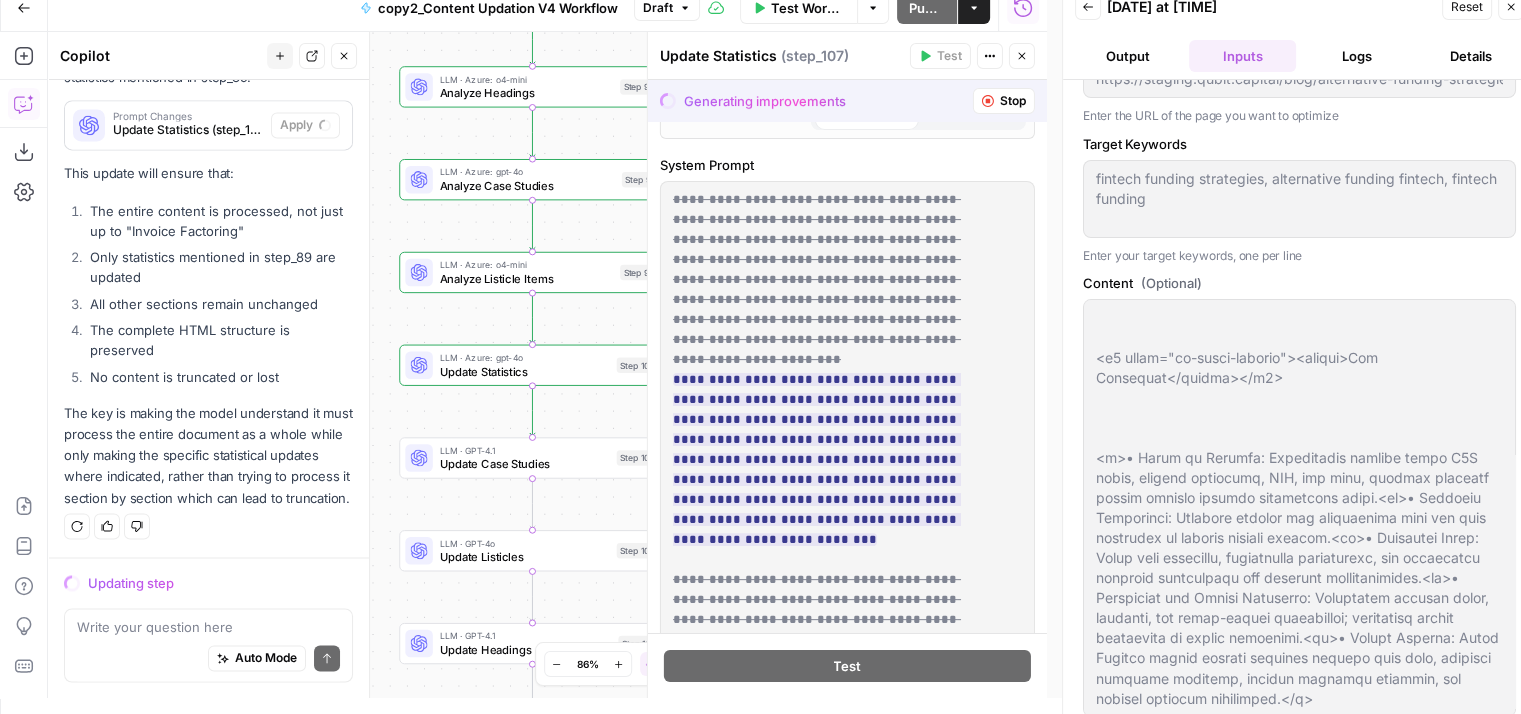 type on "---_acf_changed: falsefootnotes: ''_yoast_wpseo_title: Why Alternative Funding Strategies Matter for Fintech Startups_yoast_wpseo_metadesc: Discover how fintech startups can thrive with alternative funding  like P2P lending, RBF, and crowdfunding. Learn strategies to secure capital" 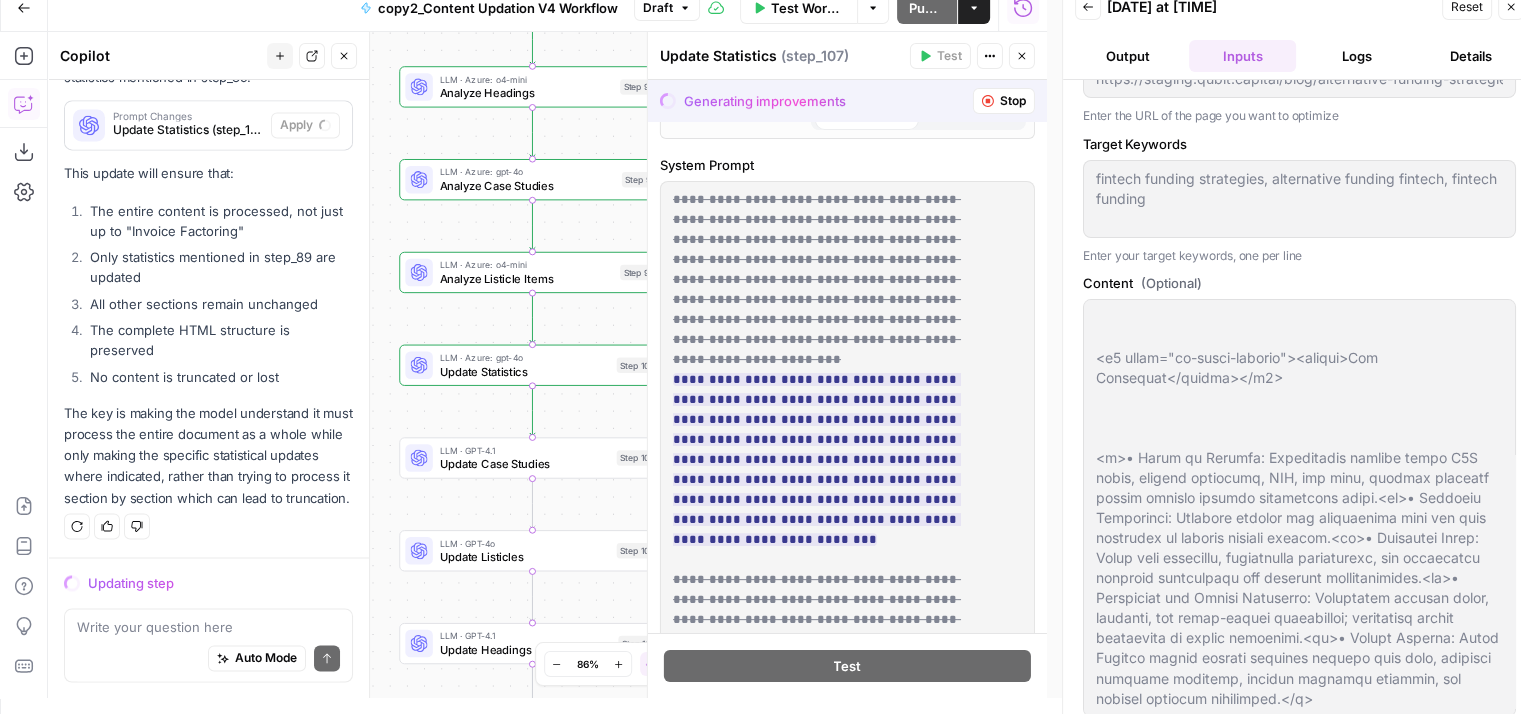 type 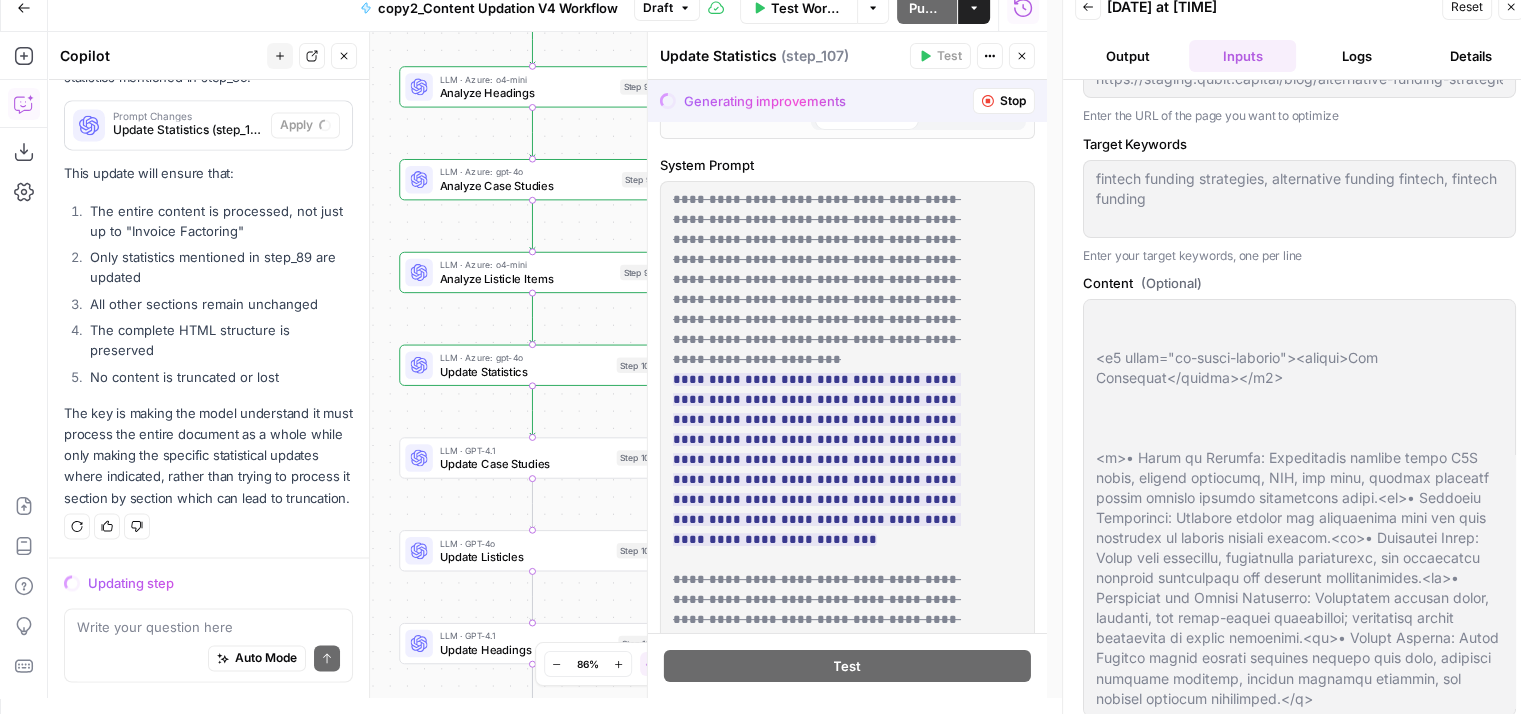 type on "---_acf_changed: falsefootnotes: ''_yoast_wpseo_title: Why Alternative Funding Strategies Matter for Fintech Startups_yoast_wpseo_metadesc: Discover how fintech startups can thrive with alternative funding  like P2P lending, RBF, and crowdfunding. Learn strategies to secure capital" 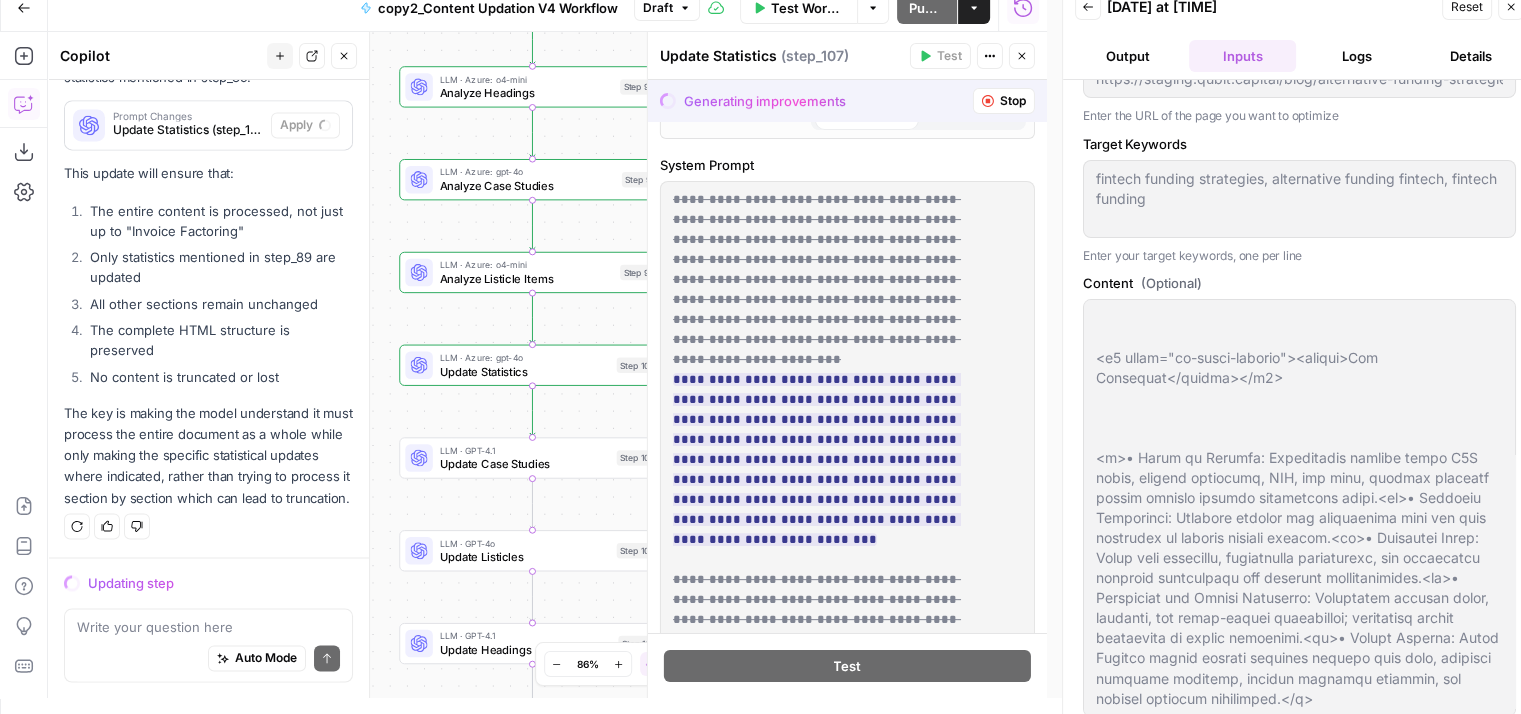 type 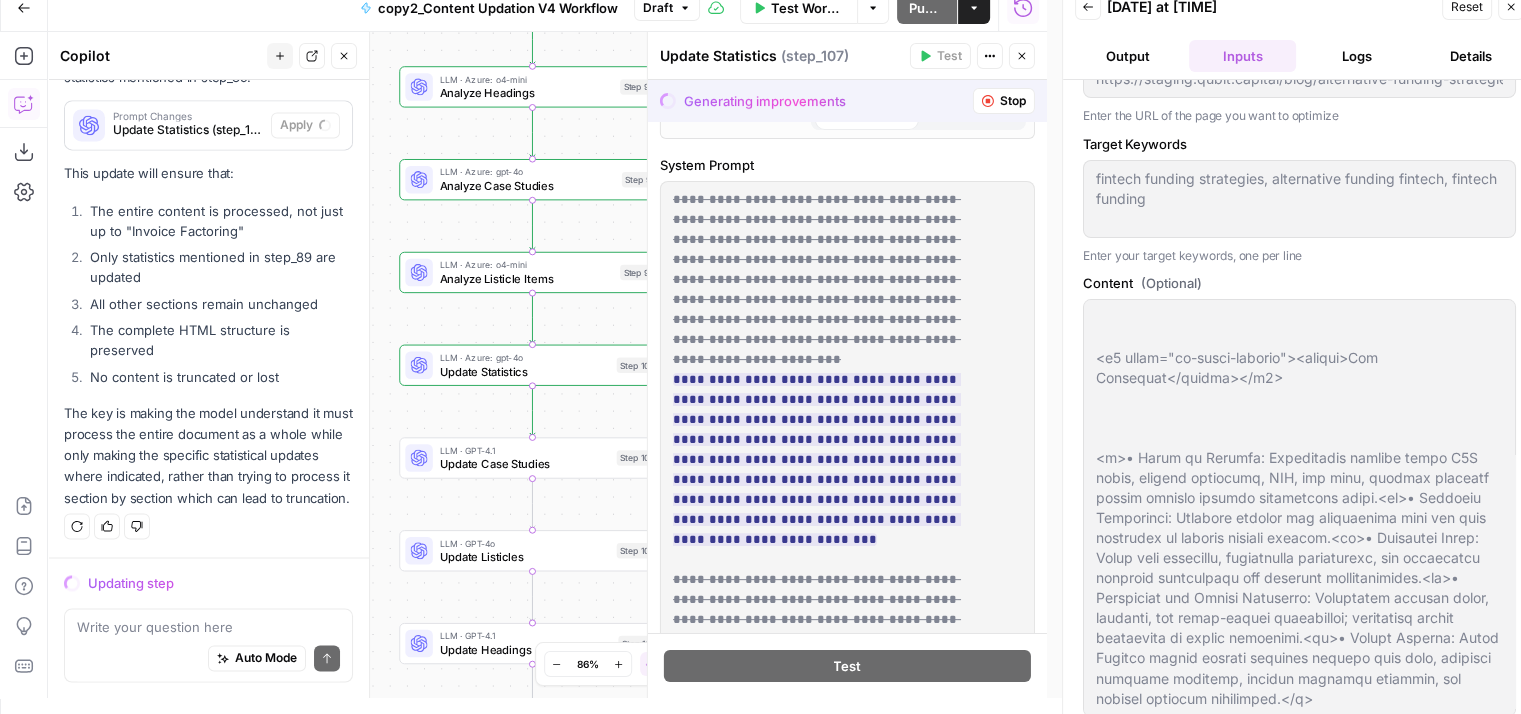 type on "---_acf_changed: falsefootnotes: ''_yoast_wpseo_title: Why Alternative Funding Strategies Matter for Fintech Startups_yoast_wpseo_metadesc: Discover how fintech startups can thrive with alternative funding  like P2P lending, RBF, and crowdfunding. Learn strategies to secure capital" 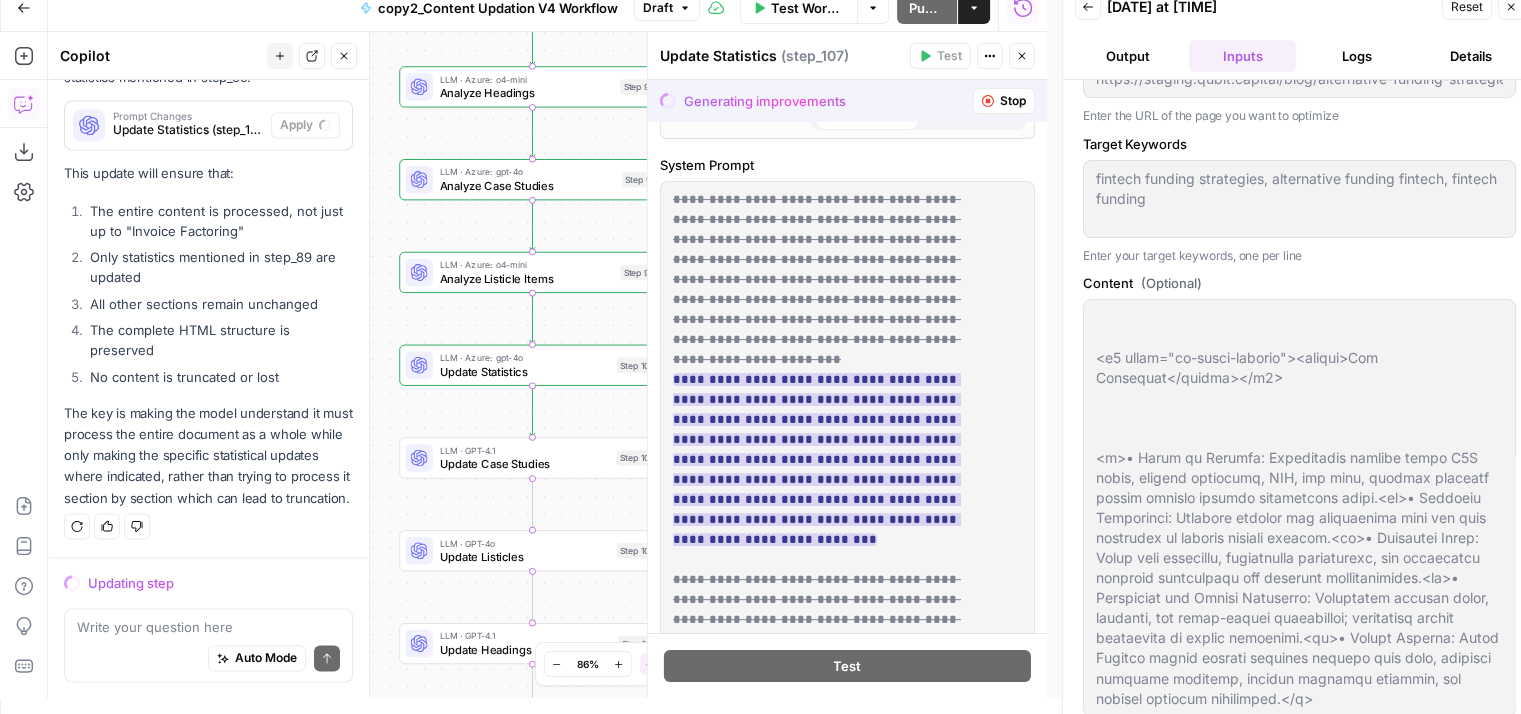 type on "---_acf_changed: falsefootnotes: ''_yoast_wpseo_title: Why Alternative Funding Strategies Matter for Fintech Startups_yoast_wpseo_metadesc: Discover how fintech startups can thrive with alternative funding  like P2P lending, RBF, and crowdfunding. Learn strategies to secure capital" 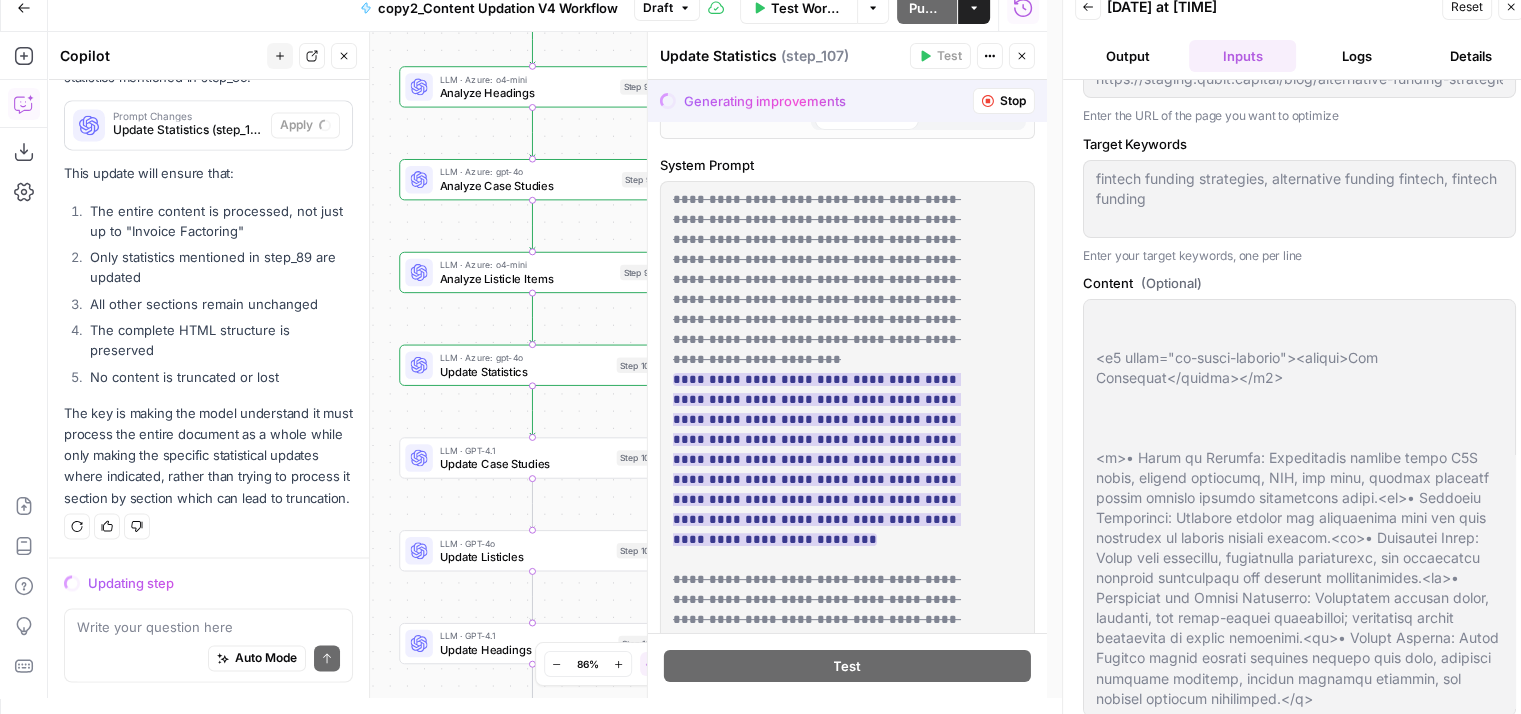type on "---_acf_changed: falsefootnotes: ''_yoast_wpseo_title: Why Alternative Funding Strategies Matter for Fintech Startups_yoast_wpseo_metadesc: Discover how fintech startups can thrive with alternative funding  like P2P lending, RBF, and crowdfunding. Learn strategies to secure capital" 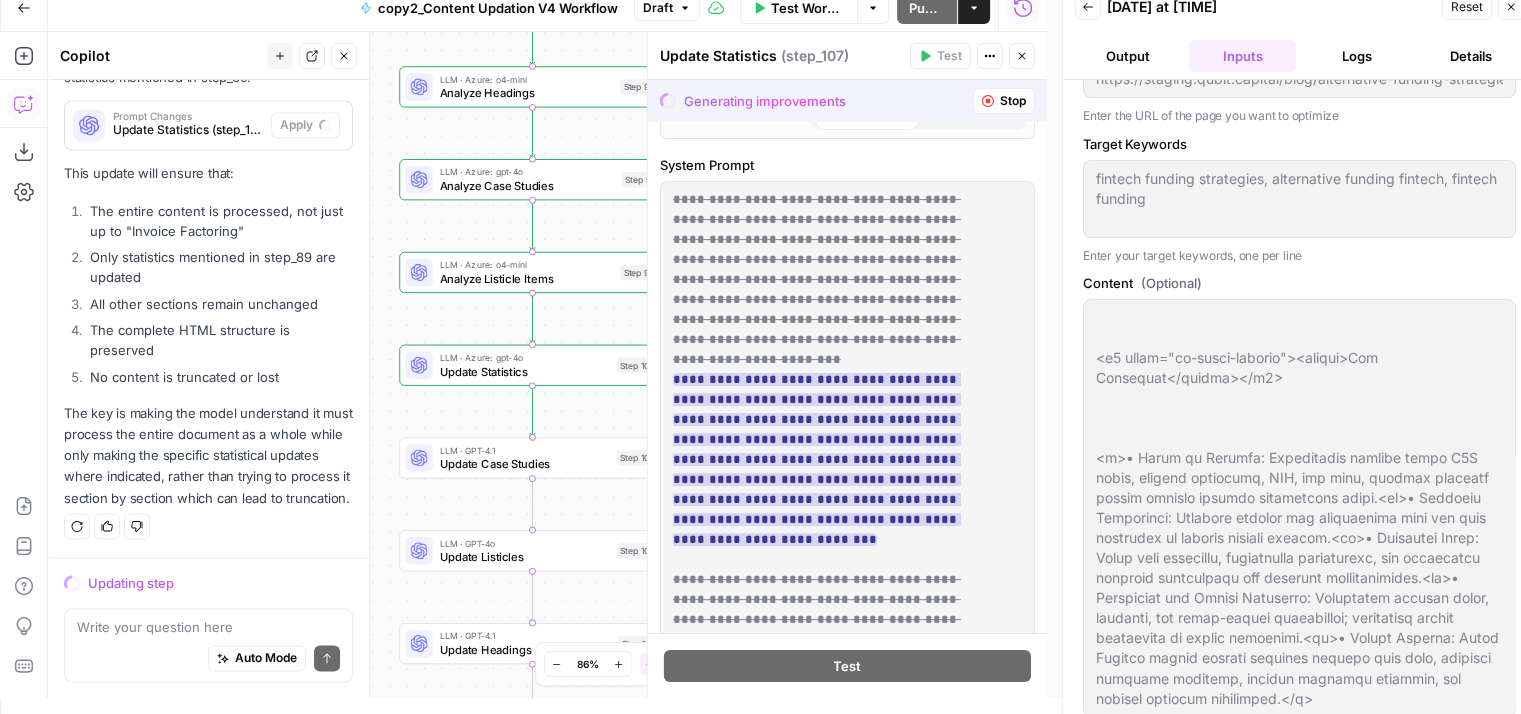 type 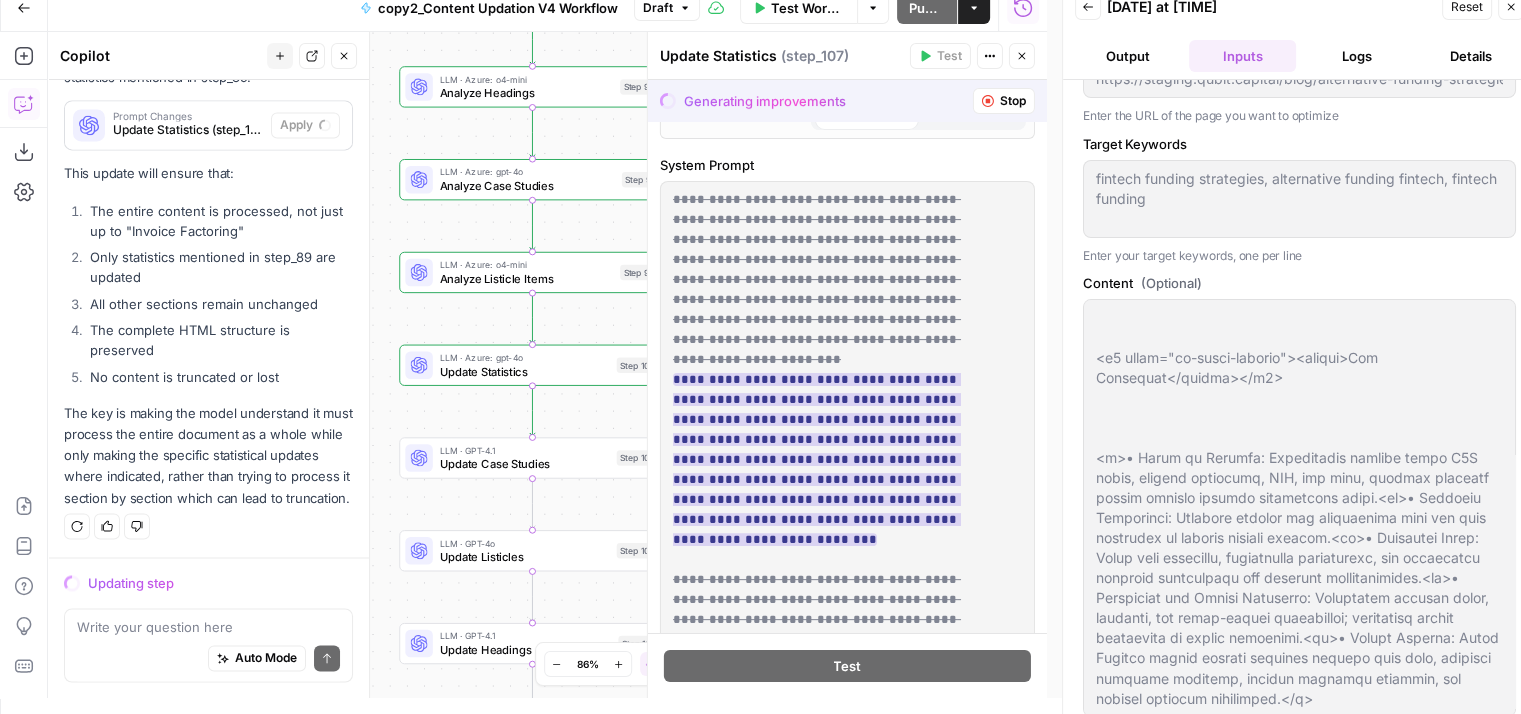 type on "---_acf_changed: falsefootnotes: ''_yoast_wpseo_title: Why Alternative Funding Strategies Matter for Fintech Startups_yoast_wpseo_metadesc: Discover how fintech startups can thrive with alternative funding  like P2P lending, RBF, and crowdfunding. Learn strategies to secure capital" 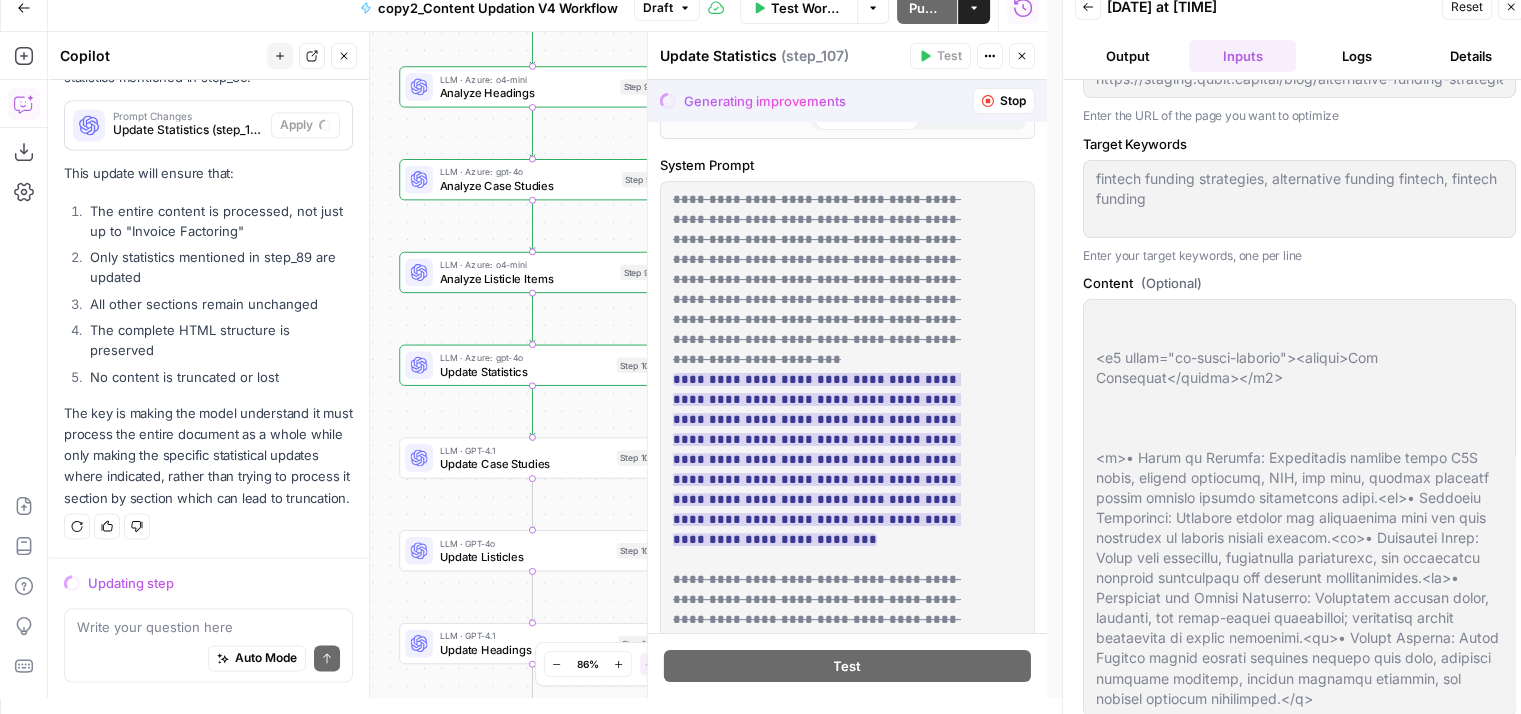 type on "---_acf_changed: falsefootnotes: ''_yoast_wpseo_title: Why Alternative Funding Strategies Matter for Fintech Startups_yoast_wpseo_metadesc: Discover how fintech startups can thrive with alternative funding  like P2P lending, RBF, and crowdfunding. Learn strategies to secure capital" 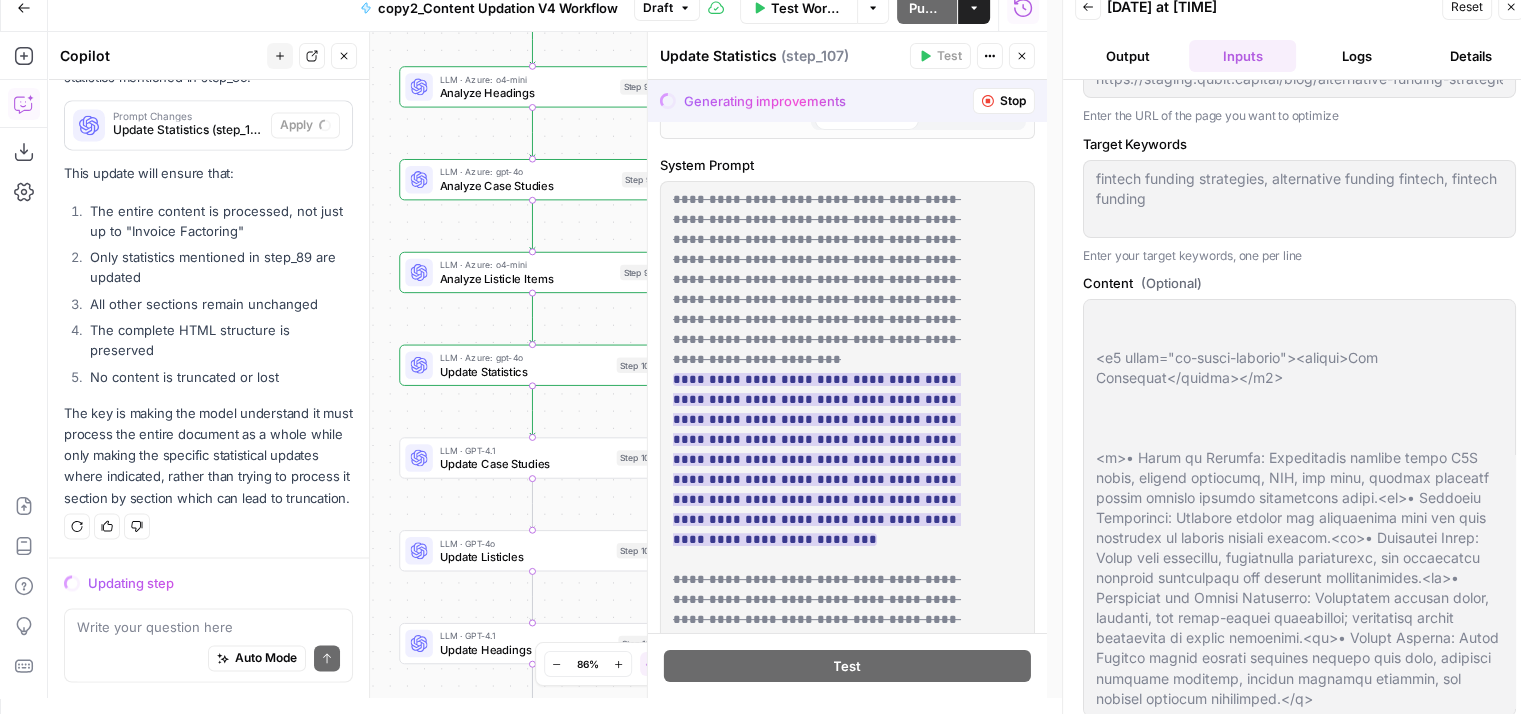 type 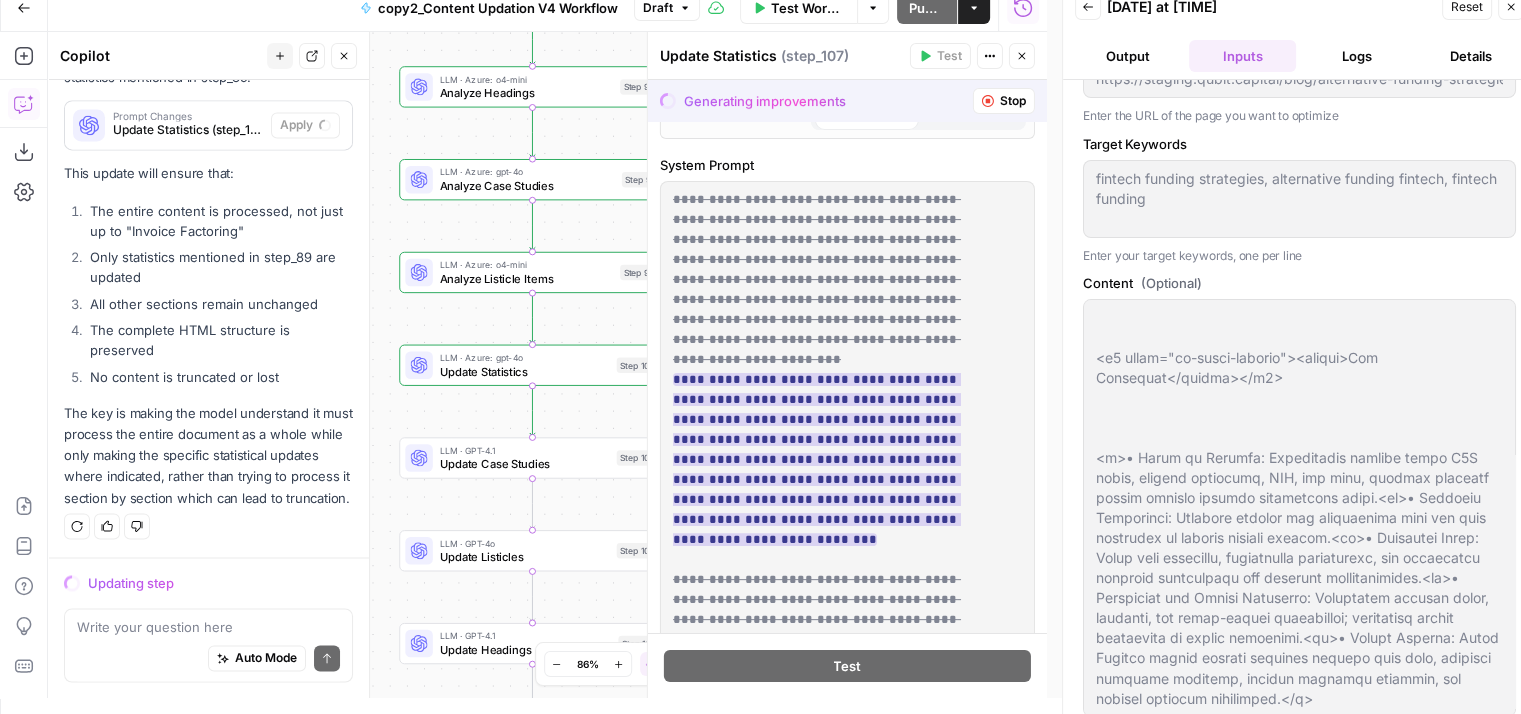 type on "---_acf_changed: falsefootnotes: ''_yoast_wpseo_title: Why Alternative Funding Strategies Matter for Fintech Startups_yoast_wpseo_metadesc: Discover how fintech startups can thrive with alternative funding  like P2P lending, RBF, and crowdfunding. Learn strategies to secure capital" 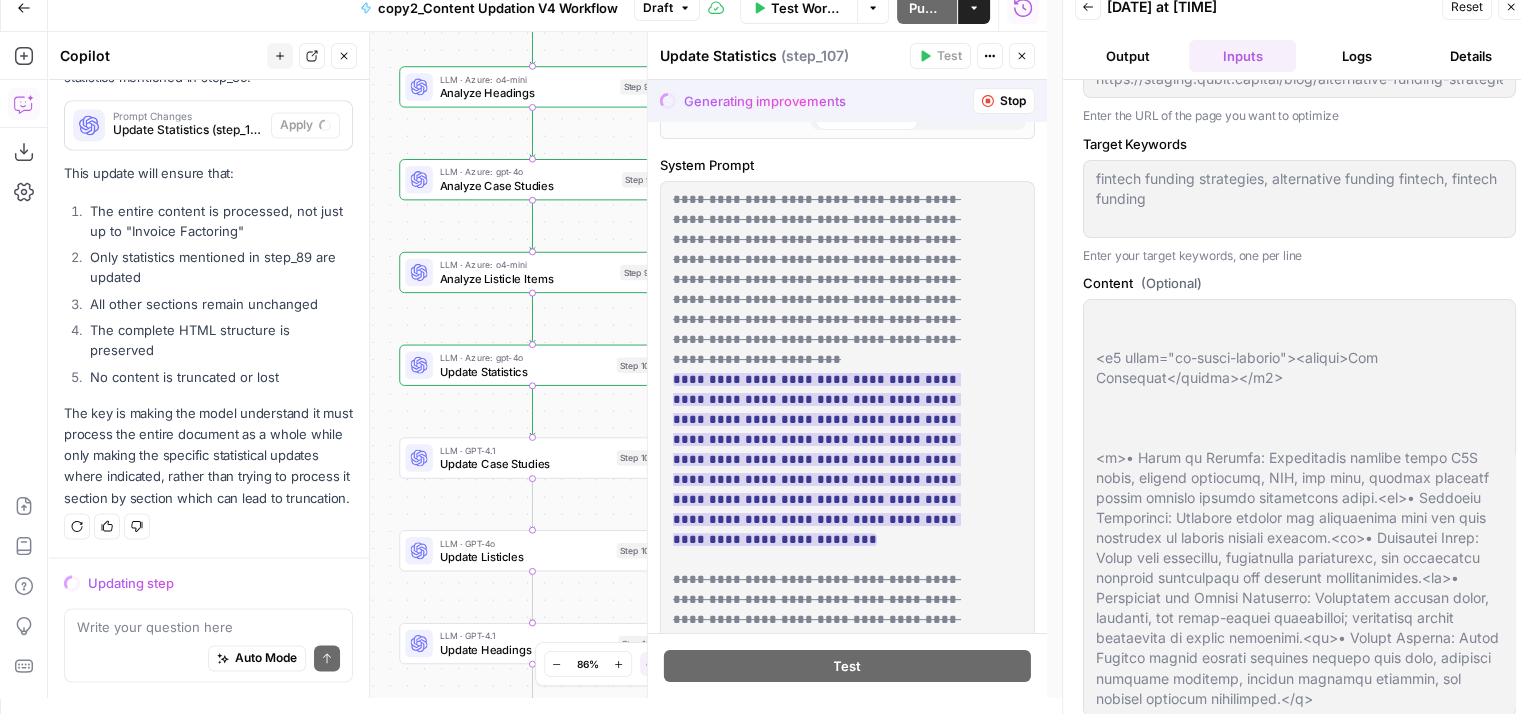 type 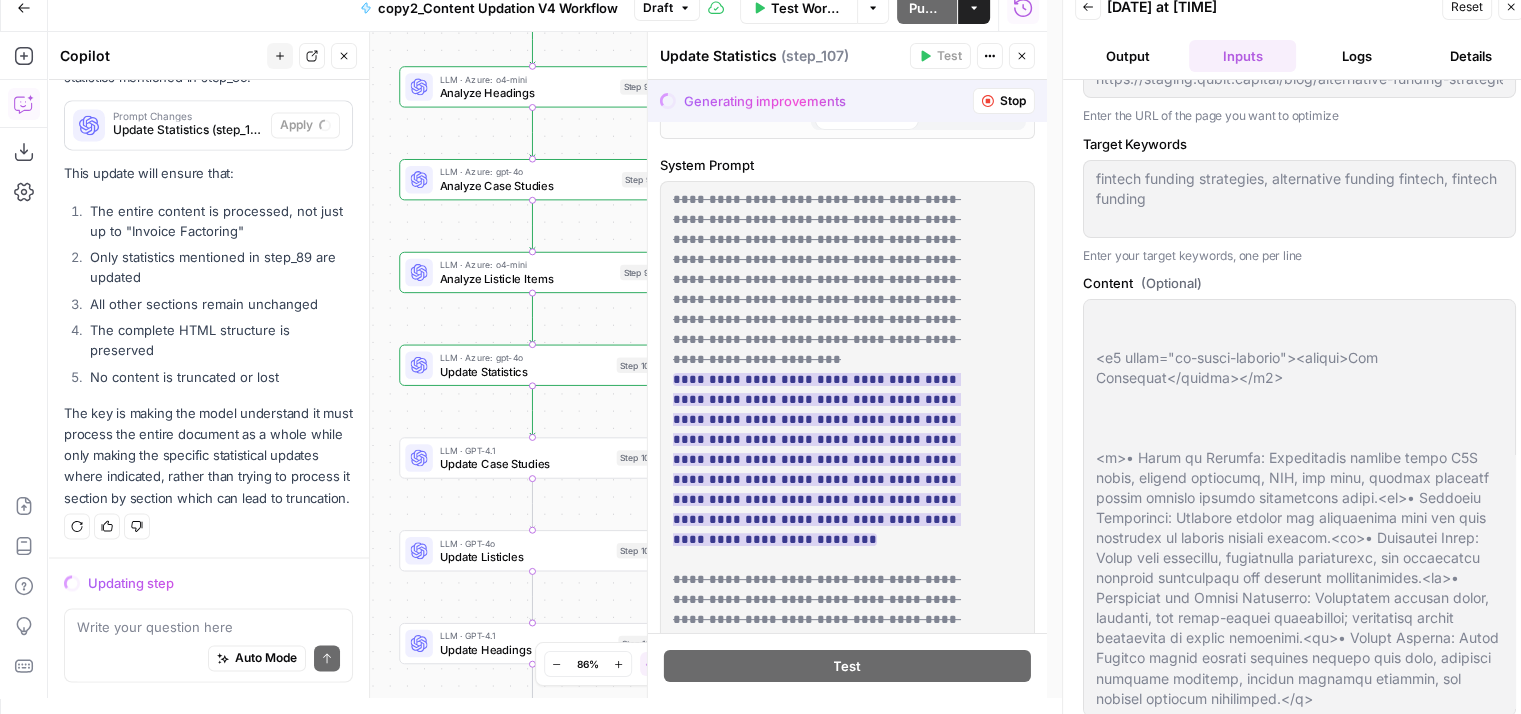 type on "---_acf_changed: falsefootnotes: ''_yoast_wpseo_title: Why Alternative Funding Strategies Matter for Fintech Startups_yoast_wpseo_metadesc: Discover how fintech startups can thrive with alternative funding  like P2P lending, RBF, and crowdfunding. Learn strategies to secure capital" 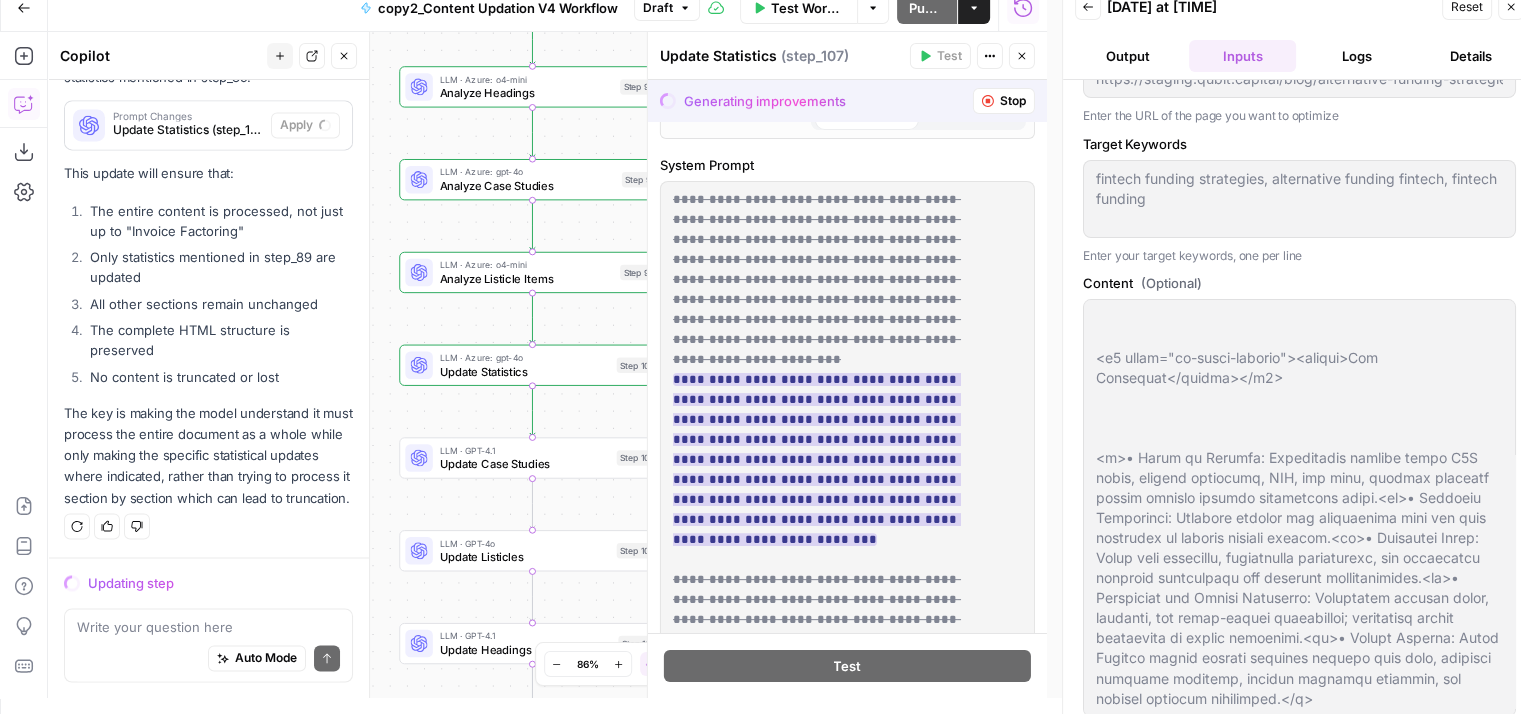 type 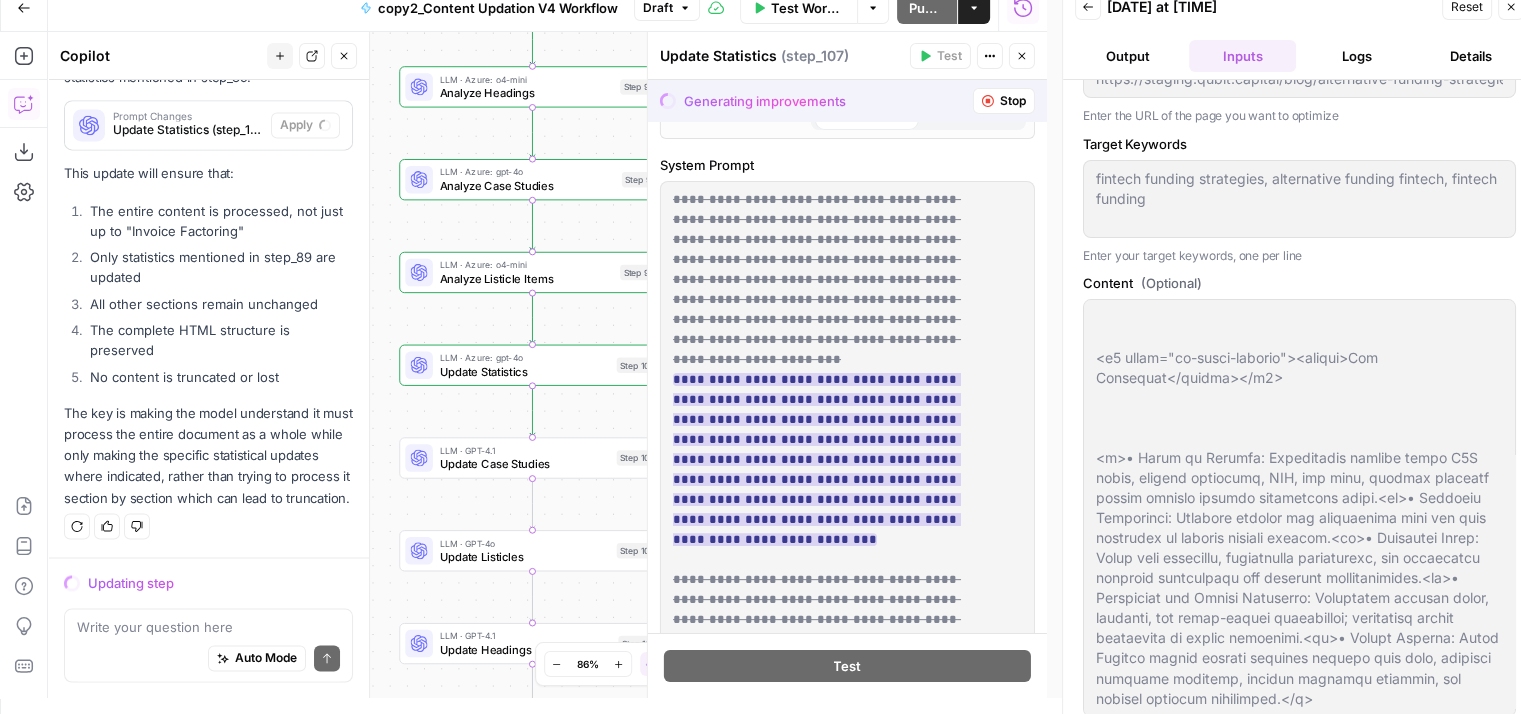 type on "---_acf_changed: falsefootnotes: ''_yoast_wpseo_title: Why Alternative Funding Strategies Matter for Fintech Startups_yoast_wpseo_metadesc: Discover how fintech startups can thrive with alternative funding  like P2P lending, RBF, and crowdfunding. Learn strategies to secure capital" 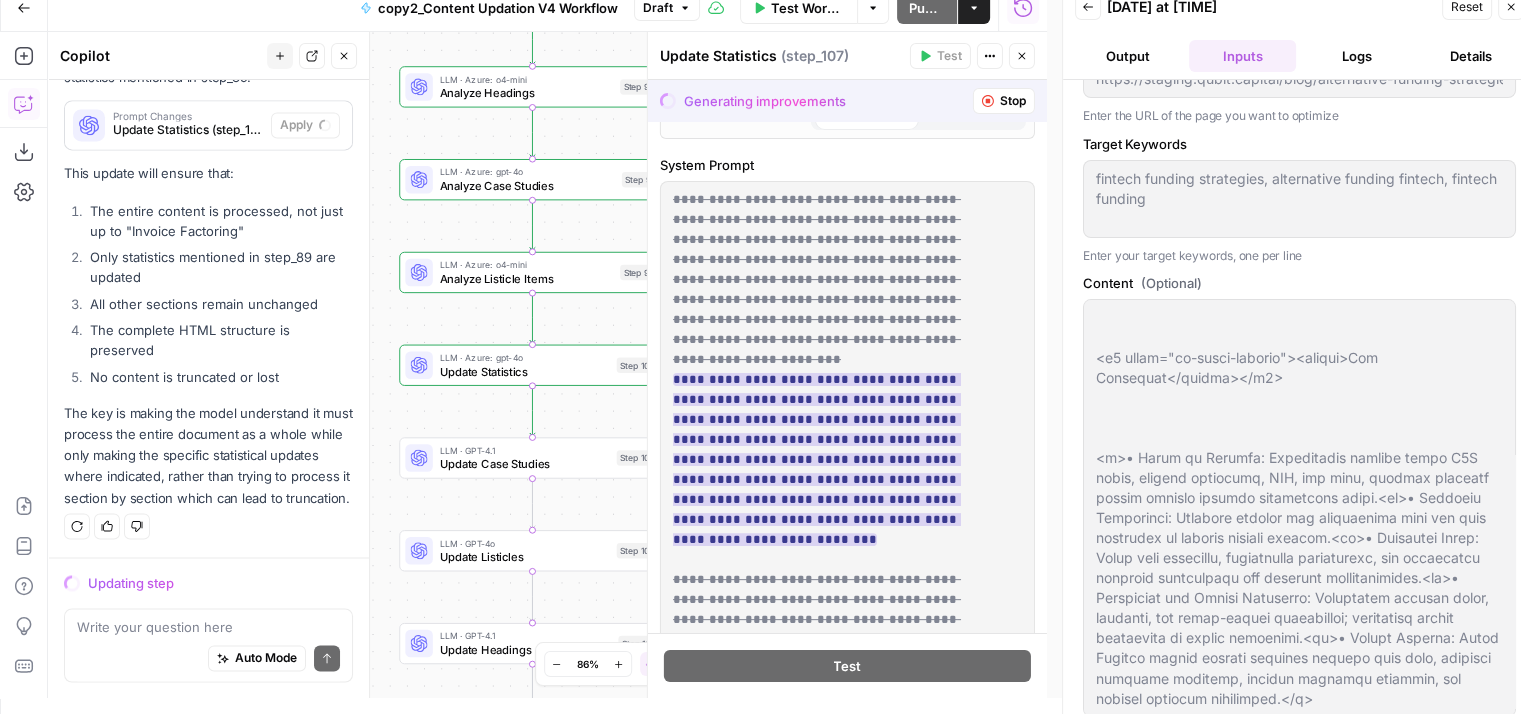 type 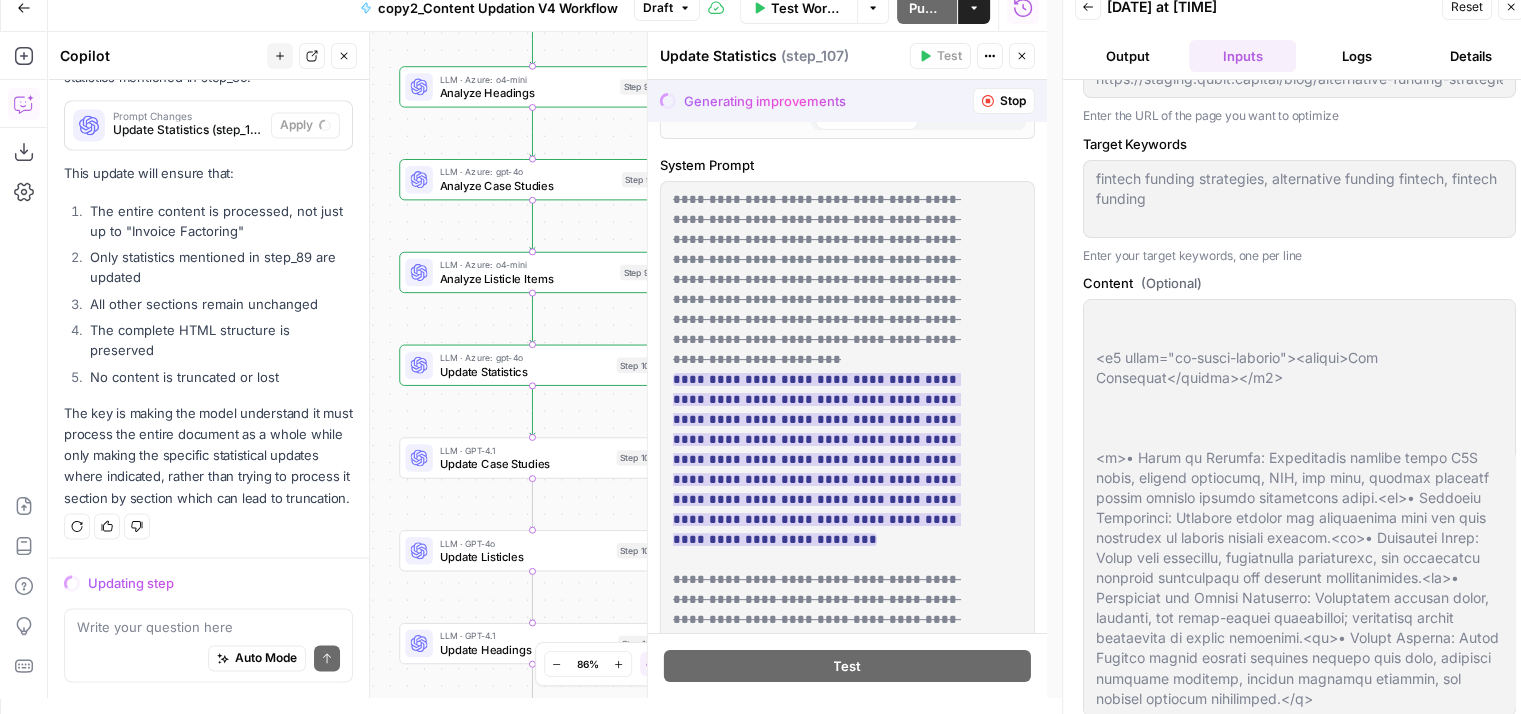 type on "---_acf_changed: falsefootnotes: ''_yoast_wpseo_title: Why Alternative Funding Strategies Matter for Fintech Startups_yoast_wpseo_metadesc: Discover how fintech startups can thrive with alternative funding  like P2P lending, RBF, and crowdfunding. Learn strategies to secure capital" 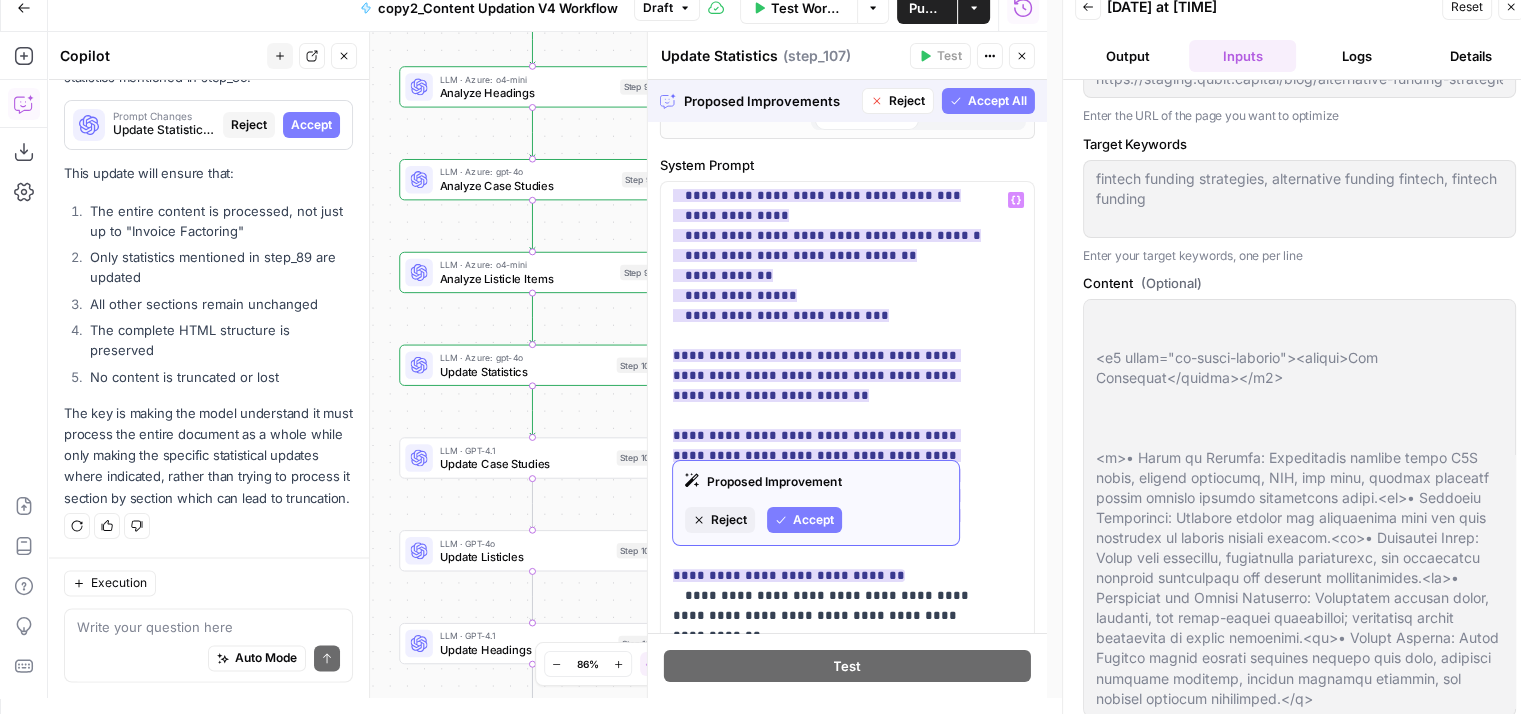 scroll, scrollTop: 711, scrollLeft: 0, axis: vertical 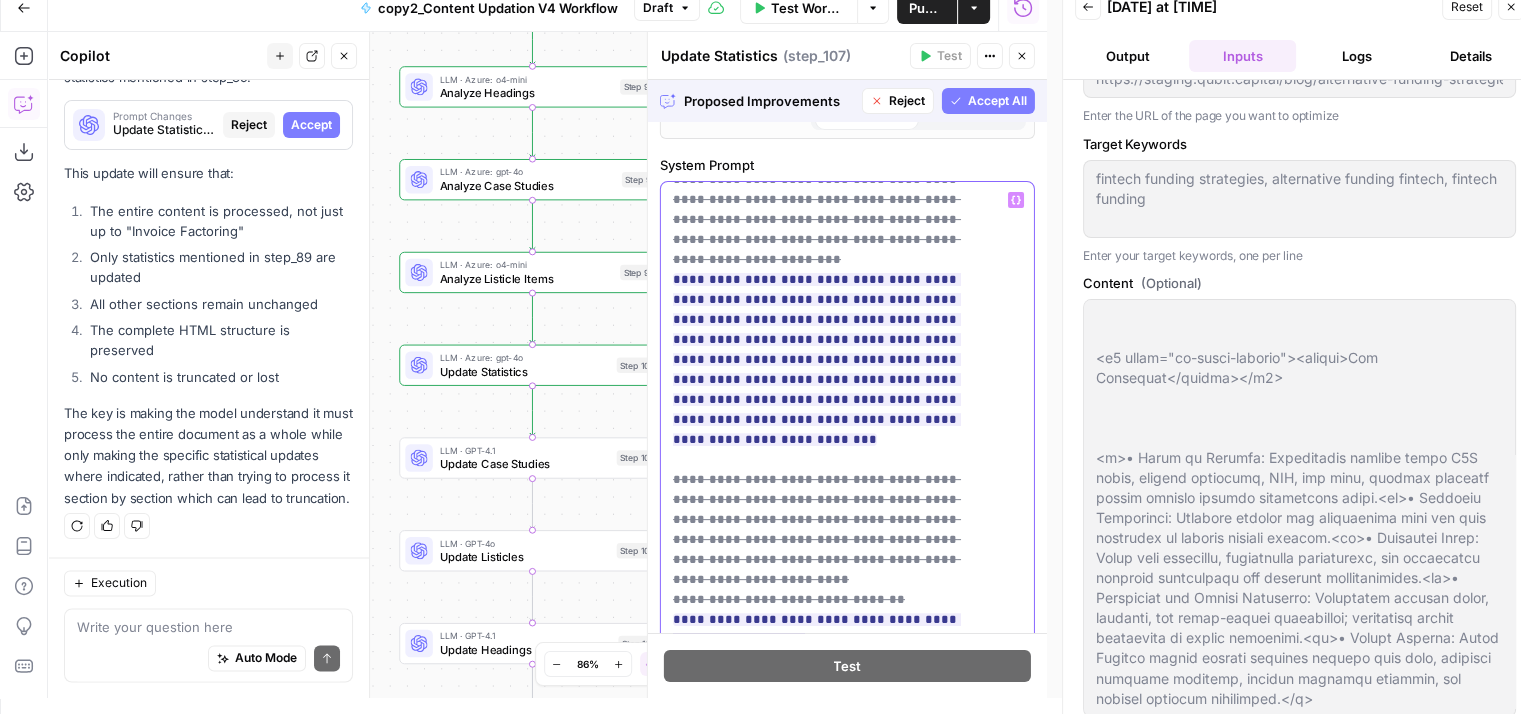 drag, startPoint x: 873, startPoint y: 438, endPoint x: 657, endPoint y: 535, distance: 236.78049 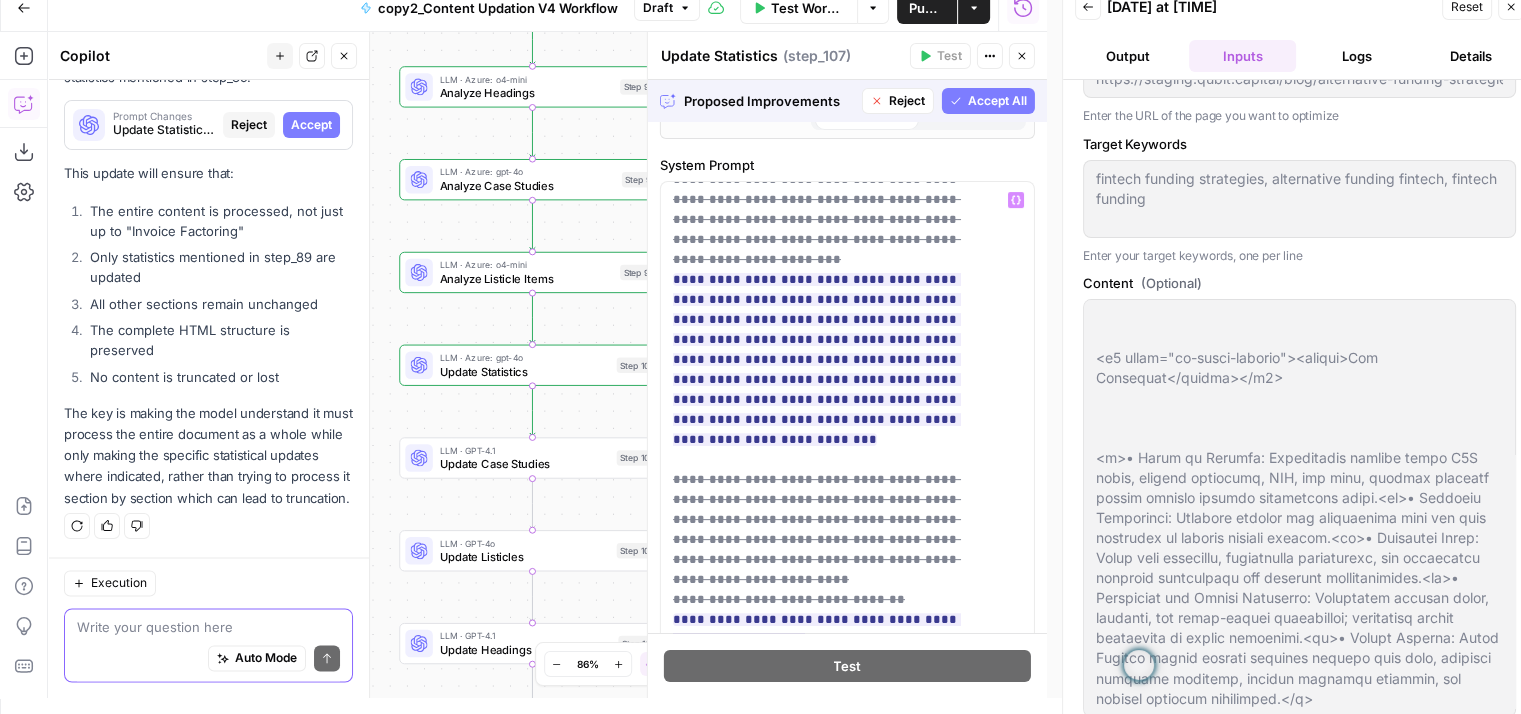 click at bounding box center [208, 627] 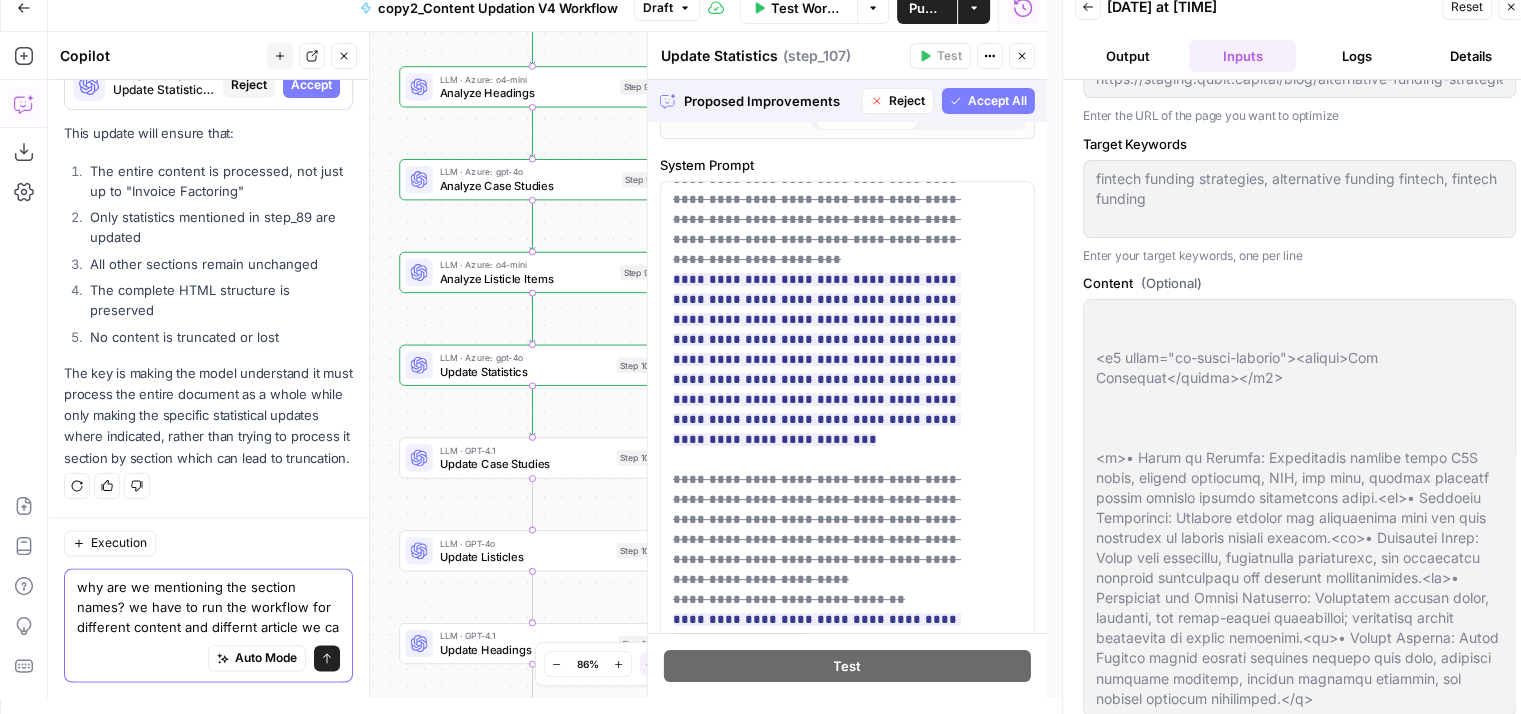 scroll, scrollTop: 3402, scrollLeft: 0, axis: vertical 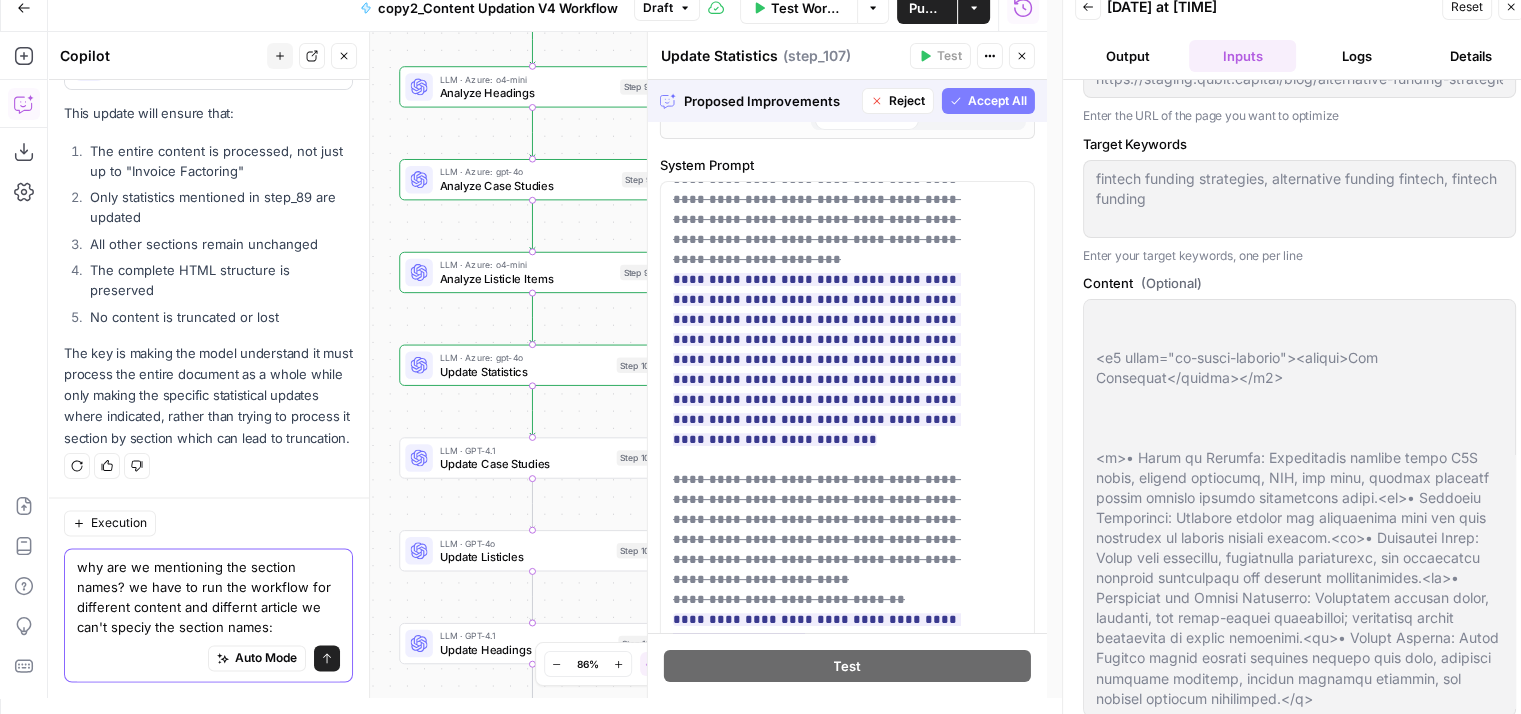 paste on "1. First, identify ALL sections in the document including:
- Introduction/opening paragraphs
- Why Alternative Funding Transforms Growth
- Peer-to-Peer Lending
- Revenue-Based Financing (RBF)
- Crowdfunding
- Invoice Factoring
- Exploring Innovative Funding Methods
- Case Studies
- Practical Tools and Implementation Tips
- Potential Risks and Challenges
- Conclusion
- Key Takeaways
- Any other sections present" 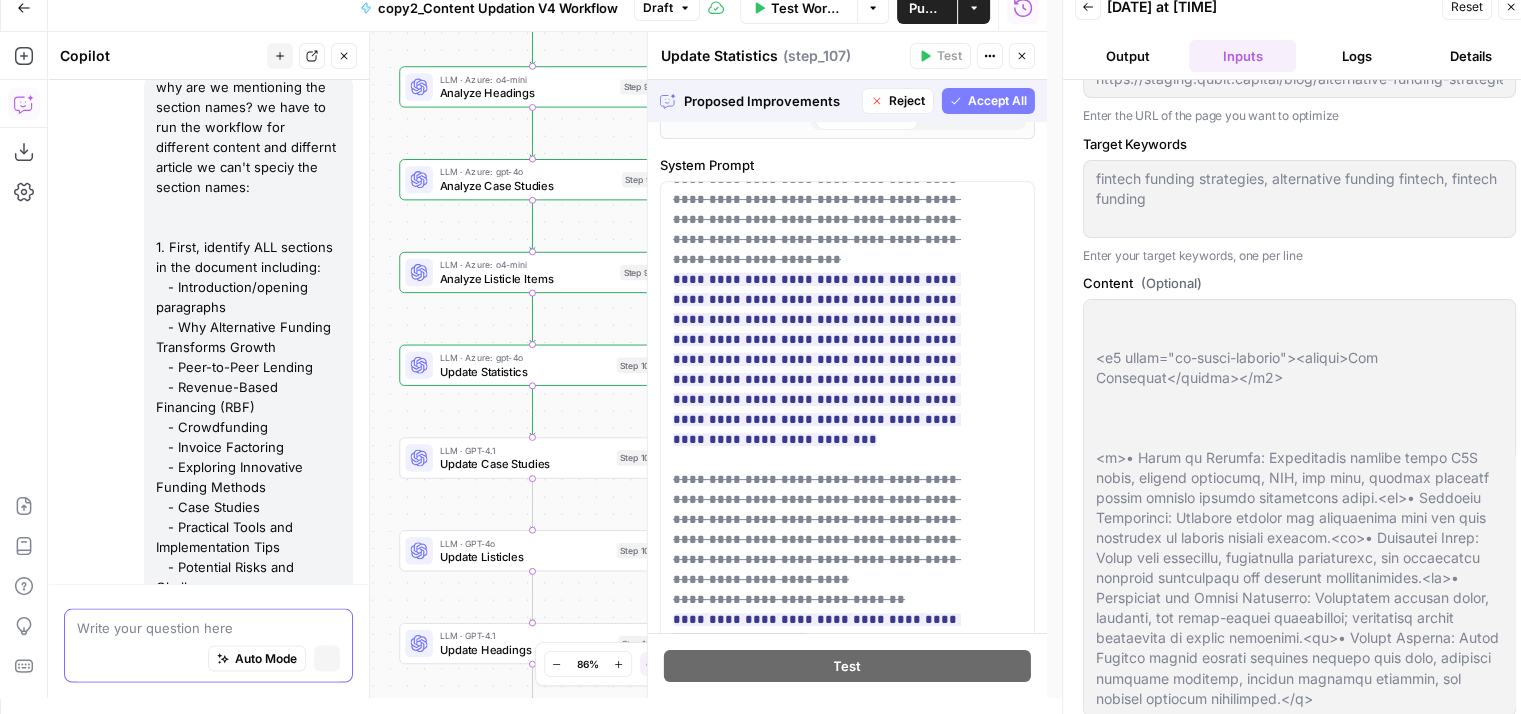 scroll, scrollTop: 4055, scrollLeft: 0, axis: vertical 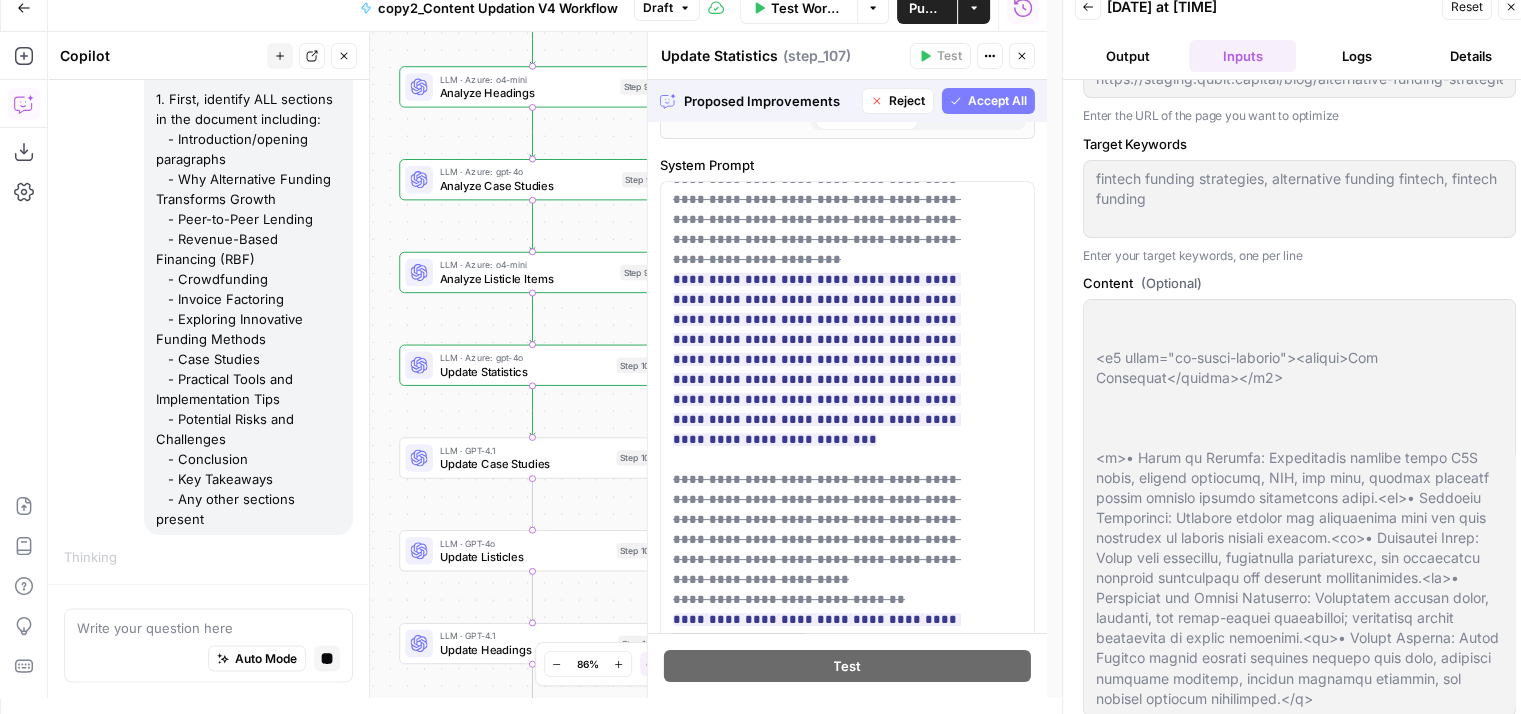 click on "Reject" at bounding box center [898, 101] 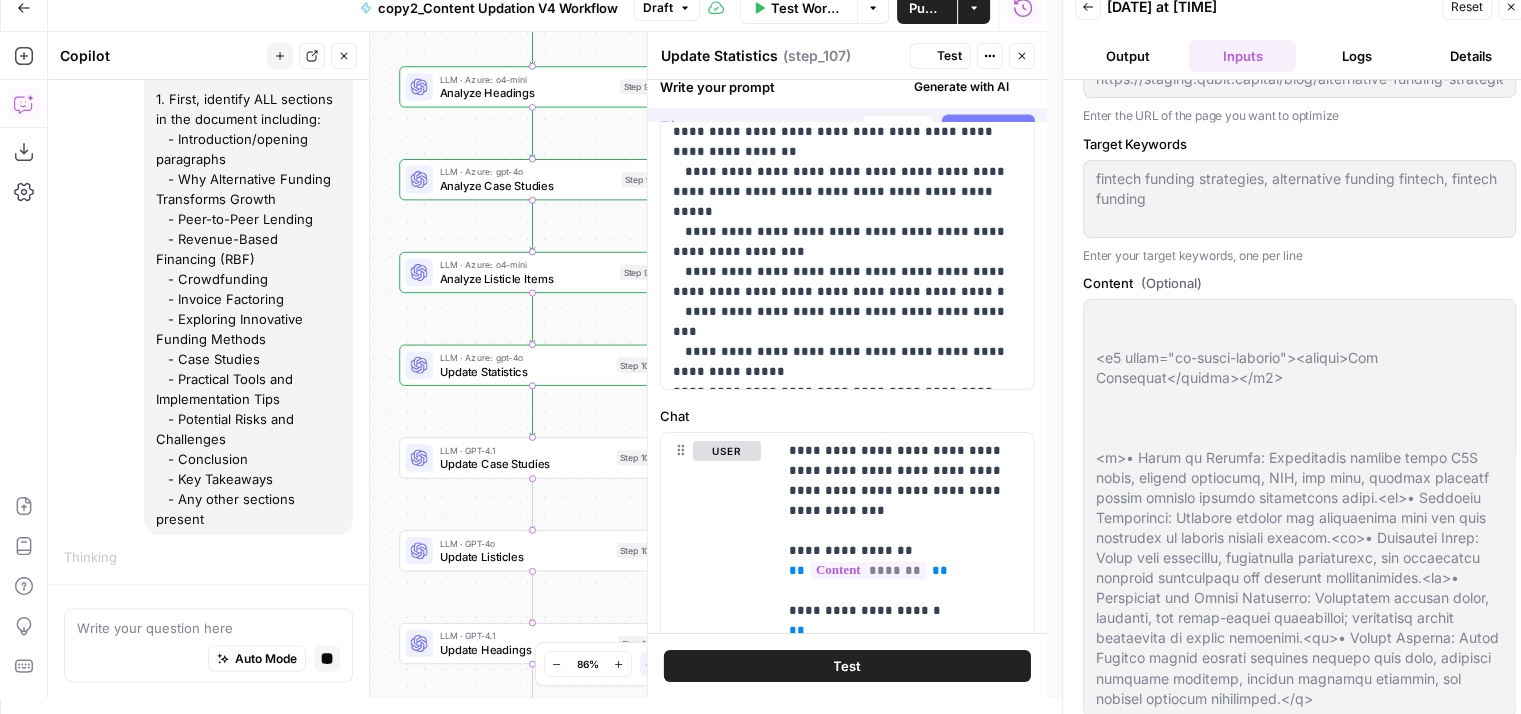 scroll, scrollTop: 0, scrollLeft: 0, axis: both 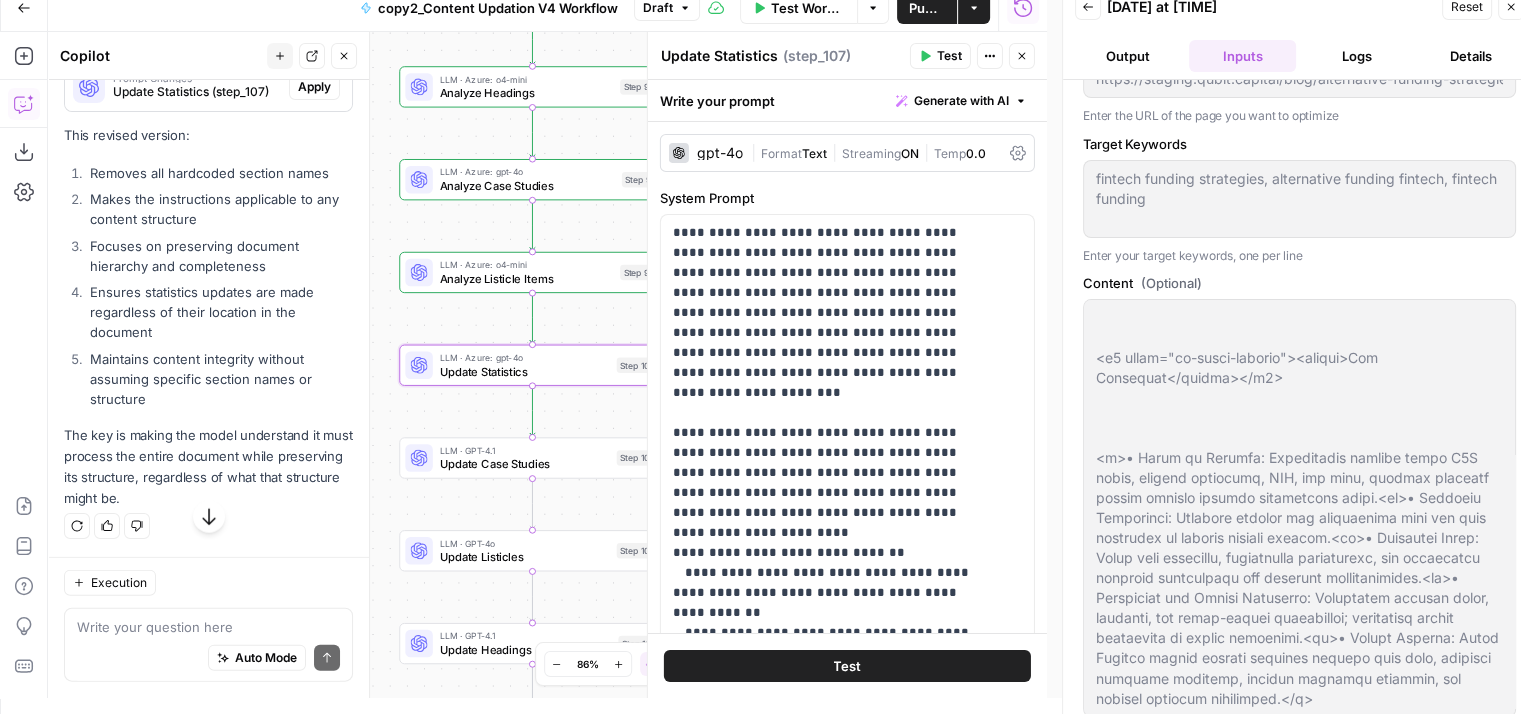 click on "Apply" at bounding box center [314, 87] 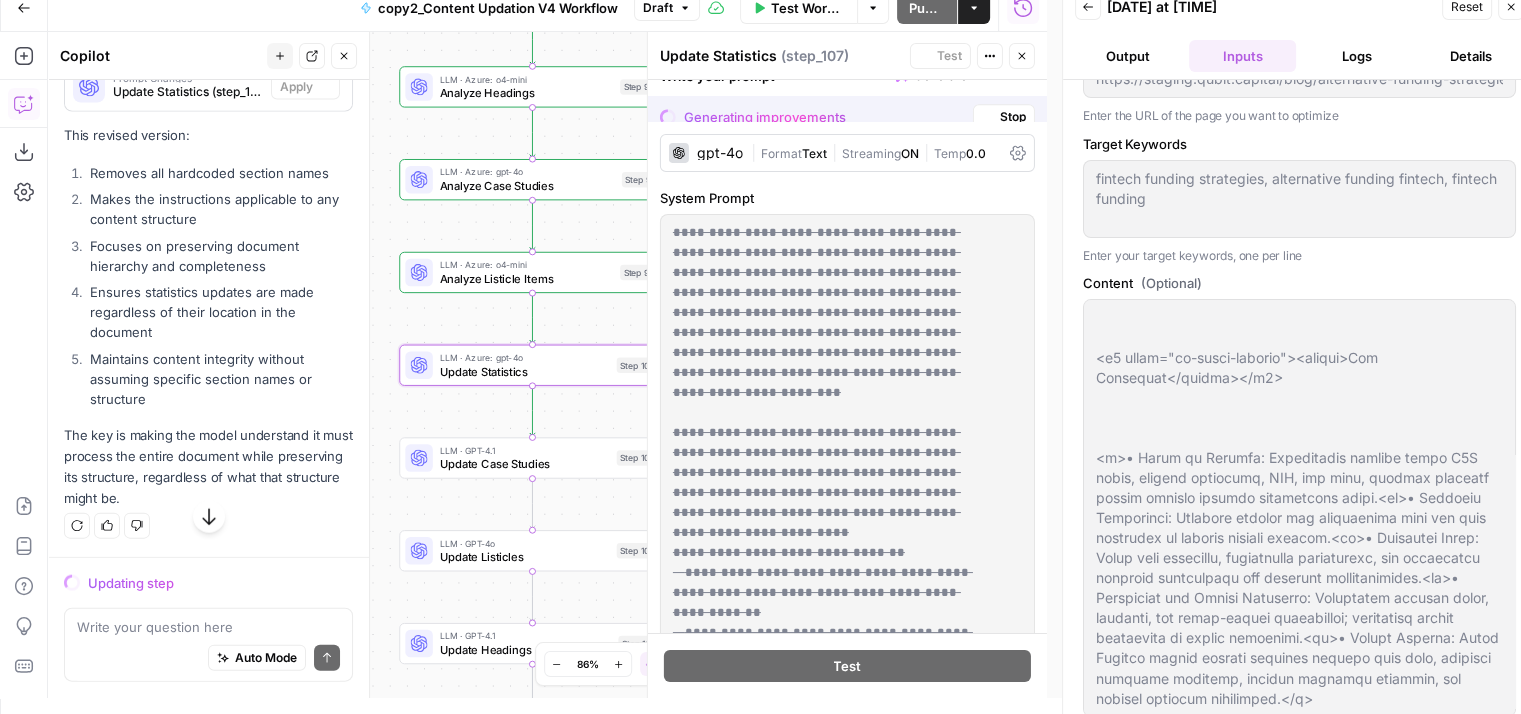 scroll, scrollTop: 4499, scrollLeft: 0, axis: vertical 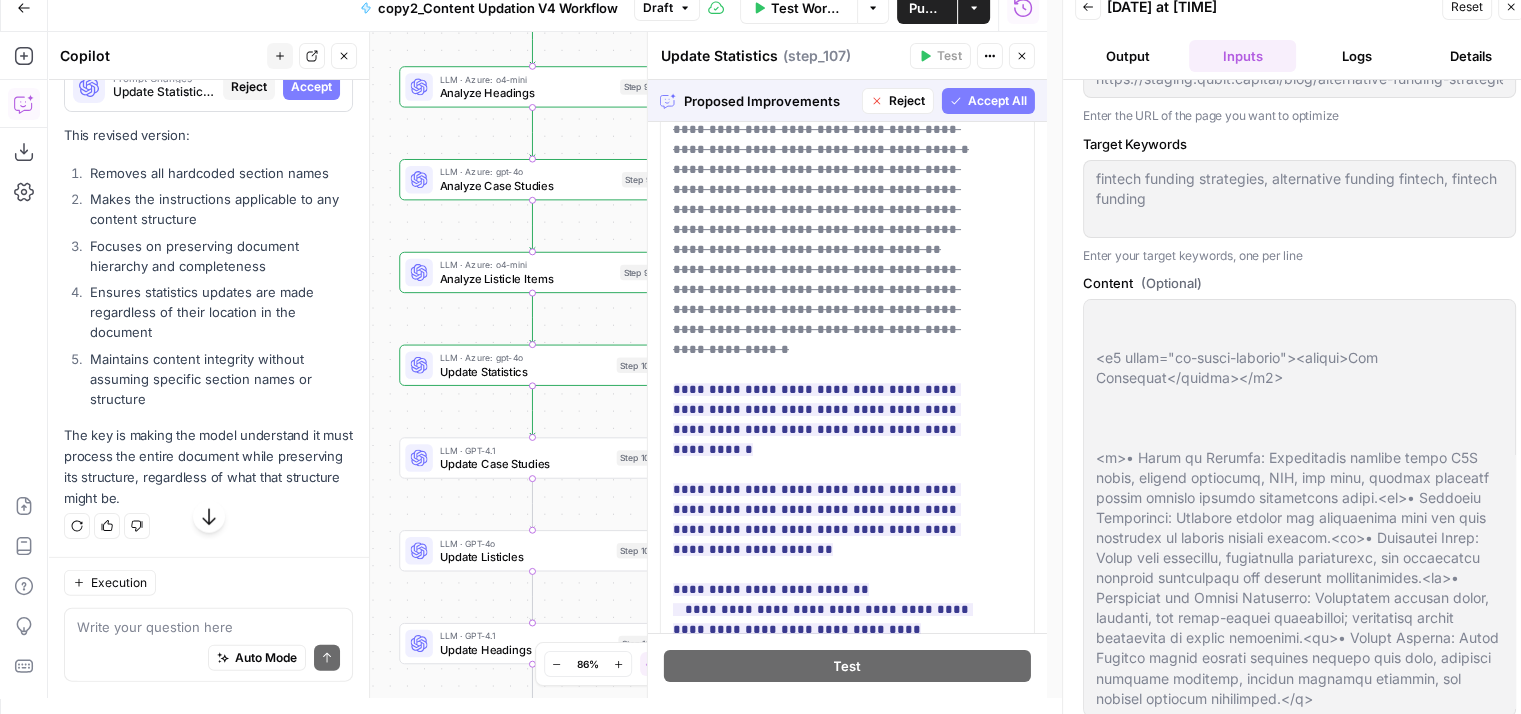 click on "Accept All" at bounding box center [997, 101] 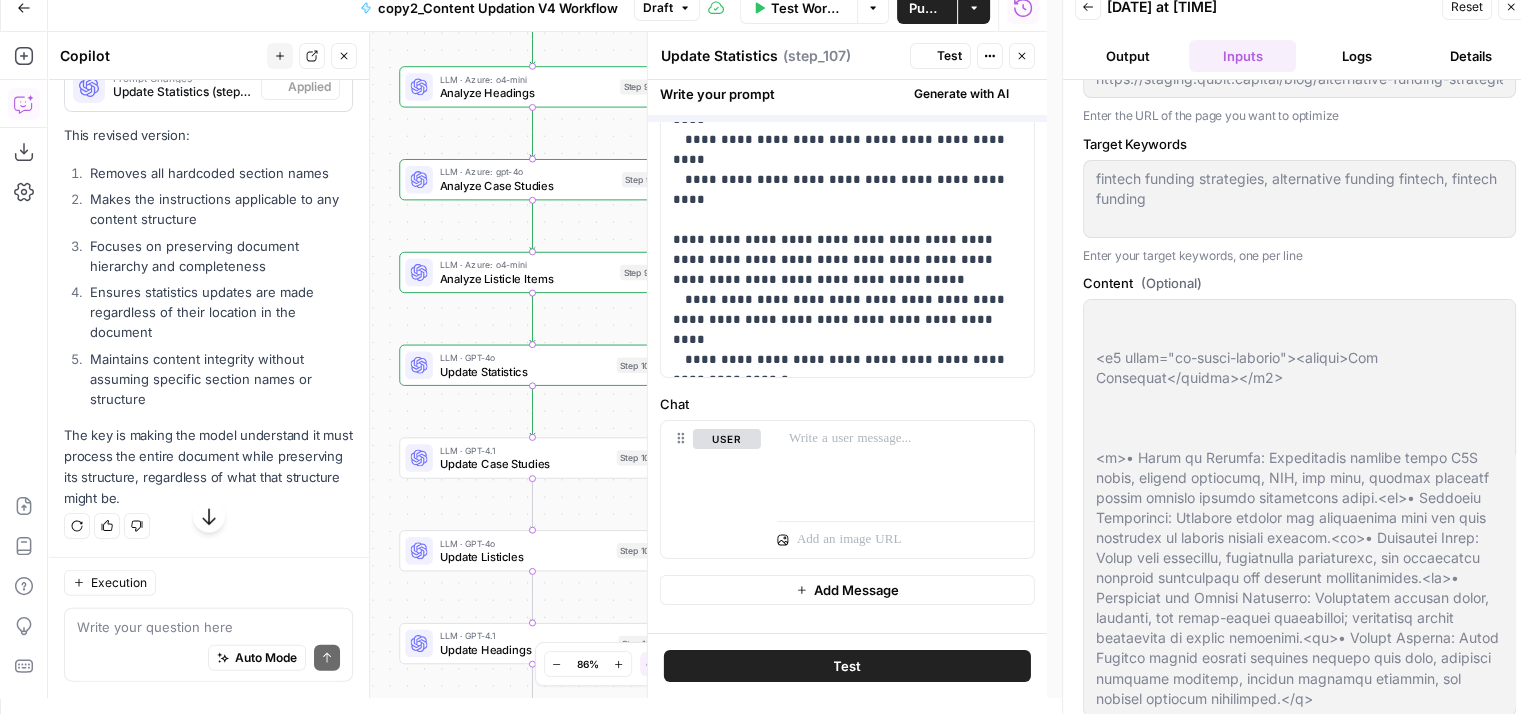 scroll, scrollTop: 0, scrollLeft: 0, axis: both 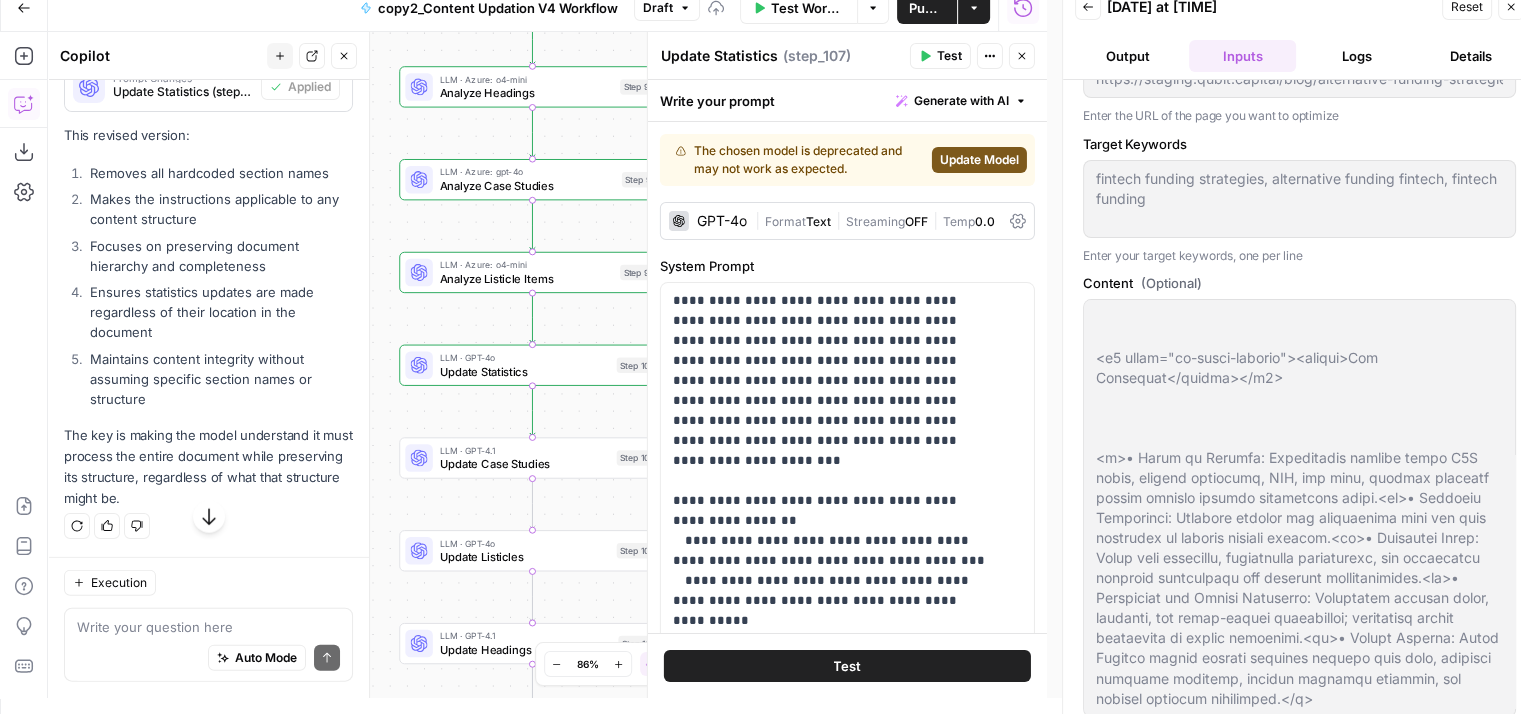 click on "Update Model" at bounding box center (979, 160) 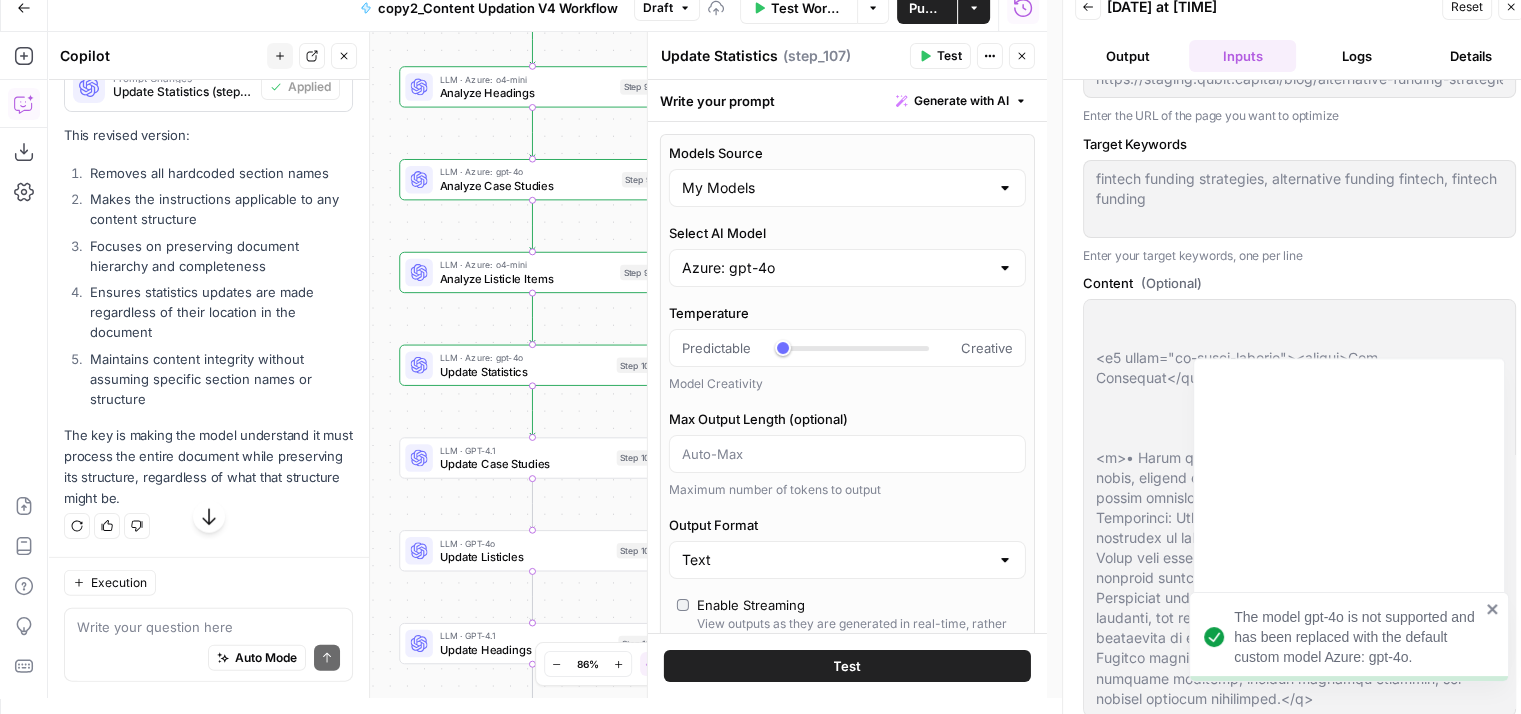 click on "Test" at bounding box center [949, 56] 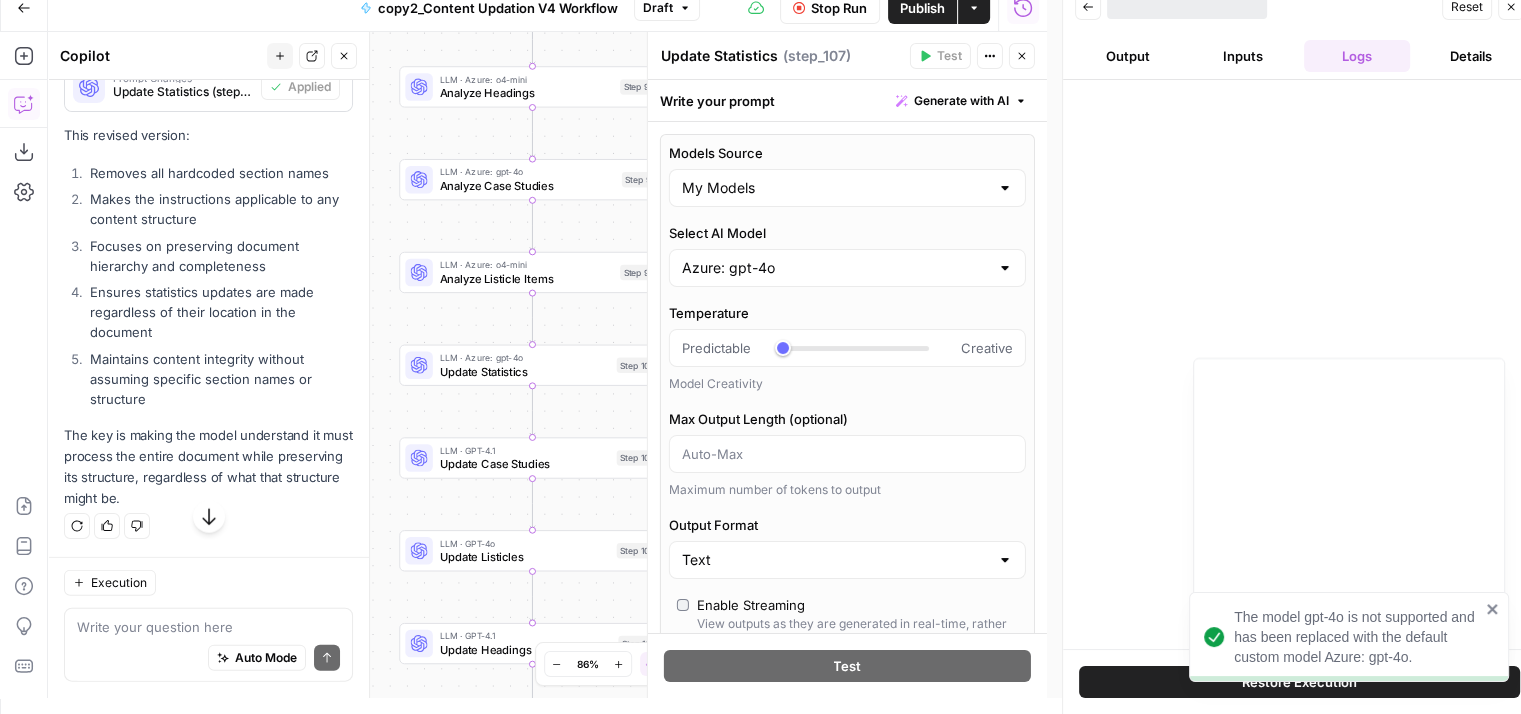 click on "Close" at bounding box center (1022, 56) 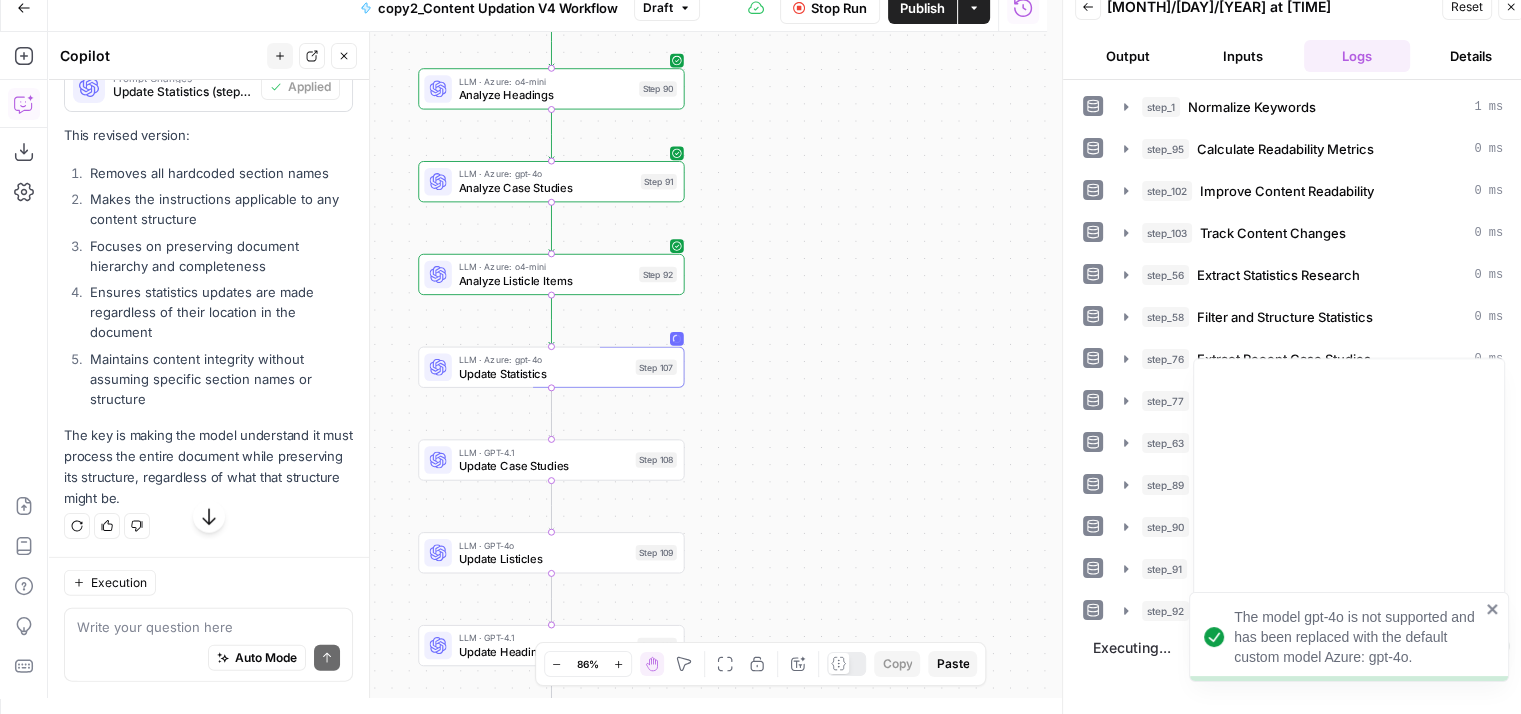 drag, startPoint x: 771, startPoint y: 300, endPoint x: 796, endPoint y: 302, distance: 25.079872 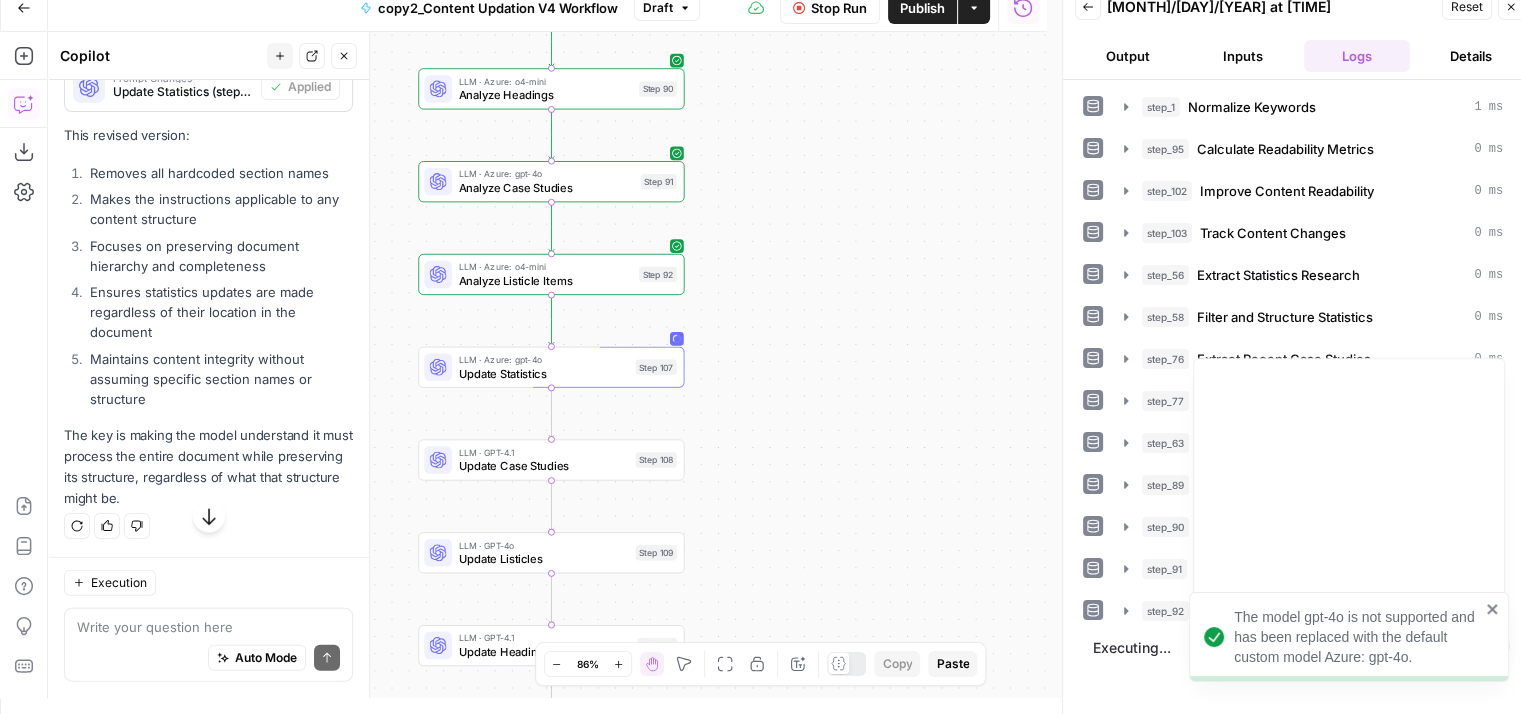 click on "Workflow Set Inputs Inputs Run Code · Python Normalize Keywords Step 1 Run Code · Python Calculate Readability Metrics Step 95 LLM · Azure: gpt-4o Improve Content Readability Step 102 Run Code · Python Track Content Changes Step 103 Perplexity Deep Research Extract Statistics Research Step 56 Run Code · Python Filter and Structure Statistics Step 58 Perplexity Deep Research Extract Recent Case Studies Step 76 Run Code · Python Filter and Structure Case Studies Step 77 Run Code · Python Combine Research Findings Step 63 LLM · Azure: gpt-4o Analyze Statistics Step 89 LLM · Azure: o4-mini Analyze Headings Step 90 LLM · Azure: gpt-4o Analyze Case Studies Step 91 LLM · Azure: o4-mini Analyze Listicle Items Step 92 LLM · Azure: gpt-4o Update Statistics Step 107 LLM · GPT-4.1 Update Case Studies Step 108 LLM · GPT-4o Update Listicles Step 109 LLM · GPT-4.1 Update Headings Step 110 Run Code · Python Extract Meta Tags Step 2 Run Code · Python Analyze Current FAQs Step 45 LLM · Azure: gpt-4o Step 93" at bounding box center [547, 365] 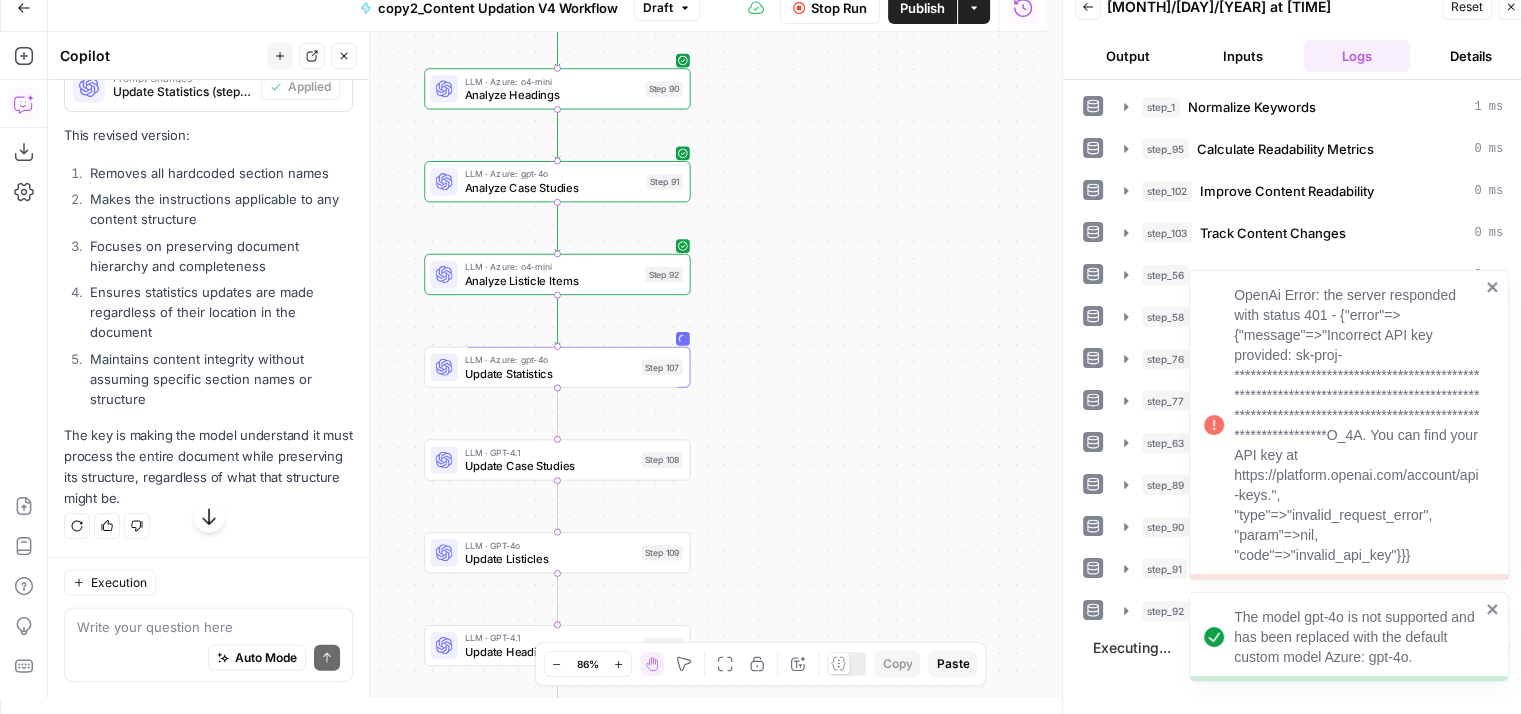 click on "**********" at bounding box center [1349, 425] 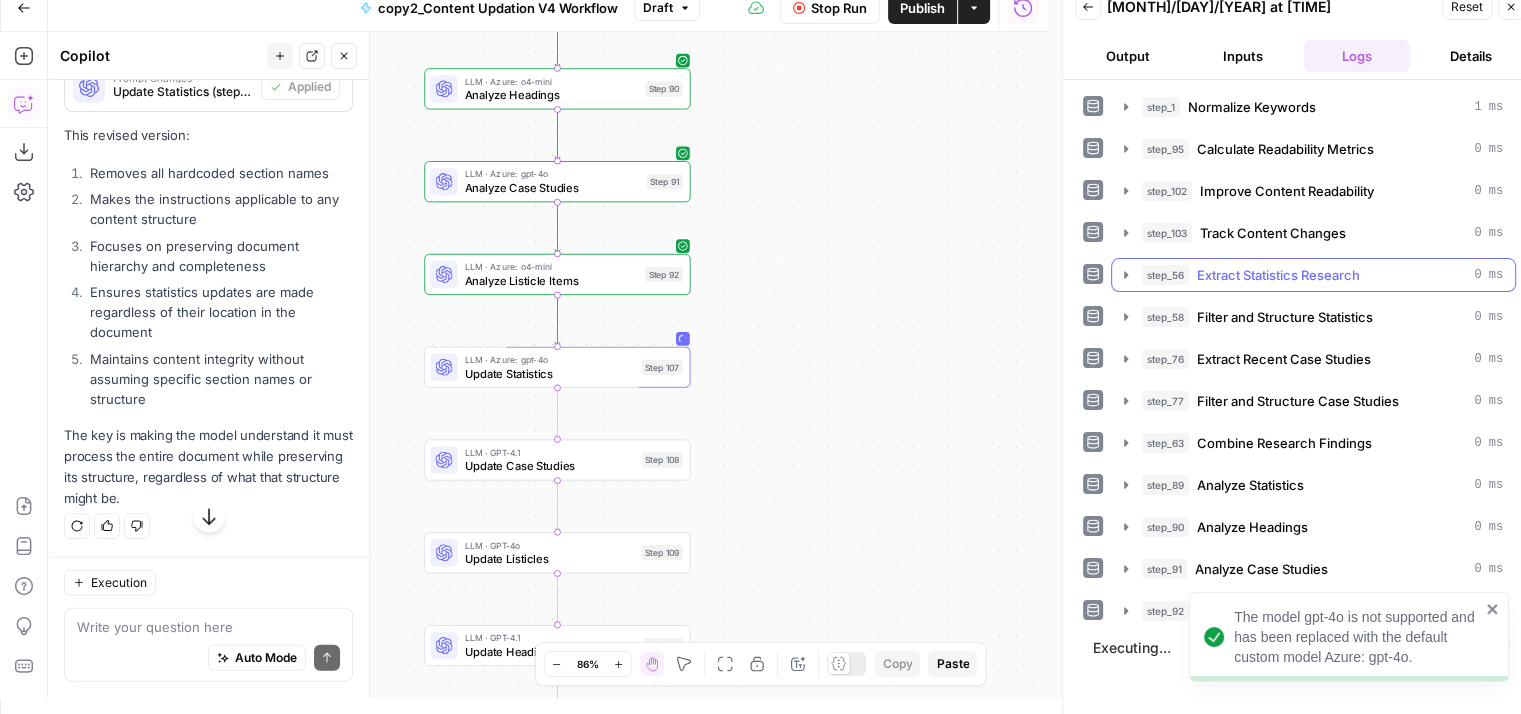 click on "step_56 Extract Statistics Research 0 ms" at bounding box center (1313, 275) 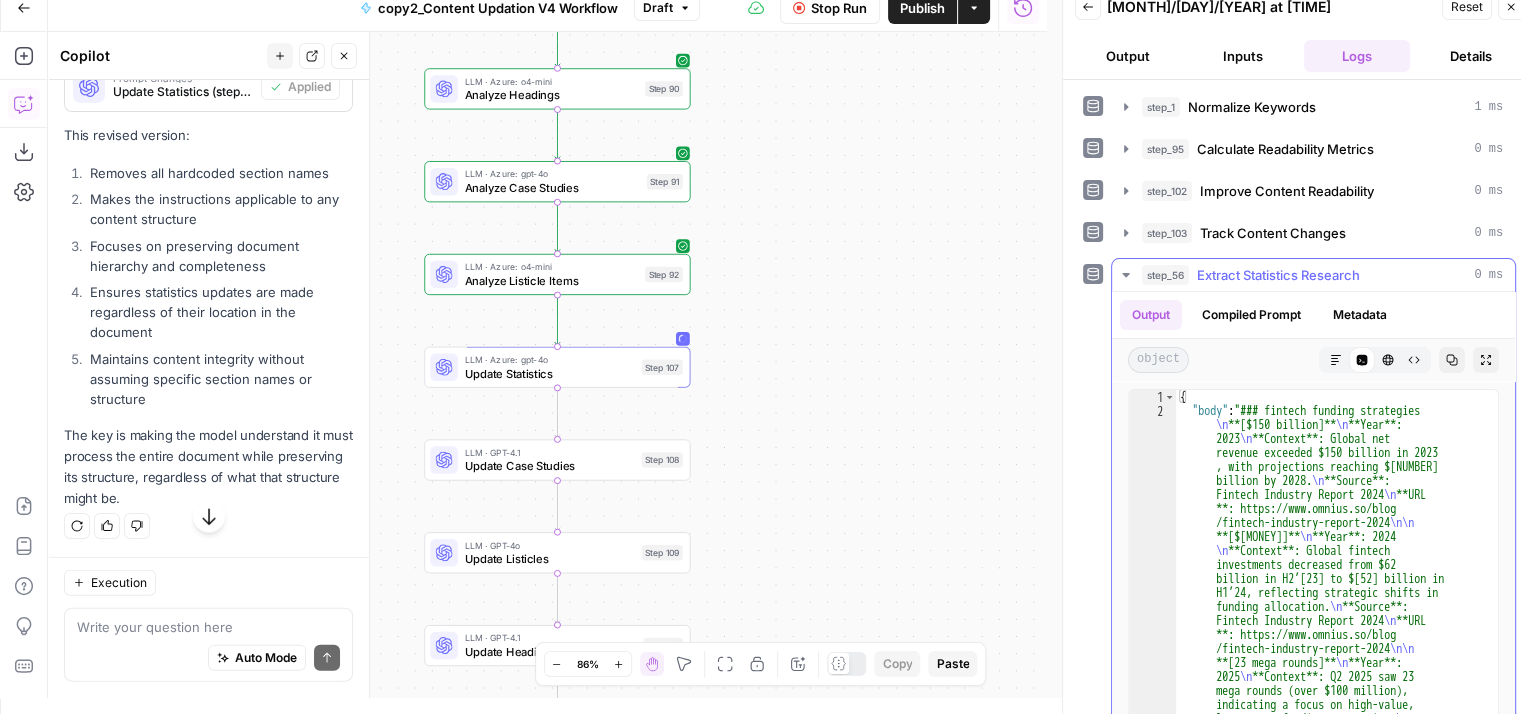 click on "Extract Statistics Research" at bounding box center (1278, 275) 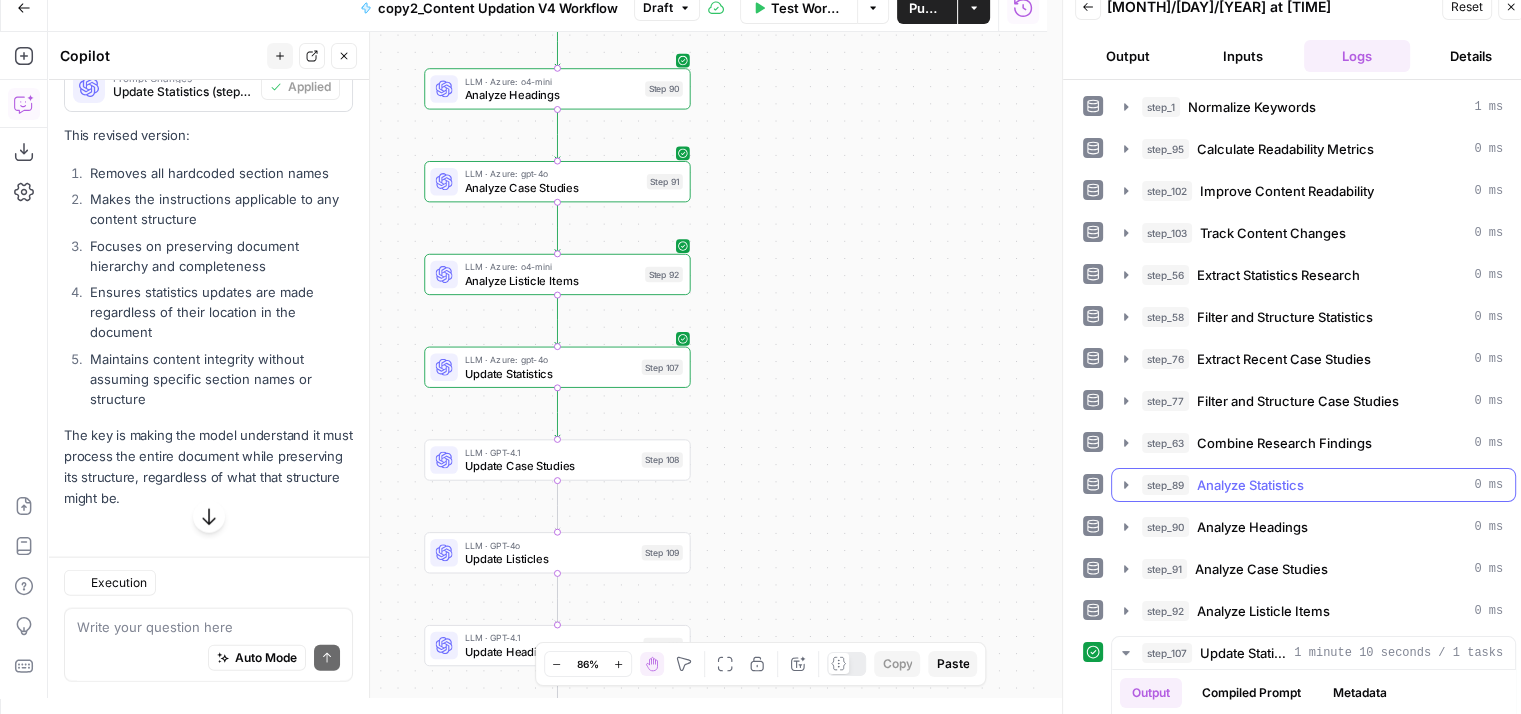 scroll, scrollTop: 4595, scrollLeft: 0, axis: vertical 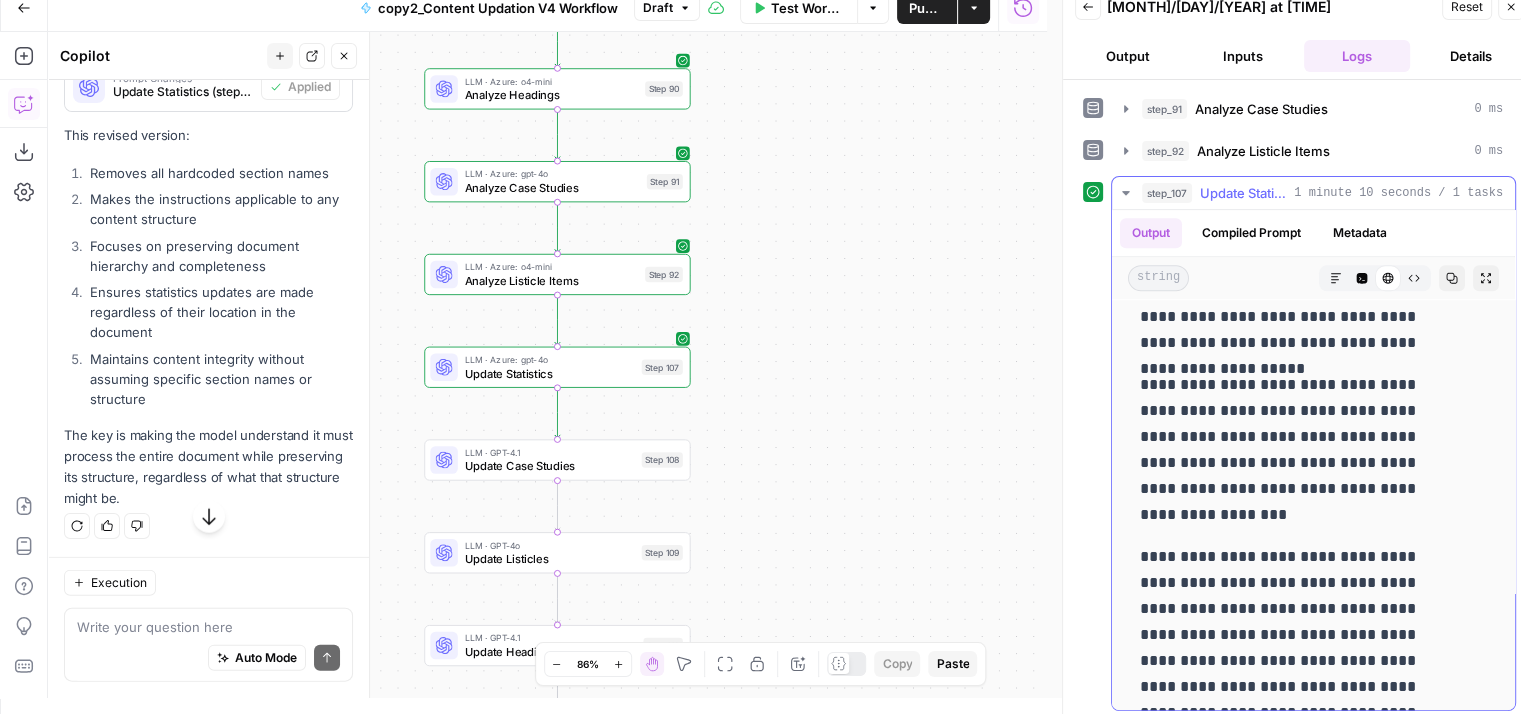 click on "step_107 Update Statistics 1 minute 10 seconds / 1 tasks" at bounding box center [1313, 193] 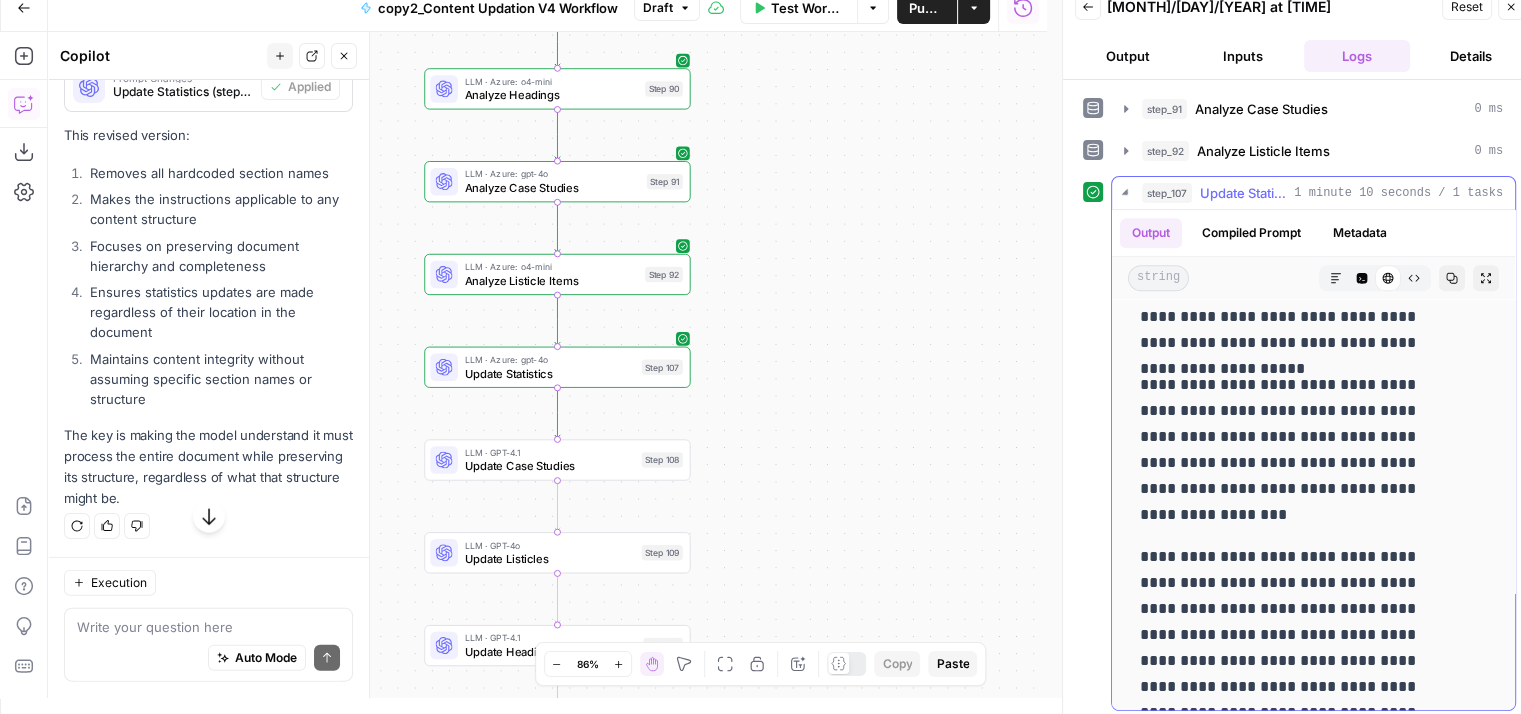 scroll, scrollTop: 0, scrollLeft: 0, axis: both 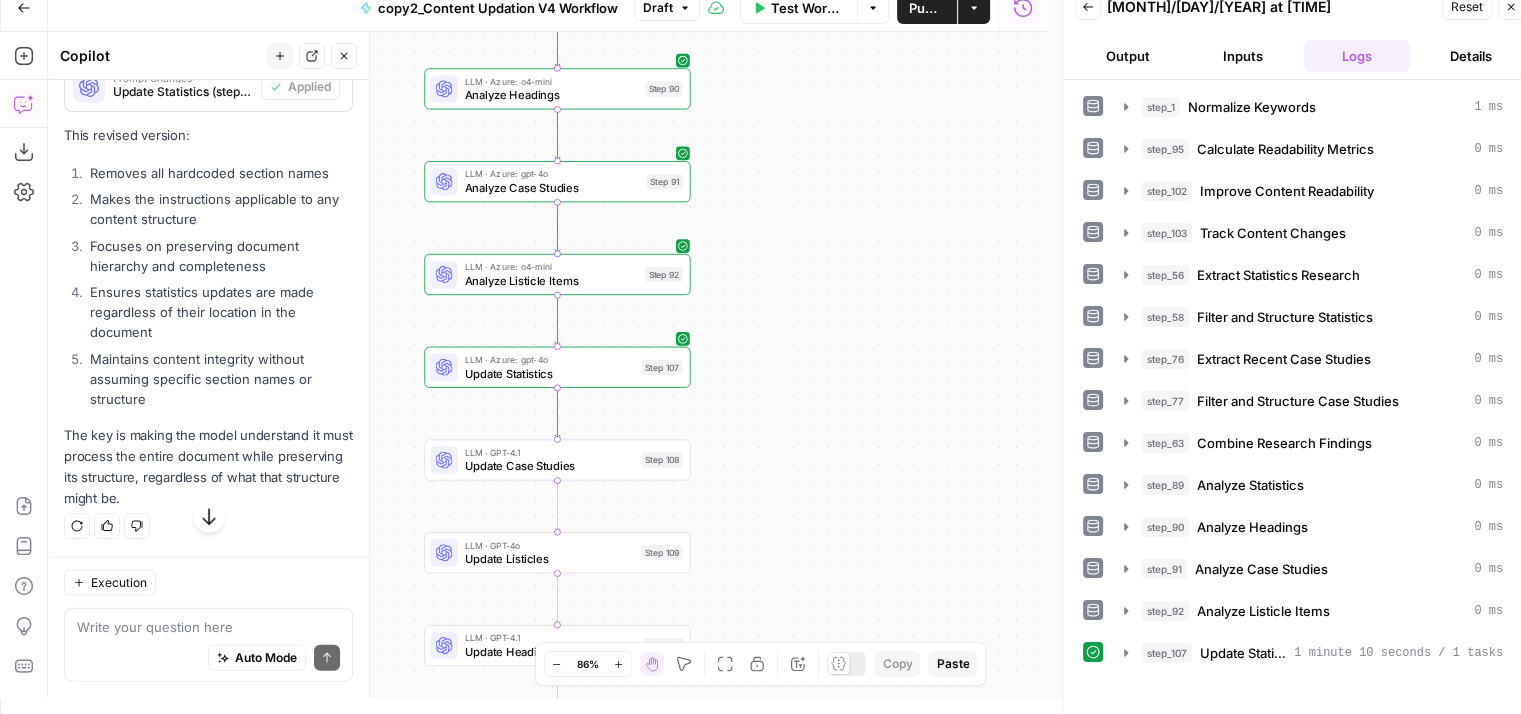 drag, startPoint x: 764, startPoint y: 265, endPoint x: 913, endPoint y: 293, distance: 151.60805 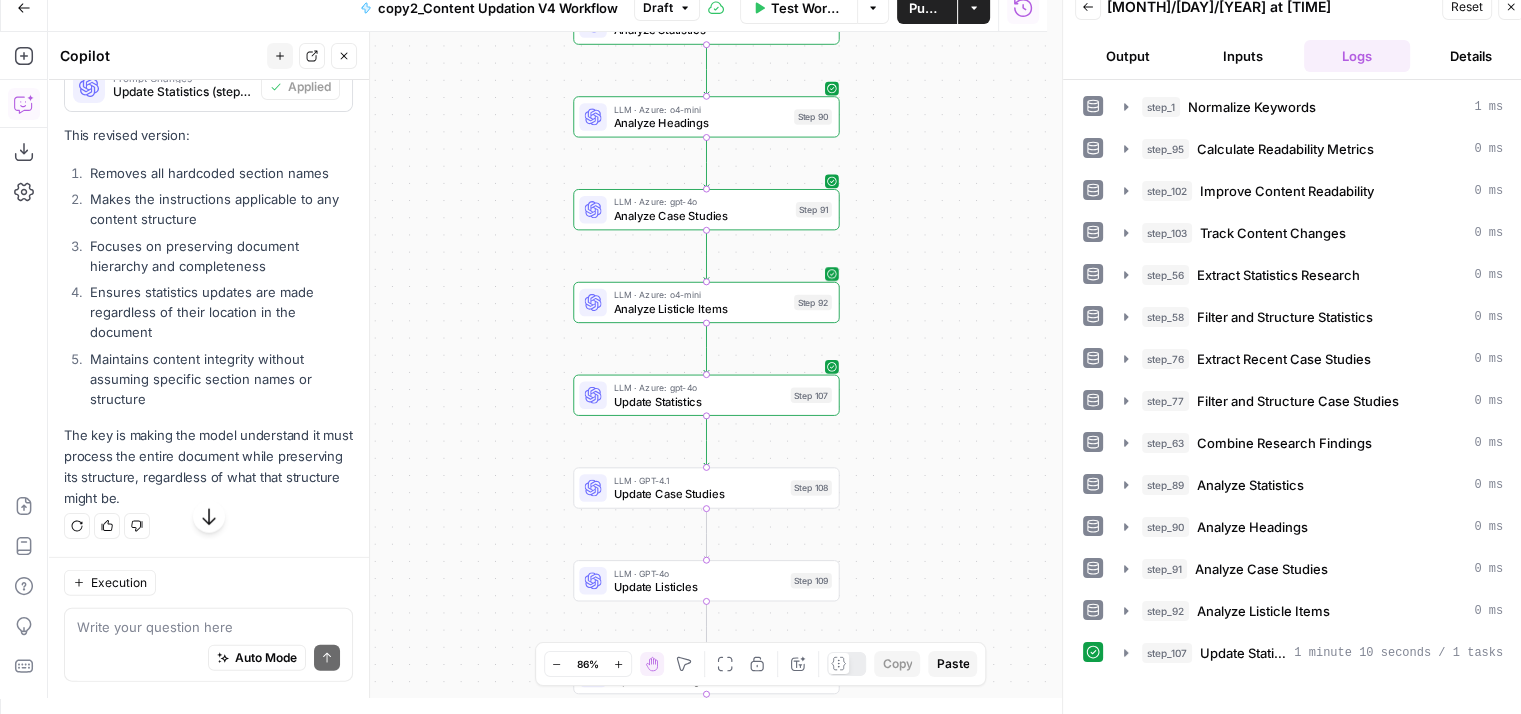click on "Workflow Set Inputs Inputs Run Code · Python Normalize Keywords Step 1 Run Code · Python Calculate Readability Metrics Step 95 LLM · Azure: gpt-4o Improve Content Readability Step 102 Run Code · Python Track Content Changes Step 103 Perplexity Deep Research Extract Statistics Research Step 56 Run Code · Python Filter and Structure Statistics Step 58 Perplexity Deep Research Extract Recent Case Studies Step 76 Run Code · Python Filter and Structure Case Studies Step 77 Run Code · Python Combine Research Findings Step 63 LLM · Azure: gpt-4o Analyze Statistics Step 89 LLM · Azure: o4-mini Analyze Headings Step 90 LLM · Azure: gpt-4o Analyze Case Studies Step 91 LLM · Azure: o4-mini Analyze Listicle Items Step 92 Copy step Delete step Add Note Test LLM · Azure: gpt-4o Update Statistics Step 107 LLM · GPT-4.1 Update Case Studies Step 108 LLM · GPT-4o Update Listicles Step 109 LLM · GPT-4.1 Update Headings Step 110 Run Code · Python Extract Meta Tags Step 2 Run Code · Python Analyze Current FAQs" at bounding box center (547, 365) 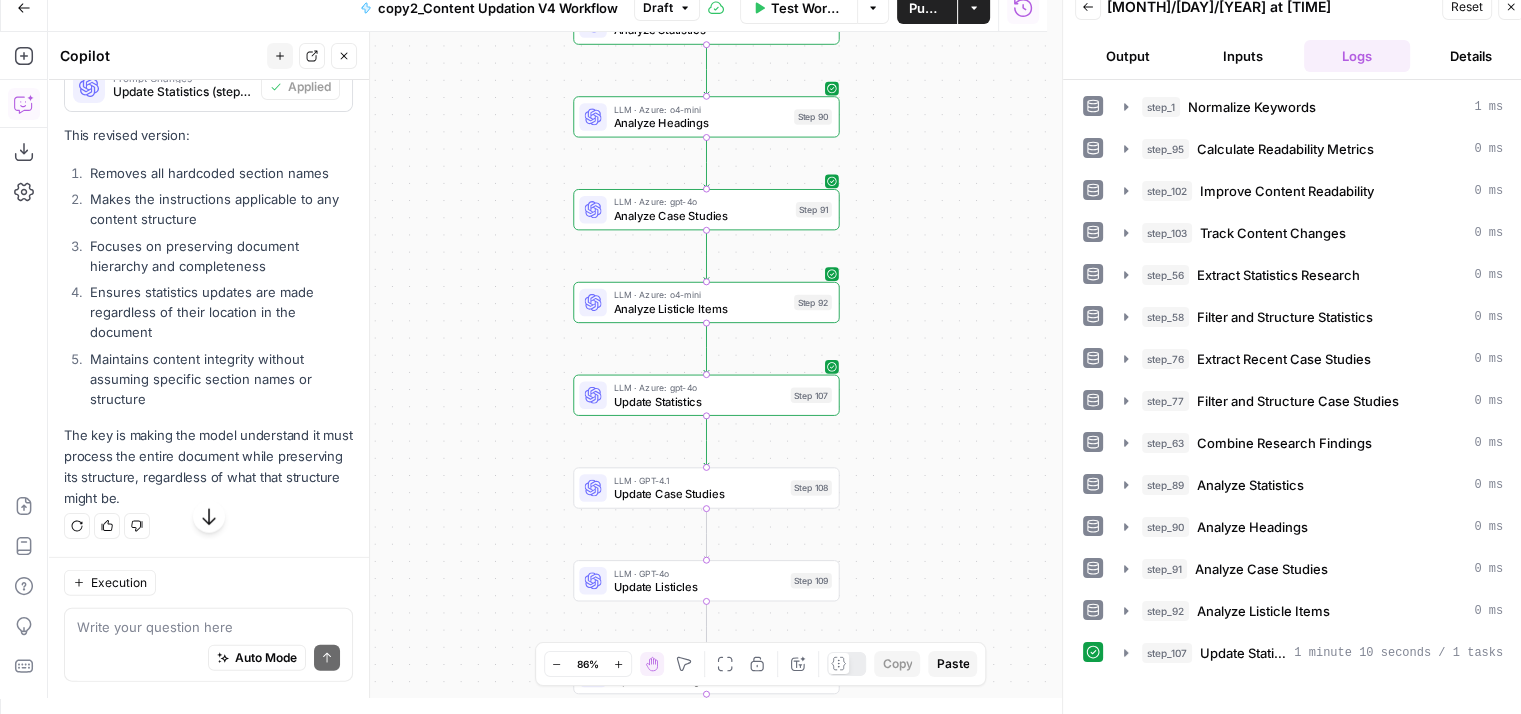 drag, startPoint x: 516, startPoint y: 288, endPoint x: 515, endPoint y: 389, distance: 101.00495 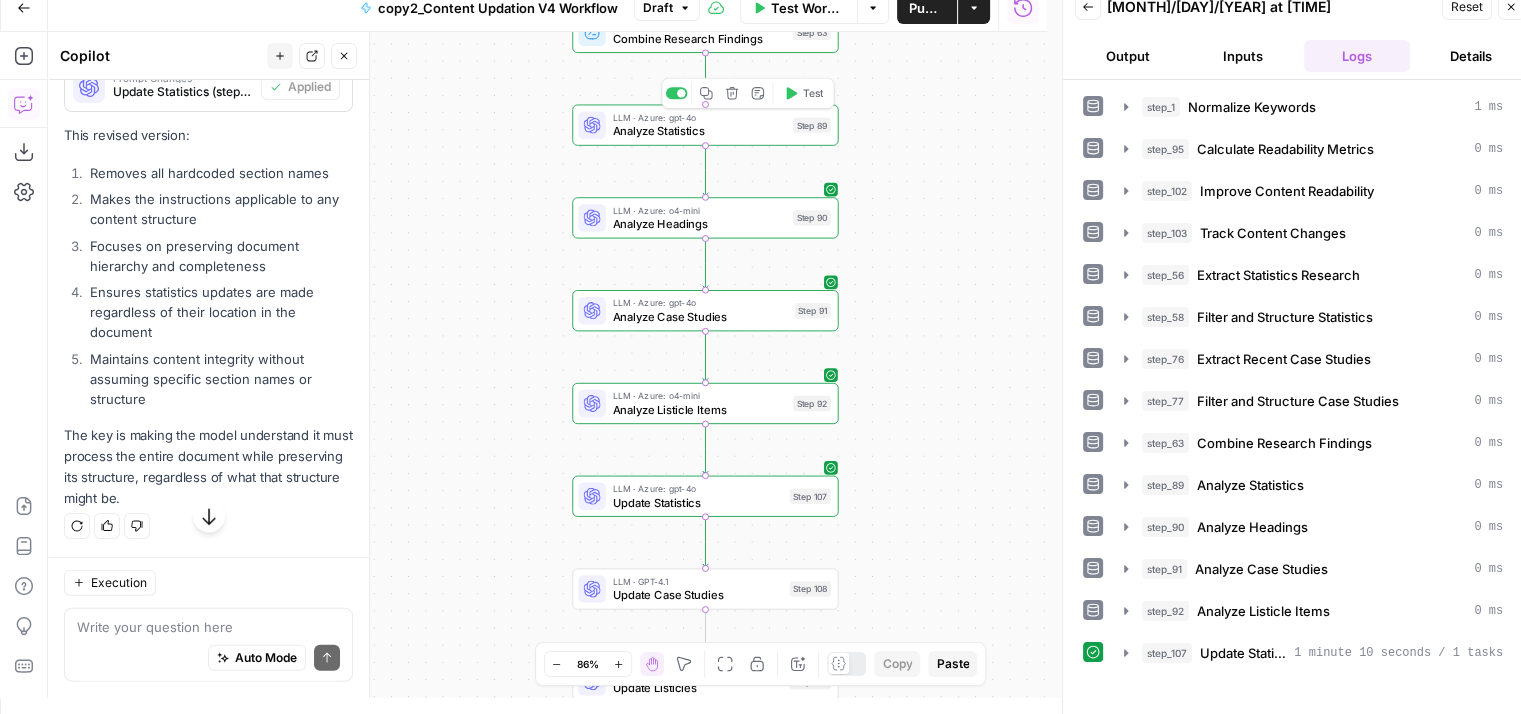 click on "Analyze Statistics" at bounding box center (700, 131) 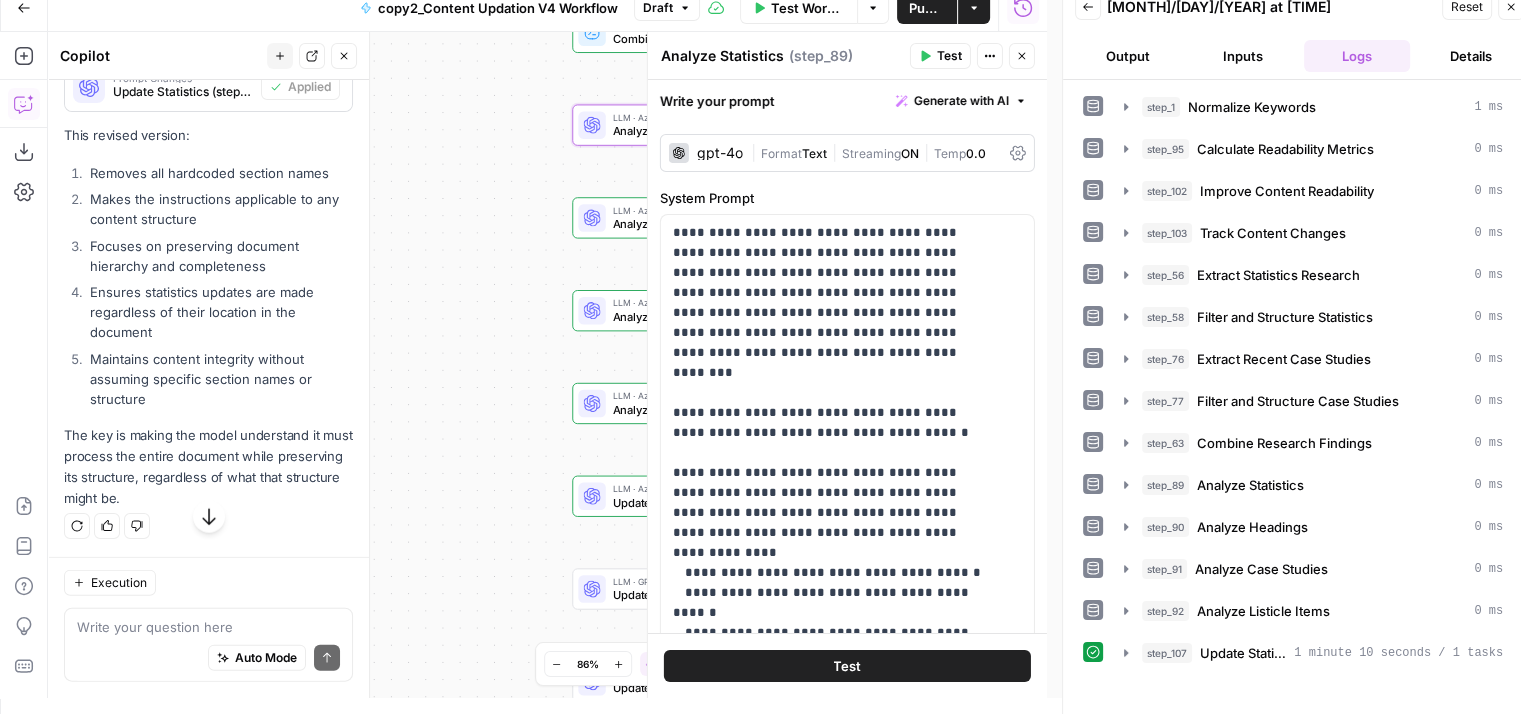 click 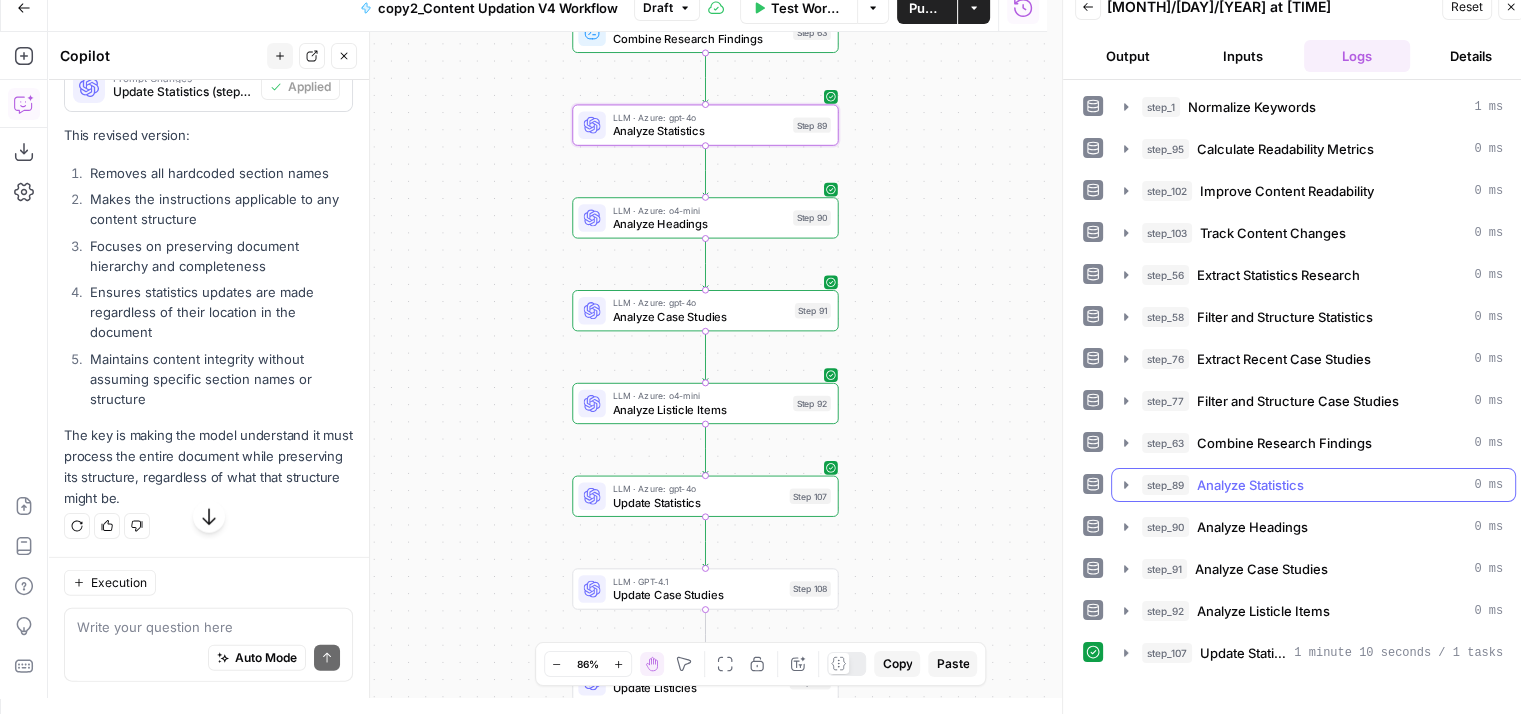 click on "step_89 Analyze Statistics 0 ms" at bounding box center (1313, 485) 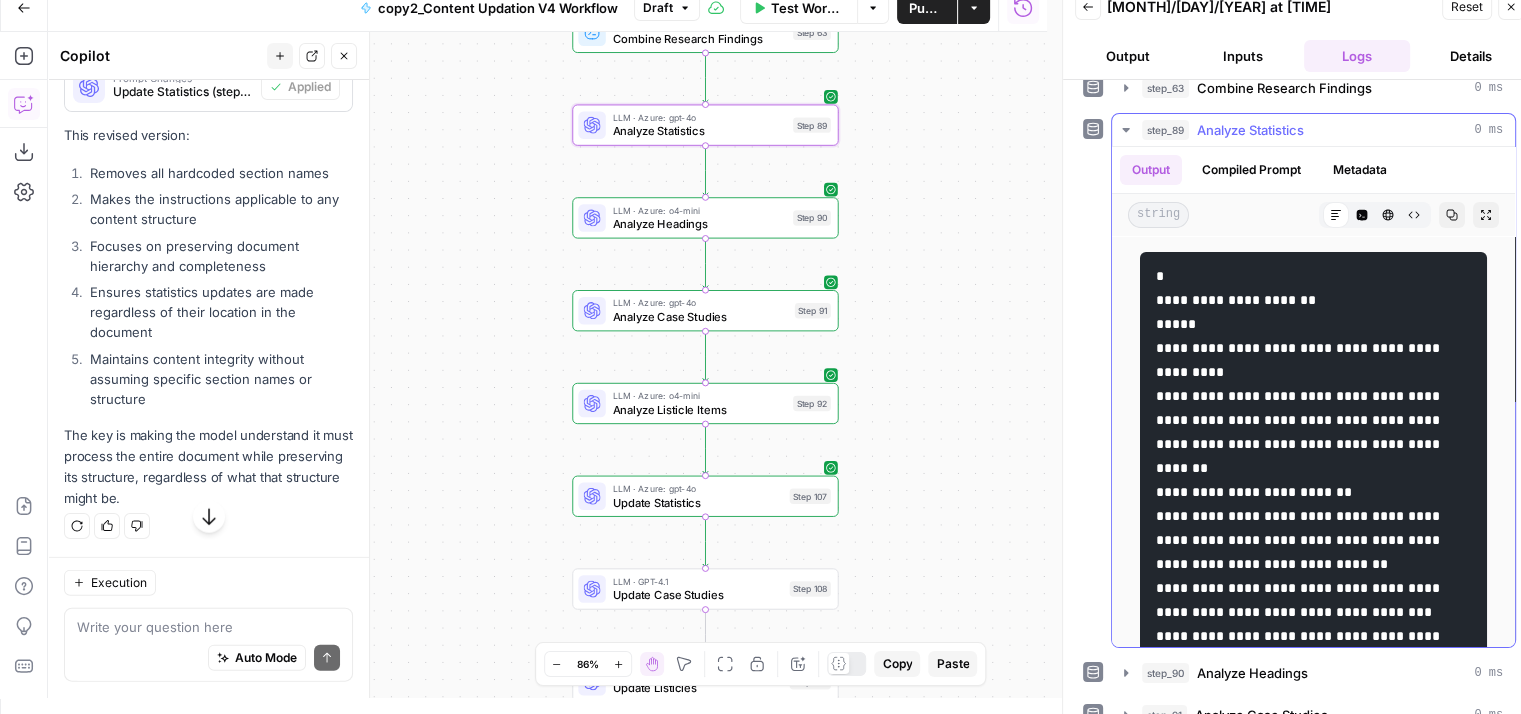 scroll, scrollTop: 356, scrollLeft: 0, axis: vertical 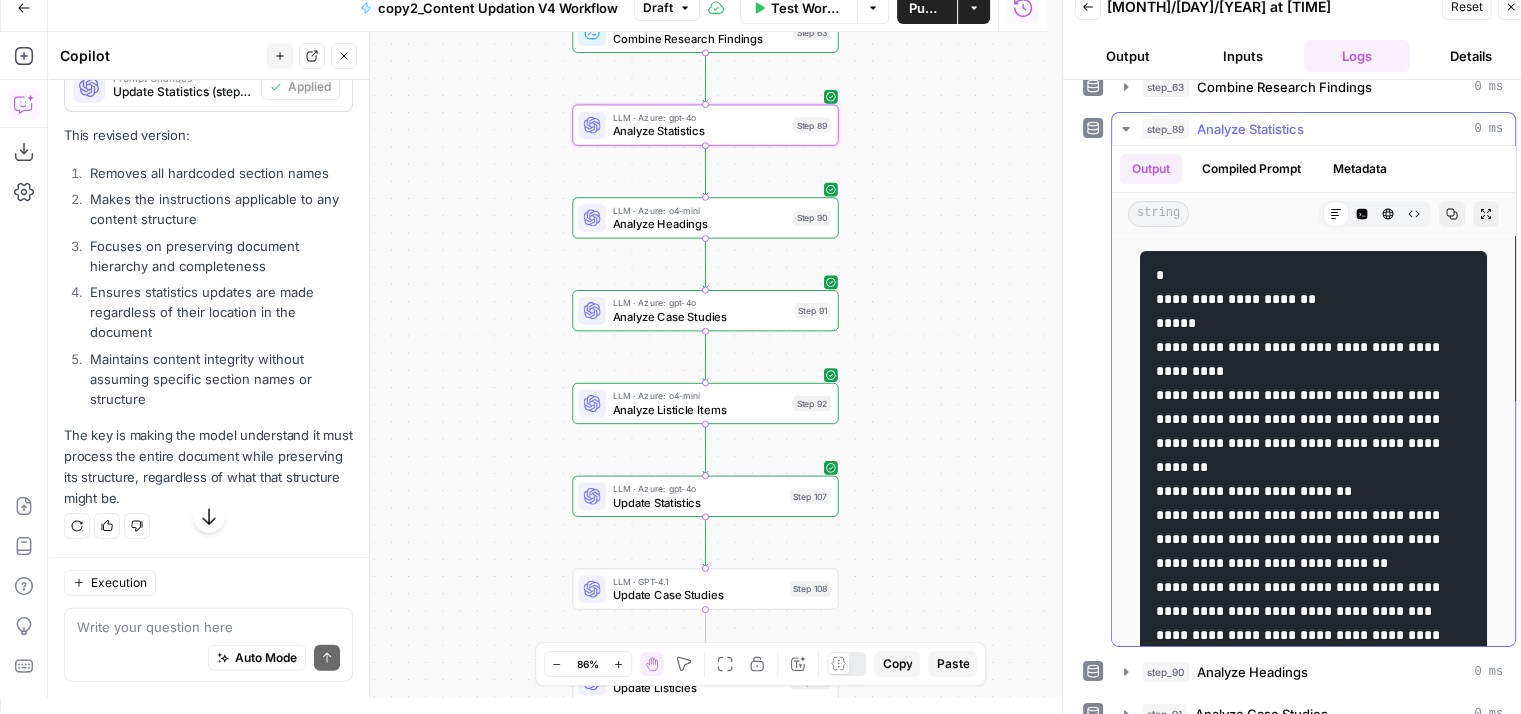 click at bounding box center [1312, 1823] 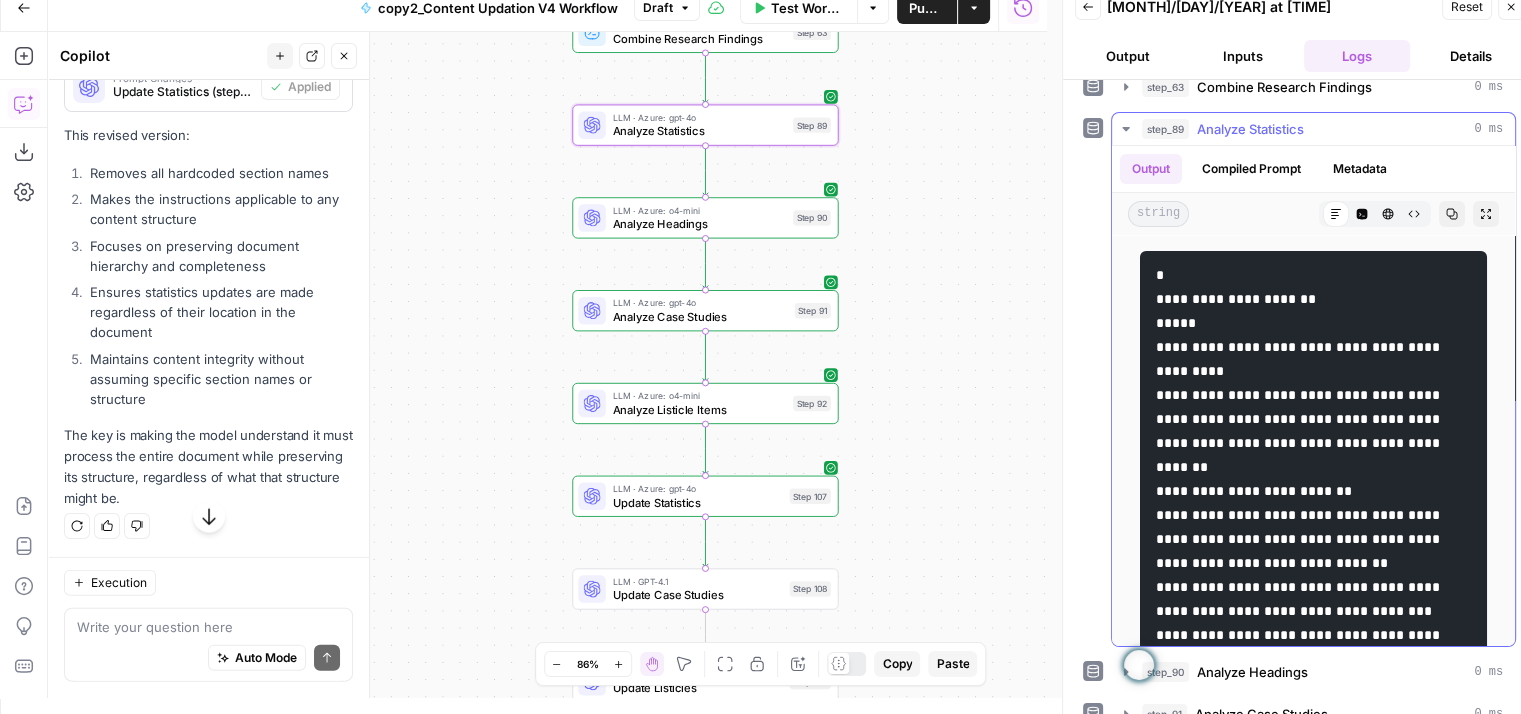 click at bounding box center [1312, 1823] 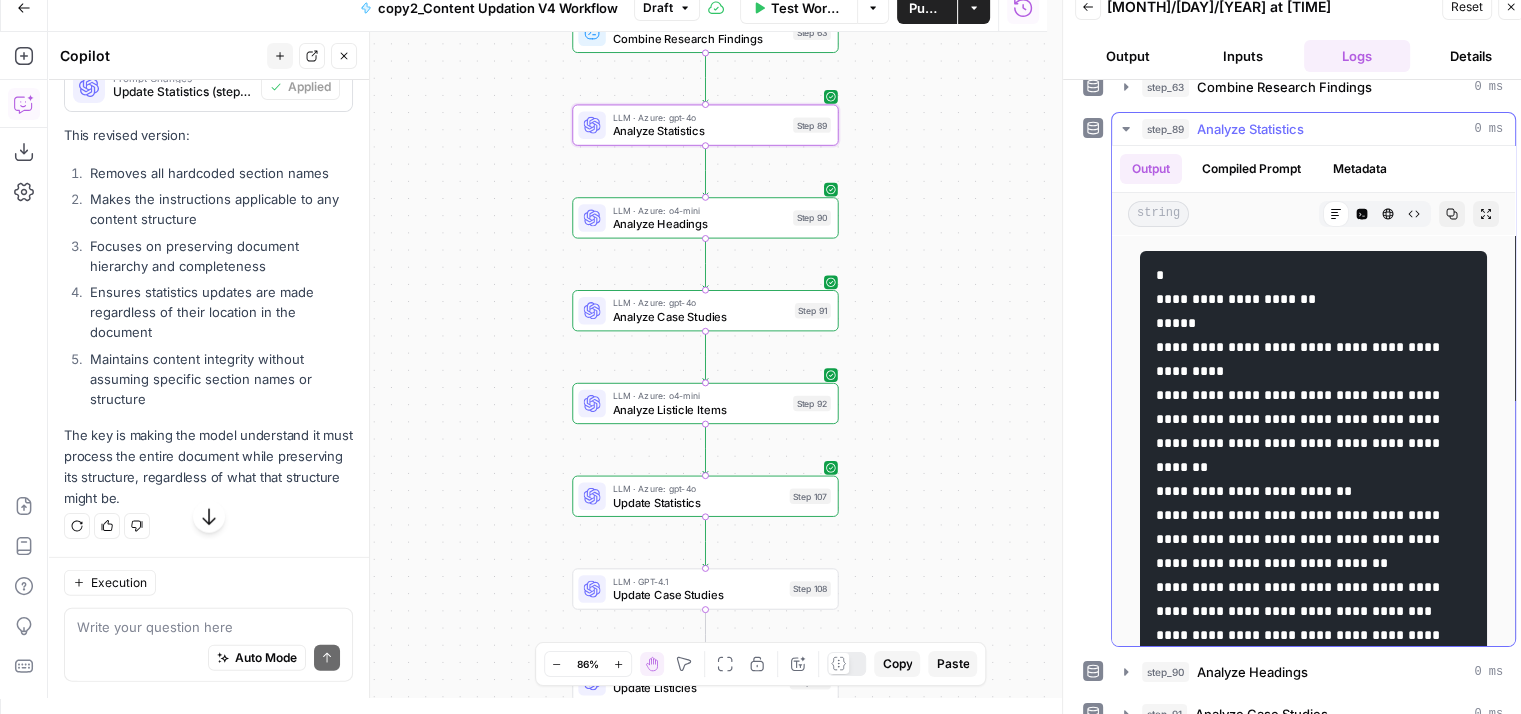 drag, startPoint x: 1182, startPoint y: 321, endPoint x: 1270, endPoint y: 554, distance: 249.06425 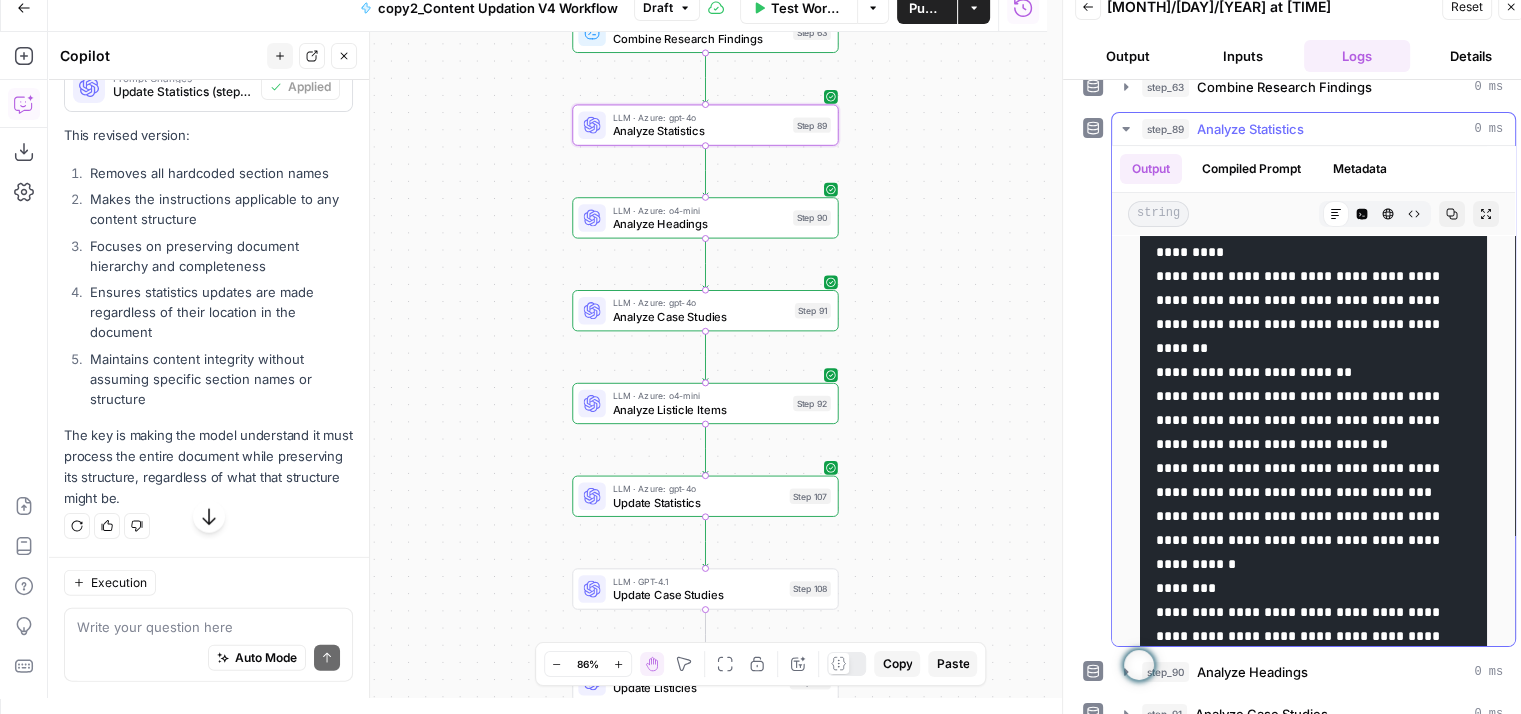 scroll, scrollTop: 56, scrollLeft: 0, axis: vertical 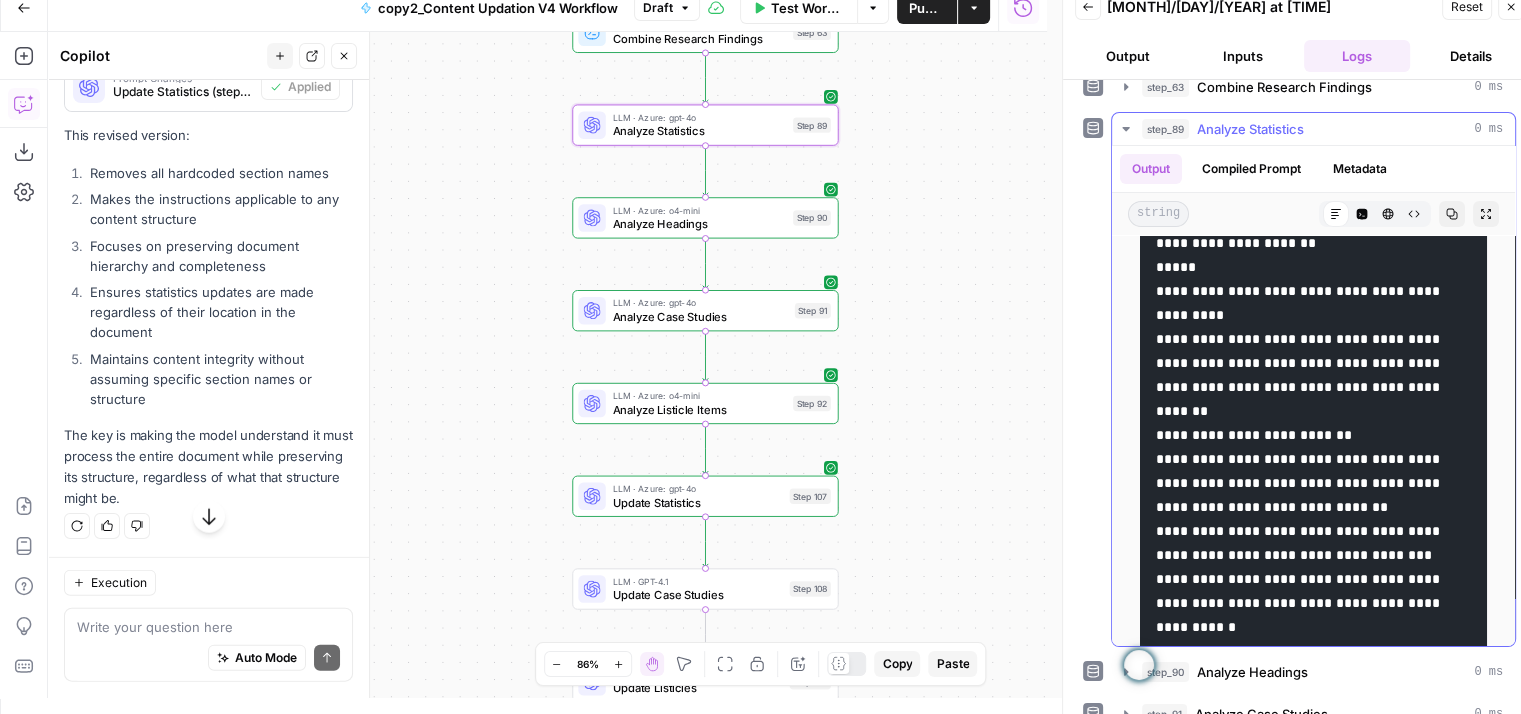 click at bounding box center [1312, 1767] 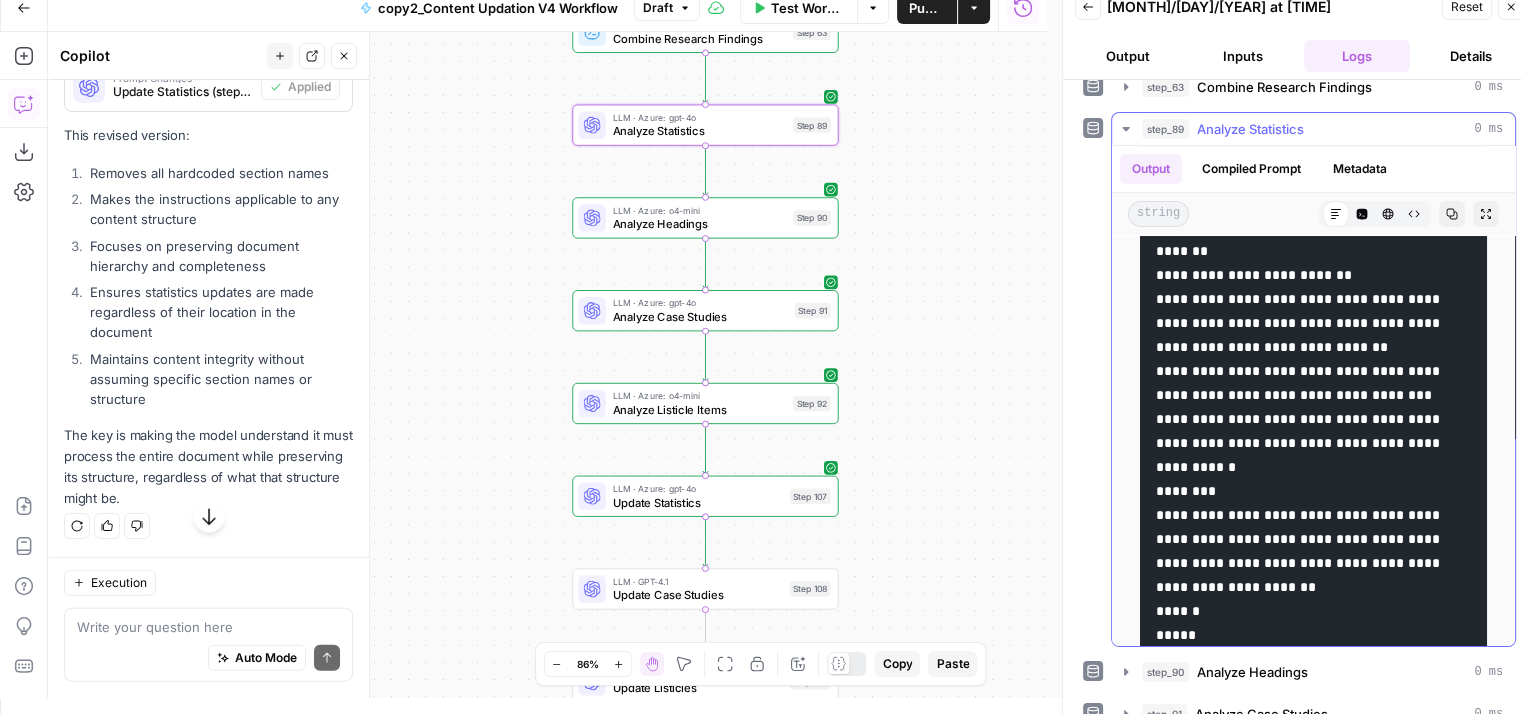scroll, scrollTop: 330, scrollLeft: 0, axis: vertical 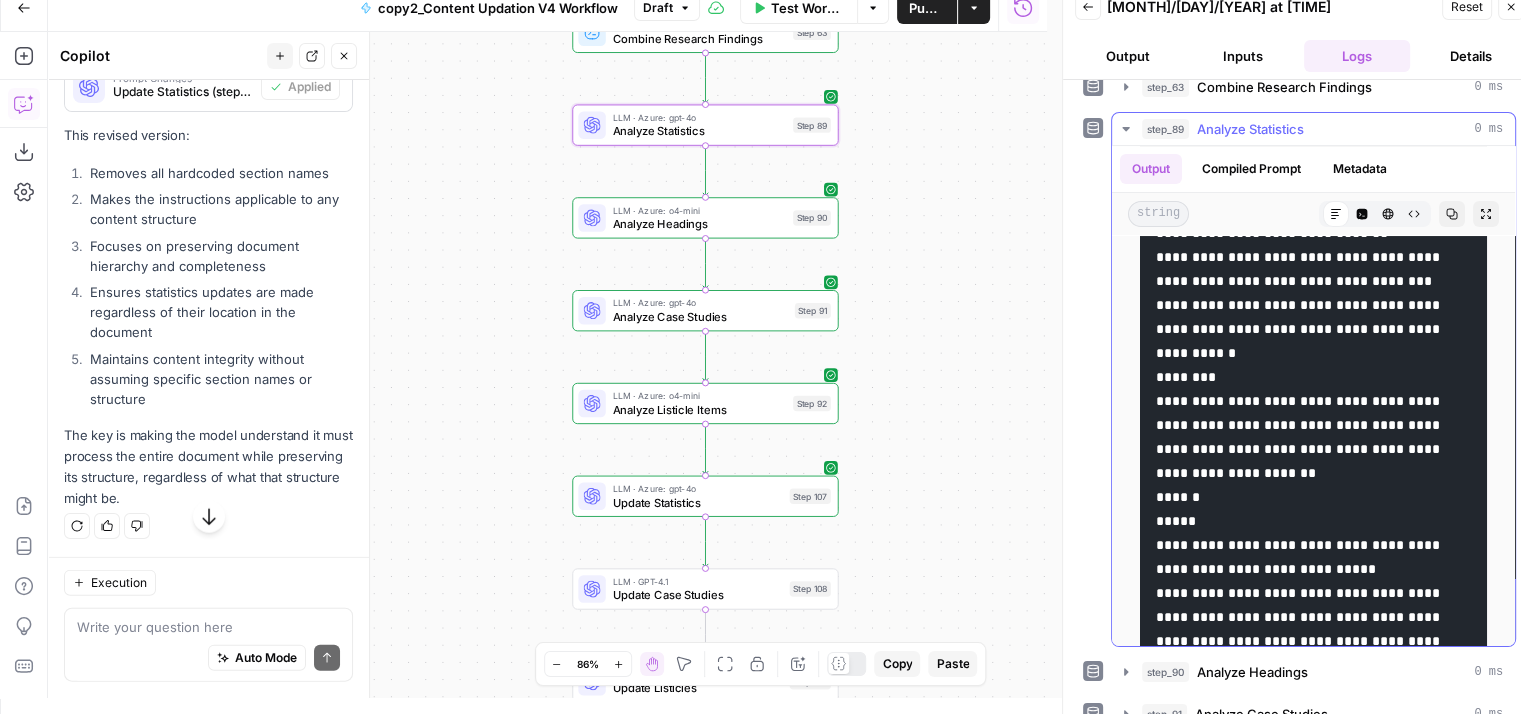 drag, startPoint x: 1189, startPoint y: 265, endPoint x: 1283, endPoint y: 407, distance: 170.29387 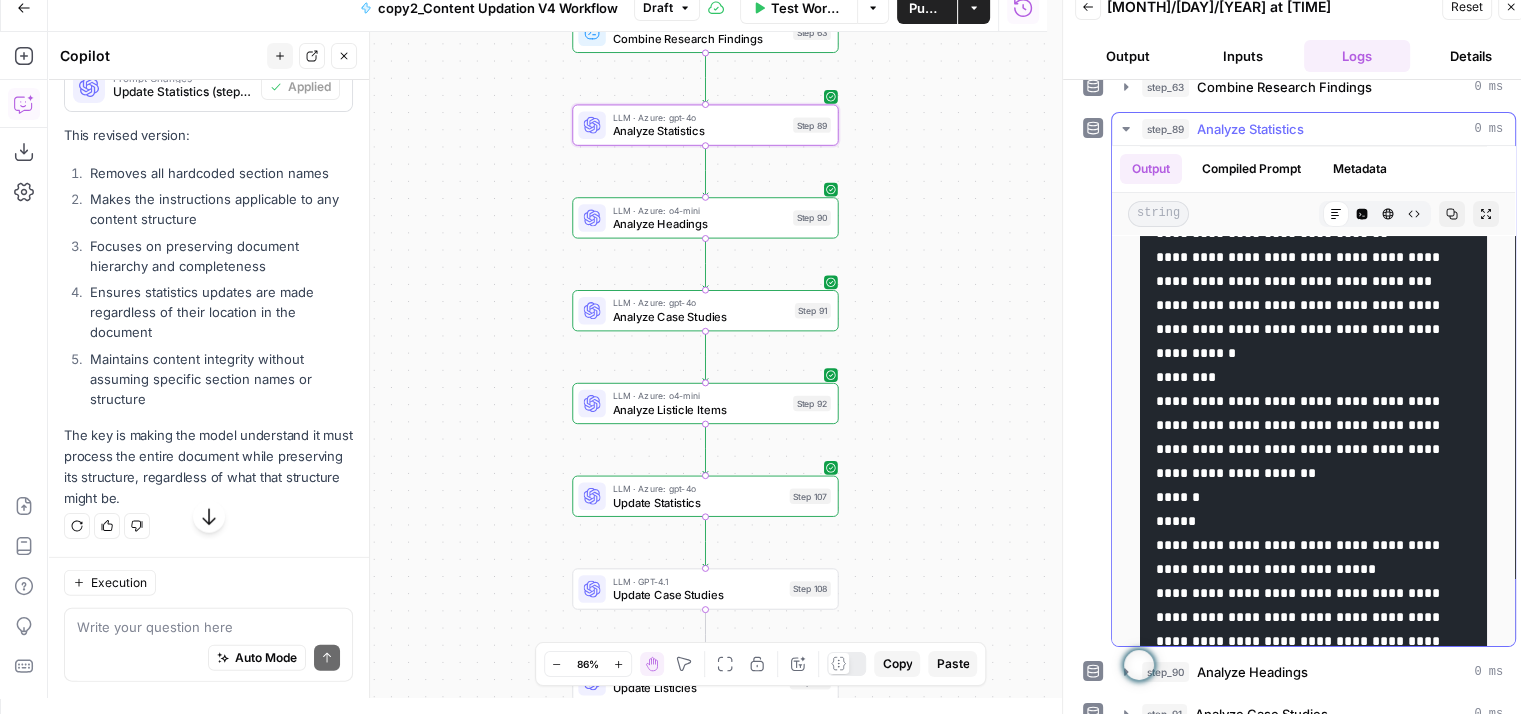 click at bounding box center [1313, 1493] 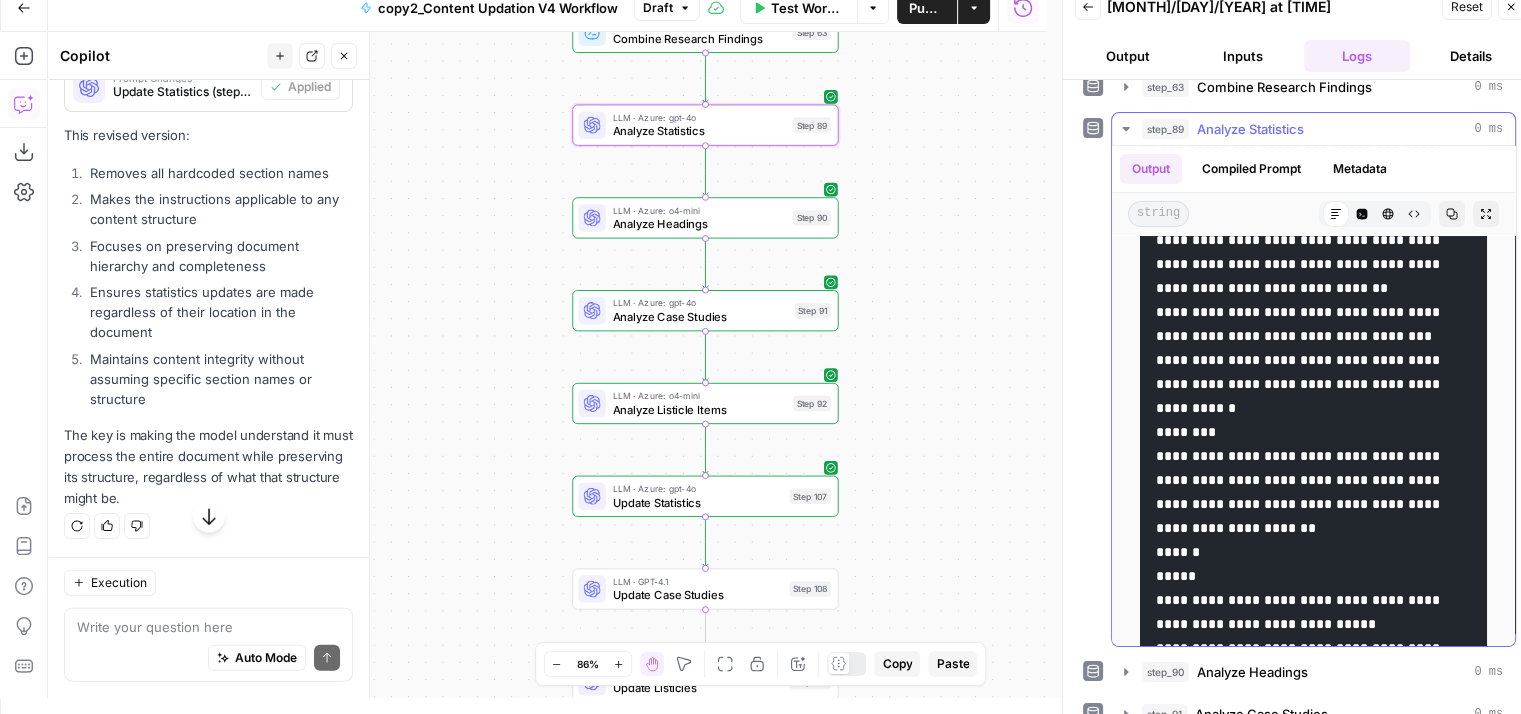 scroll, scrollTop: 0, scrollLeft: 0, axis: both 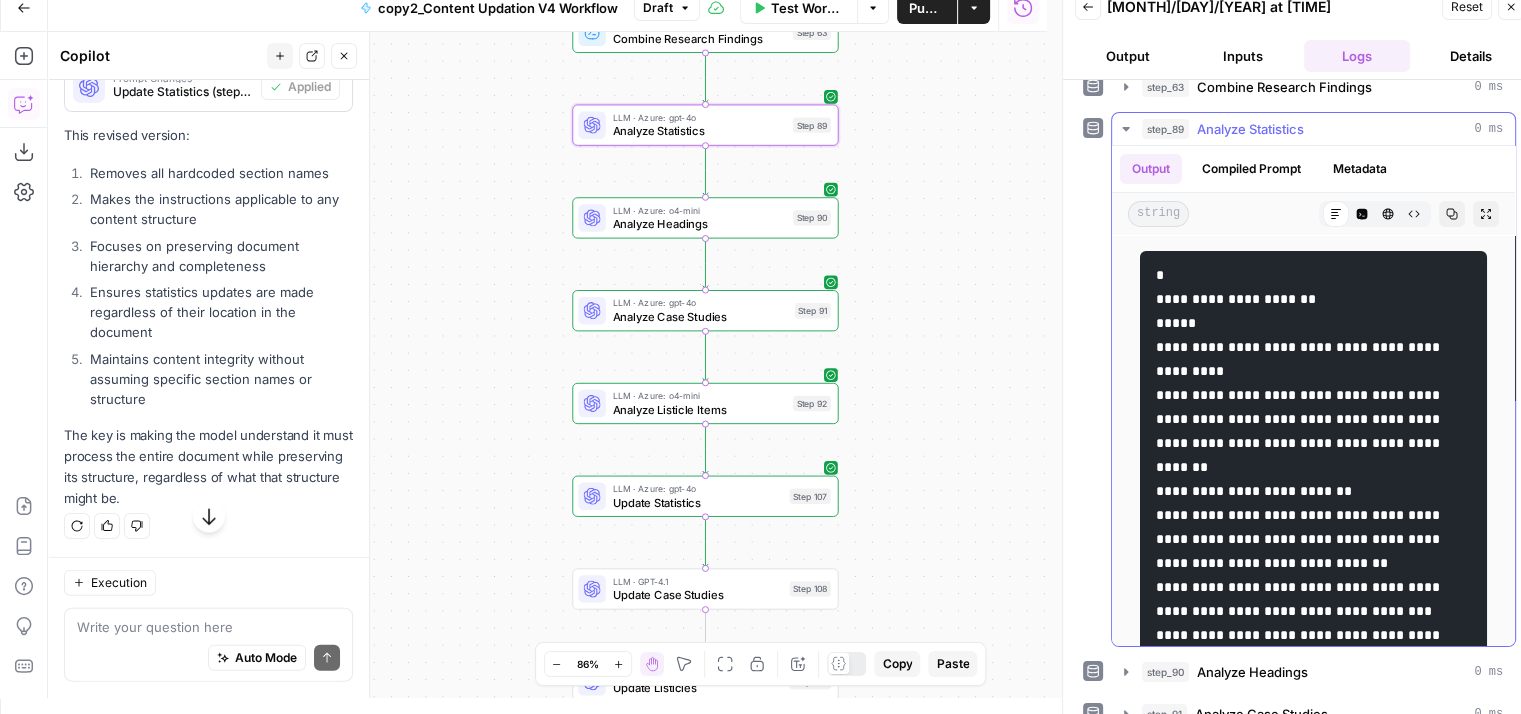 drag, startPoint x: 1209, startPoint y: 428, endPoint x: 1163, endPoint y: 321, distance: 116.46888 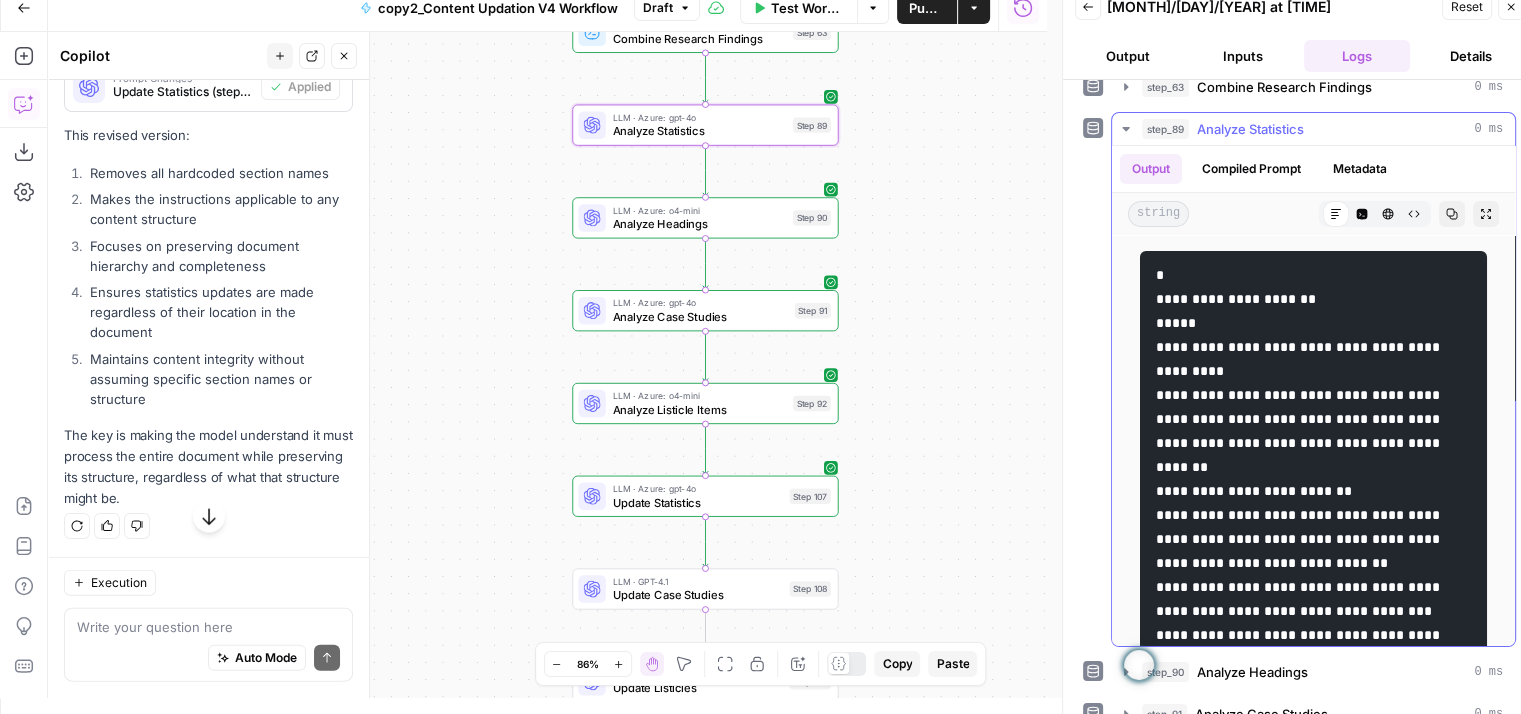 copy on "**********" 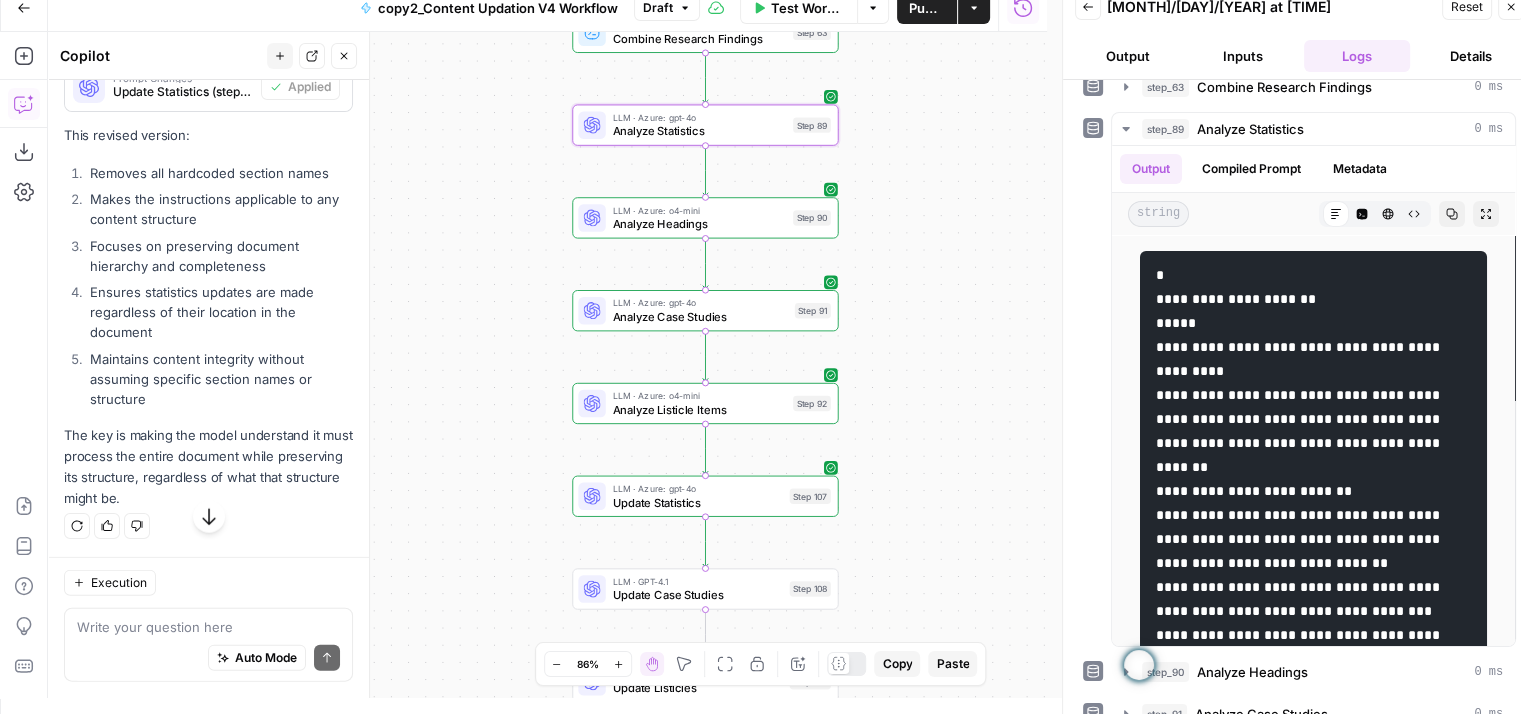 click on "Write your question here Auto Mode Send" at bounding box center [208, 645] 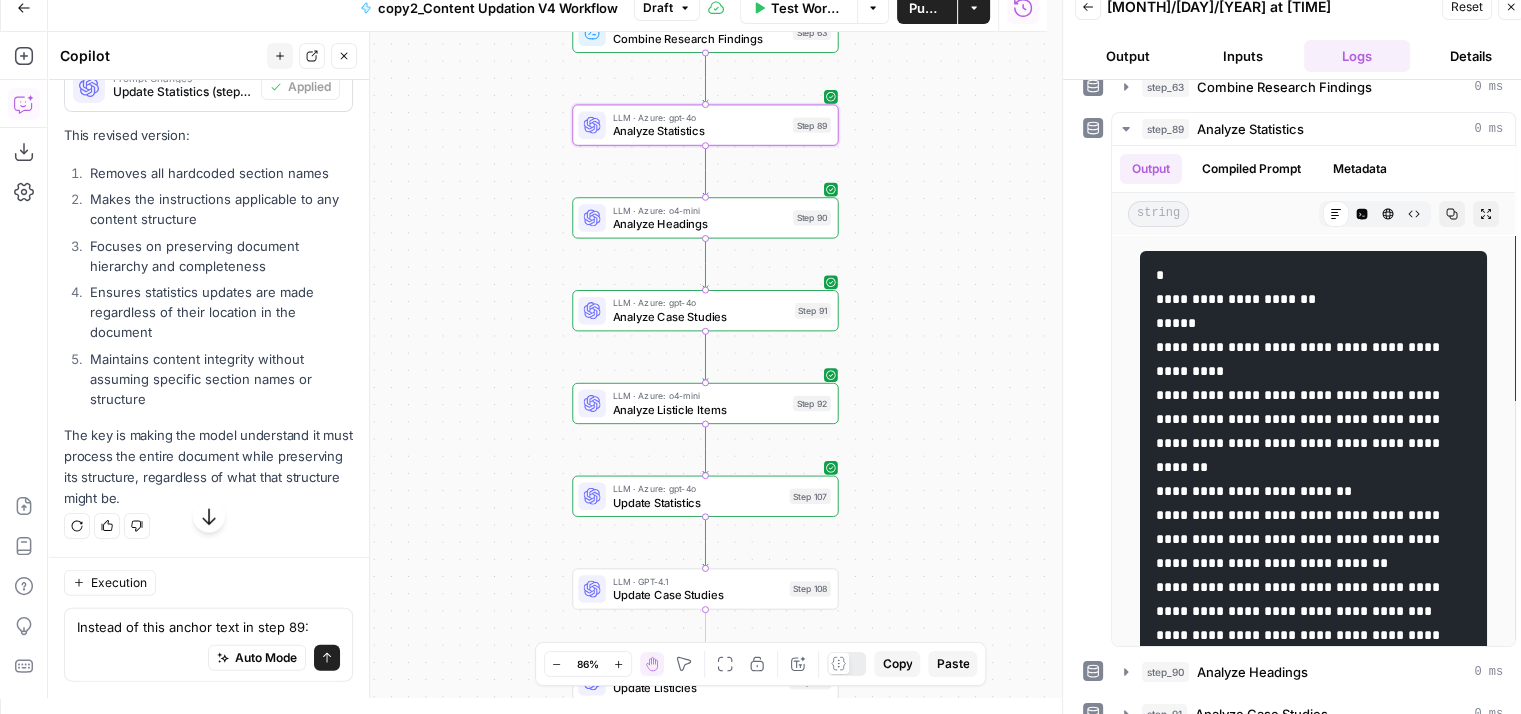click on "Auto Mode Send" at bounding box center [208, 659] 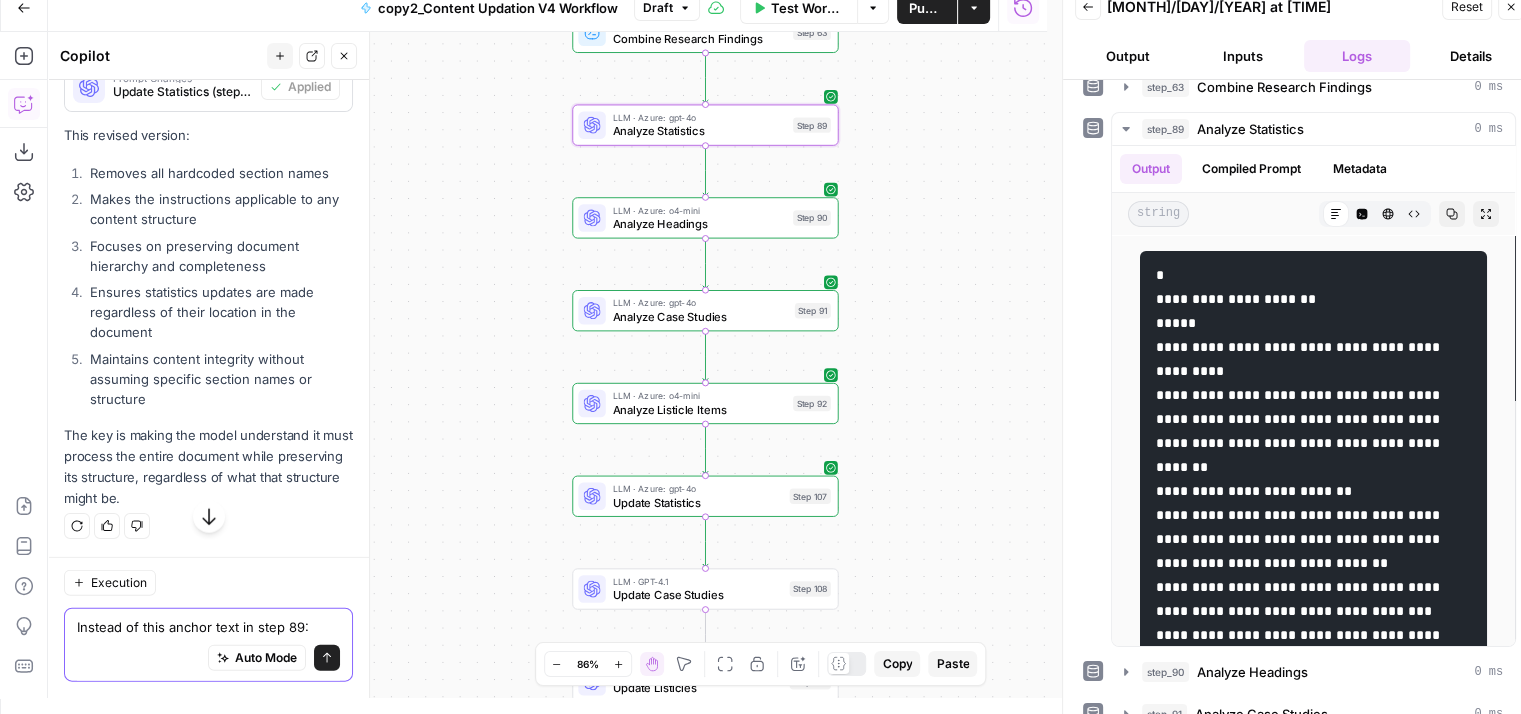 paste on "{
"section": "Global fintech funding trends",
"original": "Global fintech funding has plummeted from an impressive $92 billion in 2021 to just $51.2 billion in 2023.",
"suggested_update": {
"content": "Global fintech funding reached $24 billion in H1 2025, marking a 6% increase from H2 2024.",
"anchor_text": "Innovate Finance's 2025 Fintech Investment Landscape",
"url": "https://www.innovatefinance.com/capital/fintech-investment-landscape-2025/"" 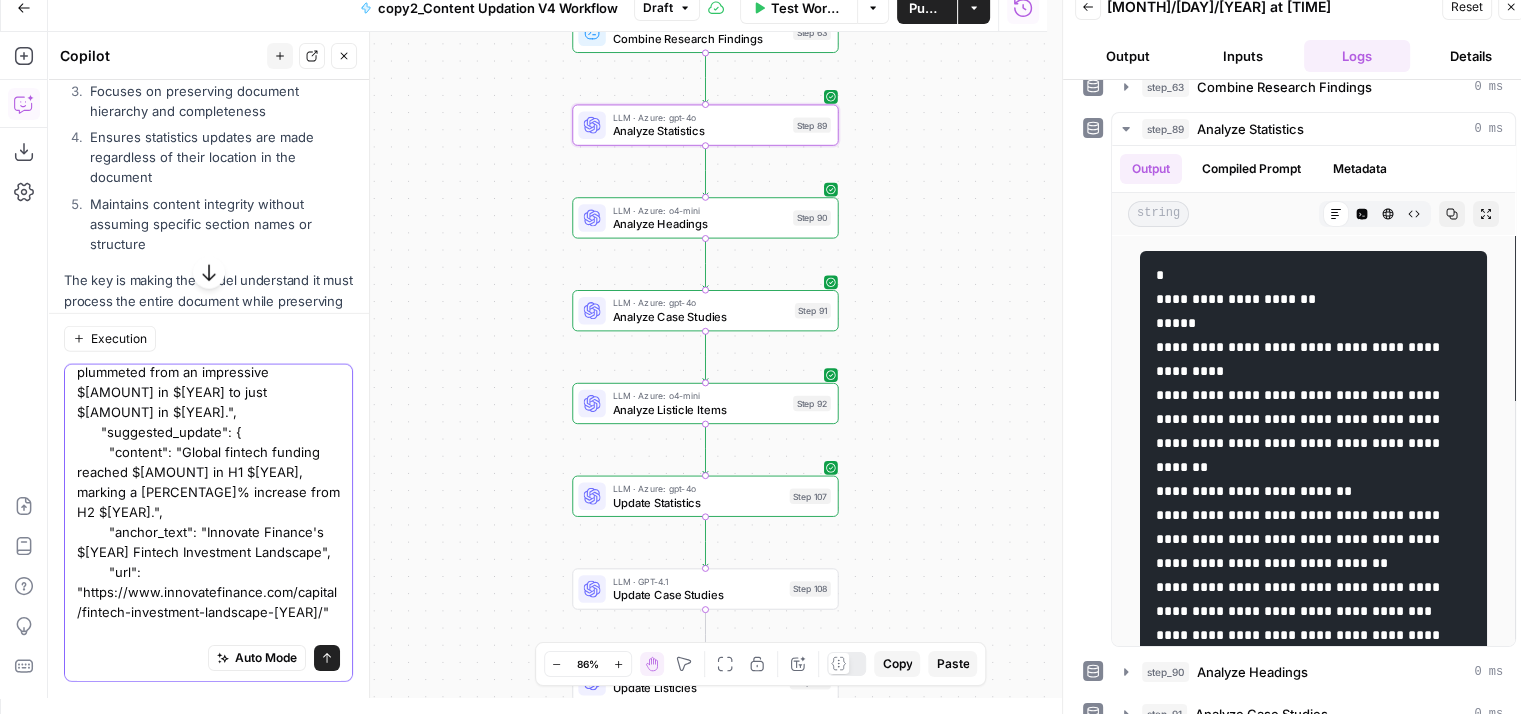scroll, scrollTop: 155, scrollLeft: 0, axis: vertical 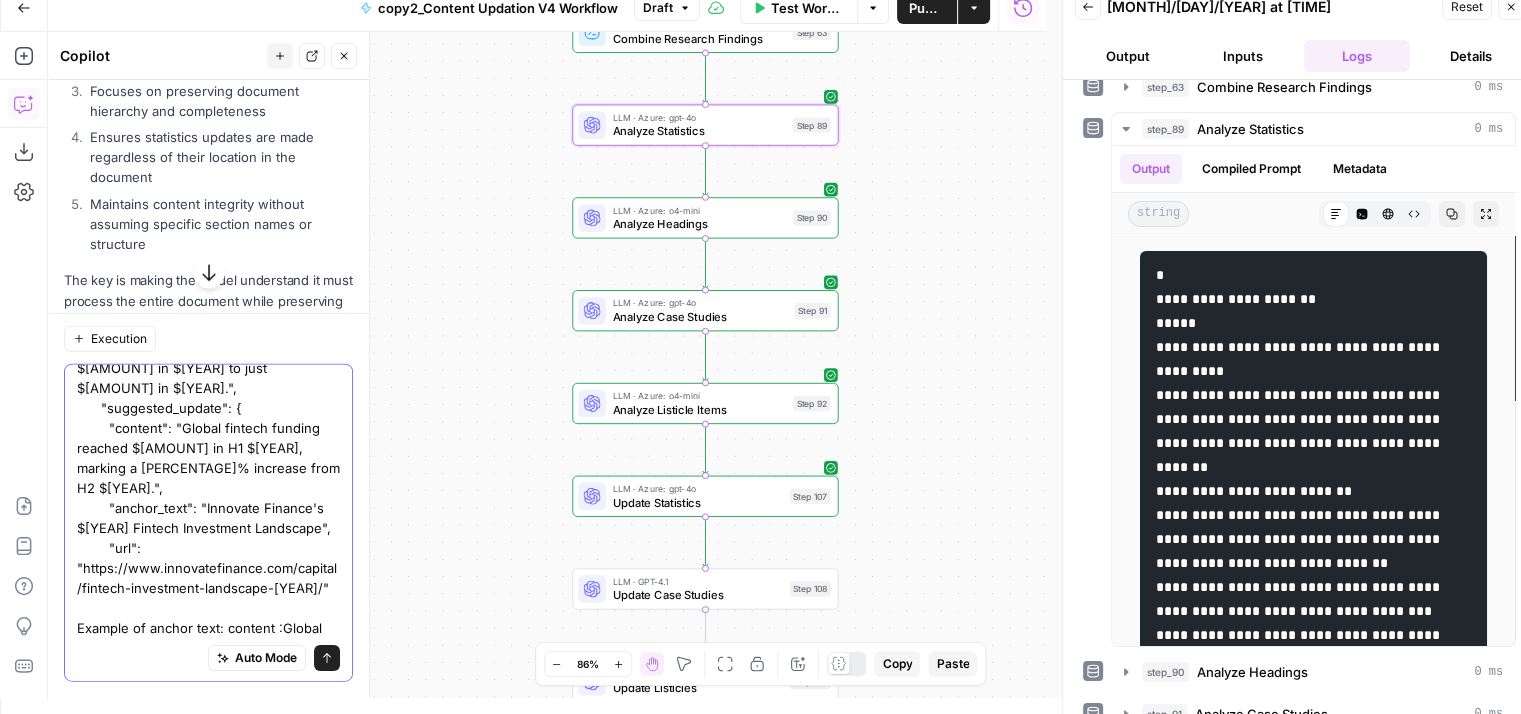 click on "Instead of this anchor text in step 89:
{
"section": "Global fintech funding trends",
"original": "Global fintech funding has plummeted from an impressive $[AMOUNT] in $[YEAR] to just $[AMOUNT] in $[YEAR].",
"suggested_update": {
"content": "Global fintech funding reached $[AMOUNT] in H1 $[YEAR], marking a [PERCENTAGE]% increase from H2 $[YEAR].",
"anchor_text": "Innovate Finance's $[YEAR] Fintech Investment Landscape",
"url": "https://www.innovatefinance.com/capital/fintech-investment-landscape-[YEAR]/"
Example of anchor text: content :Global fintech funding reached $[AMOUNT] in H1 $[YEAR], marking a [PERCENTAGE]% increase from H2 $[YEAR].
anchor text: $[AMOUNT]" at bounding box center (208, 478) 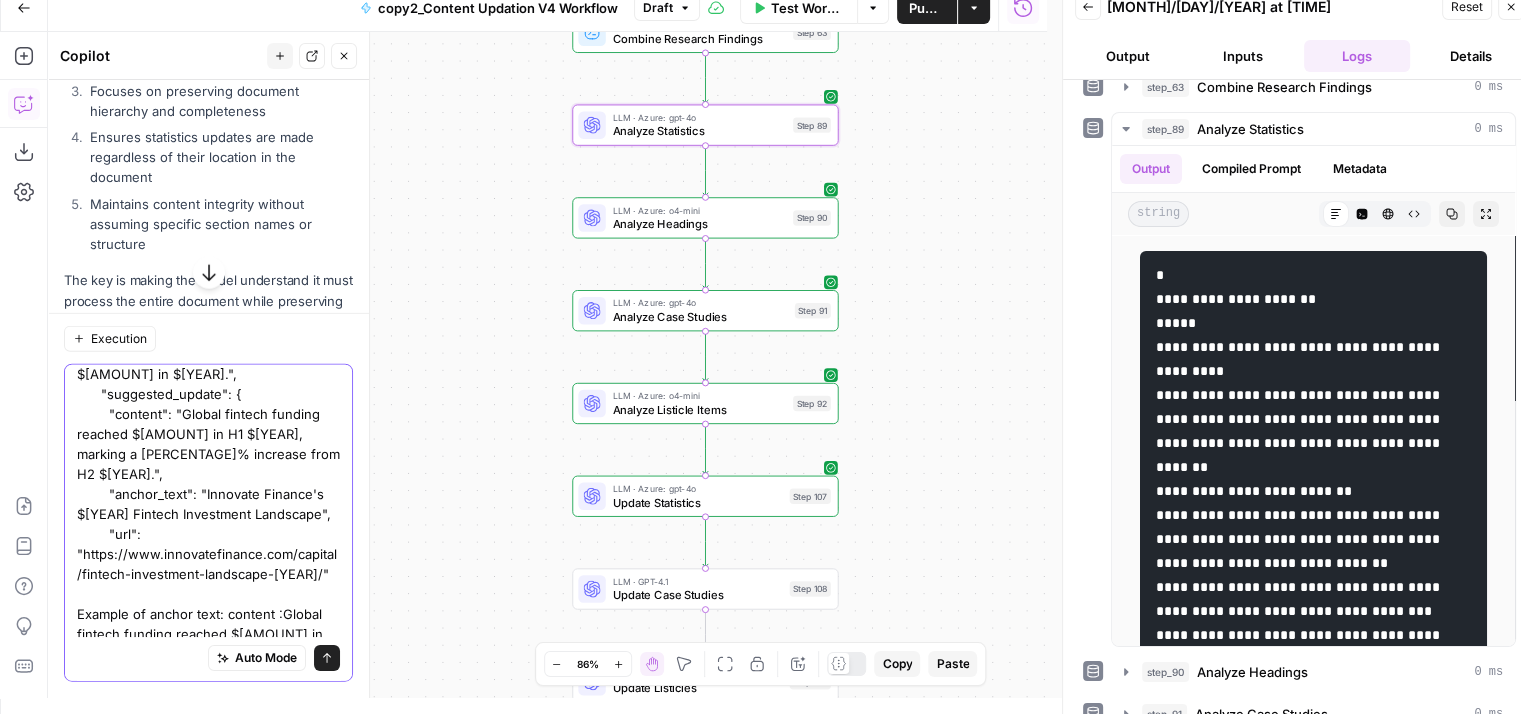scroll, scrollTop: 189, scrollLeft: 0, axis: vertical 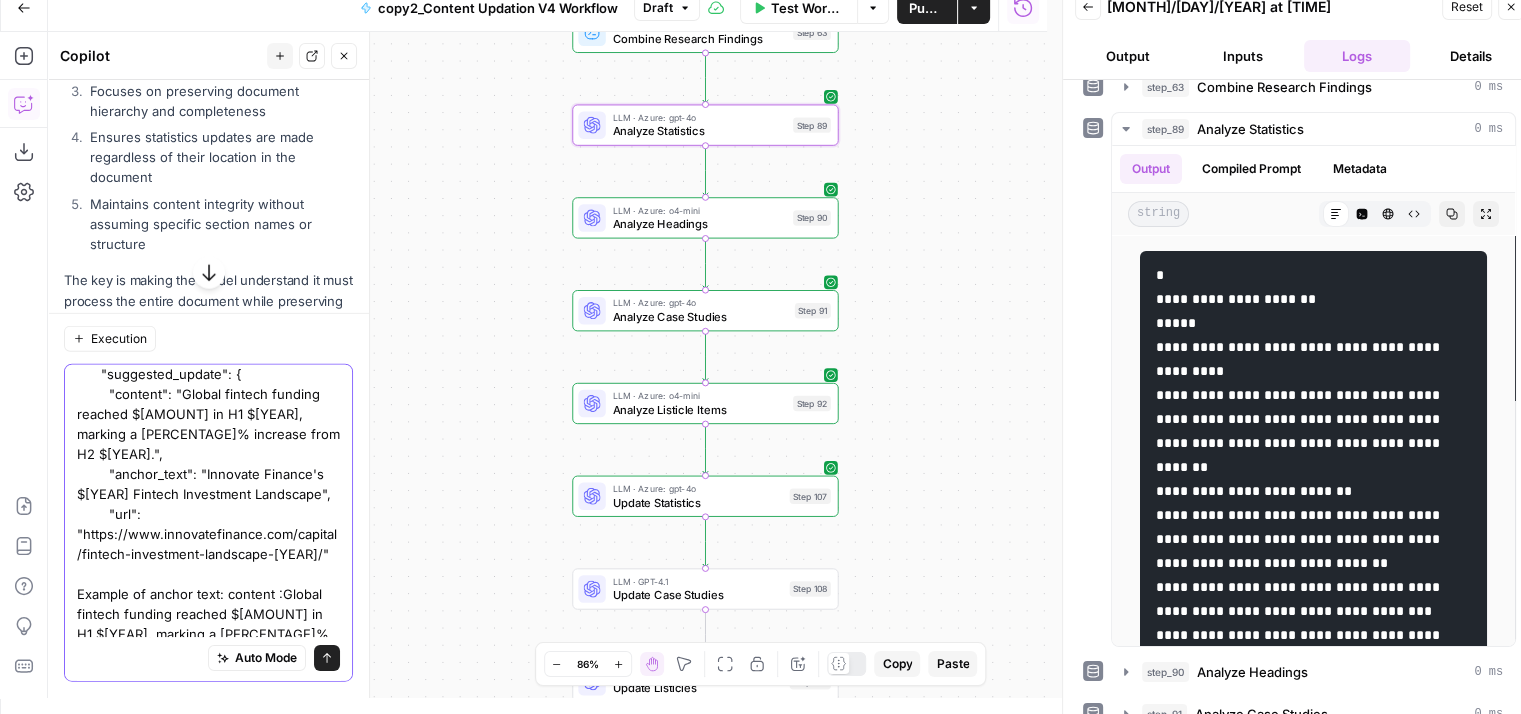 click on "Instead of this anchor text in step 89:
{
"section": "Global fintech funding trends",
"original": "Global fintech funding has plummeted from an impressive $[AMOUNT] in $[YEAR] to just $[AMOUNT] in $[YEAR].",
"suggested_update": {
"content": "Global fintech funding reached $[AMOUNT] in H1 $[YEAR], marking a [PERCENTAGE]% increase from H2 $[YEAR].",
"anchor_text": "Innovate Finance's $[YEAR] Fintech Investment Landscape",
"url": "https://www.innovatefinance.com/capital/fintech-investment-landscape-[YEAR]/"
Example of anchor text: content :Global fintech funding reached $[AMOUNT] in H1 $[YEAR], marking a [PERCENTAGE]% increase from H2 $[YEAR].
anchor text: $[AMOUNT]" at bounding box center (208, 444) 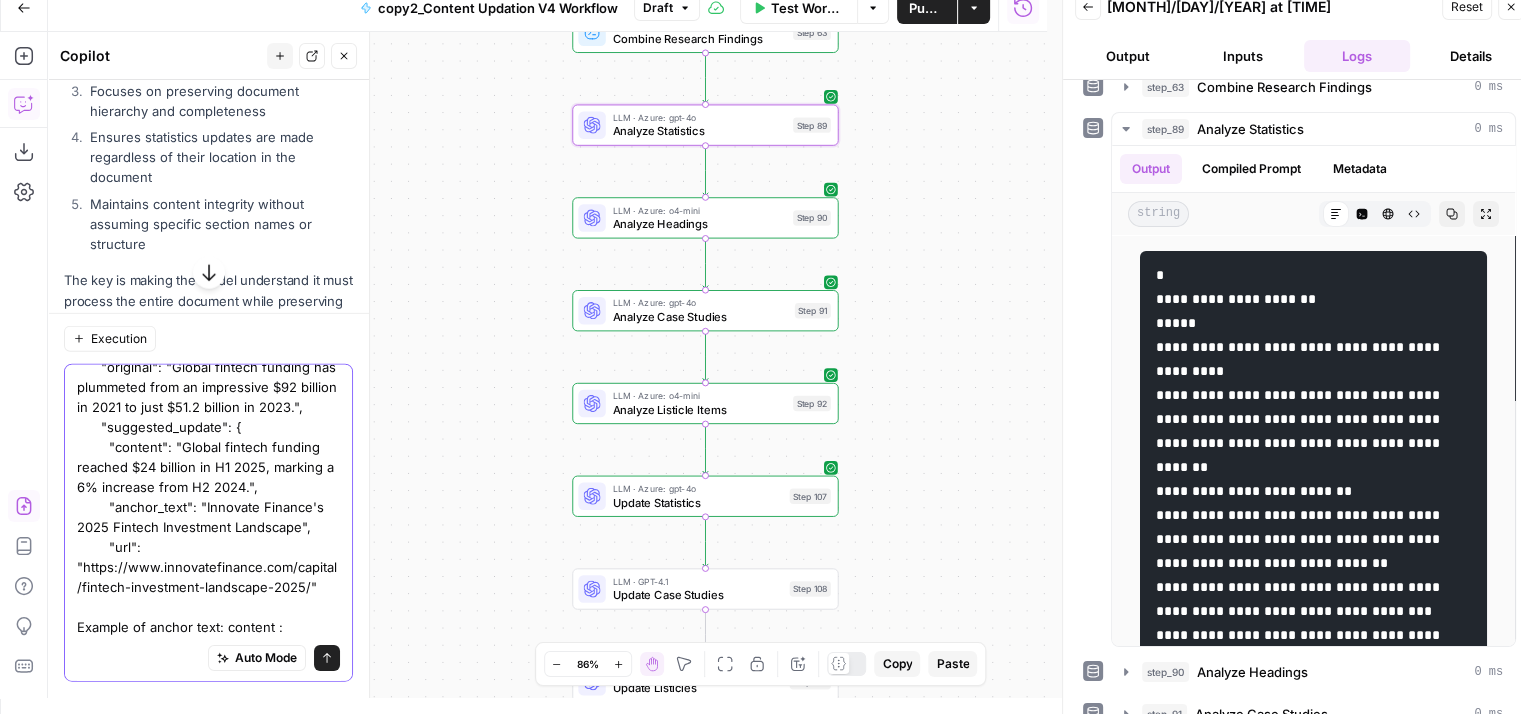 drag, startPoint x: 179, startPoint y: 397, endPoint x: 131, endPoint y: 445, distance: 67.88225 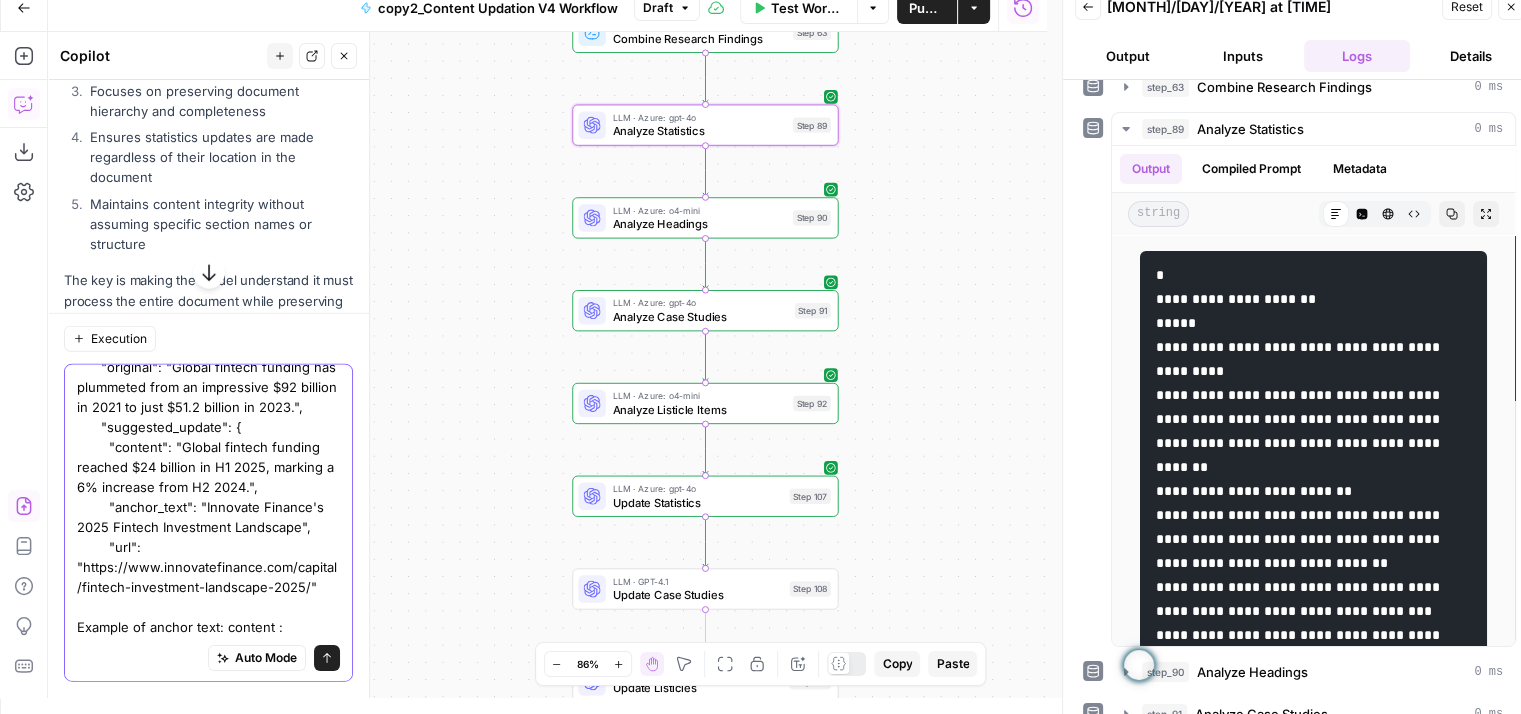 scroll, scrollTop: 235, scrollLeft: 0, axis: vertical 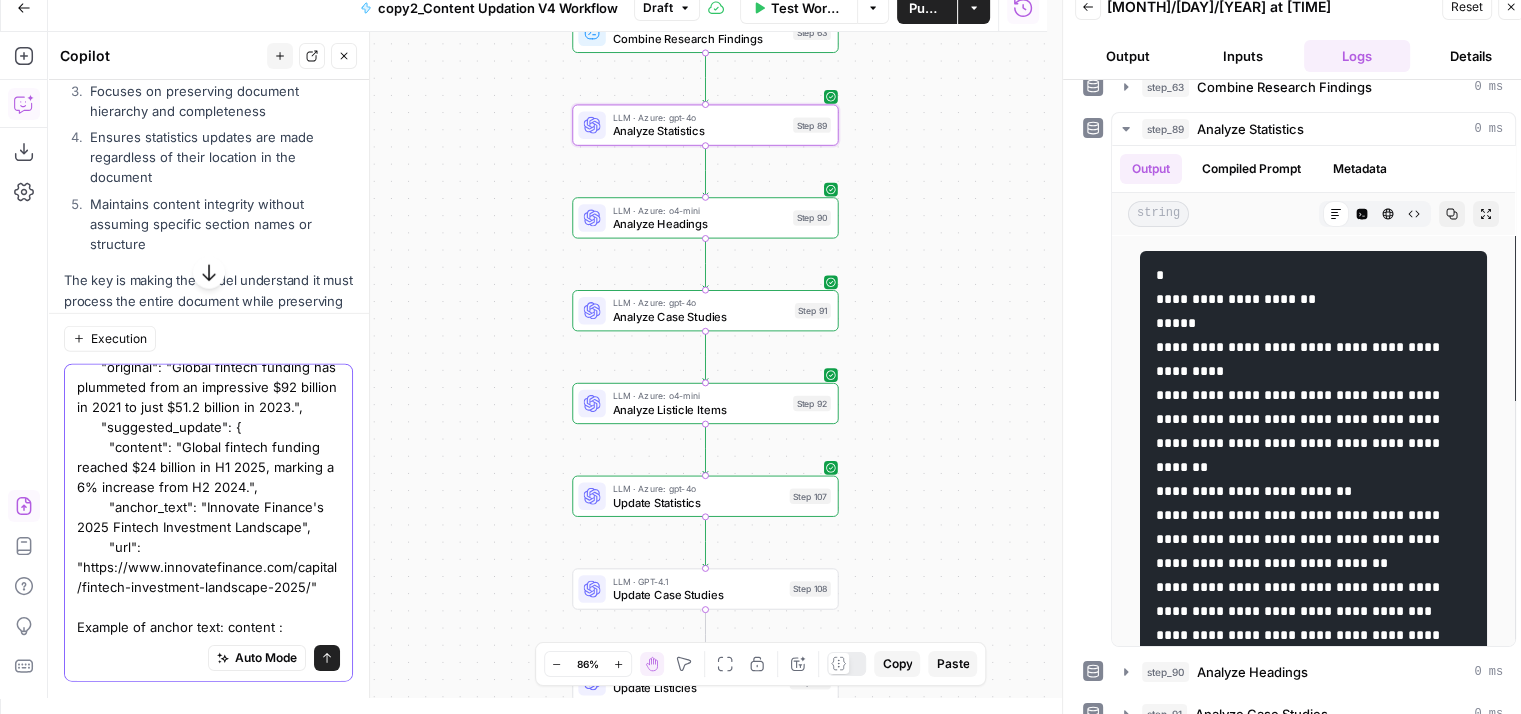 paste on "Global fintech funding reached $[AMOUNT] in H1 [YEAR], marking a [PERCENTAGE]% increase from H2 [YEAR]." 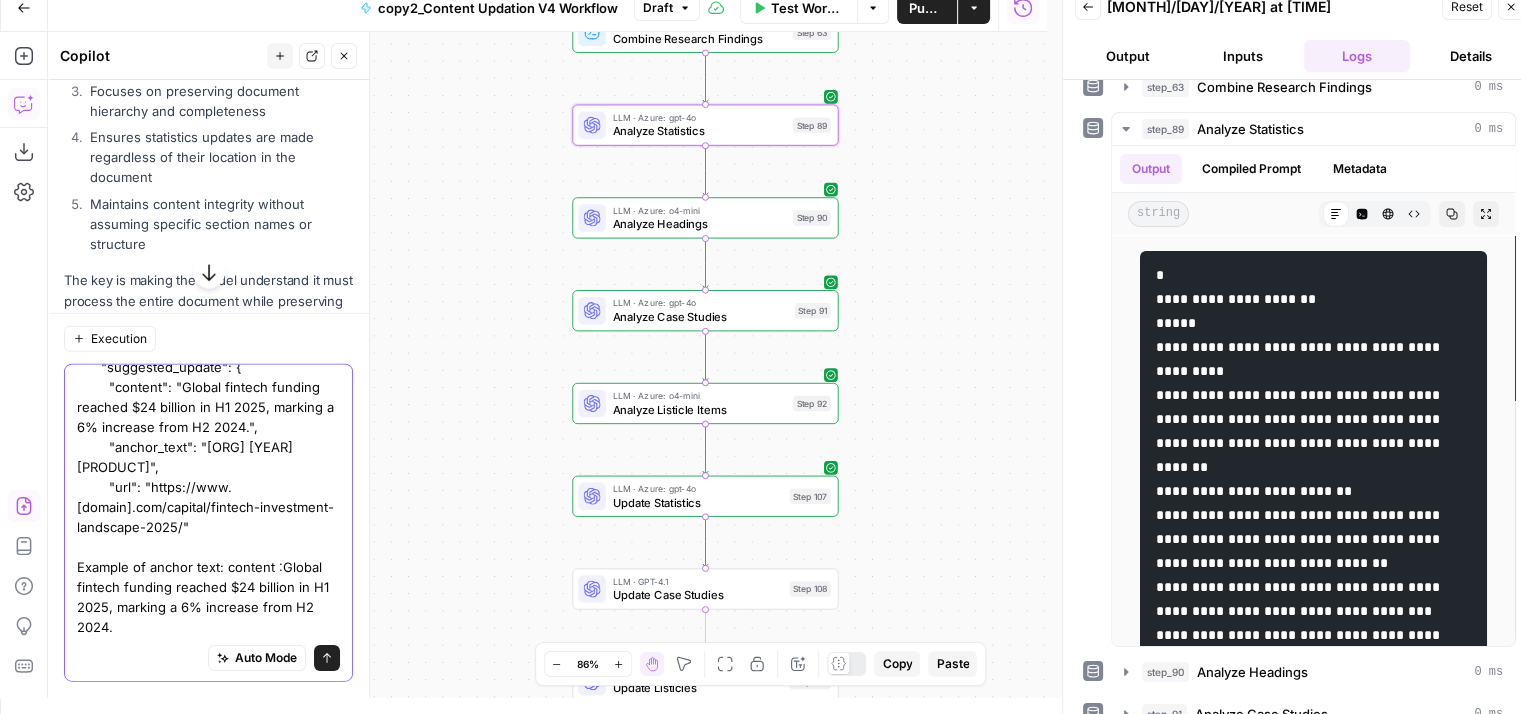 scroll, scrollTop: 295, scrollLeft: 0, axis: vertical 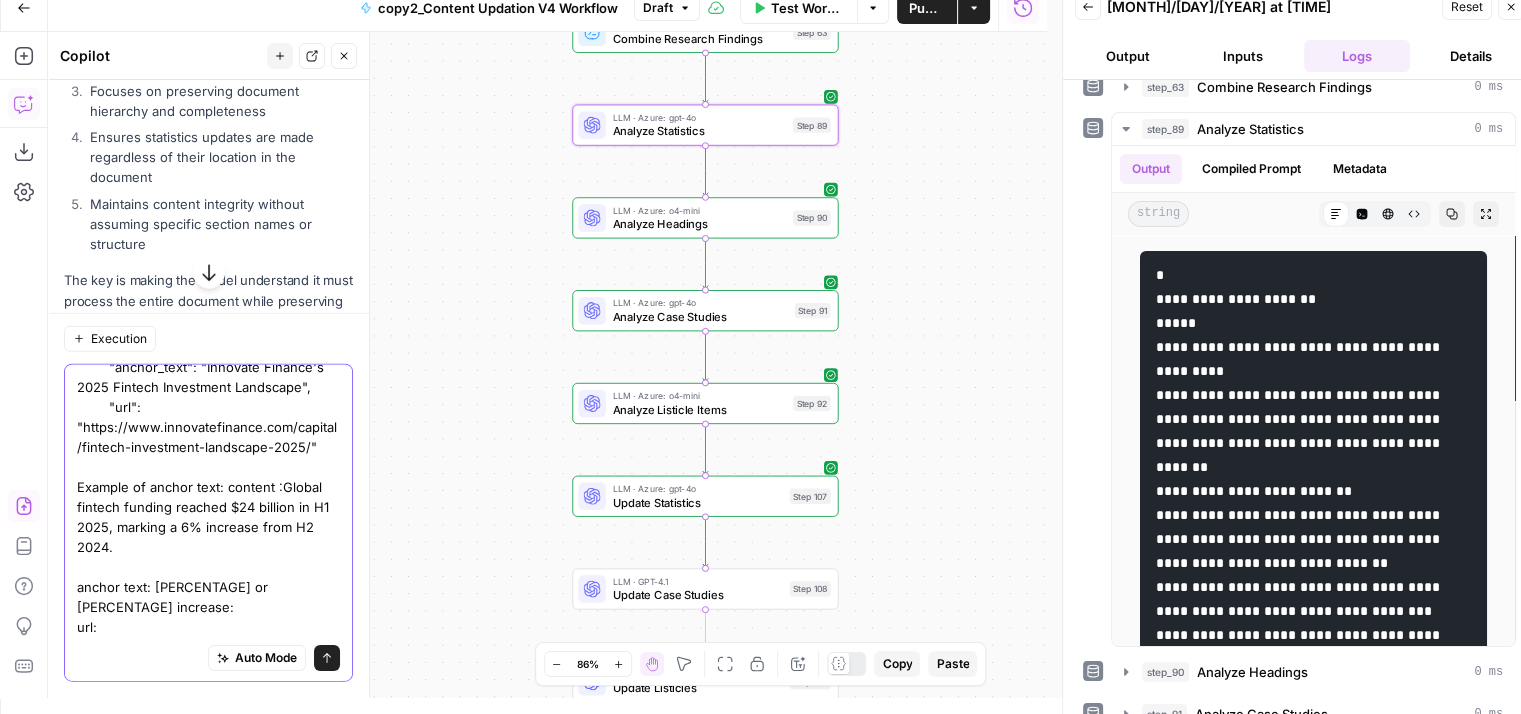 drag, startPoint x: 82, startPoint y: 387, endPoint x: 115, endPoint y: 429, distance: 53.413483 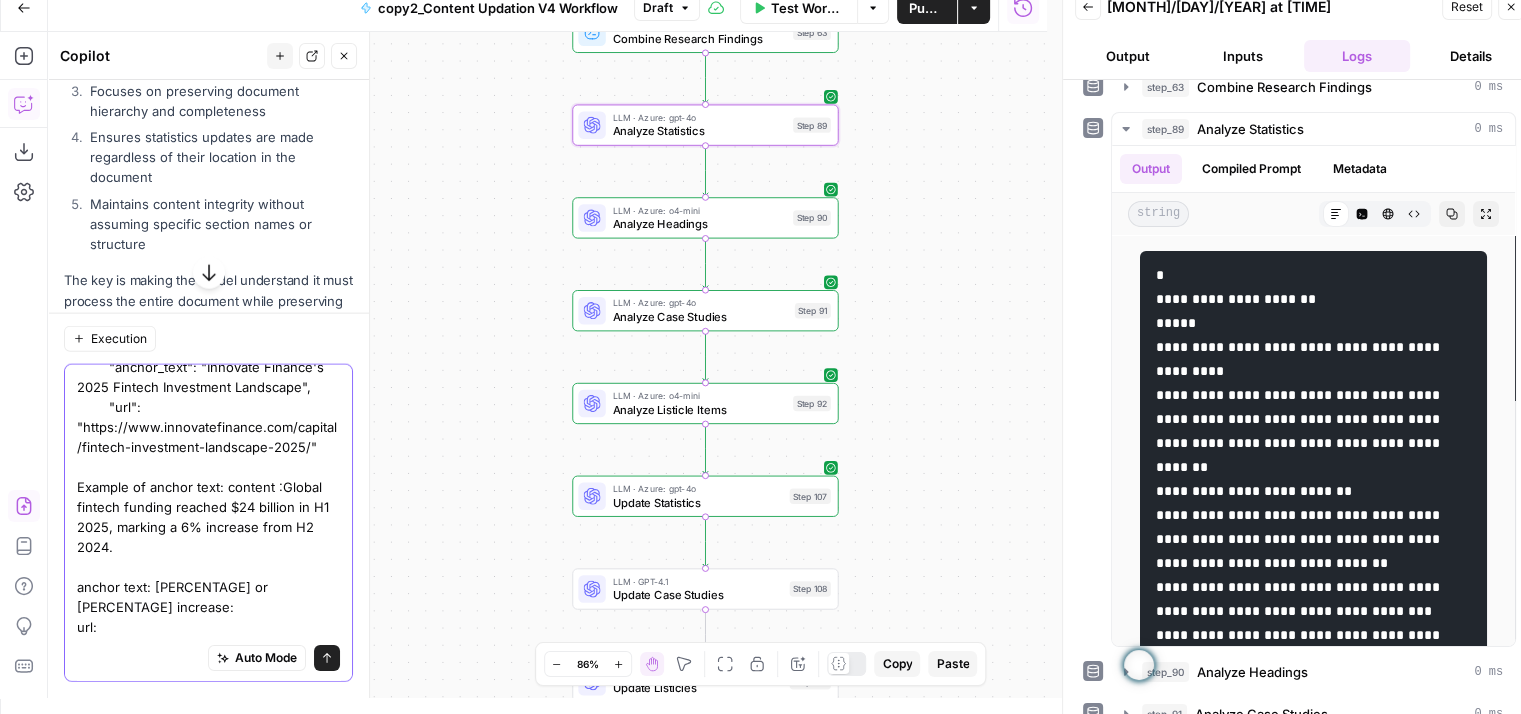 click on "Instead of this anchor text in step 89:
{
"section": "Global fintech funding trends",
"original": "Global fintech funding has plummeted from an impressive $92 billion in 2021 to just $51.2 billion in 2023.",
"suggested_update": {
"content": "Global fintech funding reached $24 billion in H1 2025, marking a 6% increase from H2 2024.",
"anchor_text": "Innovate Finance's 2025 Fintech Investment Landscape",
"url": "https://www.innovatefinance.com/capital/fintech-investment-landscape-2025/"
Example of anchor text: content :Global fintech funding reached $24 billion in H1 2025, marking a 6% increase from H2 2024.
anchor text: [PERCENTAGE] or [PERCENTAGE] increase:
url:" at bounding box center (208, 377) 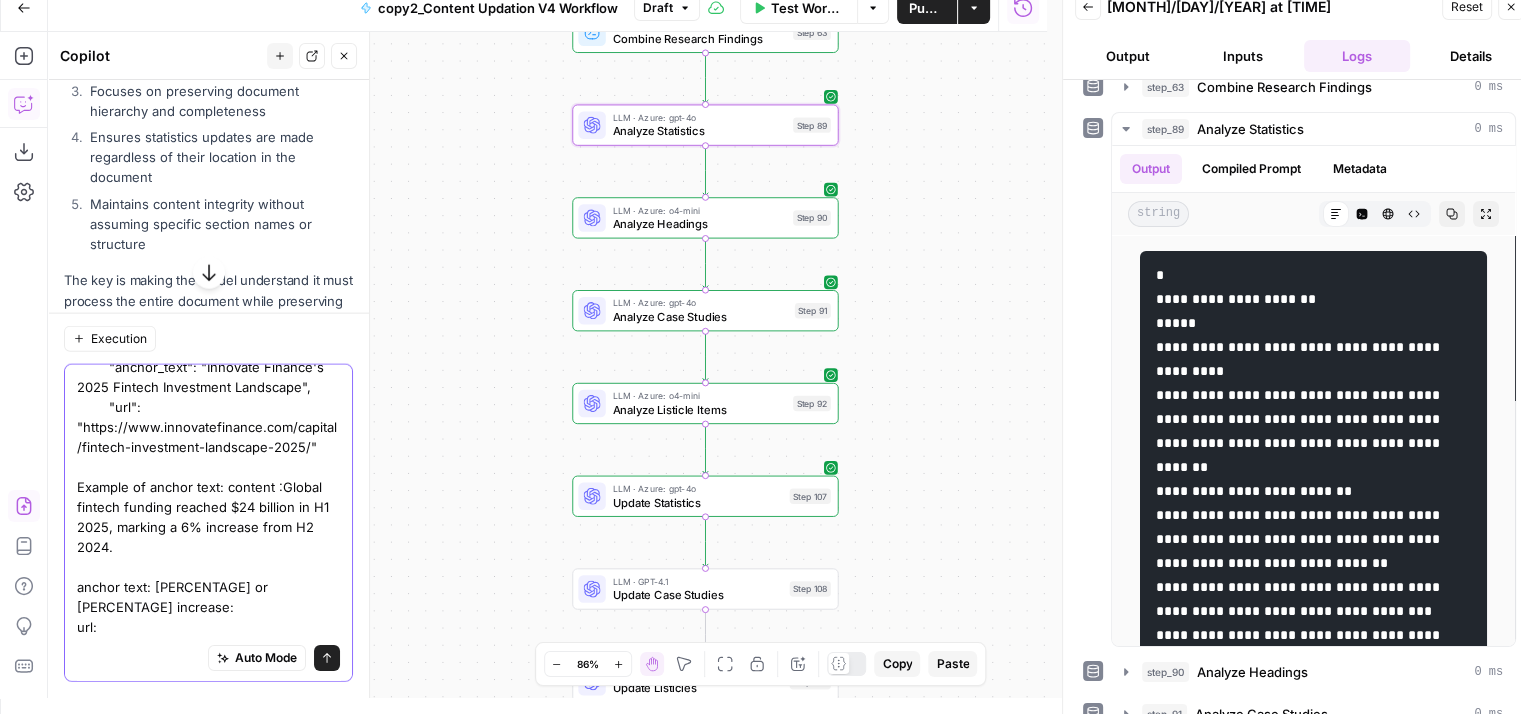 paste on "https://www.[company].com/capital/fintech-investment-landscape-[YEAR]/" 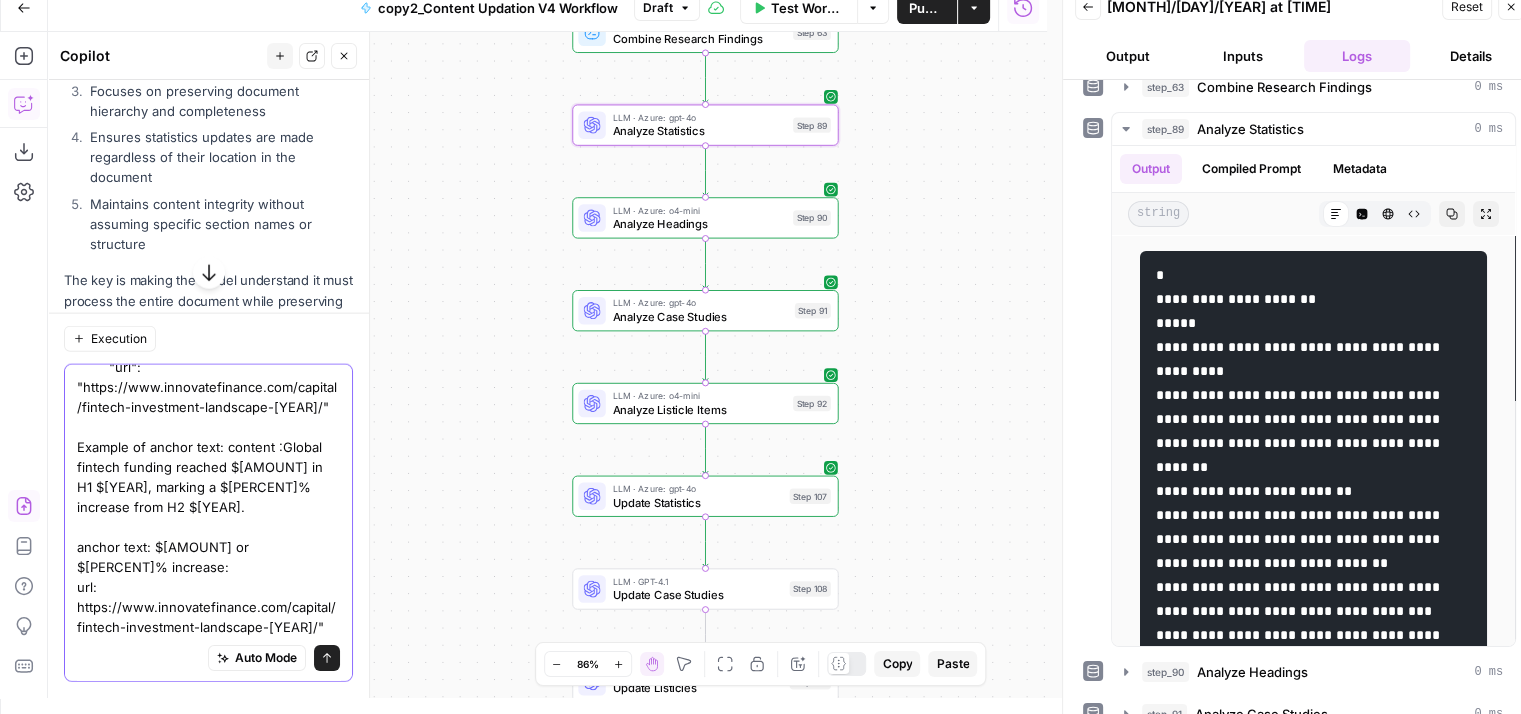 scroll, scrollTop: 435, scrollLeft: 0, axis: vertical 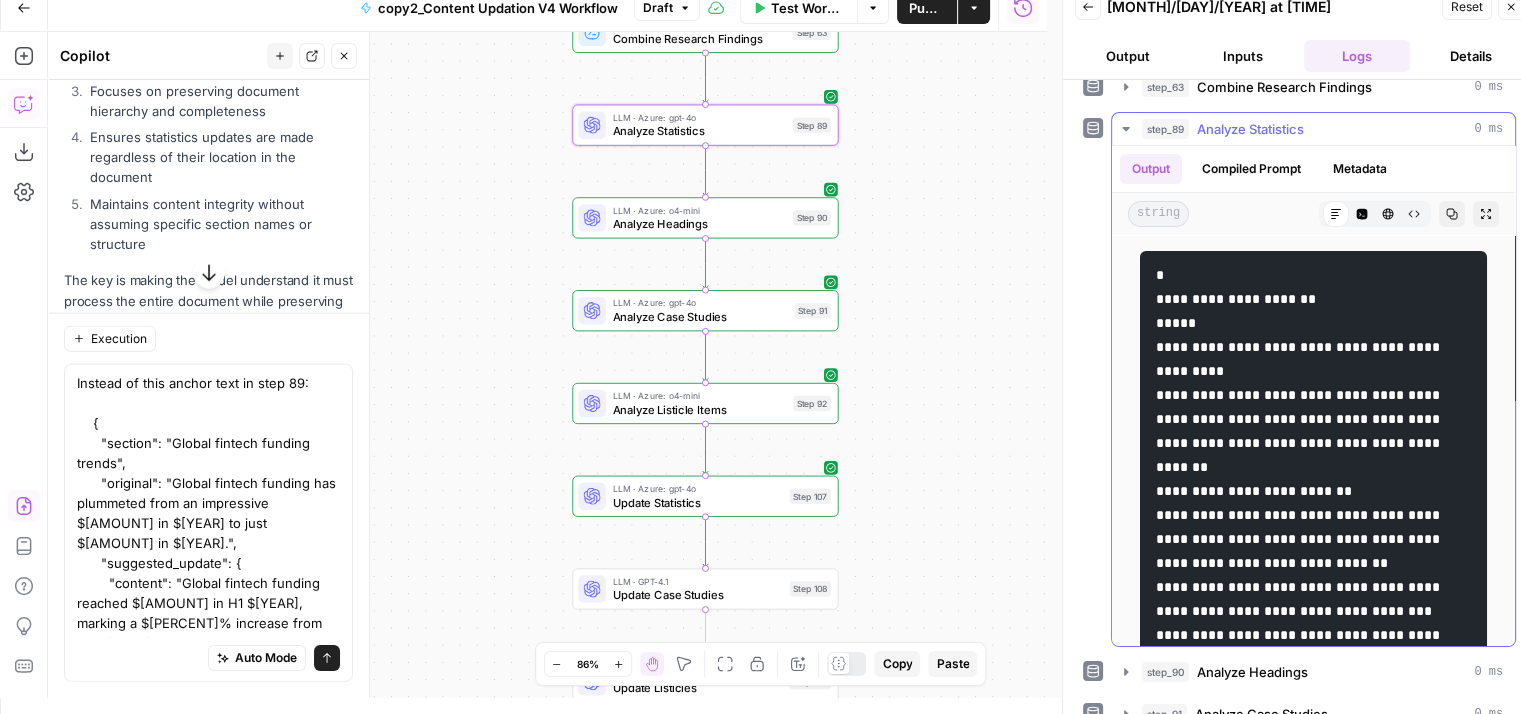 click on "Analyze Statistics" at bounding box center (1250, 129) 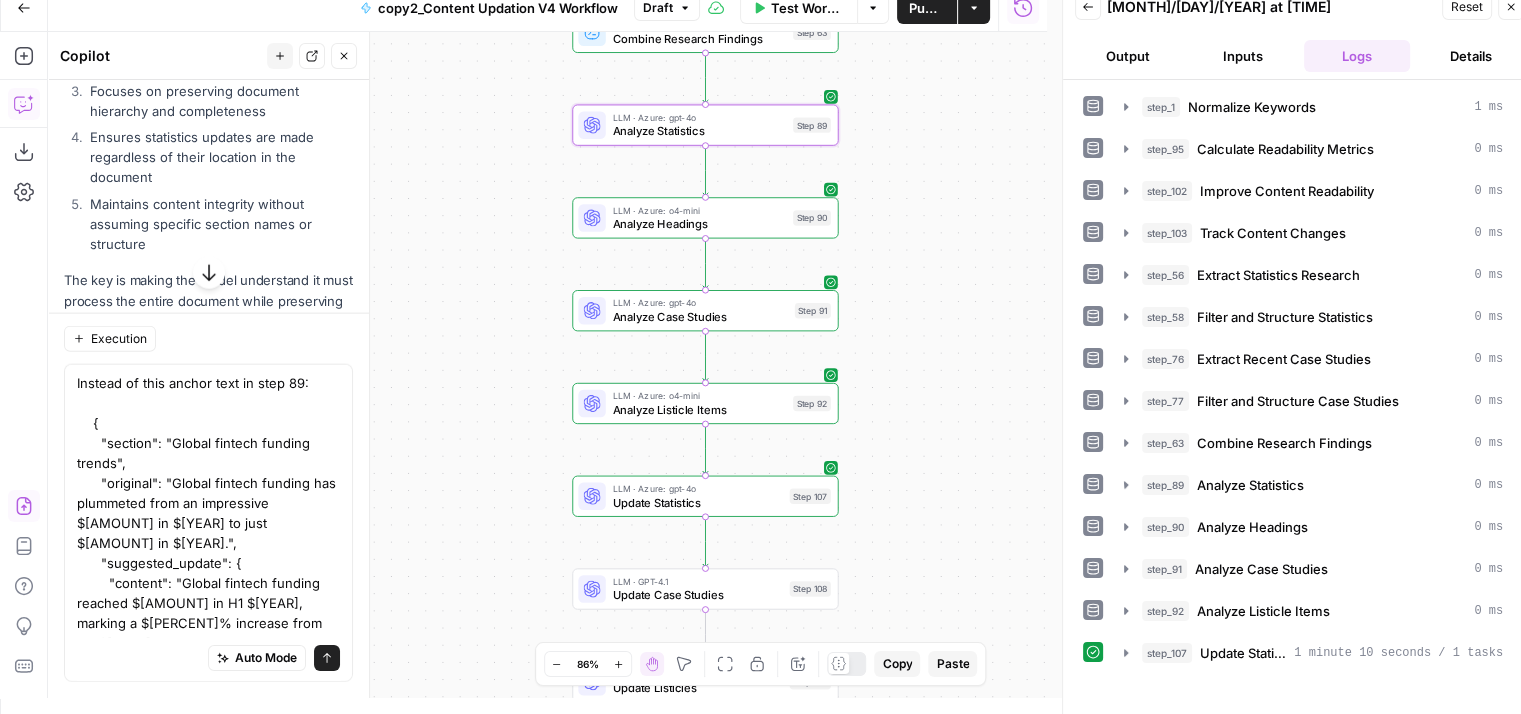 scroll, scrollTop: 0, scrollLeft: 0, axis: both 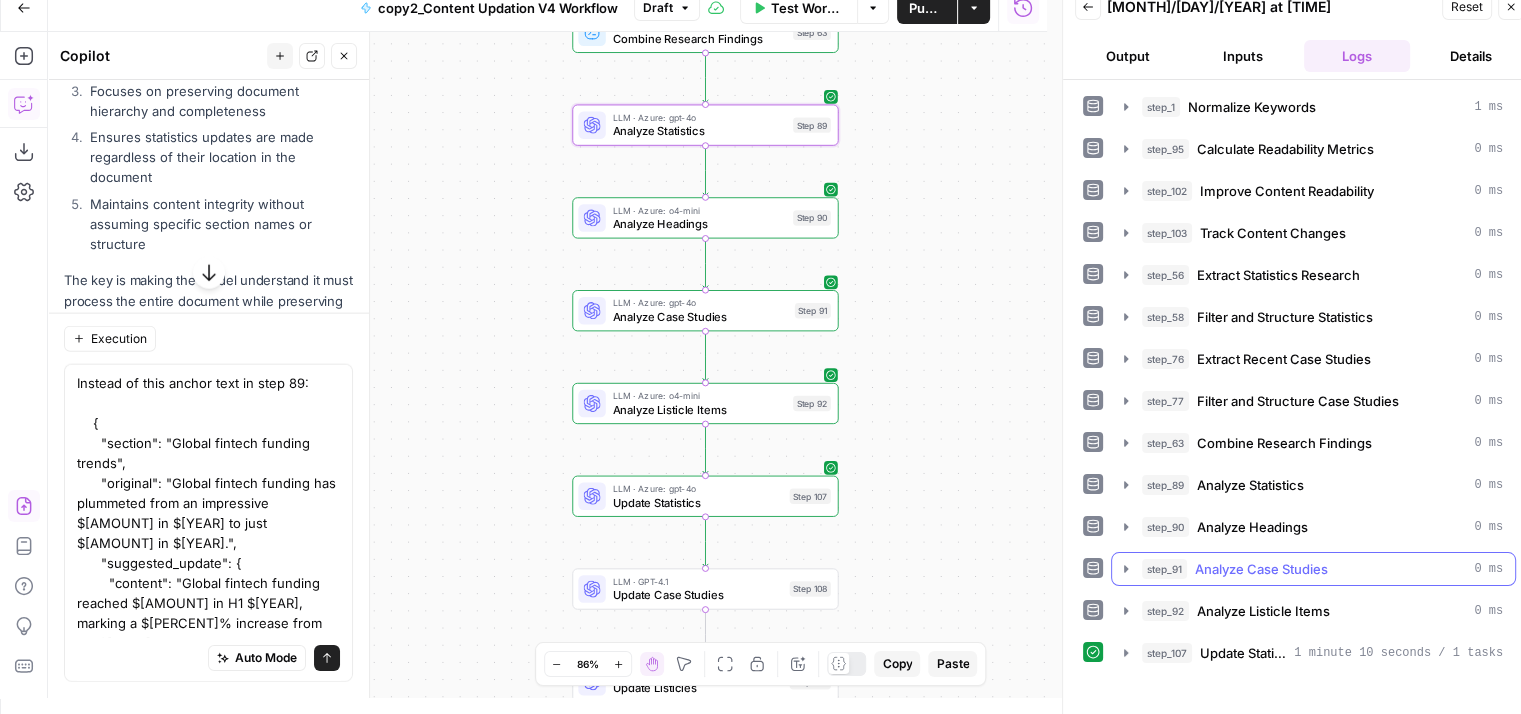 click on "Analyze Case Studies" at bounding box center (1261, 569) 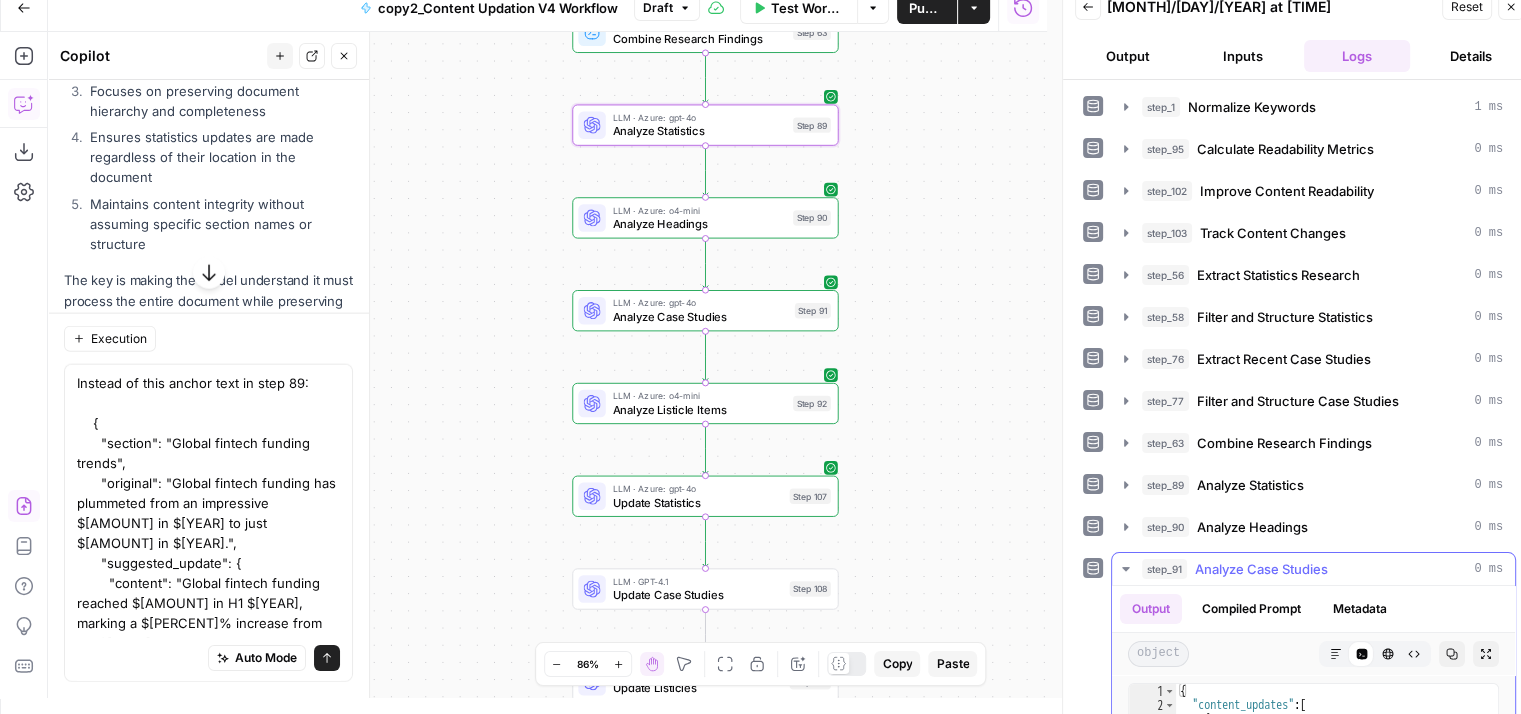 scroll, scrollTop: 460, scrollLeft: 0, axis: vertical 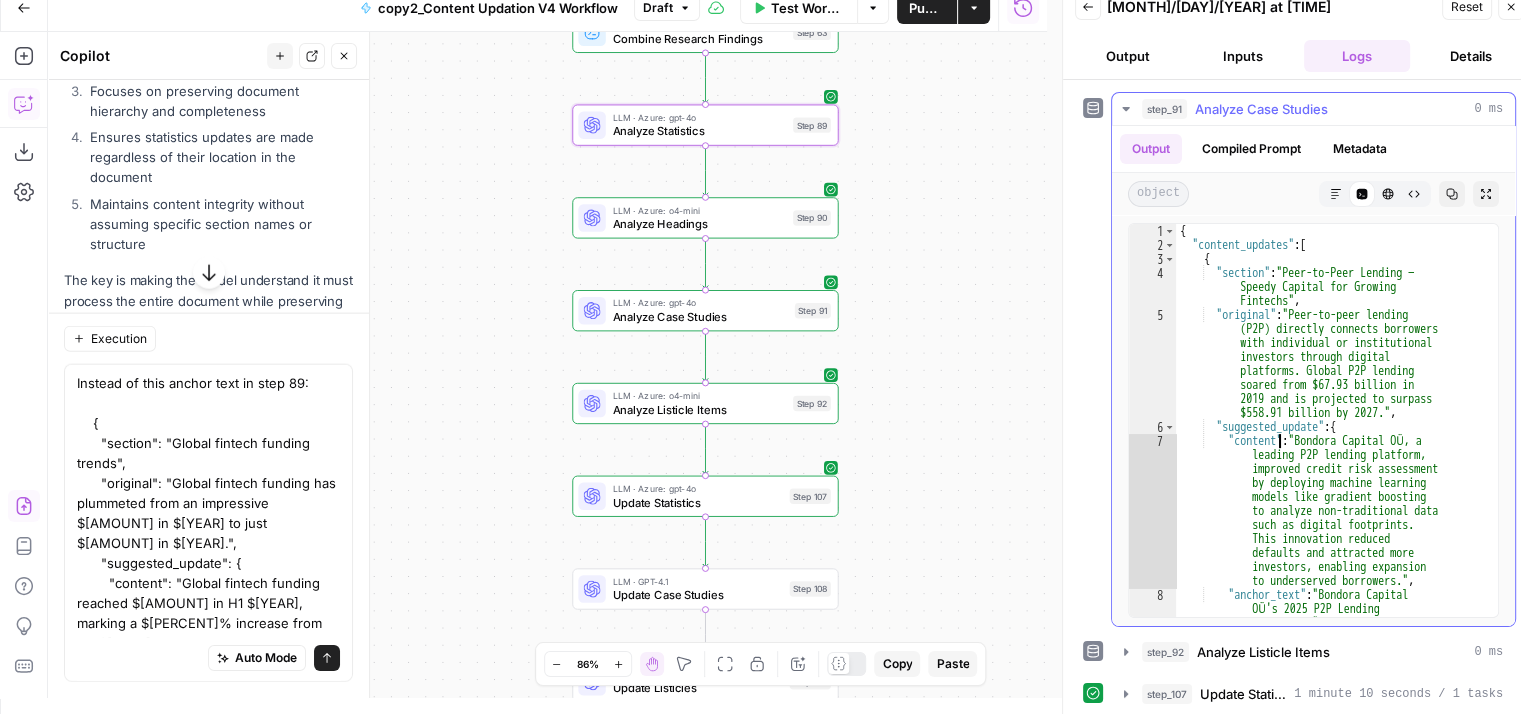 click on "{    "content_updates" :  [      {         "section" :  "Peer-to-Peer Lending —             Speedy Capital for Growing             Fintechs" ,         "original" :  "Peer-to-peer lending             (P2P) directly connects borrowers             with individual or institutional             investors through digital             platforms. Global P2P lending             soared from $[AMOUNT] in             2019 and is projected to surpass             $[AMOUNT] by 2027." ,         "suggested_update" :  {           "content" :  "Bondora Capital OÜ, a               leading P2P lending platform,               improved credit risk assessment               by deploying machine learning               models like gradient boosting               to analyze non-traditional data               such as digital footprints.               , :" at bounding box center (1329, 456) 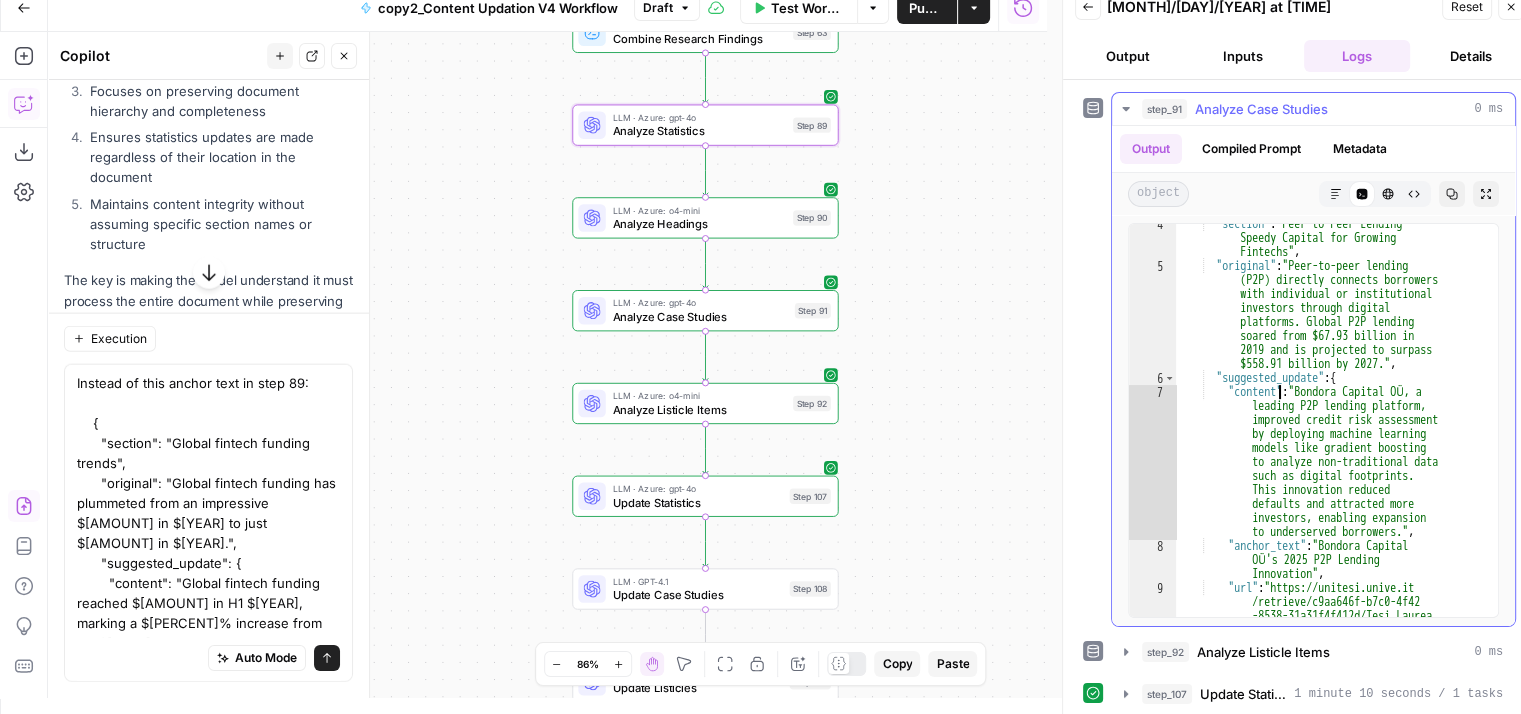 scroll, scrollTop: 0, scrollLeft: 0, axis: both 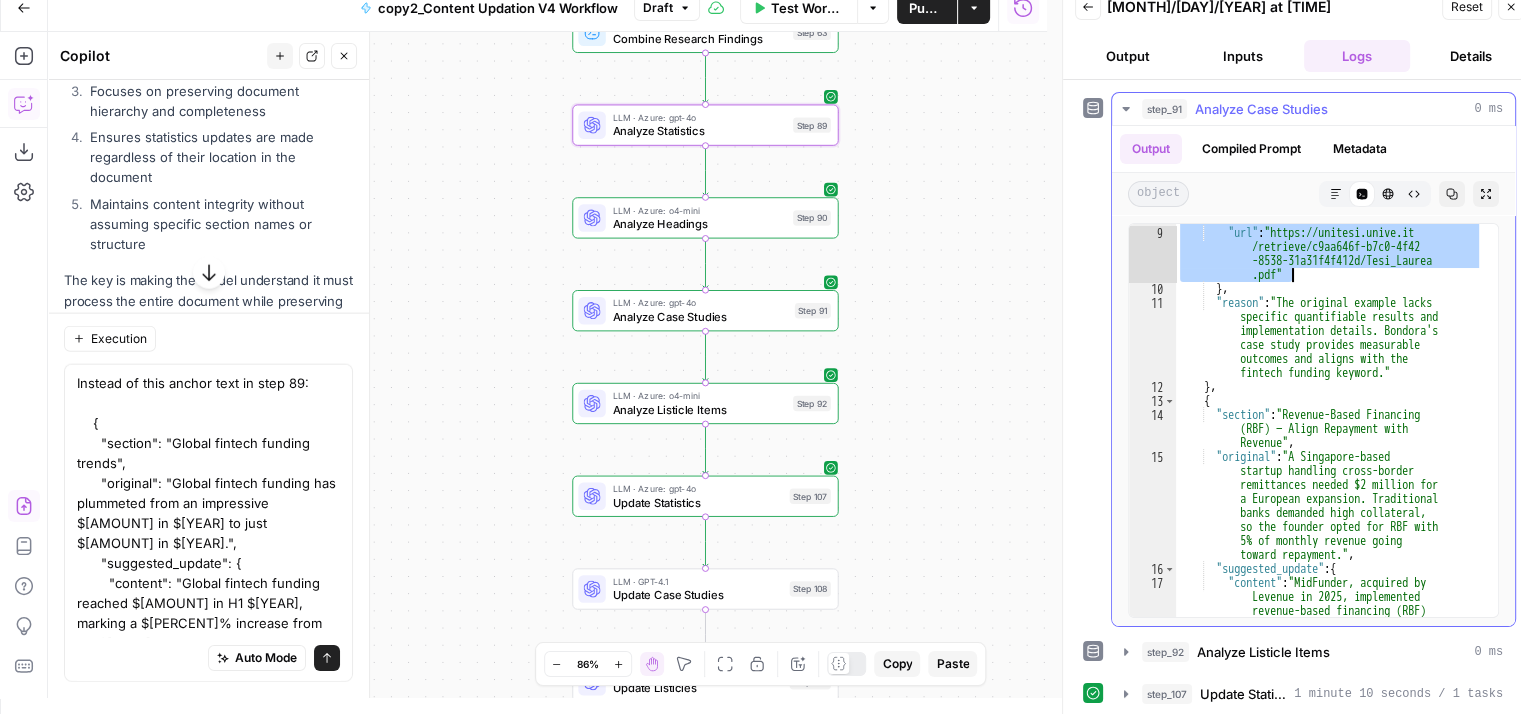 drag, startPoint x: 1193, startPoint y: 243, endPoint x: 1348, endPoint y: 268, distance: 157.00319 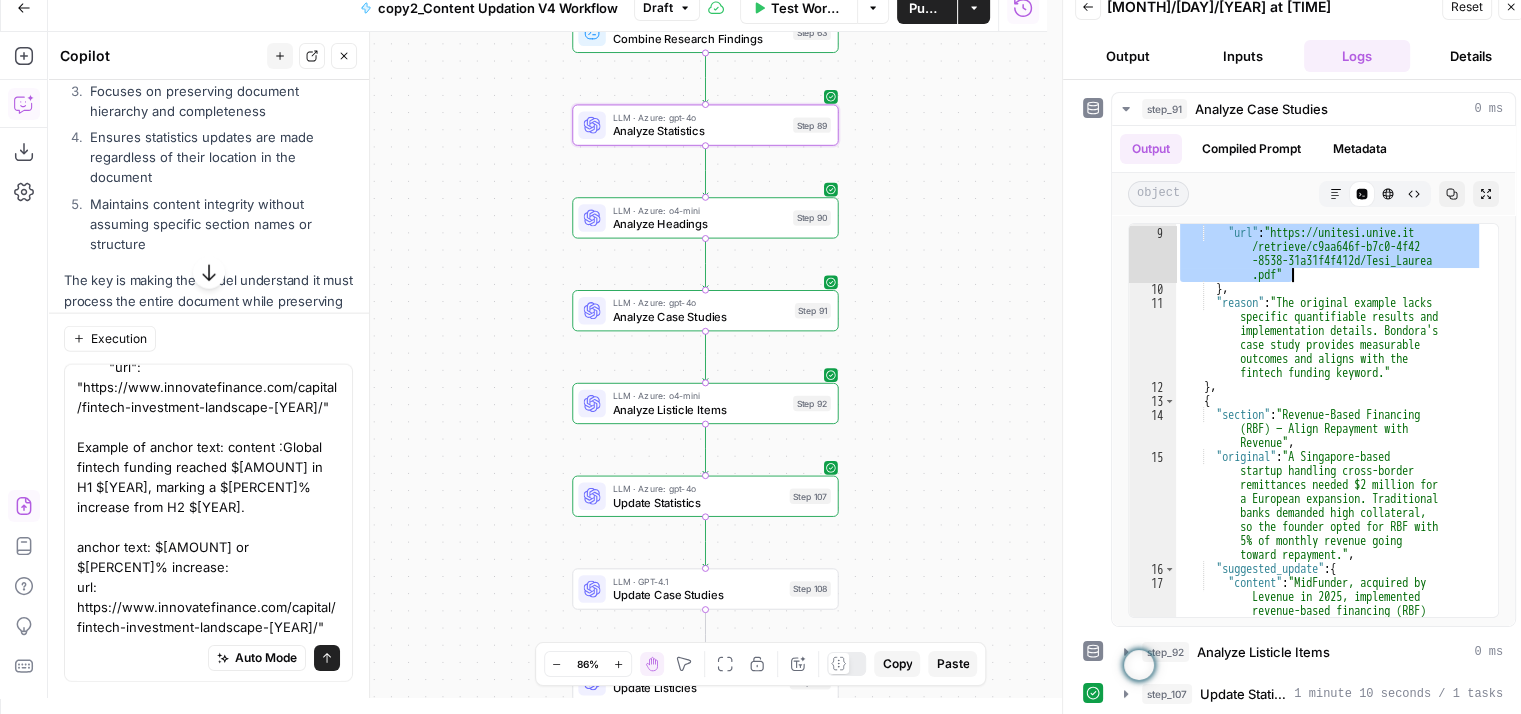 scroll, scrollTop: 435, scrollLeft: 0, axis: vertical 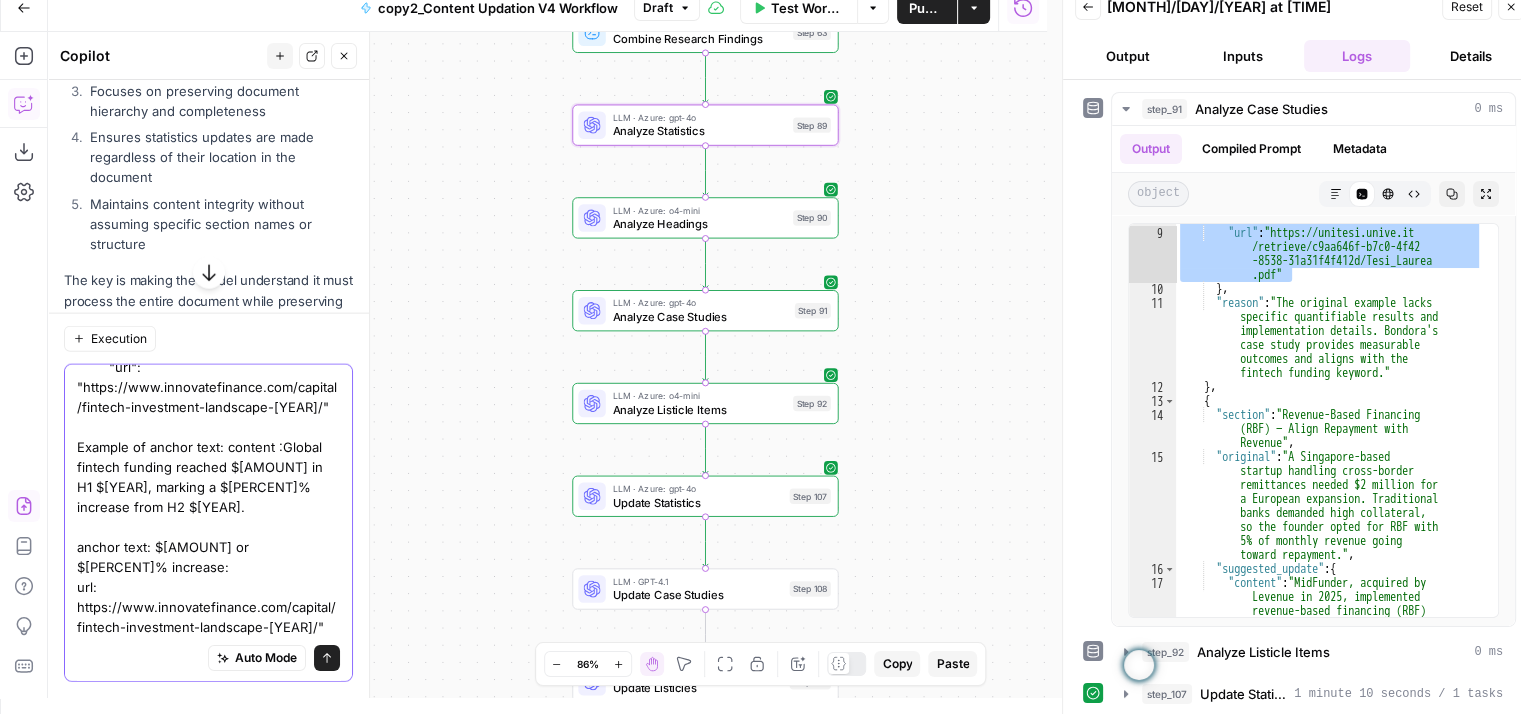 click on "Instead of this anchor text in step 89:
{
"section": "Global fintech funding trends",
"original": "Global fintech funding has plummeted from an impressive $[AMOUNT] in $[YEAR] to just $[AMOUNT] in $[YEAR].",
"suggested_update": {
"content": "Global fintech funding reached $[AMOUNT] in H1 $[YEAR], marking a $[PERCENT]% increase from H2 $[YEAR].",
"anchor_text": "Innovate Finance's $[YEAR] Fintech Investment Landscape",
"url": "https://www.innovatefinance.com/capital/fintech-investment-landscape-[YEAR]/"
Example of anchor text: content :Global fintech funding reached $[AMOUNT] in H1 $[YEAR], marking a $[PERCENT]% increase from H2 $[YEAR].
anchor text: $[AMOUNT] or $[PERCENT]% increase:
url: https://www.innovatefinance.com/capital/fintech-investment-landscape-[YEAR]/"" at bounding box center [208, 337] 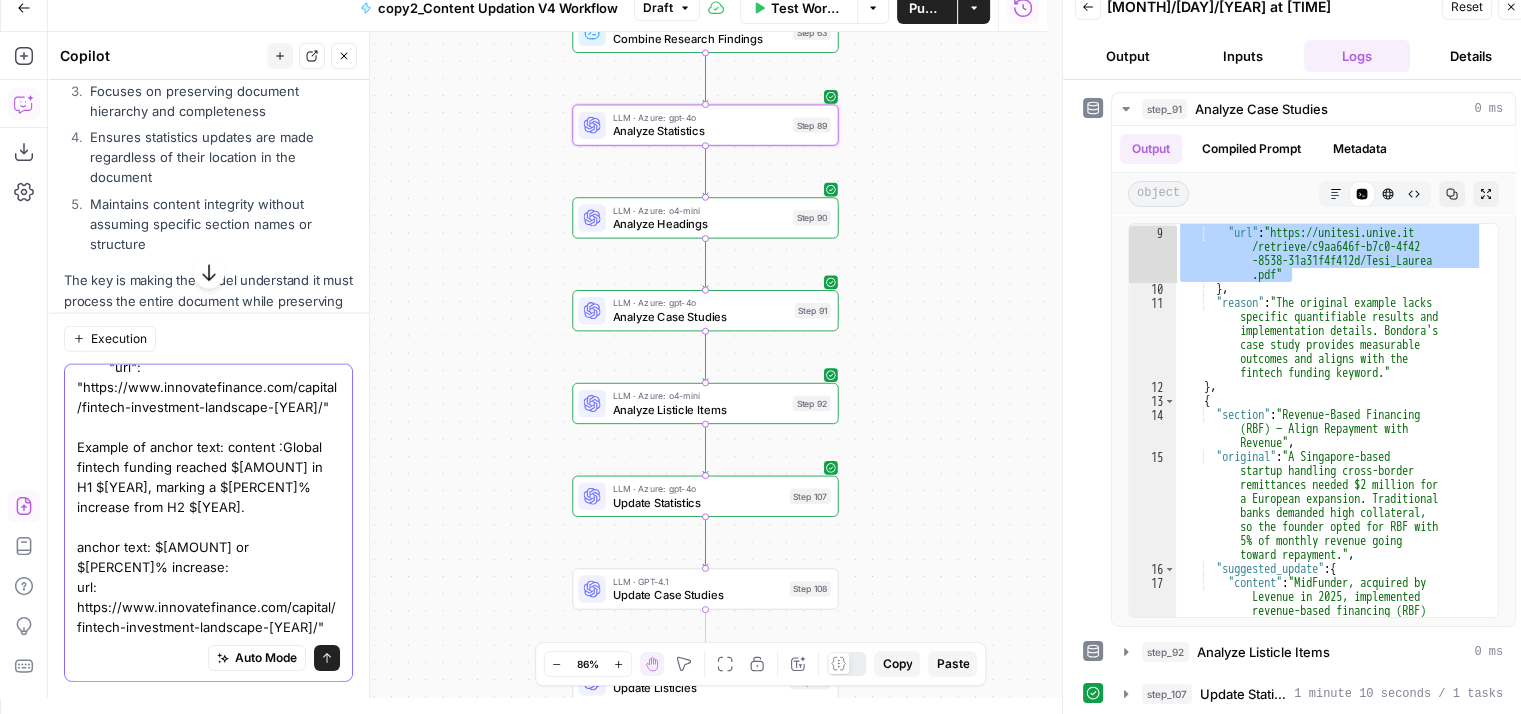 click on "Instead of this anchor text in step 89:
{
"section": "Global fintech funding trends",
"original": "Global fintech funding has plummeted from an impressive $[AMOUNT] in $[YEAR] to just $[AMOUNT] in $[YEAR].",
"suggested_update": {
"content": "Global fintech funding reached $[AMOUNT] in H1 $[YEAR], marking a $[PERCENT]% increase from H2 $[YEAR].",
"anchor_text": "Innovate Finance's $[YEAR] Fintech Investment Landscape",
"url": "https://www.innovatefinance.com/capital/fintech-investment-landscape-[YEAR]/"
Example of anchor text: content :Global fintech funding reached $[AMOUNT] in H1 $[YEAR], marking a $[PERCENT]% increase from H2 $[YEAR].
anchor text: $[AMOUNT] or $[PERCENT]% increase:
url: https://www.innovatefinance.com/capital/fintech-investment-landscape-[YEAR]/"" at bounding box center [208, 337] 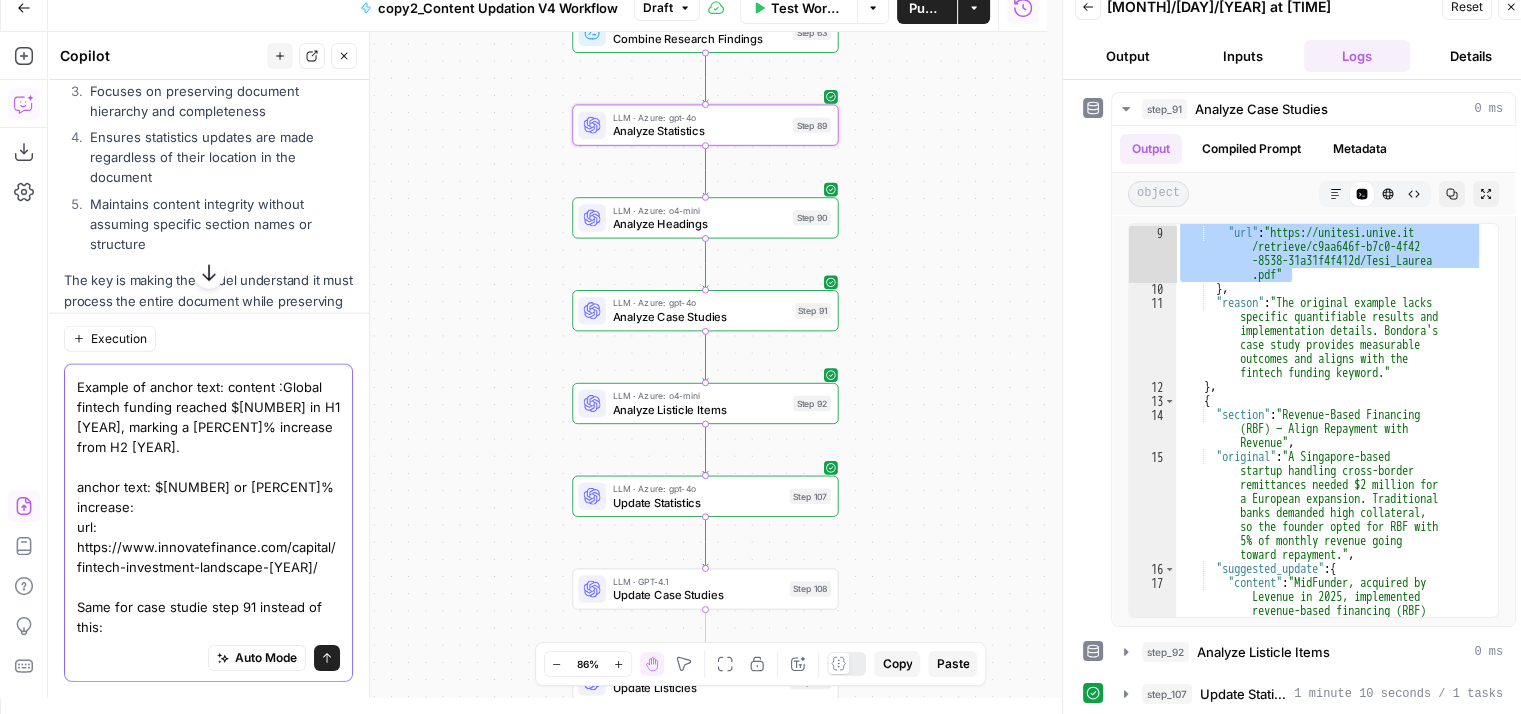 scroll, scrollTop: 469, scrollLeft: 0, axis: vertical 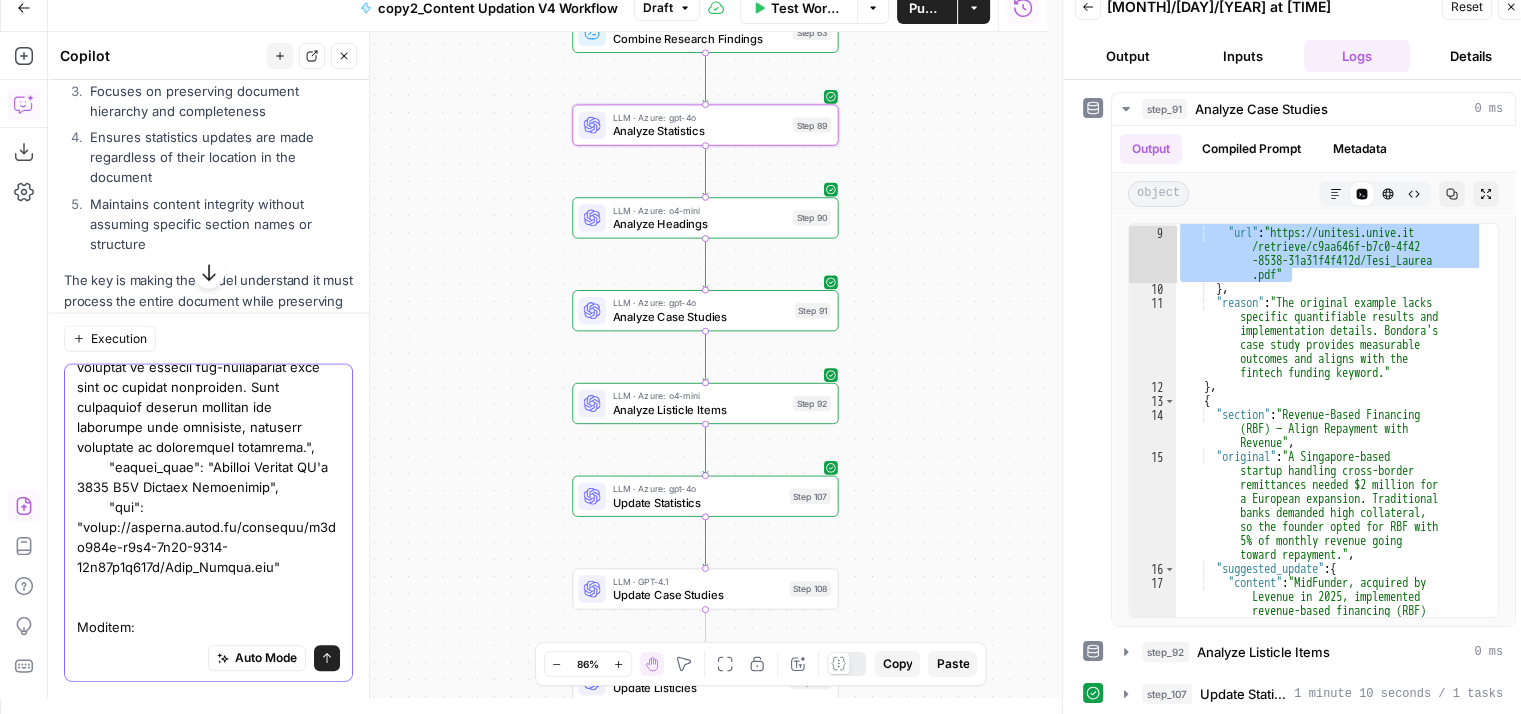 click at bounding box center (208, 27) 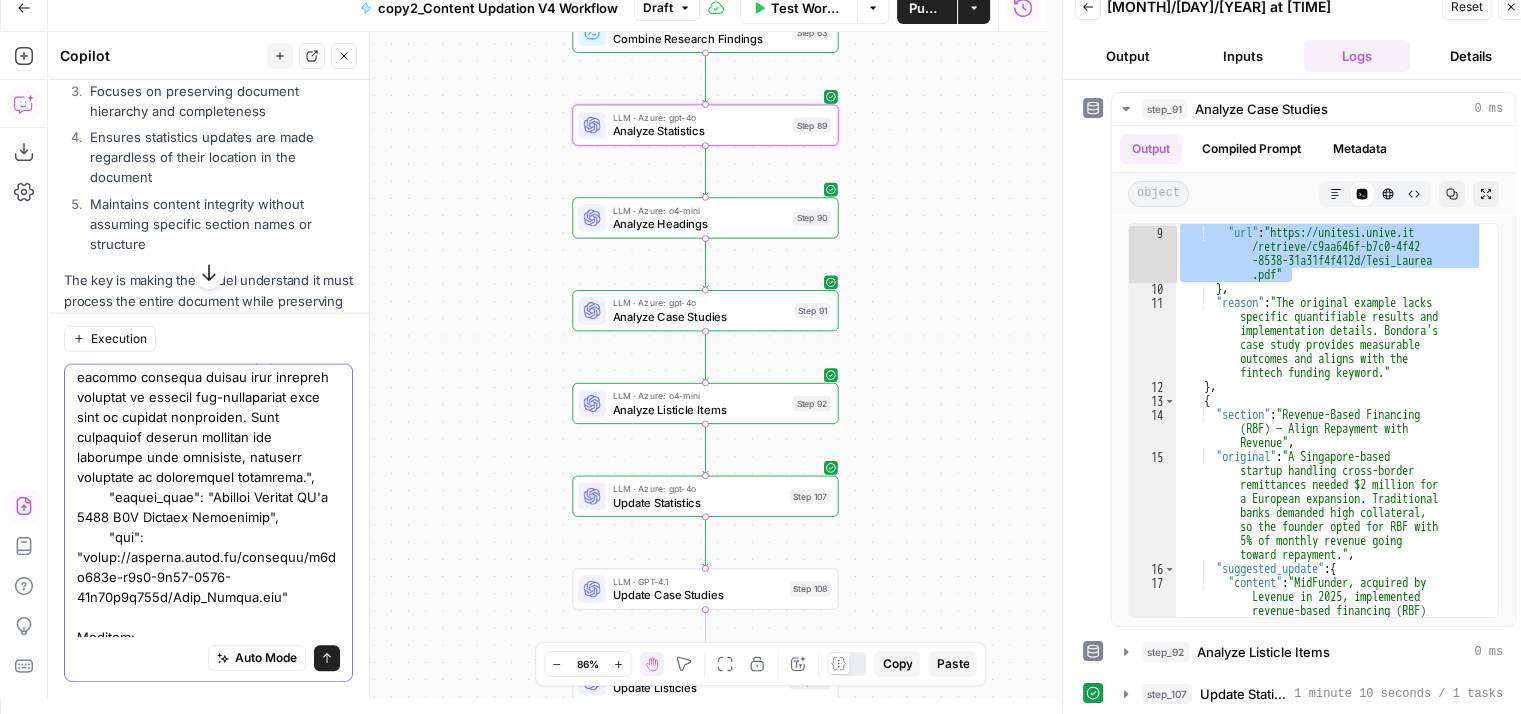 scroll, scrollTop: 925, scrollLeft: 0, axis: vertical 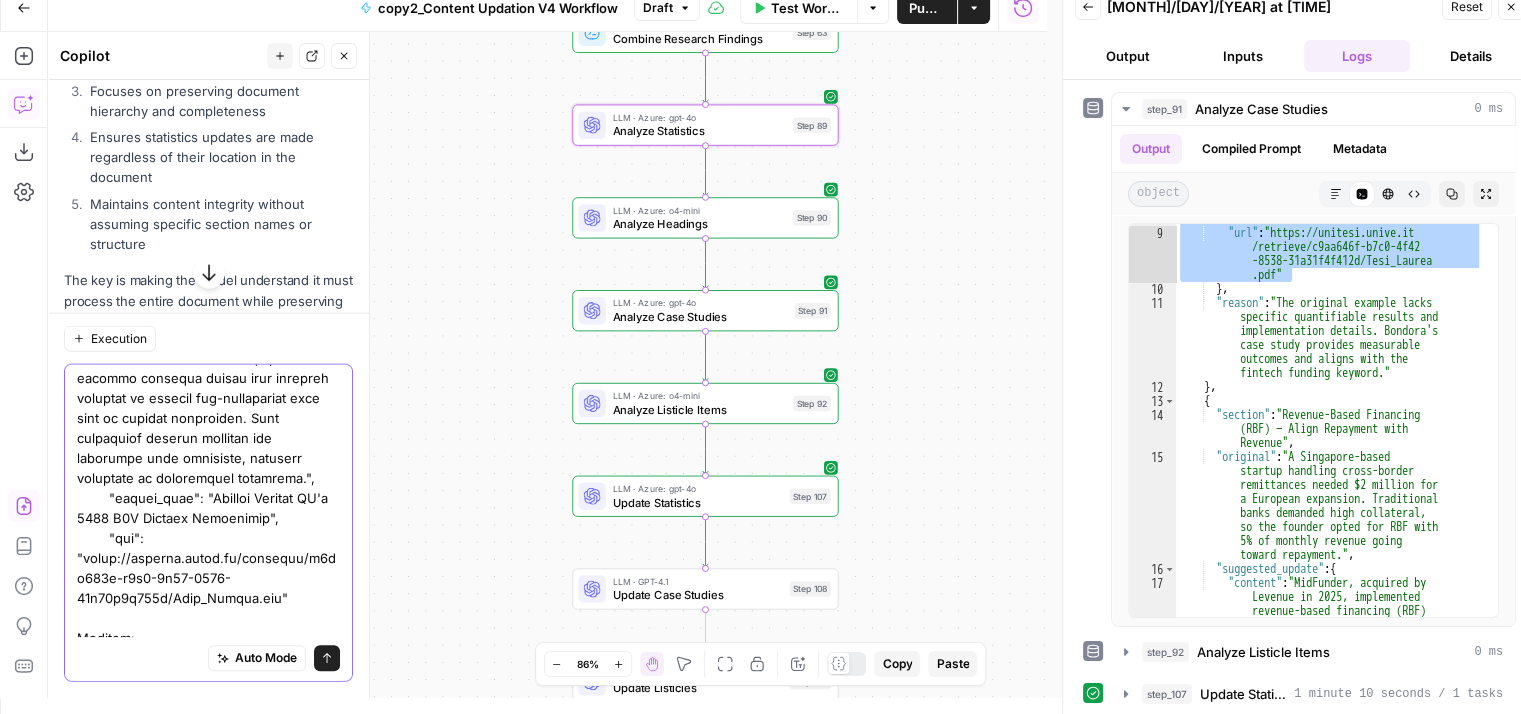 drag, startPoint x: 176, startPoint y: 443, endPoint x: 144, endPoint y: 612, distance: 172.00291 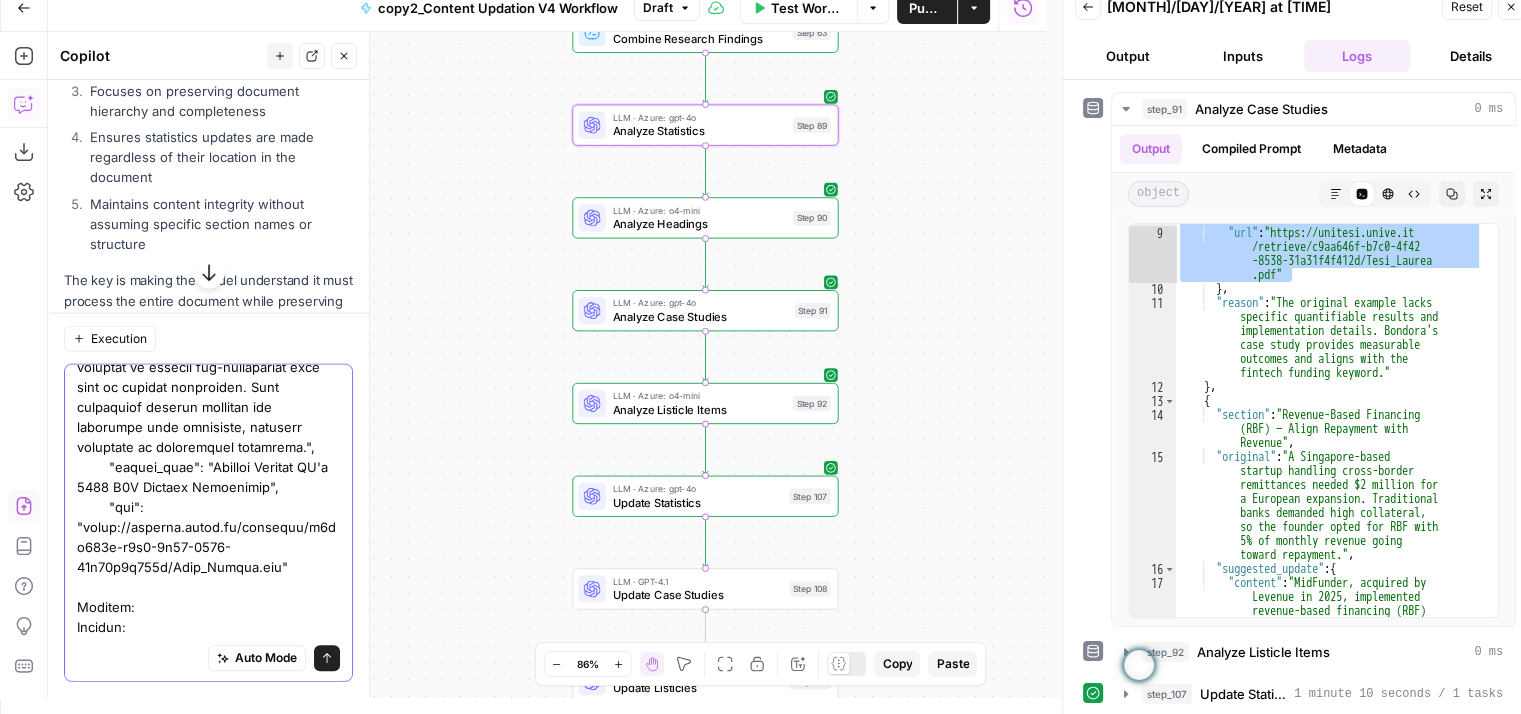 scroll, scrollTop: 1121, scrollLeft: 0, axis: vertical 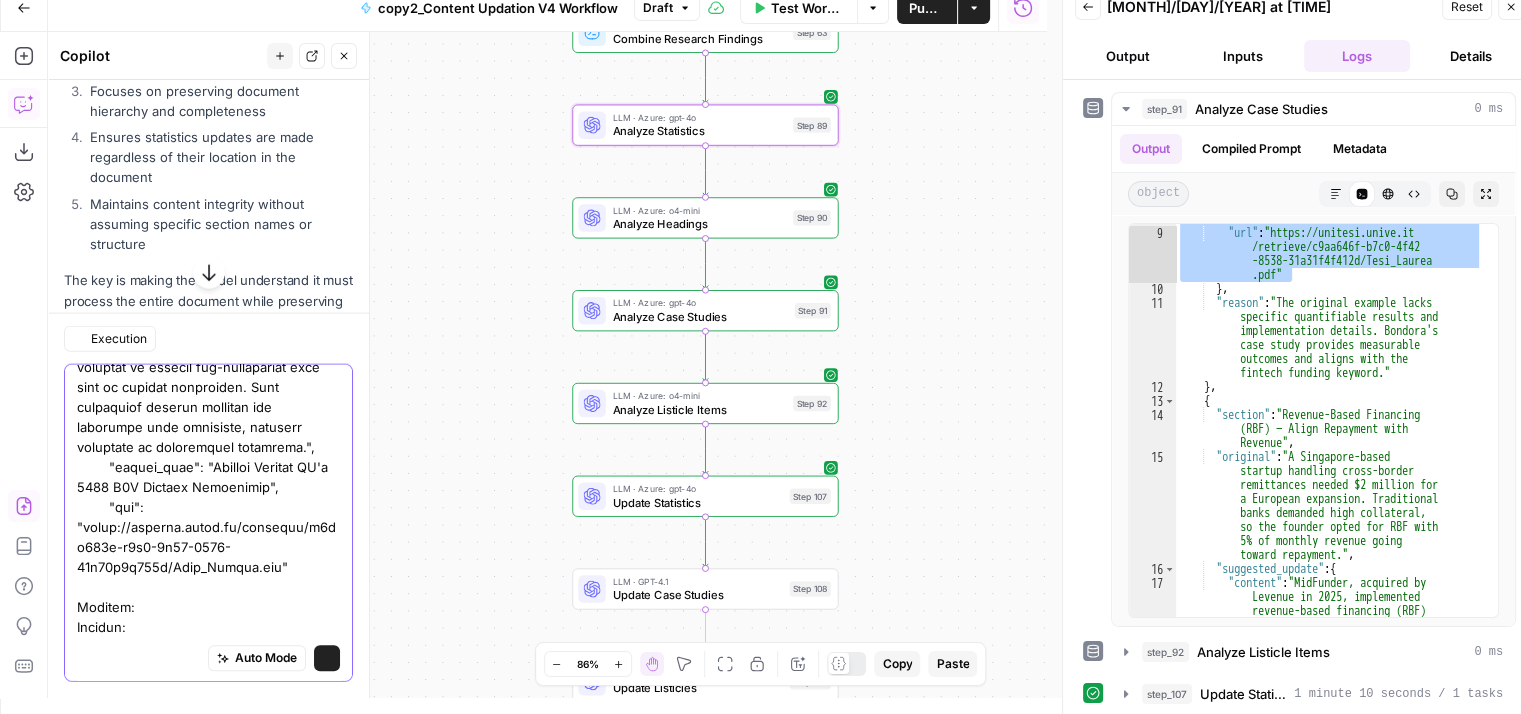 paste on "[BRAND] [BRAND], a leading P2P lending platform, improved credit risk assessment by deploying machine learning models like gradient boosting to analyze non-traditional data such as digital footprints. This innovation reduced defaults and attracted more investors, enabling expansion to underserved borrowers." 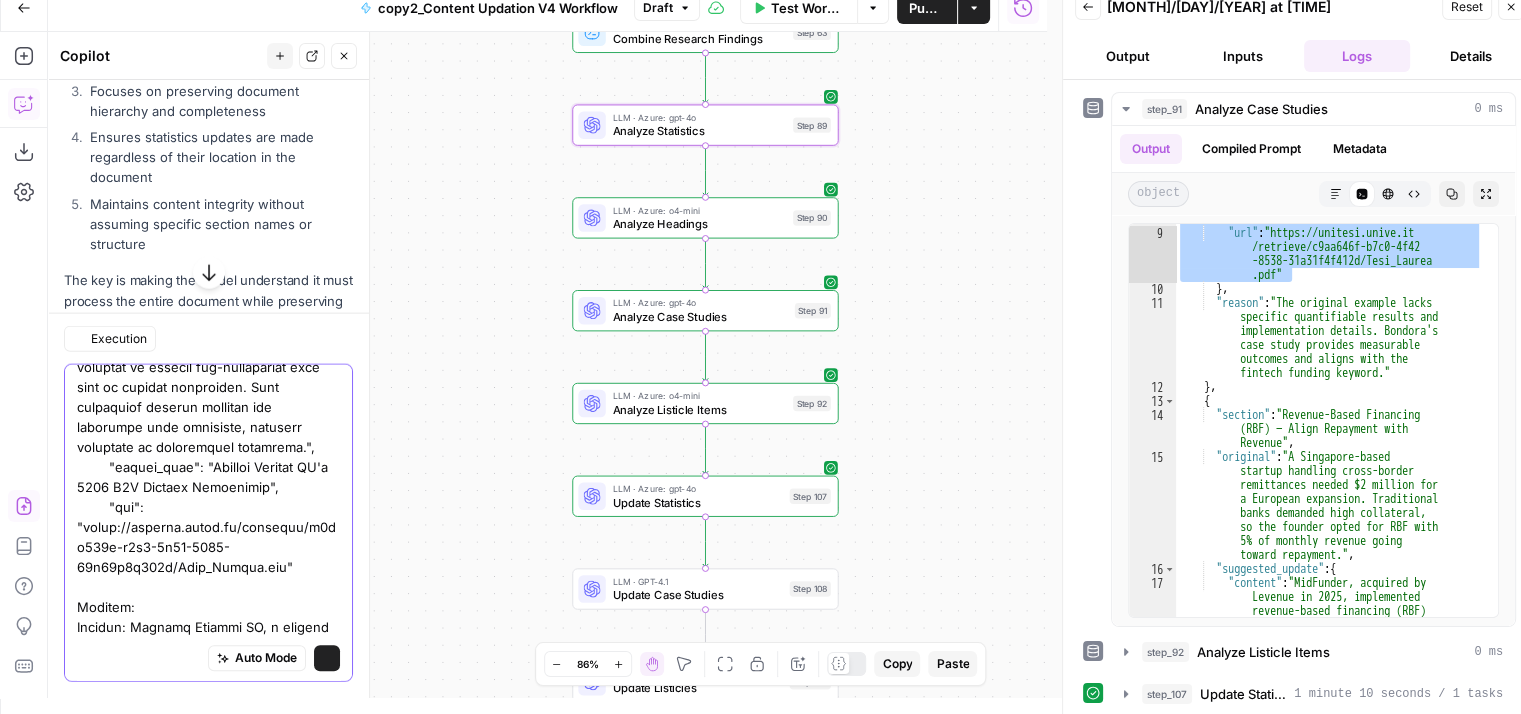 scroll, scrollTop: 1229, scrollLeft: 0, axis: vertical 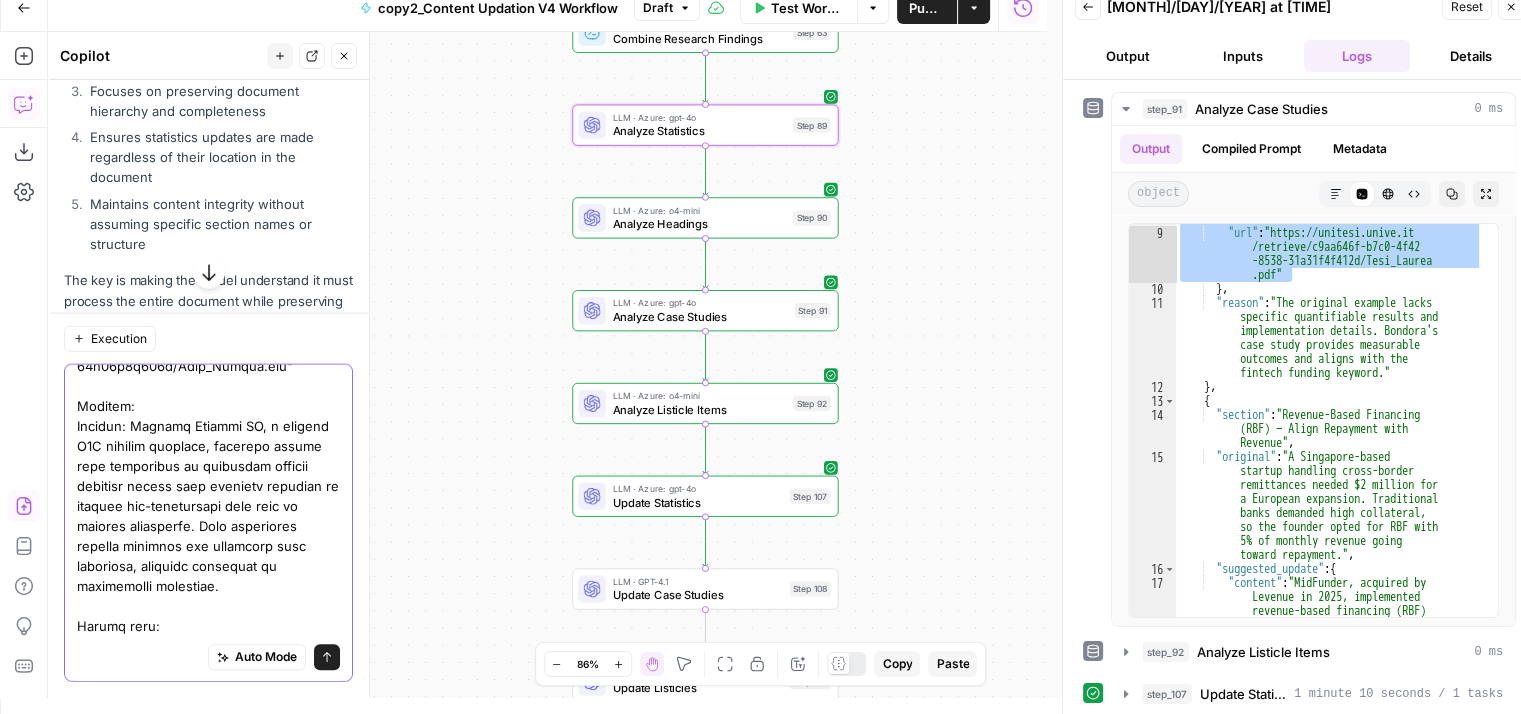 drag, startPoint x: 132, startPoint y: 414, endPoint x: 254, endPoint y: 410, distance: 122.06556 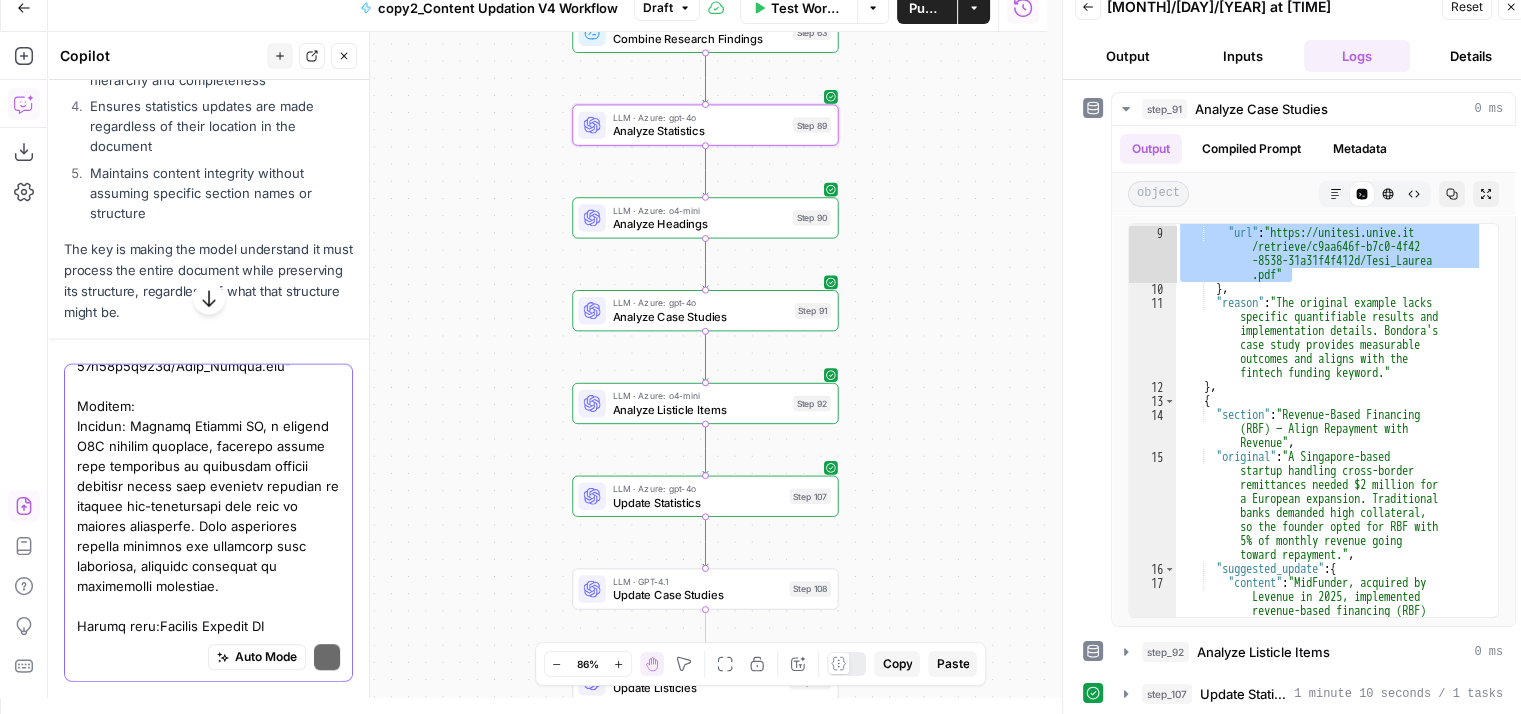 scroll, scrollTop: 4499, scrollLeft: 0, axis: vertical 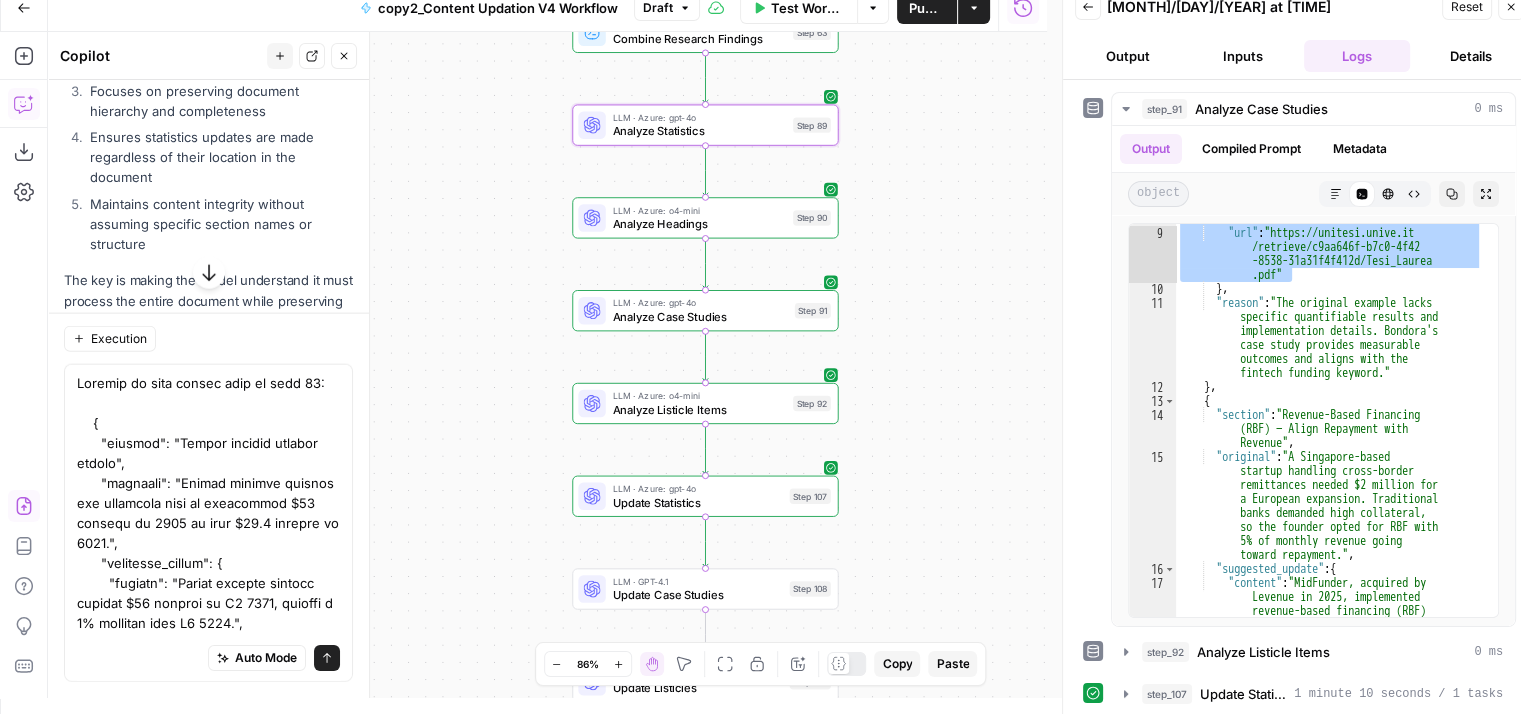 drag, startPoint x: 76, startPoint y: 426, endPoint x: 244, endPoint y: 485, distance: 178.05898 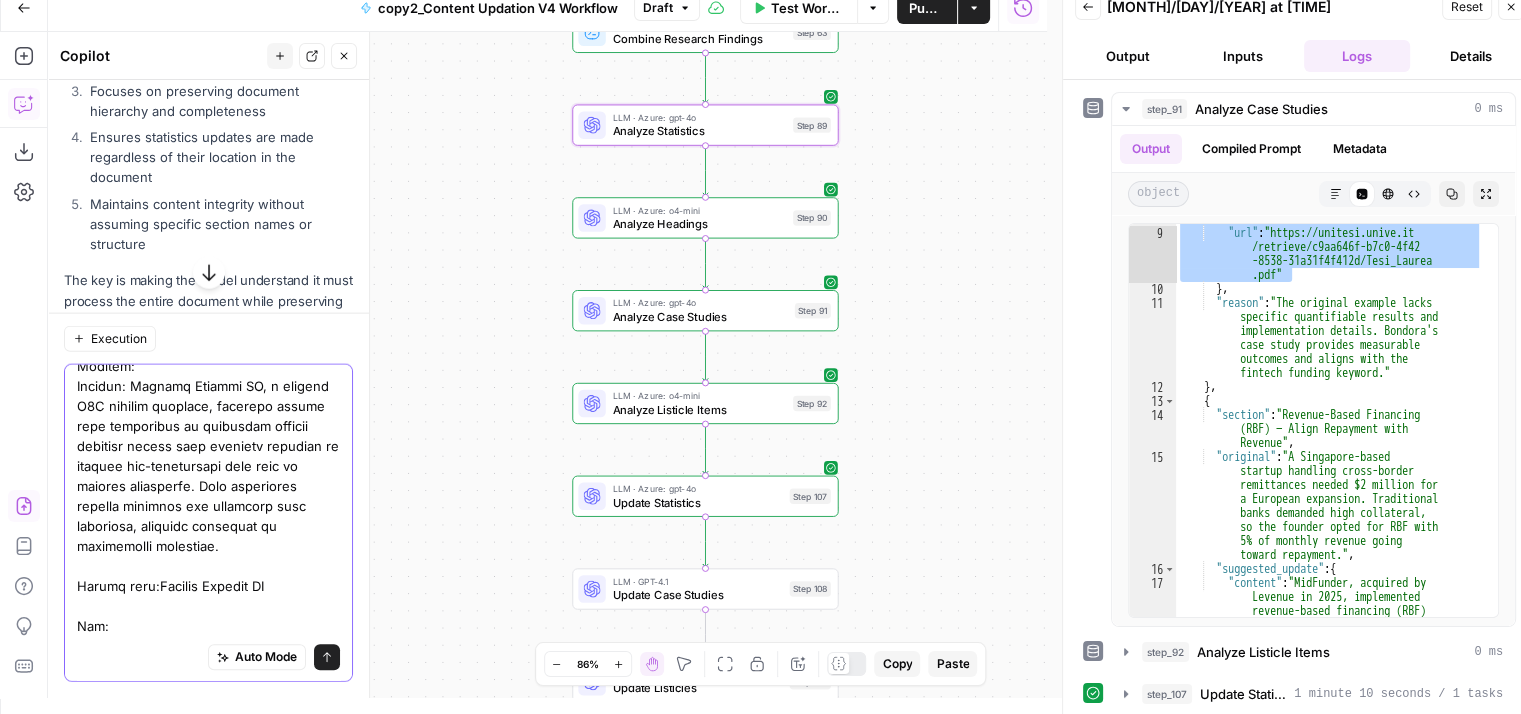 scroll, scrollTop: 1231, scrollLeft: 0, axis: vertical 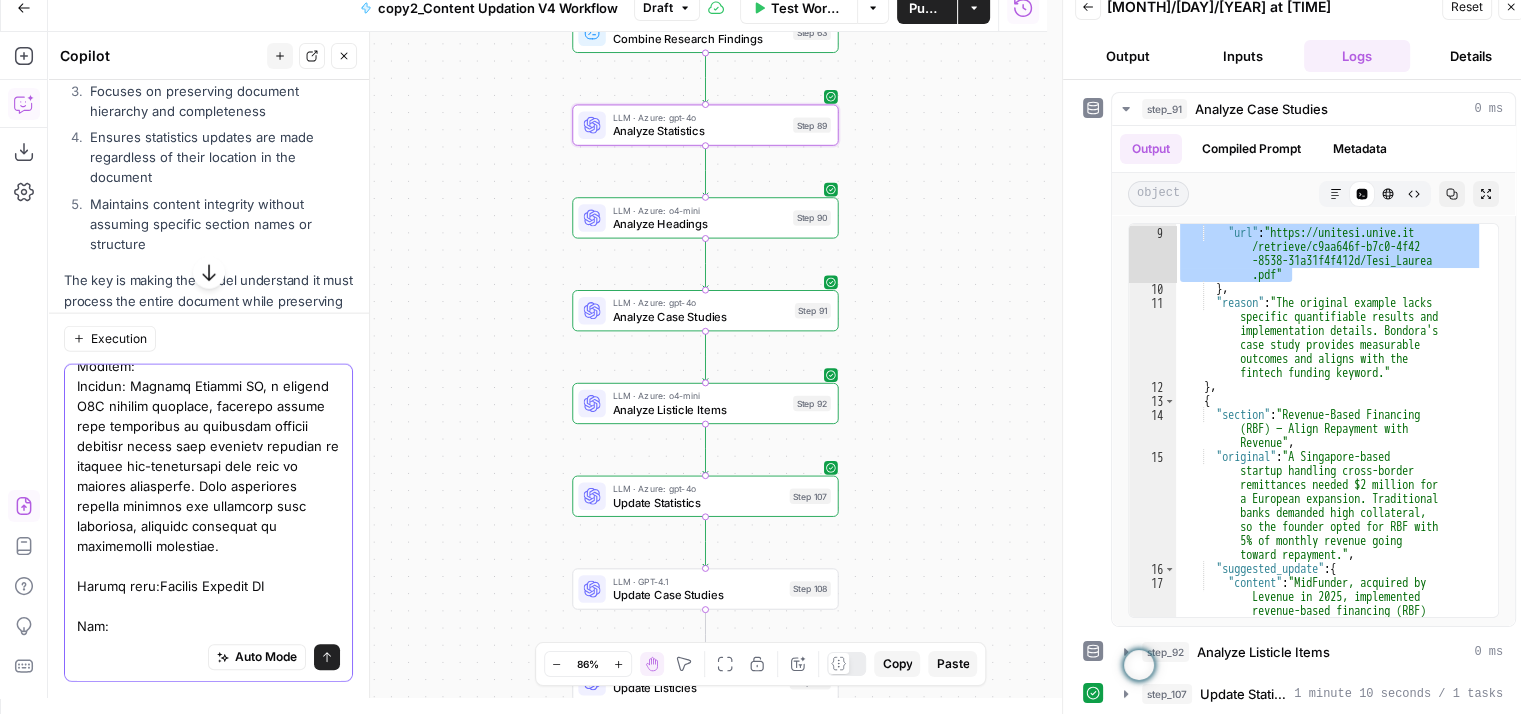click at bounding box center [208, -93] 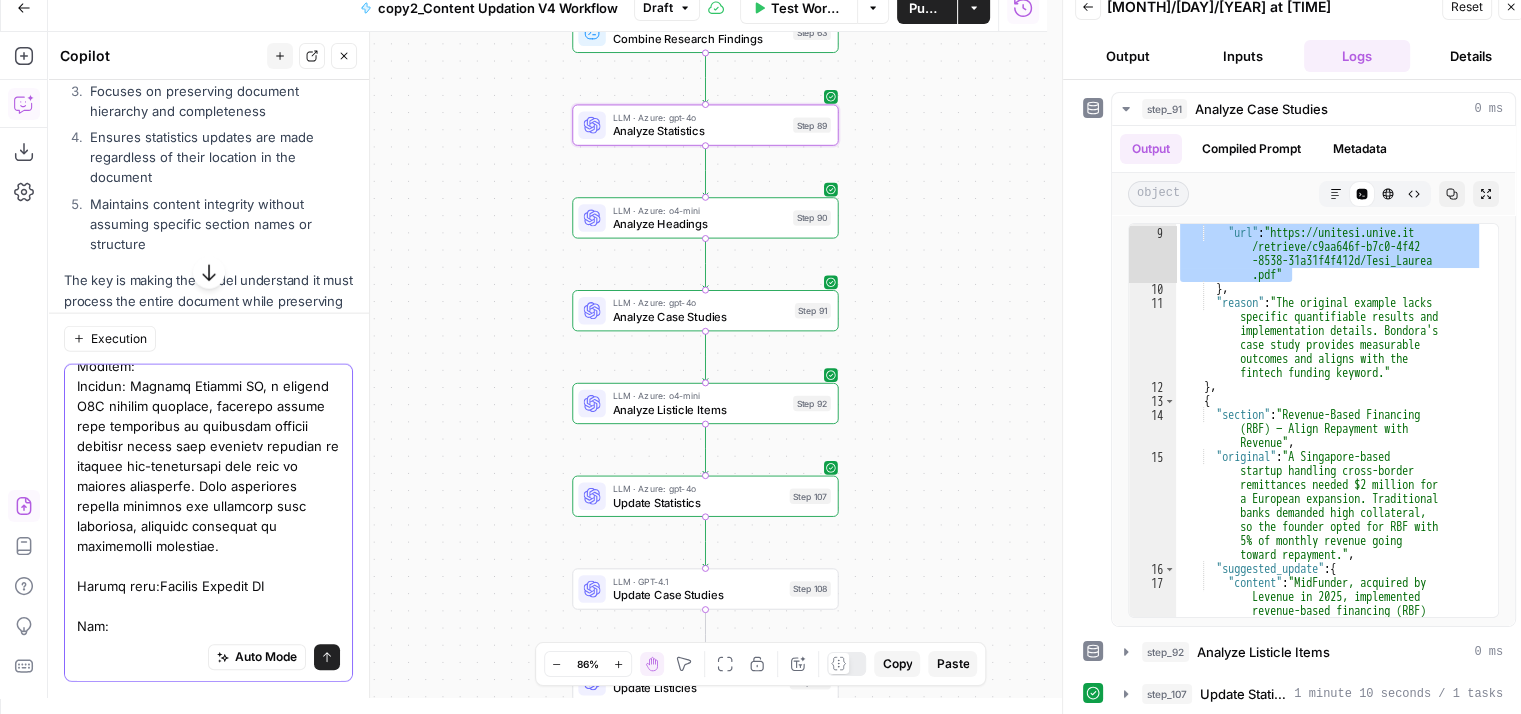 paste on "https://unitesi.unive.it/retrieve/c9aa646f-b7c0-4f42-8538-31a31f4f412d/Tesi_Laurea.pdf" 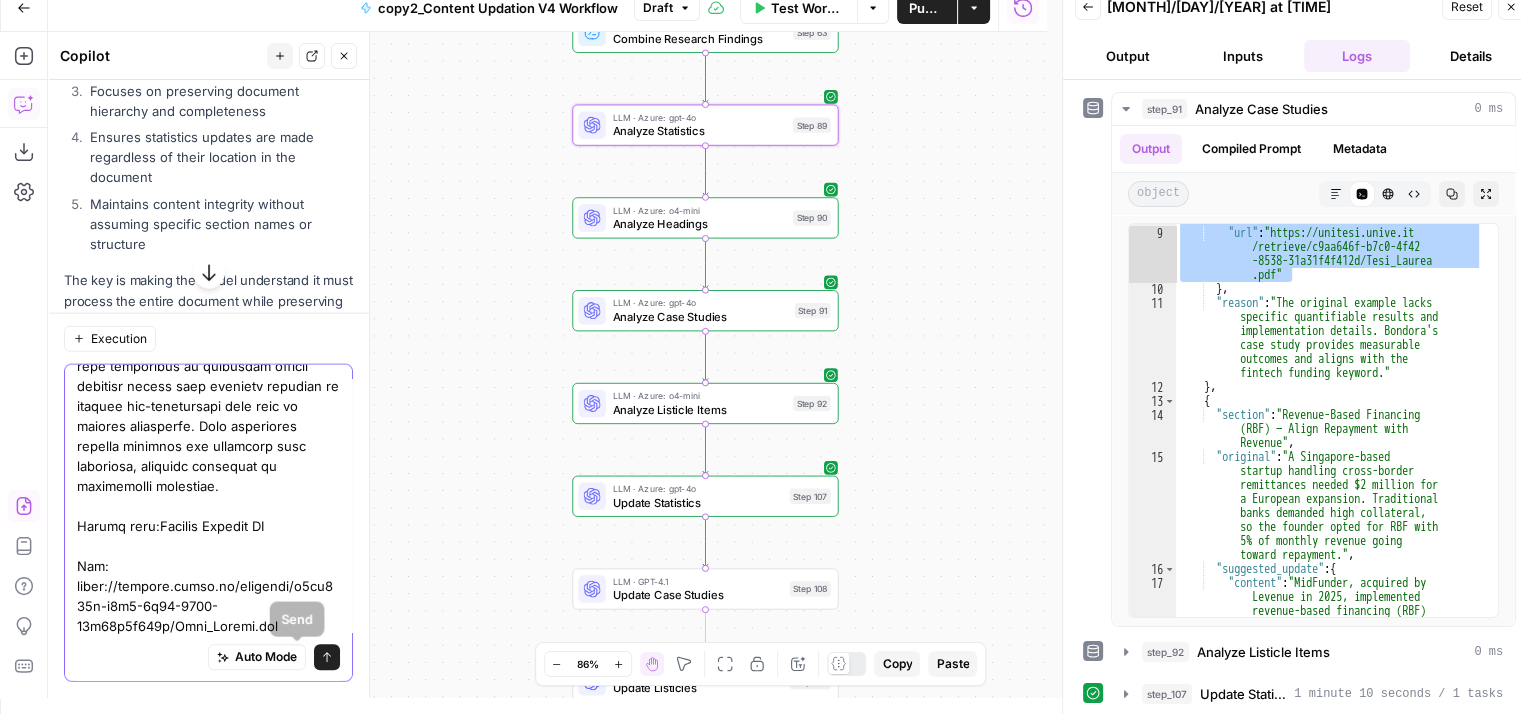scroll, scrollTop: 0, scrollLeft: 0, axis: both 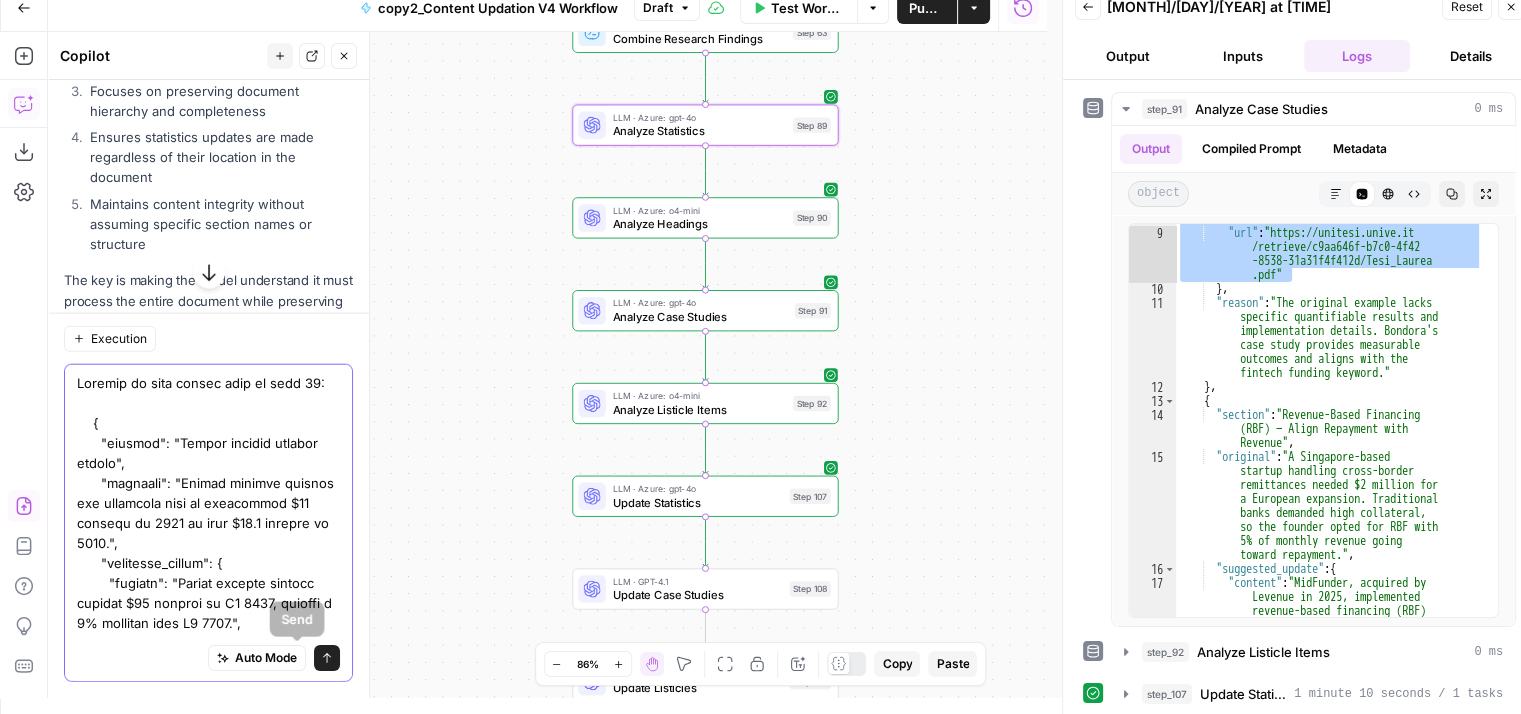 click 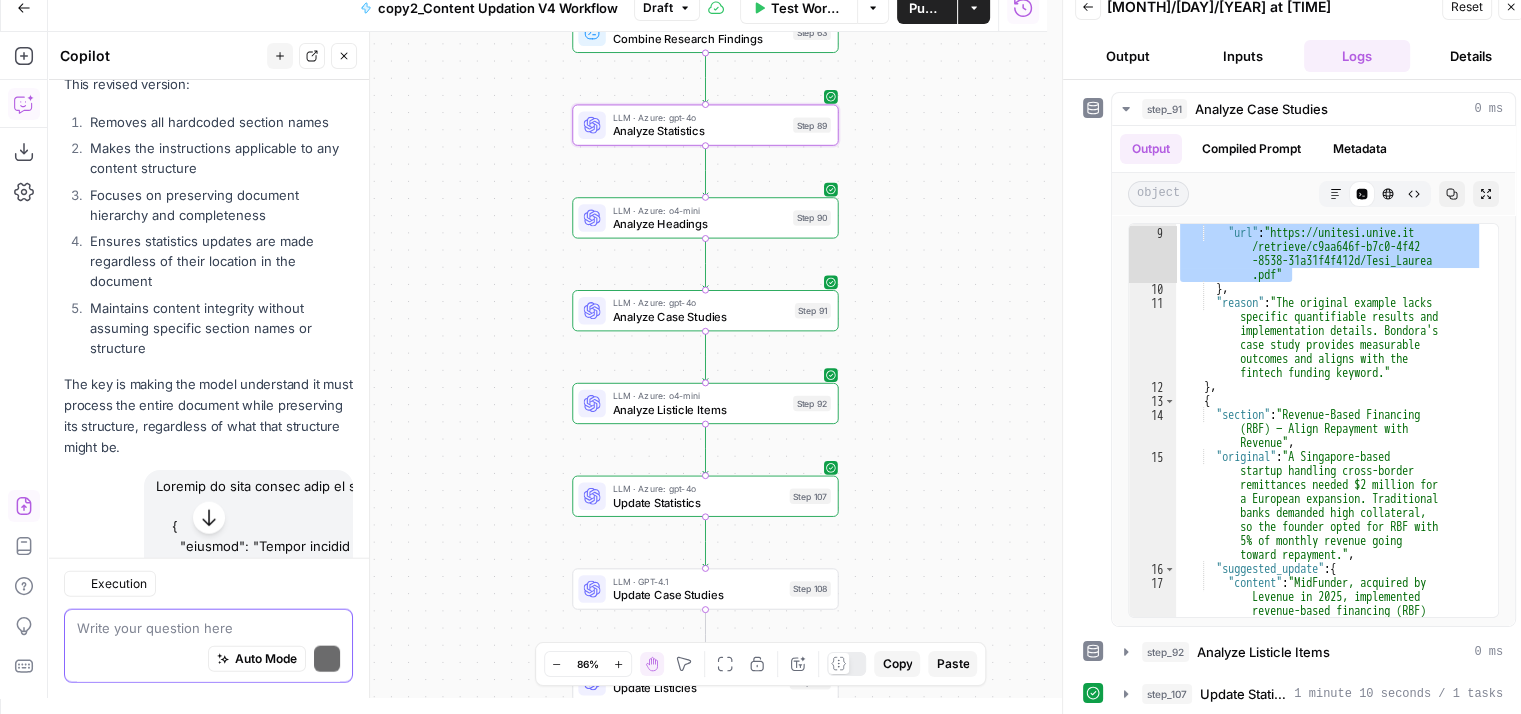 scroll, scrollTop: 4595, scrollLeft: 0, axis: vertical 